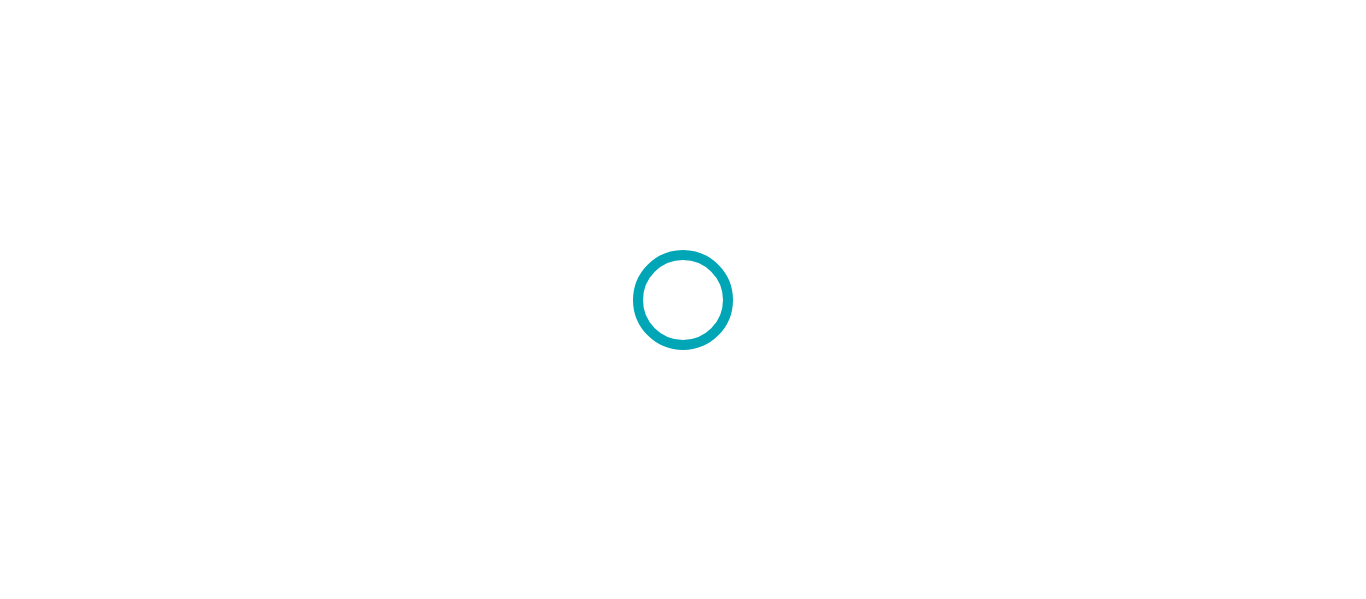 scroll, scrollTop: 0, scrollLeft: 0, axis: both 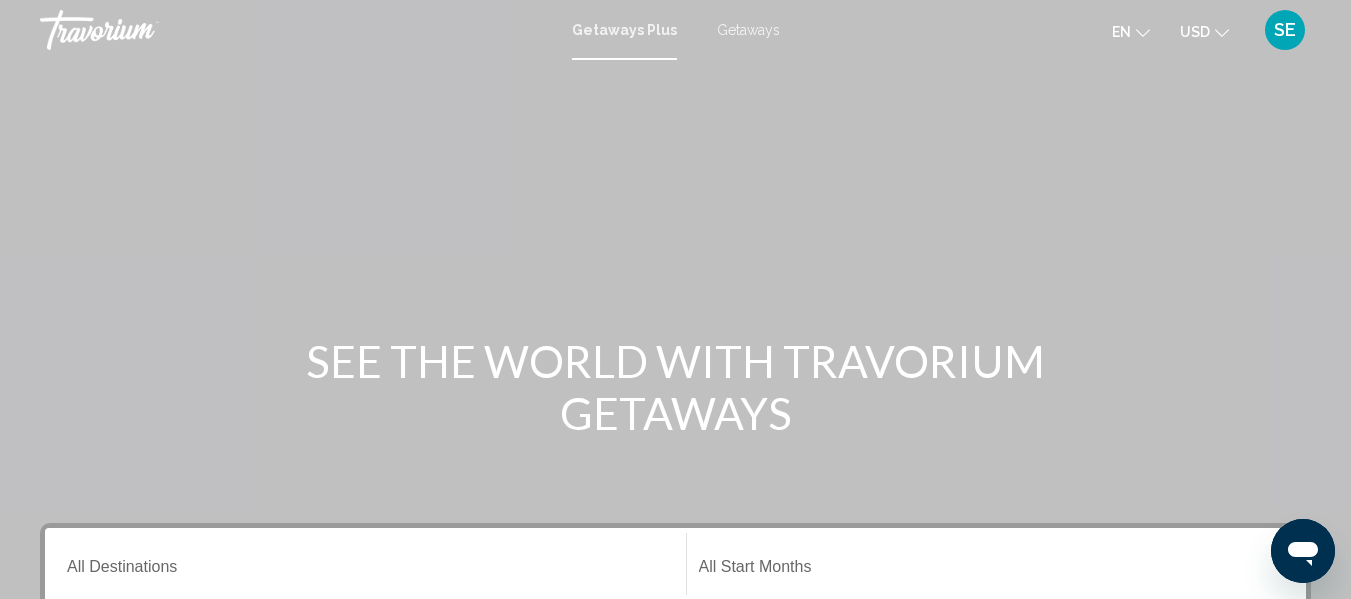 click on "Getaways" at bounding box center (748, 30) 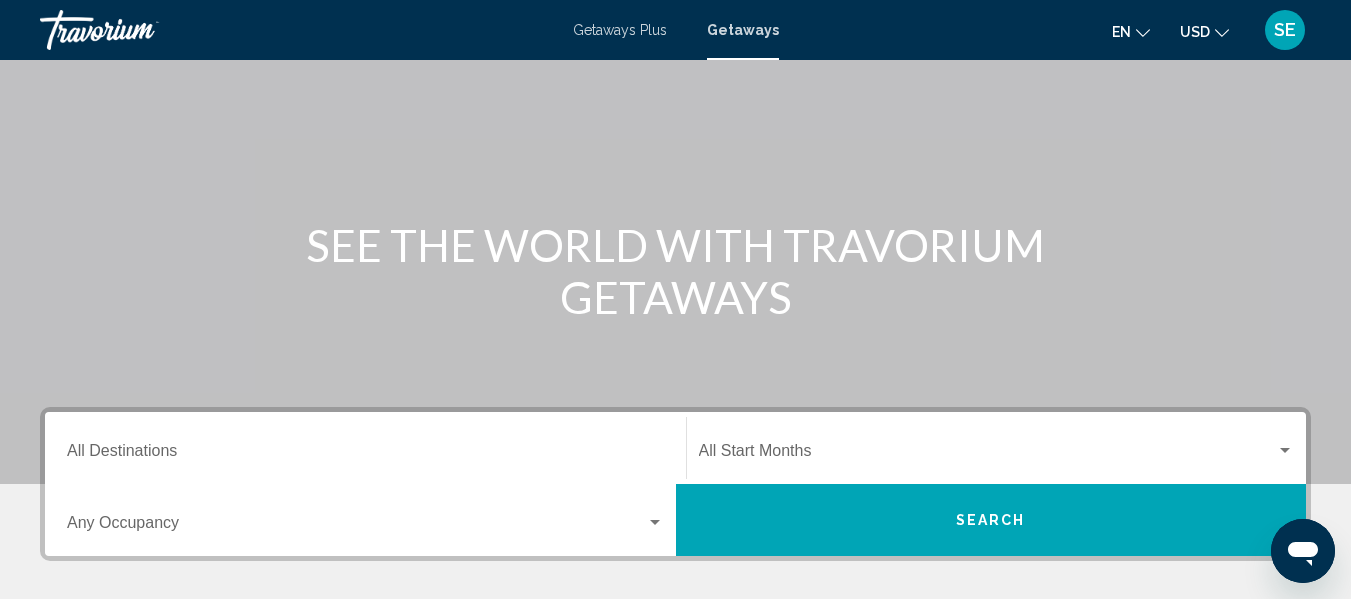 scroll, scrollTop: 119, scrollLeft: 0, axis: vertical 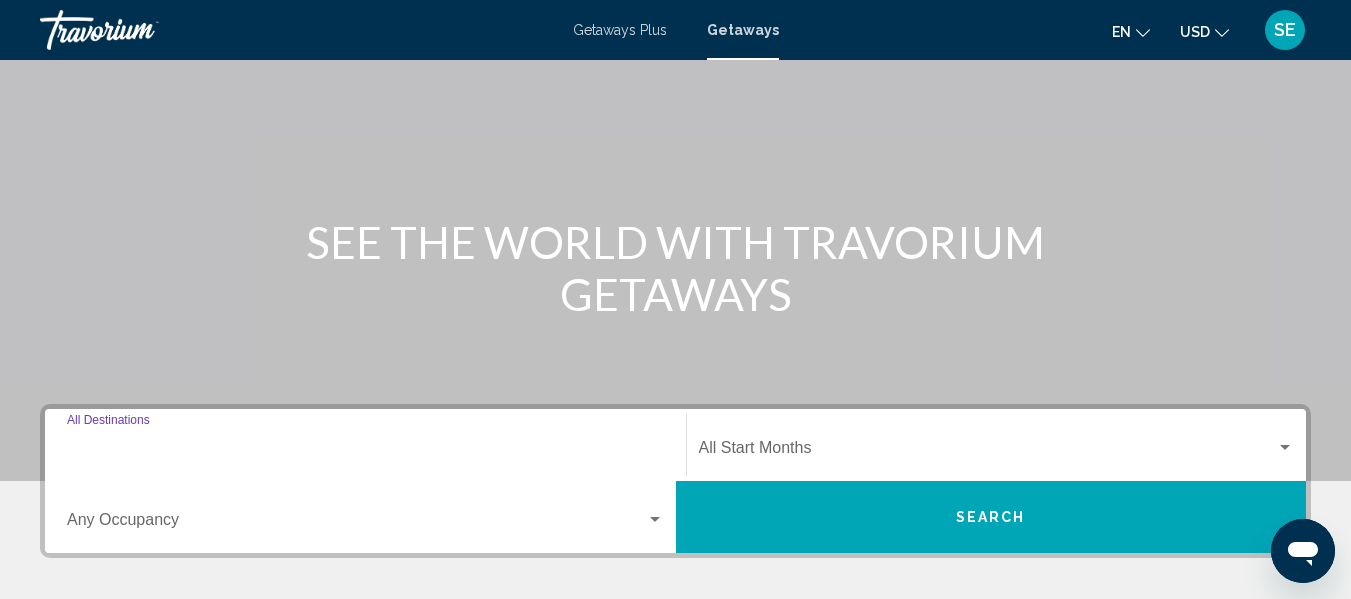 click on "Destination All Destinations" at bounding box center [365, 452] 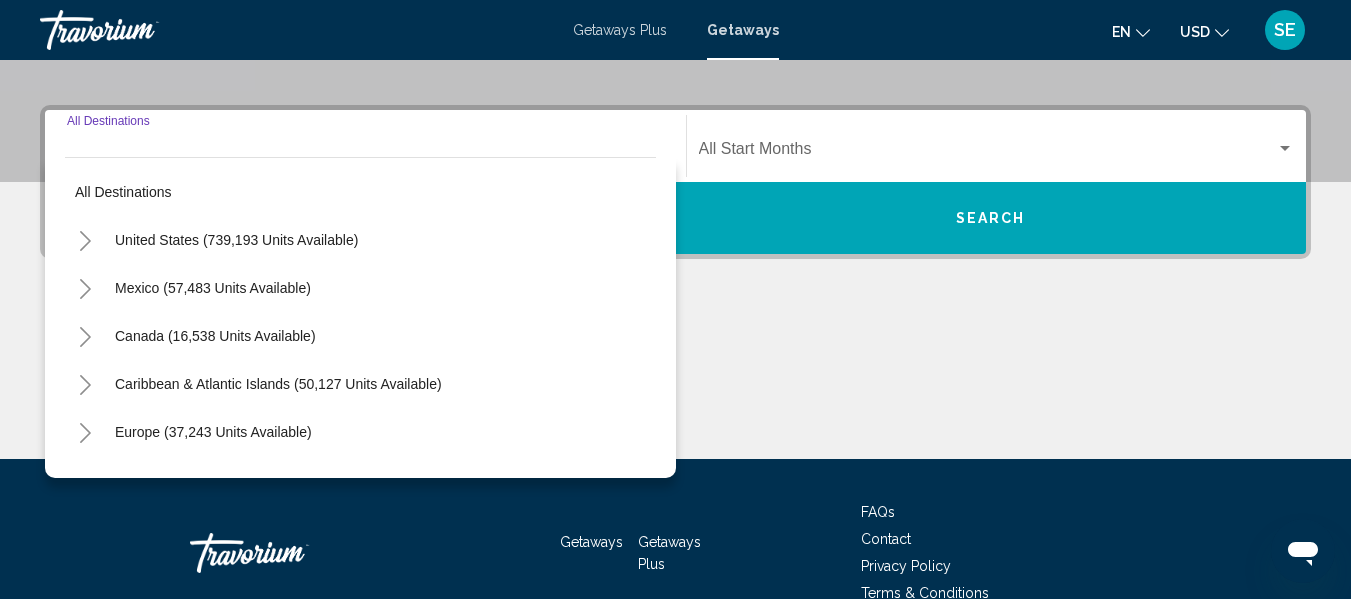 scroll, scrollTop: 458, scrollLeft: 0, axis: vertical 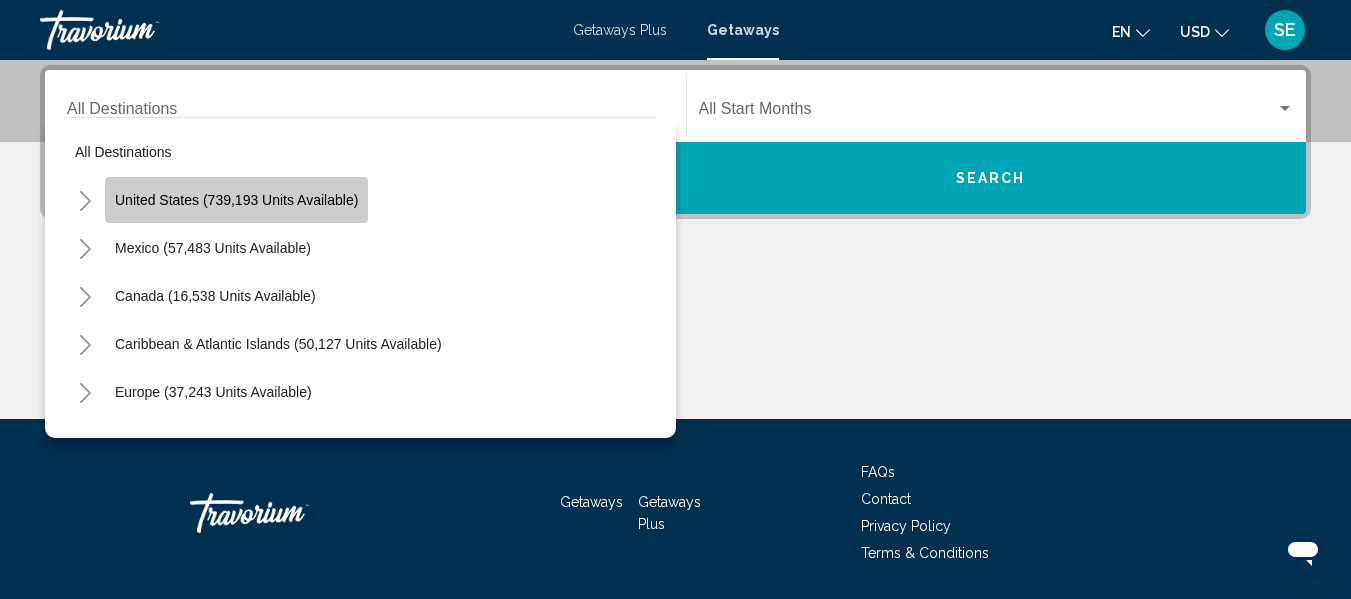 click on "United States (739,193 units available)" 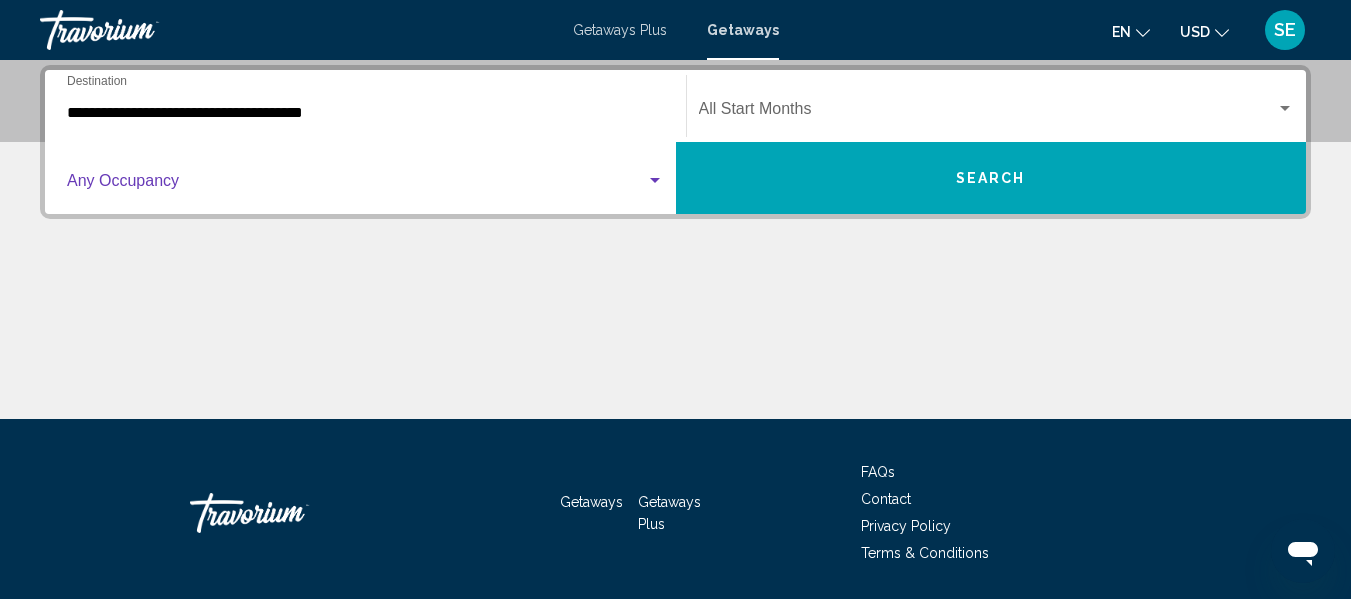 click at bounding box center (655, 181) 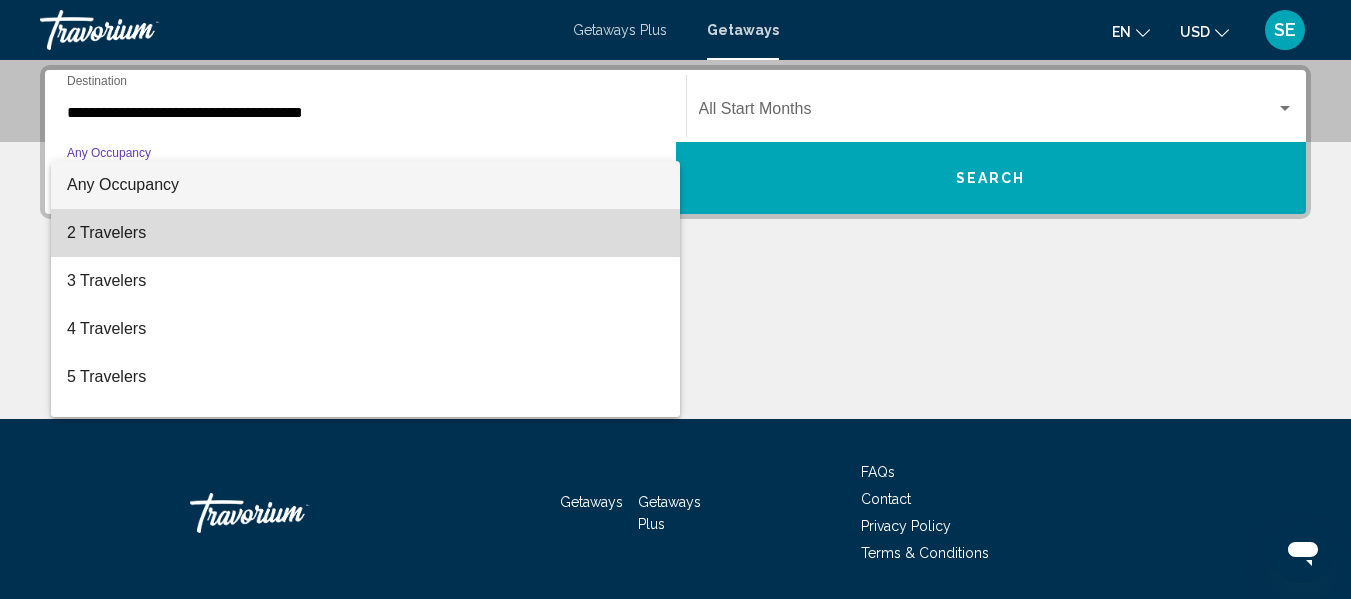 click on "2 Travelers" at bounding box center [365, 233] 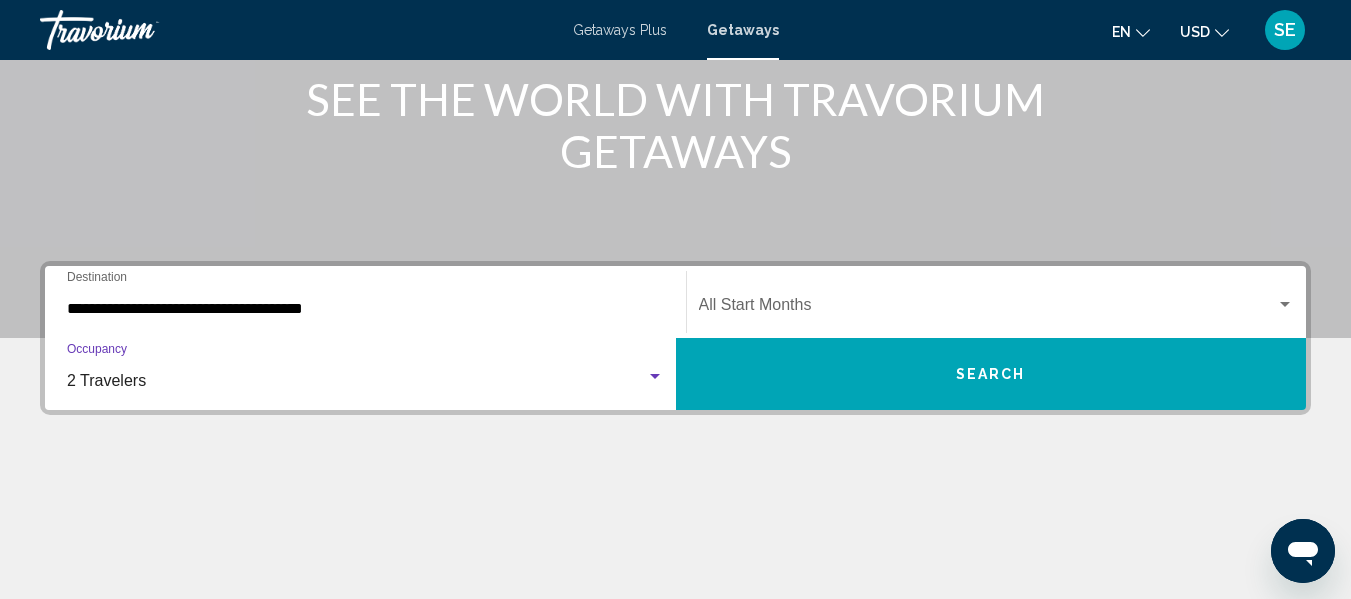 scroll, scrollTop: 261, scrollLeft: 0, axis: vertical 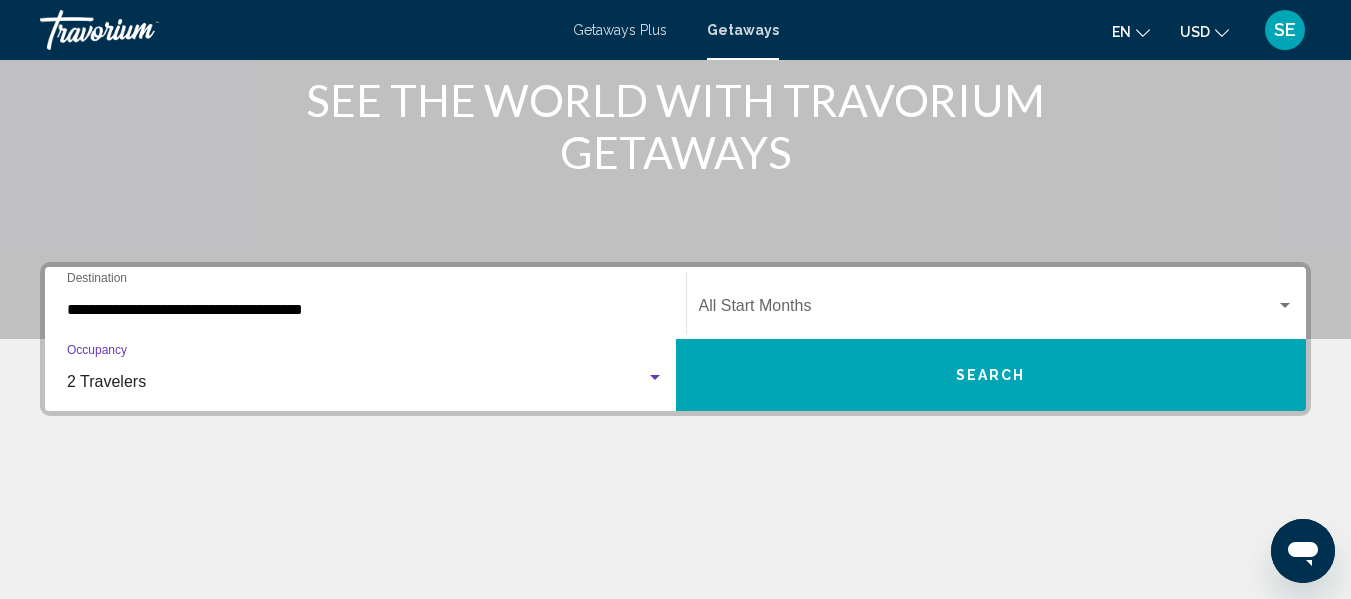 click at bounding box center (1285, 305) 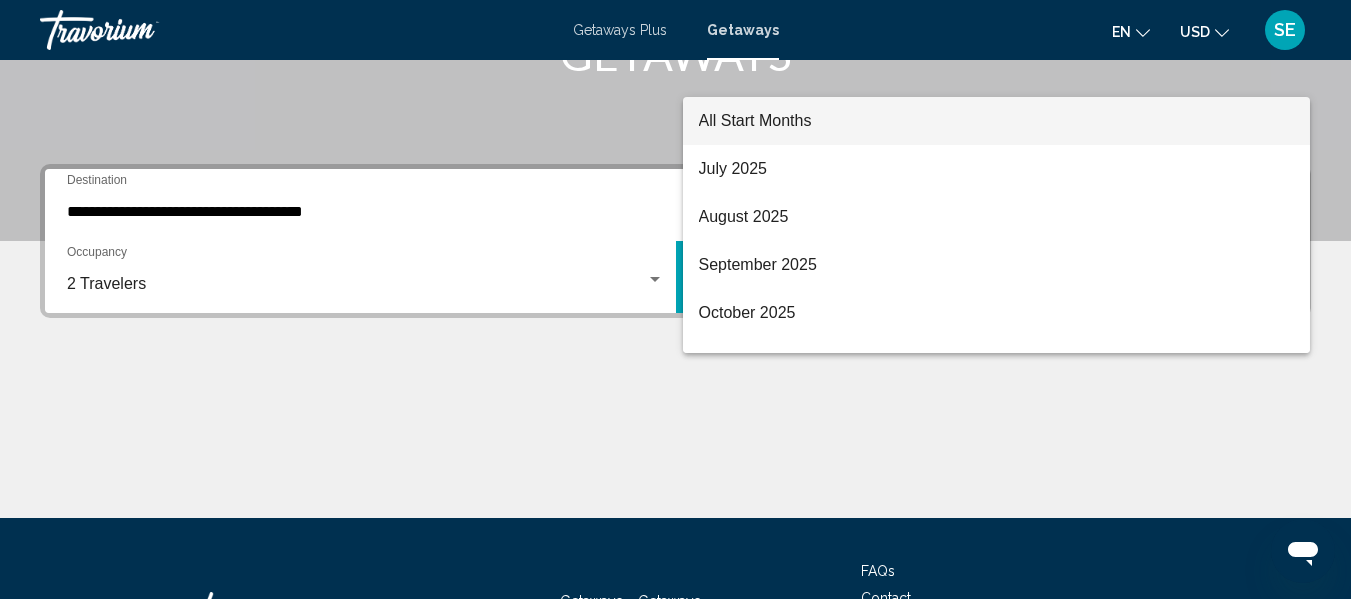 scroll, scrollTop: 458, scrollLeft: 0, axis: vertical 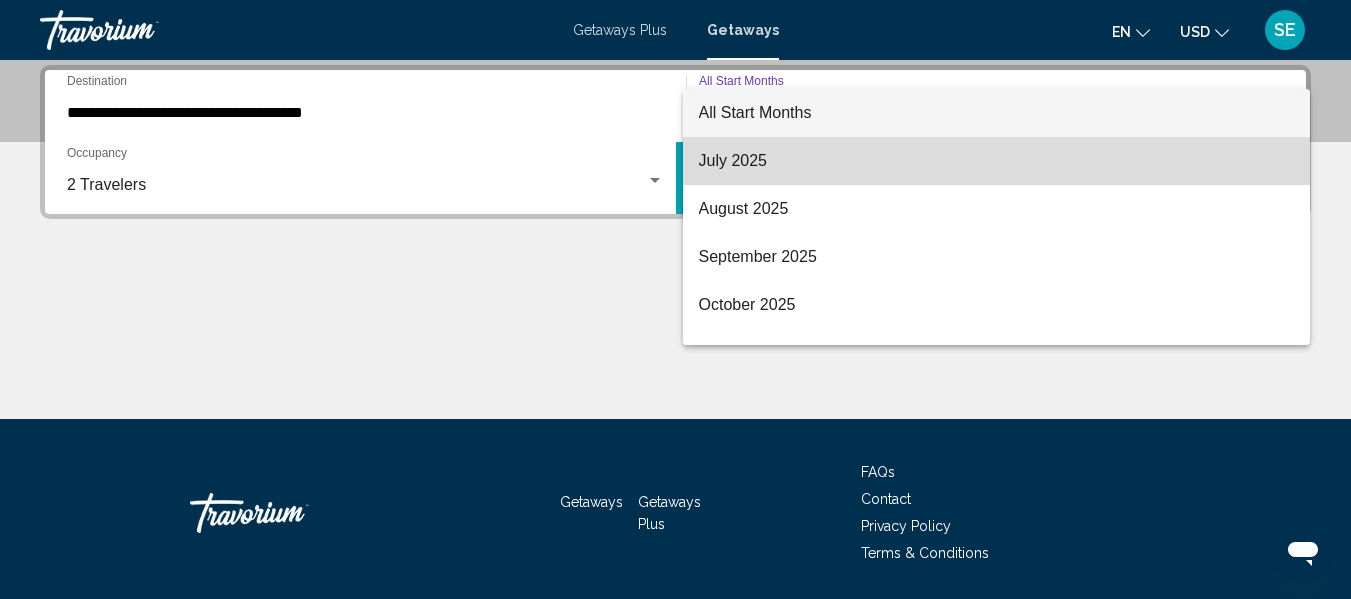 click on "July 2025" at bounding box center (997, 161) 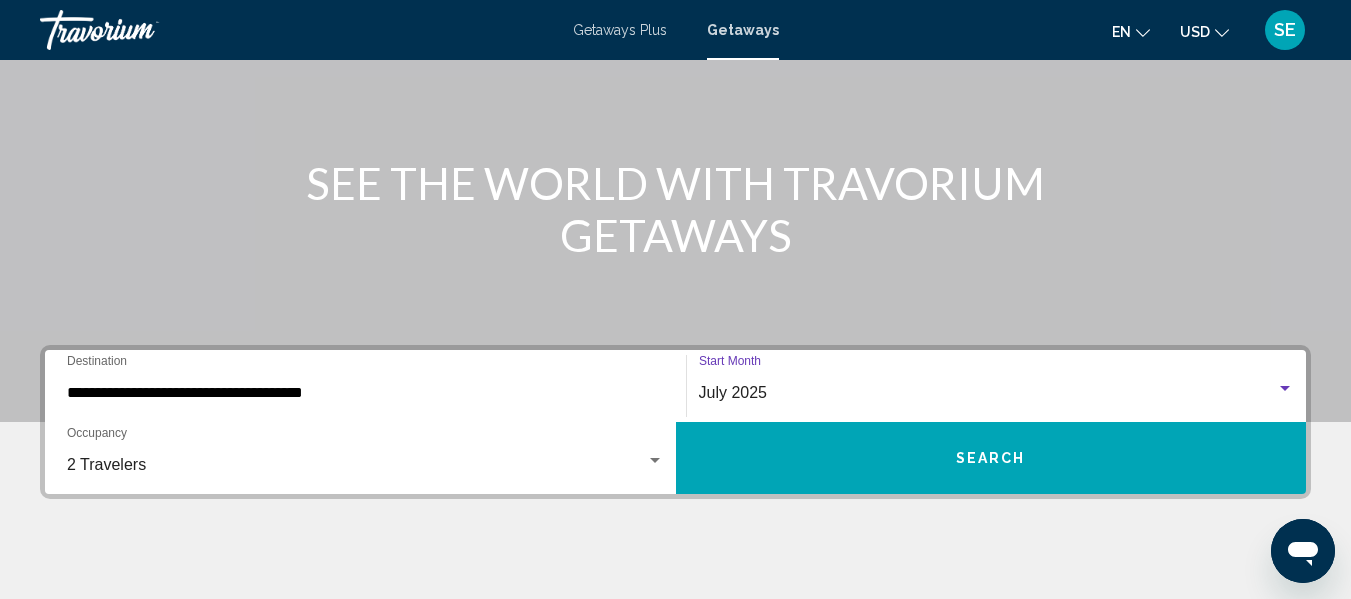 scroll, scrollTop: 177, scrollLeft: 0, axis: vertical 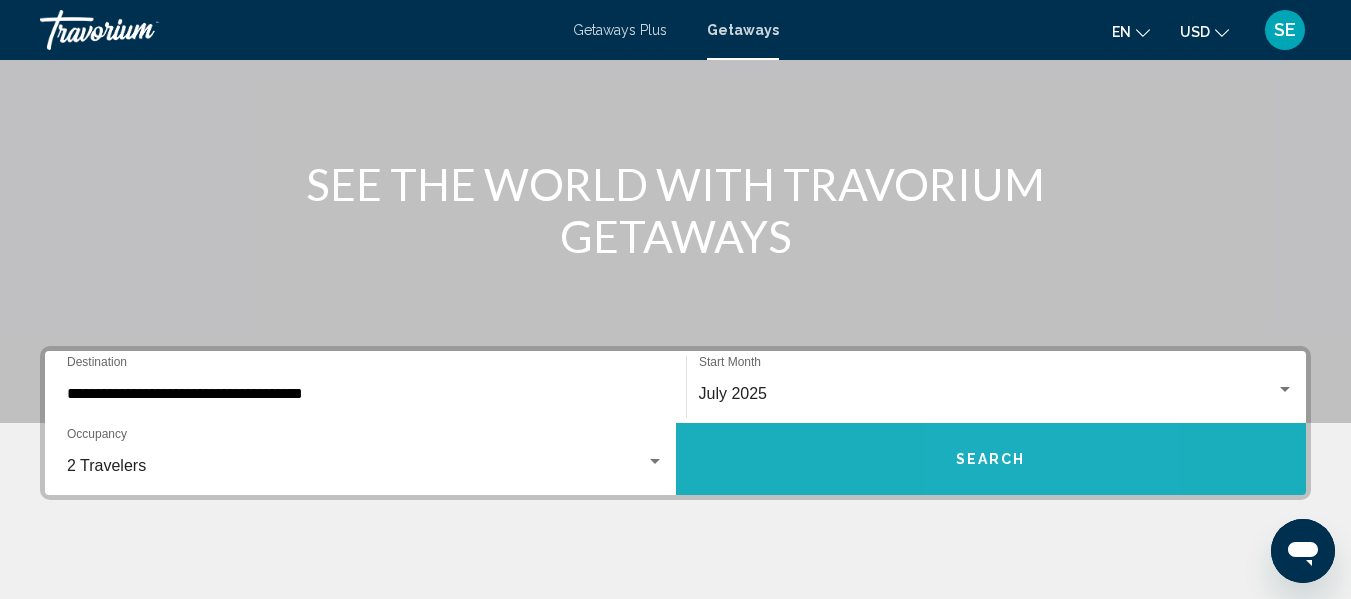 click on "Search" at bounding box center (991, 460) 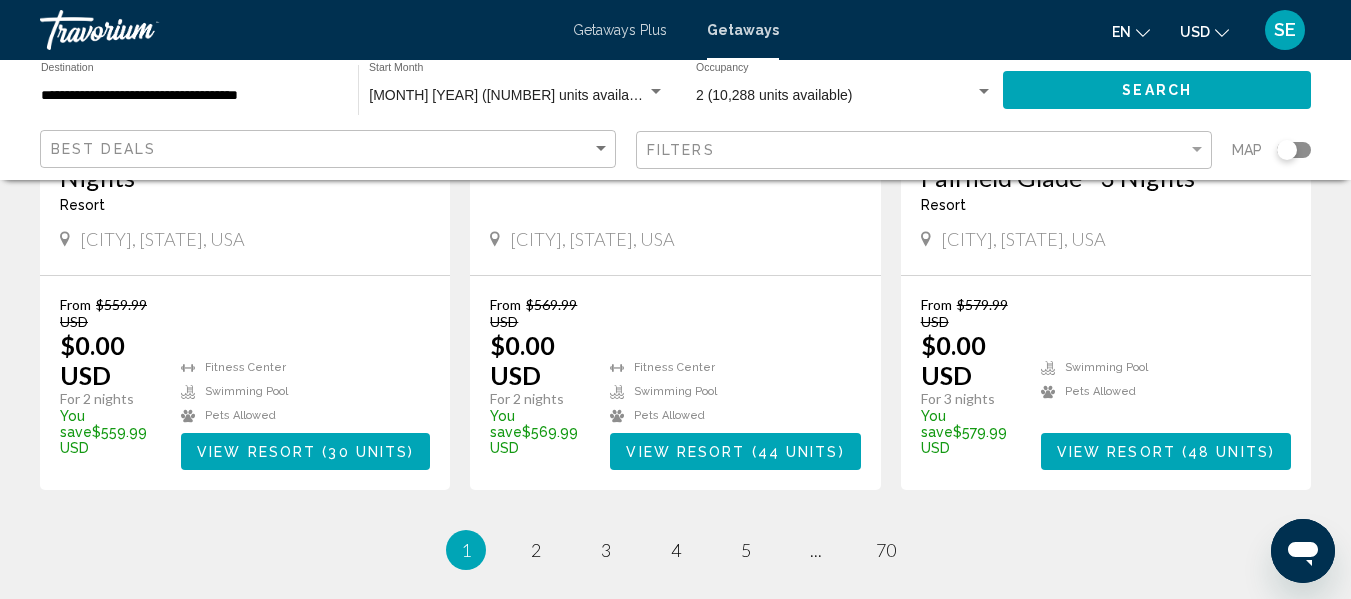 scroll, scrollTop: 2697, scrollLeft: 0, axis: vertical 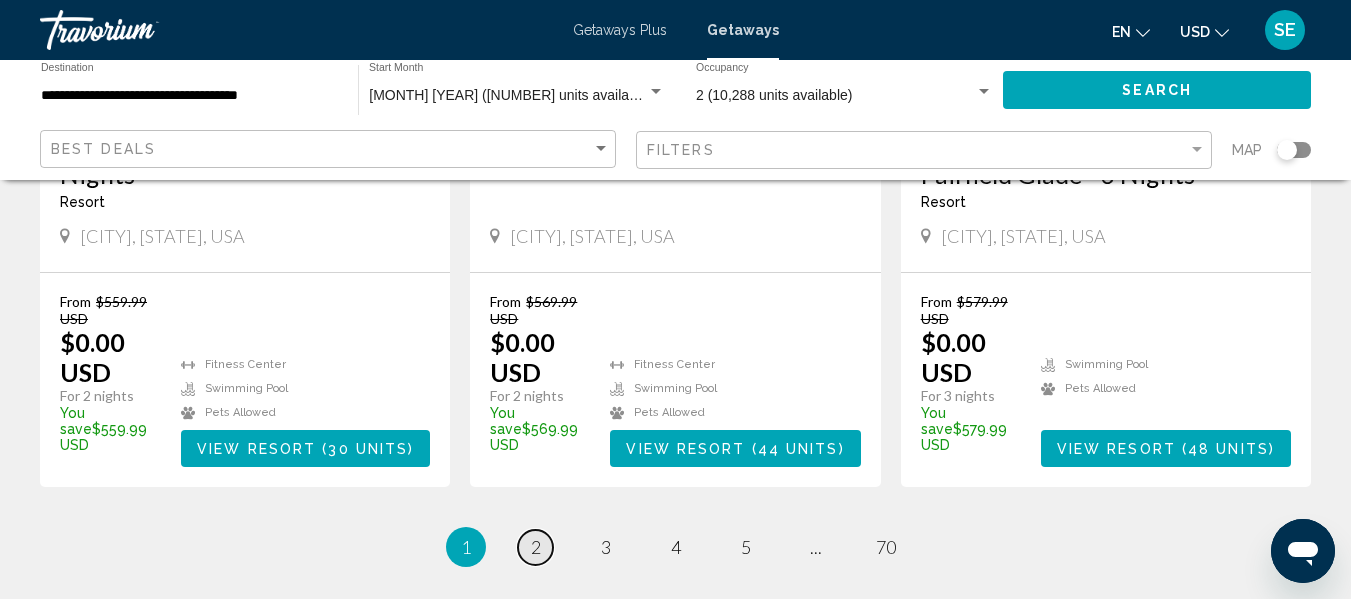 click on "2" at bounding box center (536, 547) 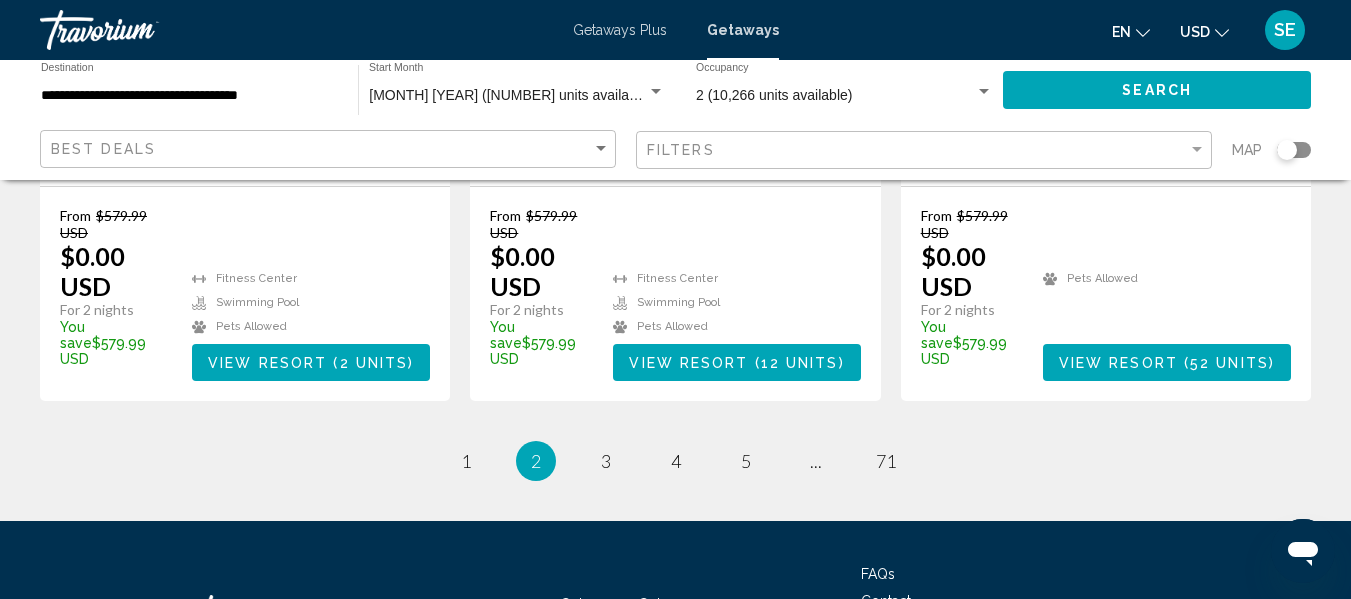 scroll, scrollTop: 2783, scrollLeft: 0, axis: vertical 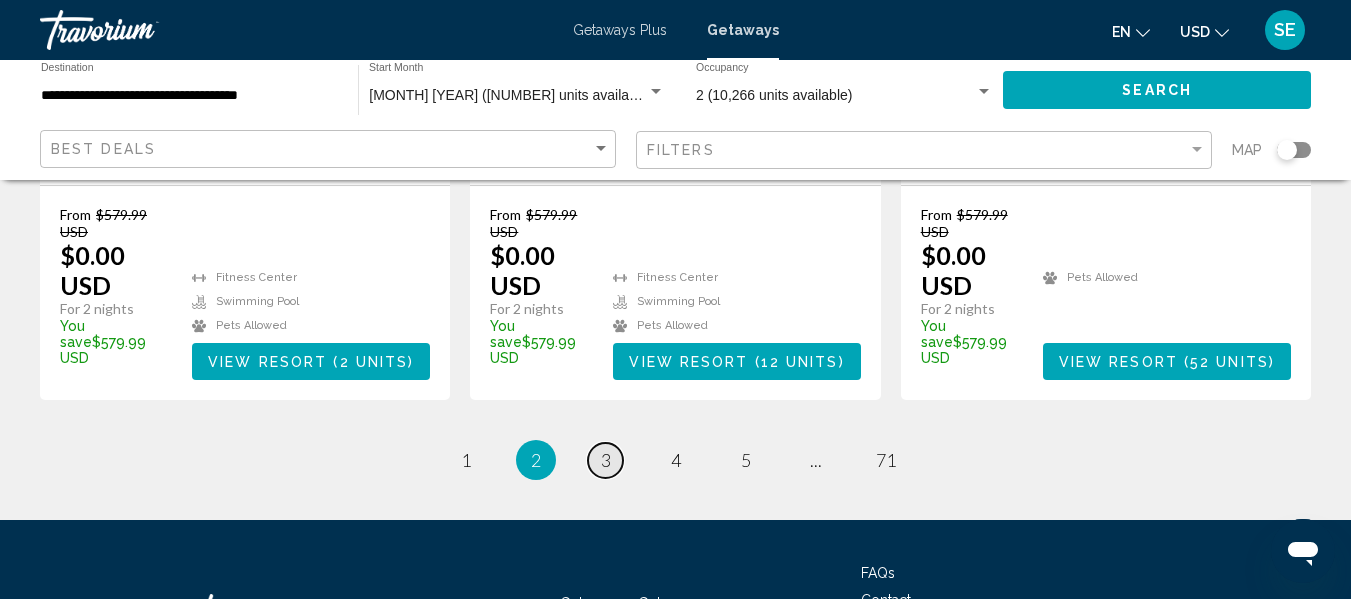 click on "page  3" at bounding box center [605, 460] 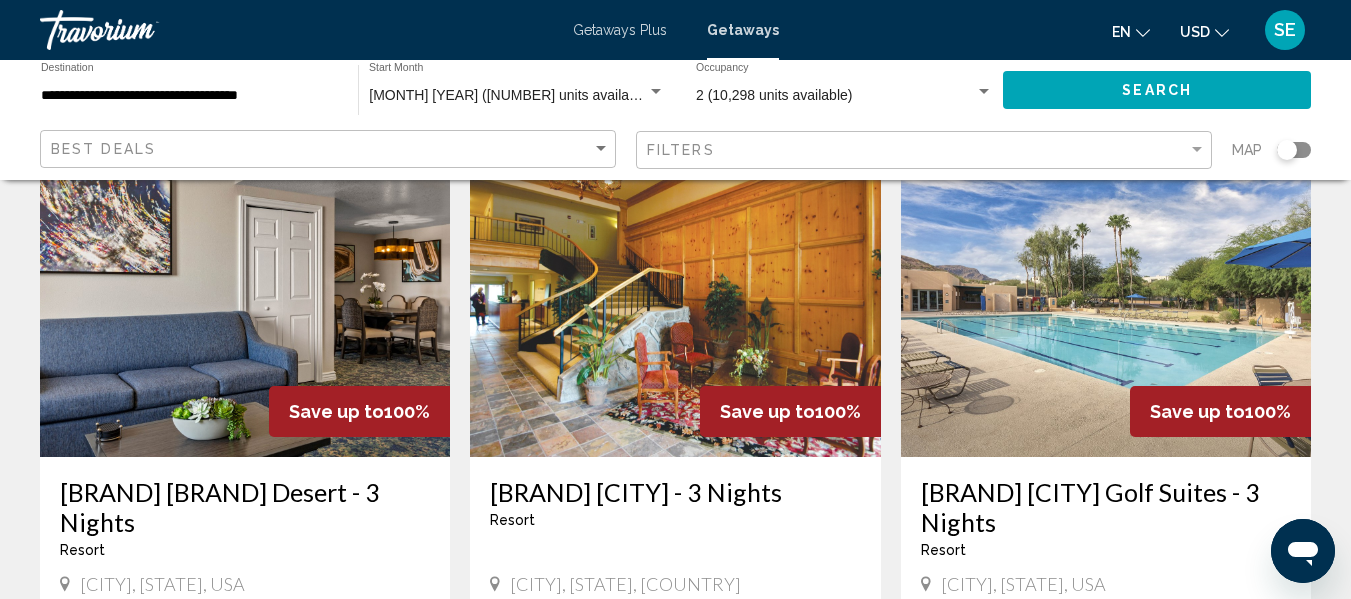 scroll, scrollTop: 2332, scrollLeft: 0, axis: vertical 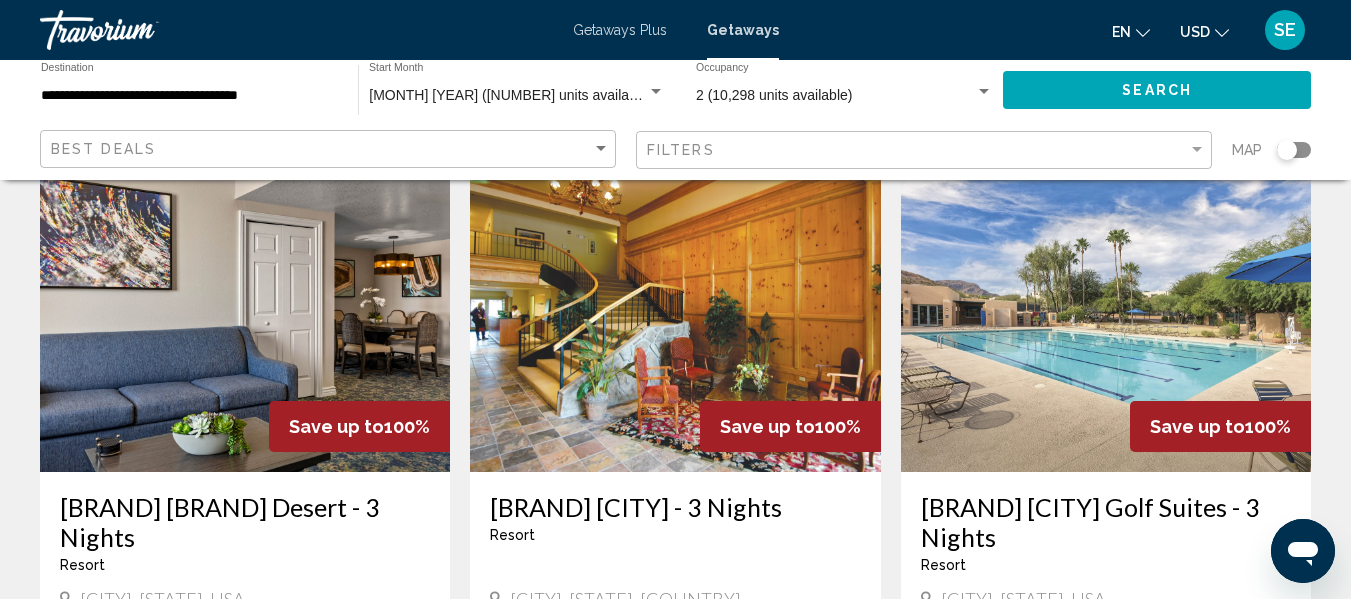 click at bounding box center [245, 312] 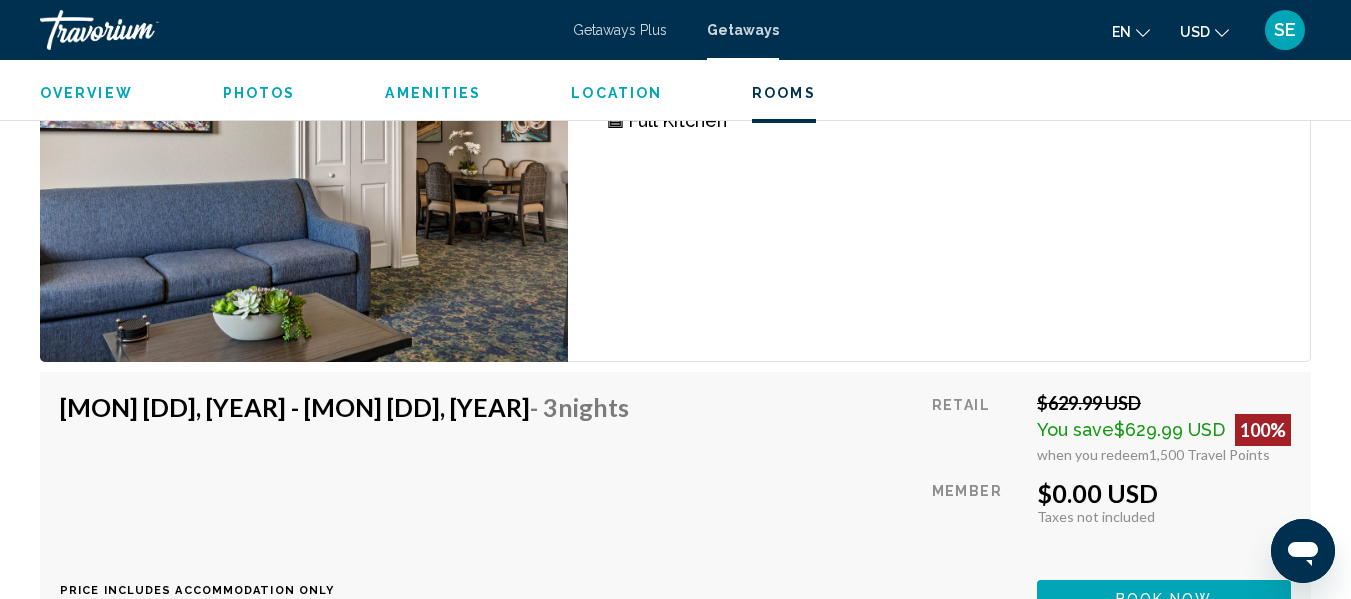 scroll, scrollTop: 4055, scrollLeft: 0, axis: vertical 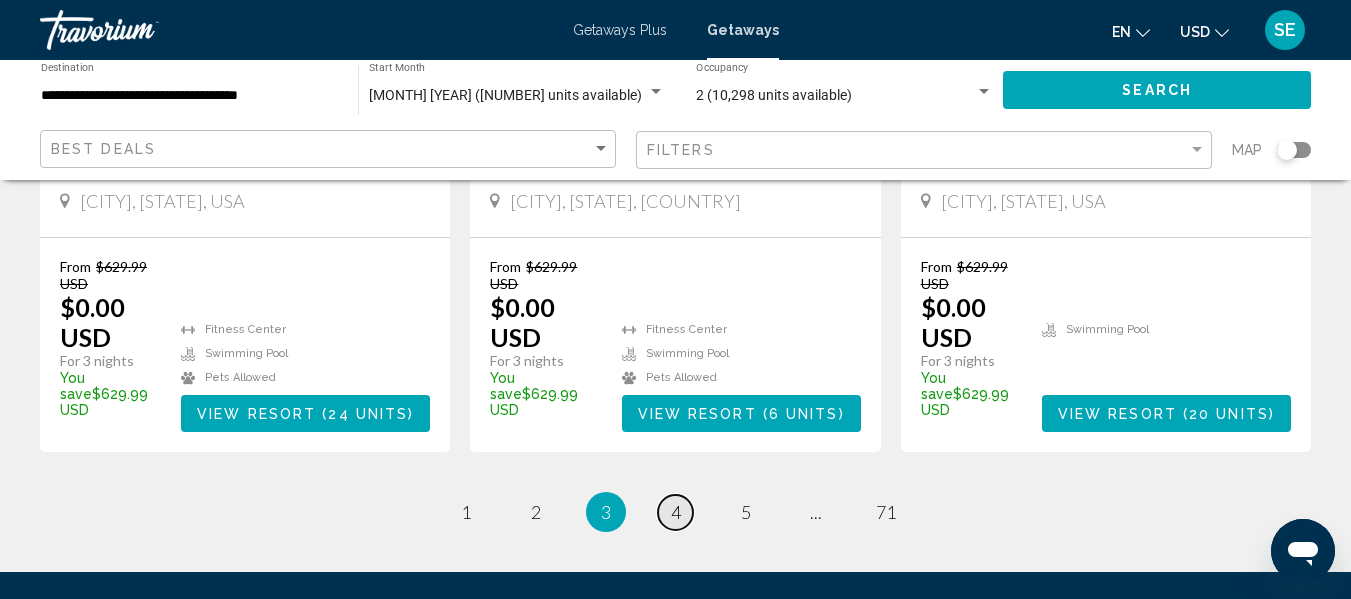 click on "4" at bounding box center [676, 512] 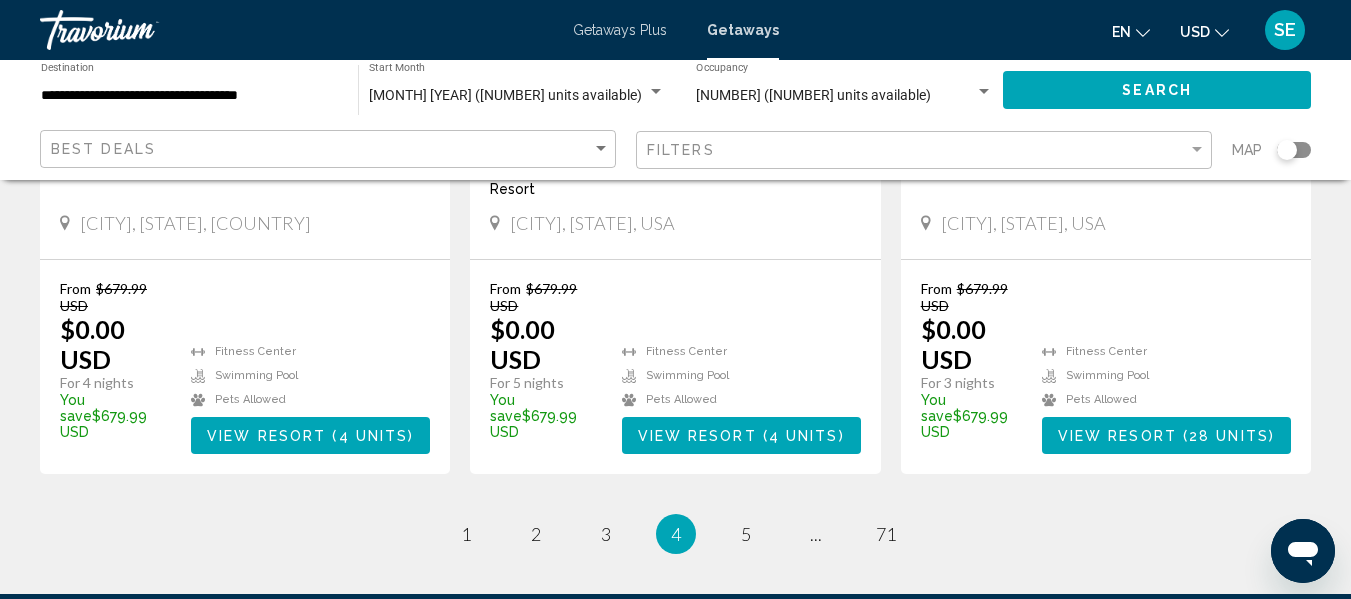 scroll, scrollTop: 2712, scrollLeft: 0, axis: vertical 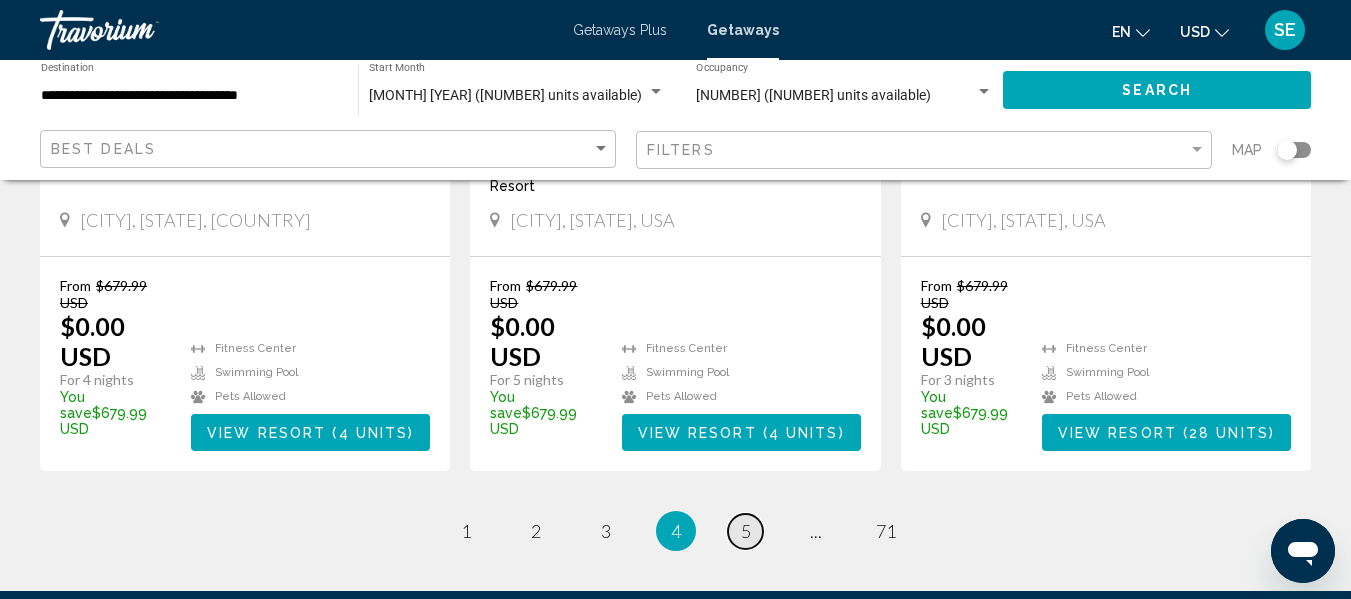 click on "5" at bounding box center [746, 531] 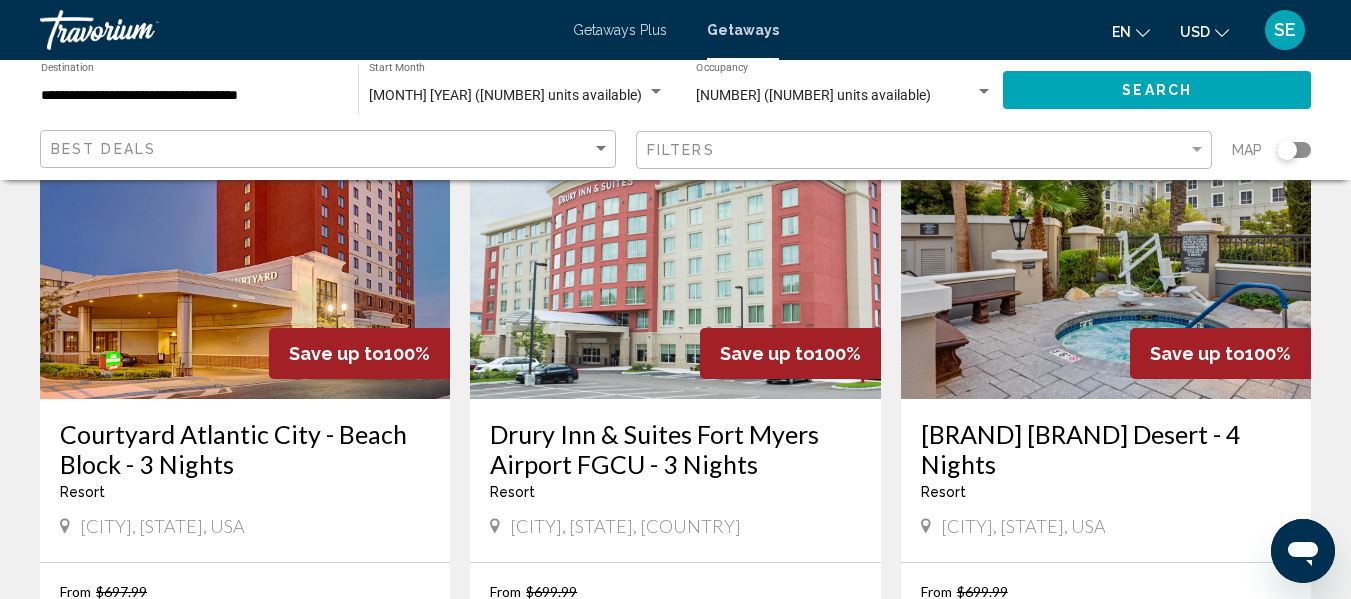 scroll, scrollTop: 2365, scrollLeft: 0, axis: vertical 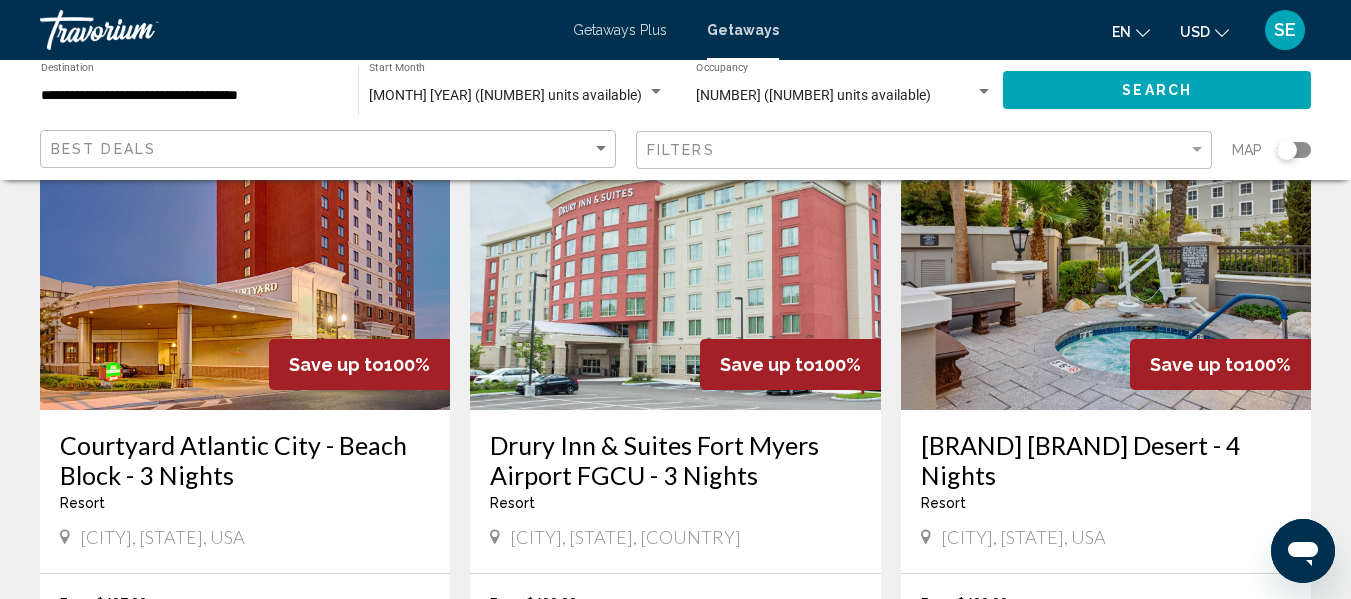 click at bounding box center (1106, 250) 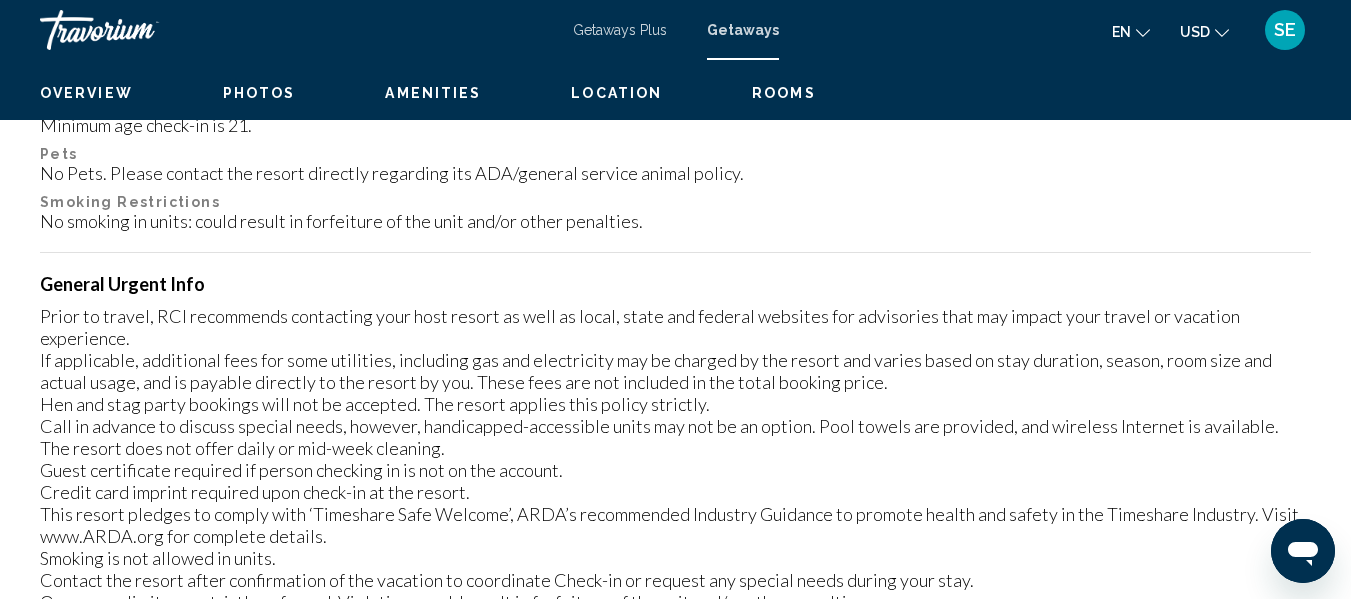 scroll, scrollTop: 236, scrollLeft: 0, axis: vertical 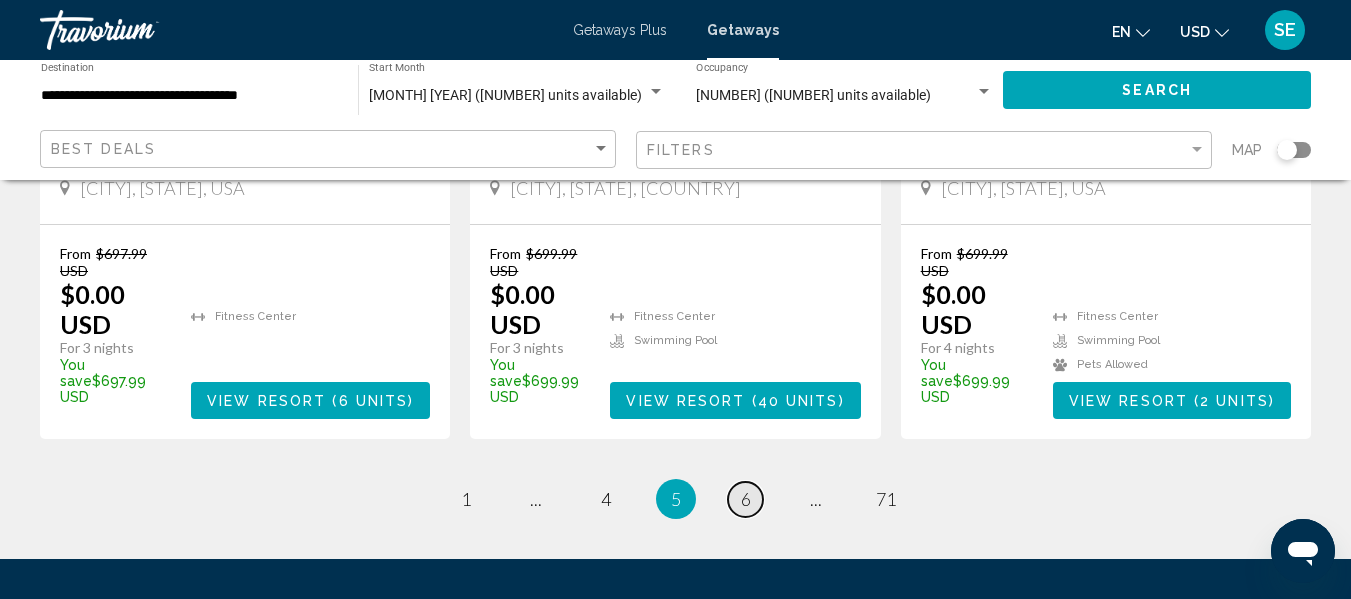 click on "6" at bounding box center [746, 499] 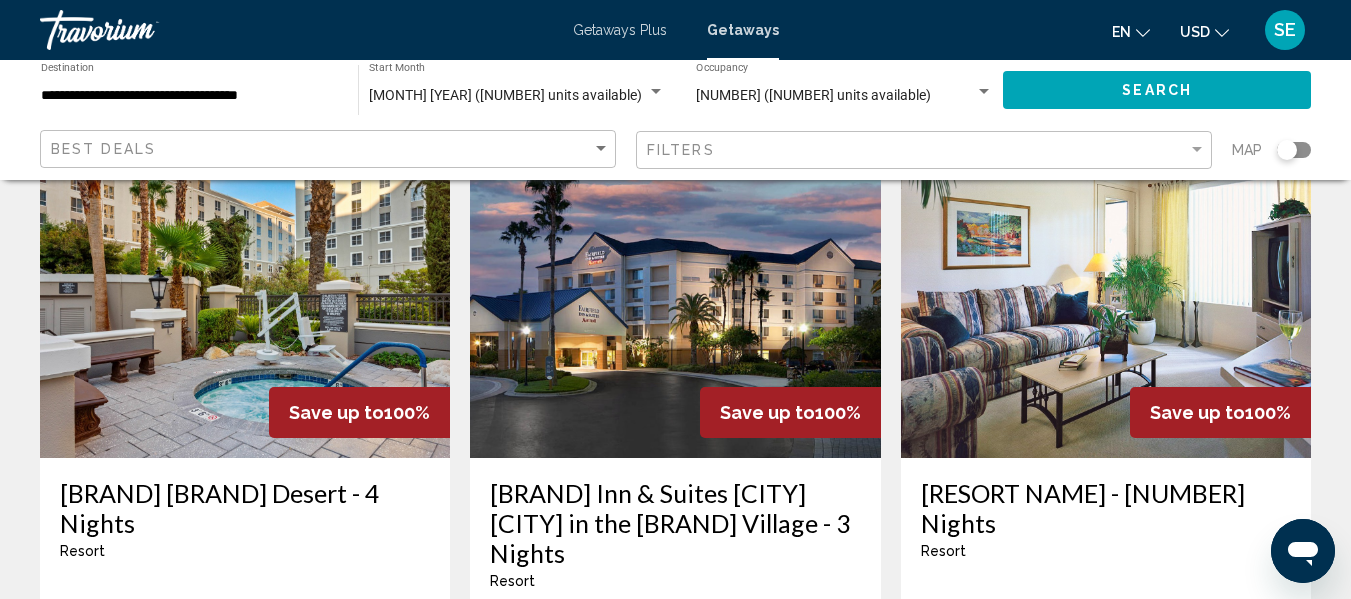 scroll, scrollTop: 128, scrollLeft: 0, axis: vertical 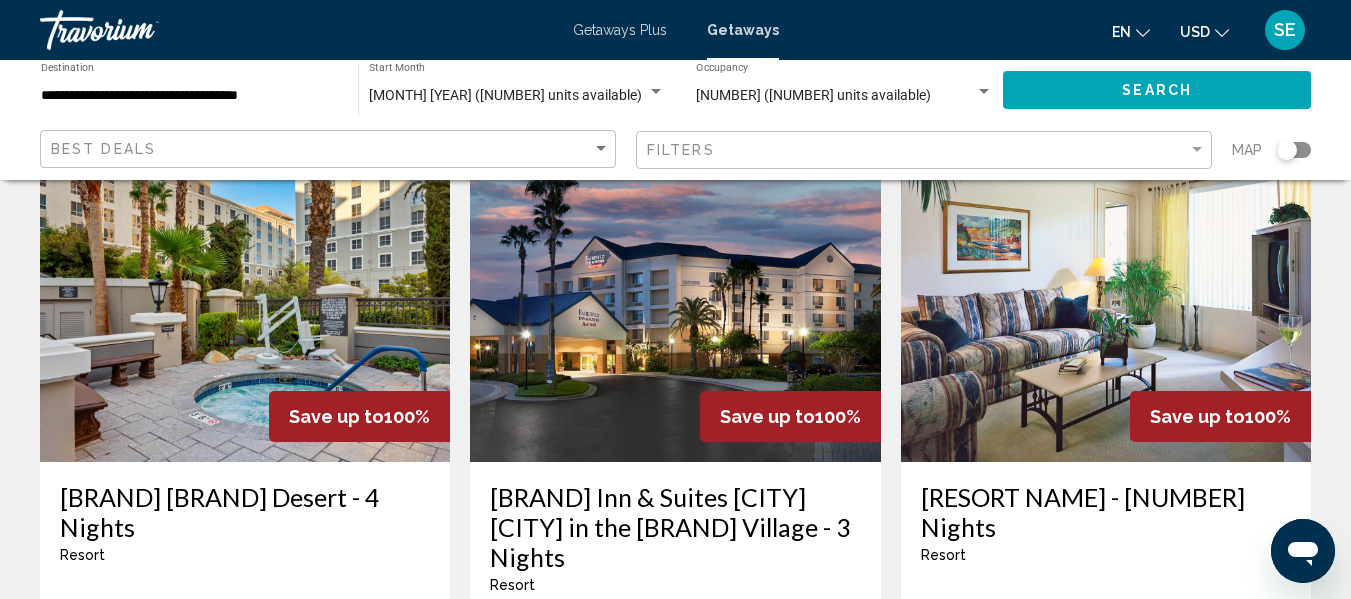 click at bounding box center [245, 302] 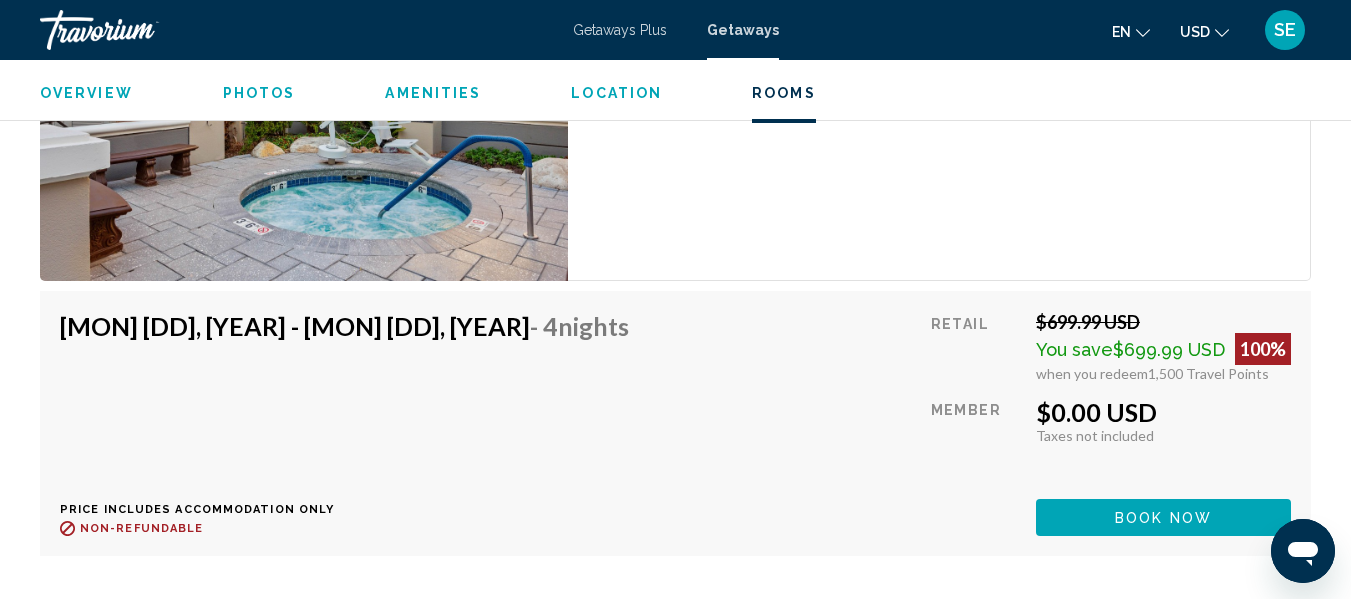 scroll, scrollTop: 3988, scrollLeft: 0, axis: vertical 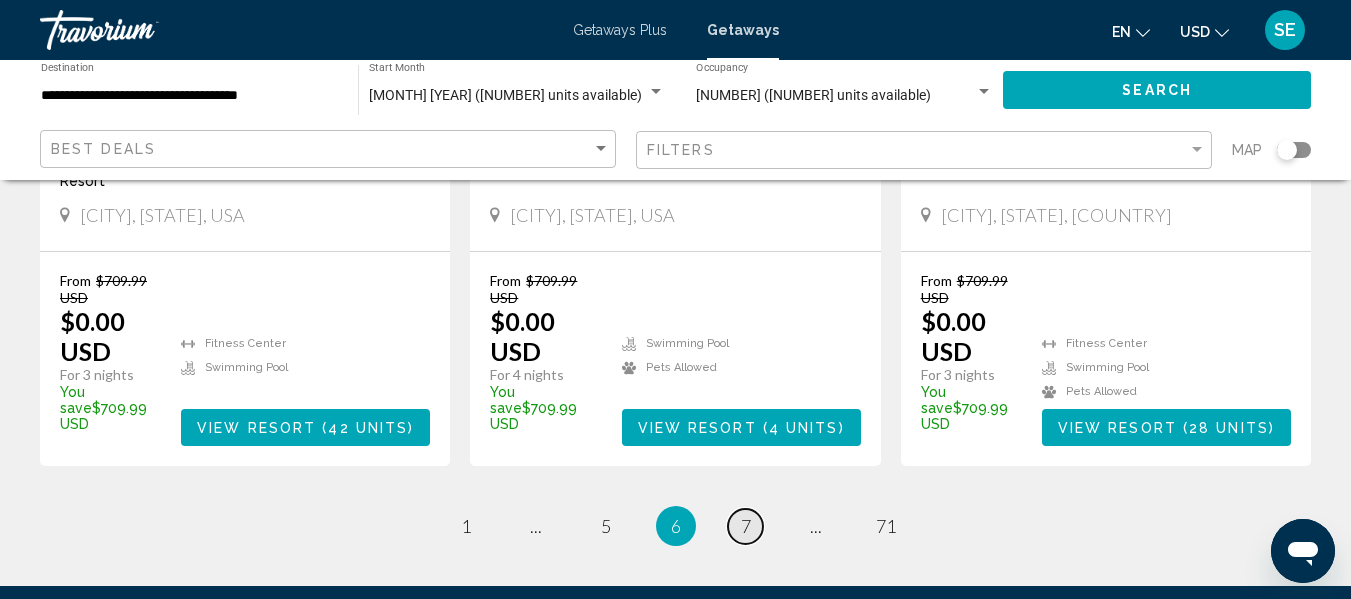 click on "7" at bounding box center (746, 526) 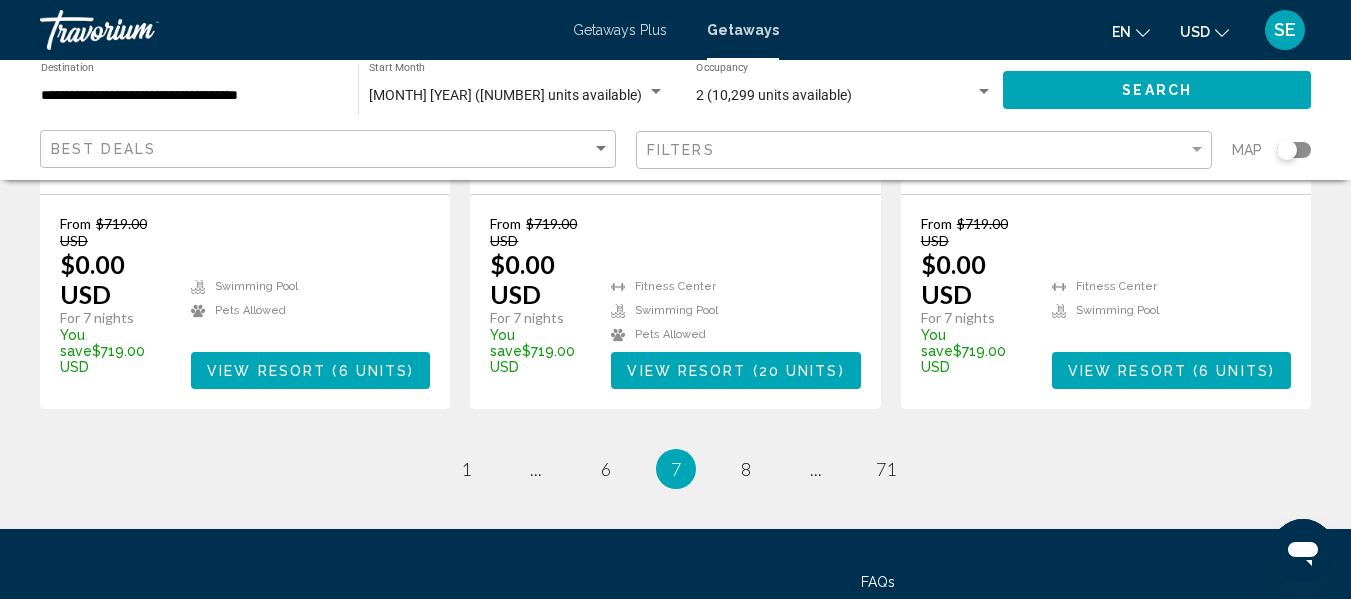 scroll, scrollTop: 2750, scrollLeft: 0, axis: vertical 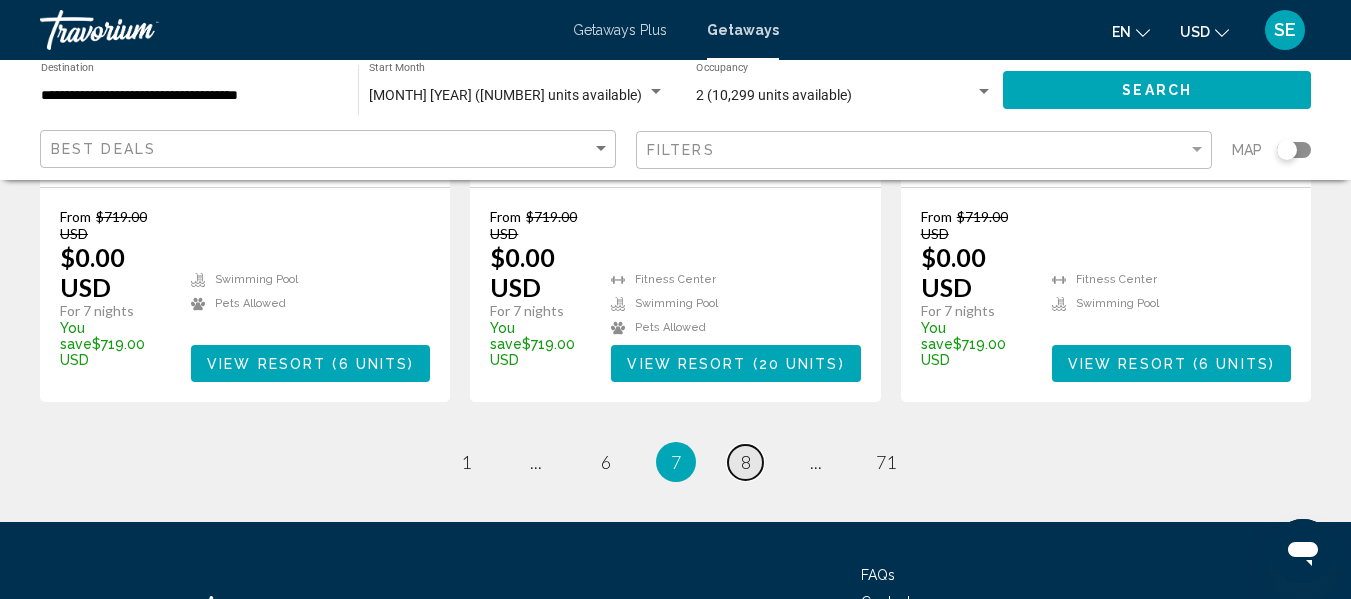 click on "8" at bounding box center (746, 462) 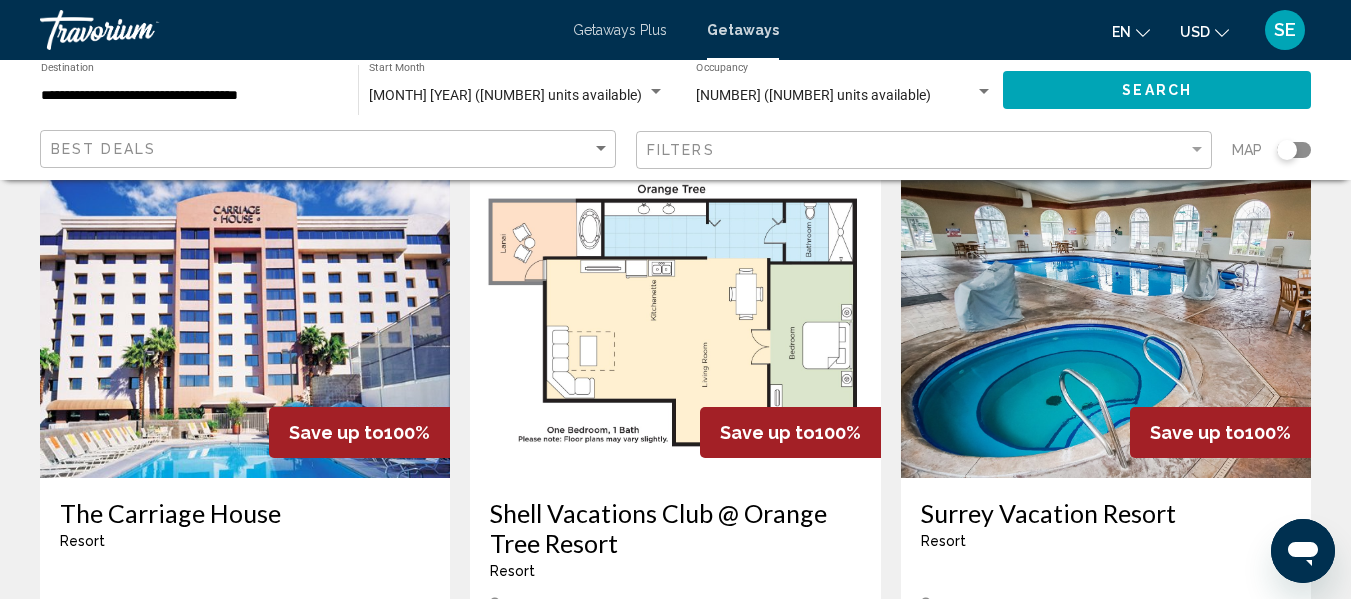 scroll, scrollTop: 108, scrollLeft: 0, axis: vertical 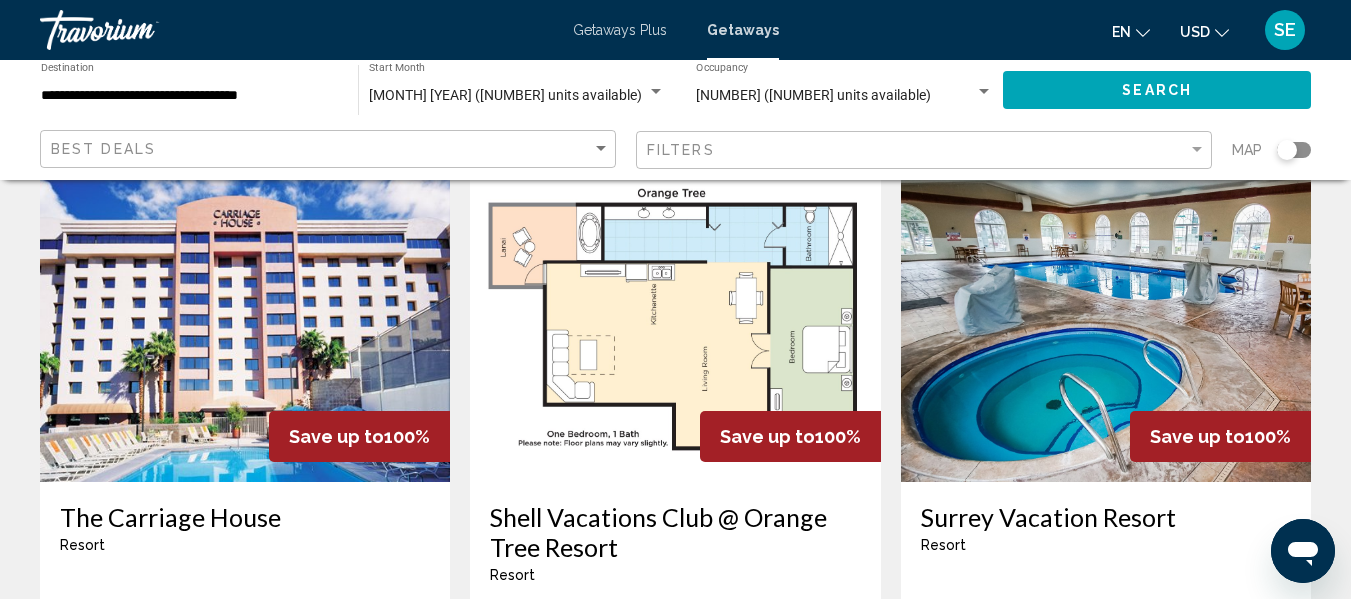 click at bounding box center (245, 322) 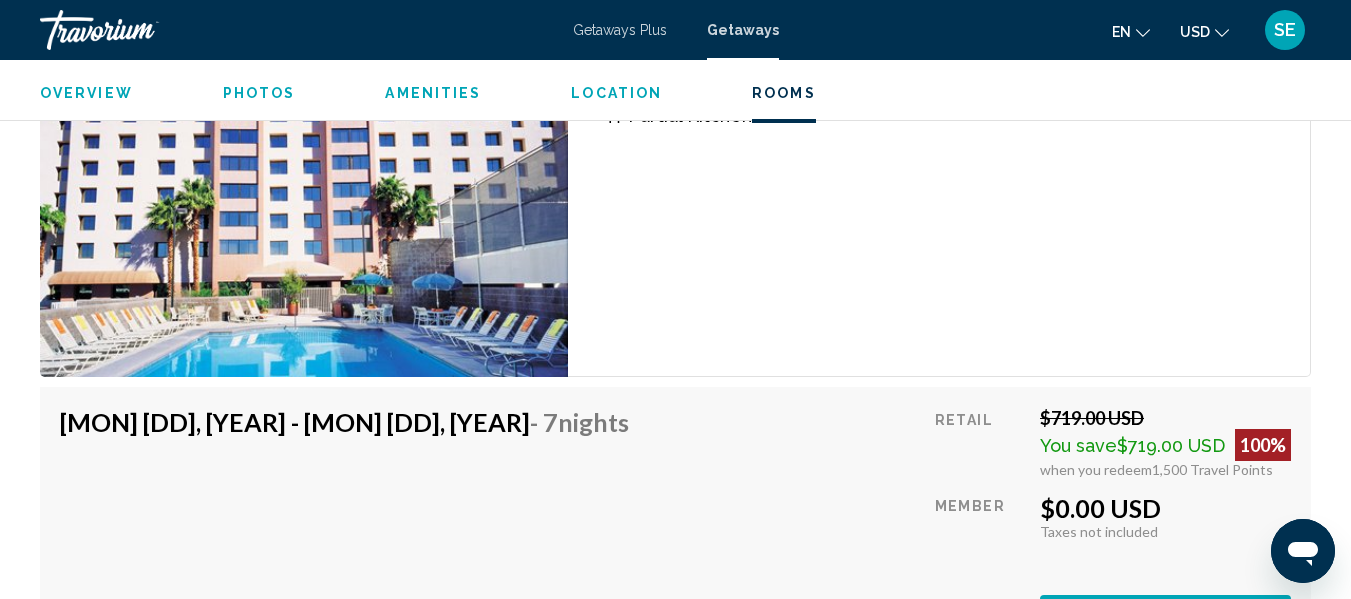 scroll, scrollTop: 3837, scrollLeft: 0, axis: vertical 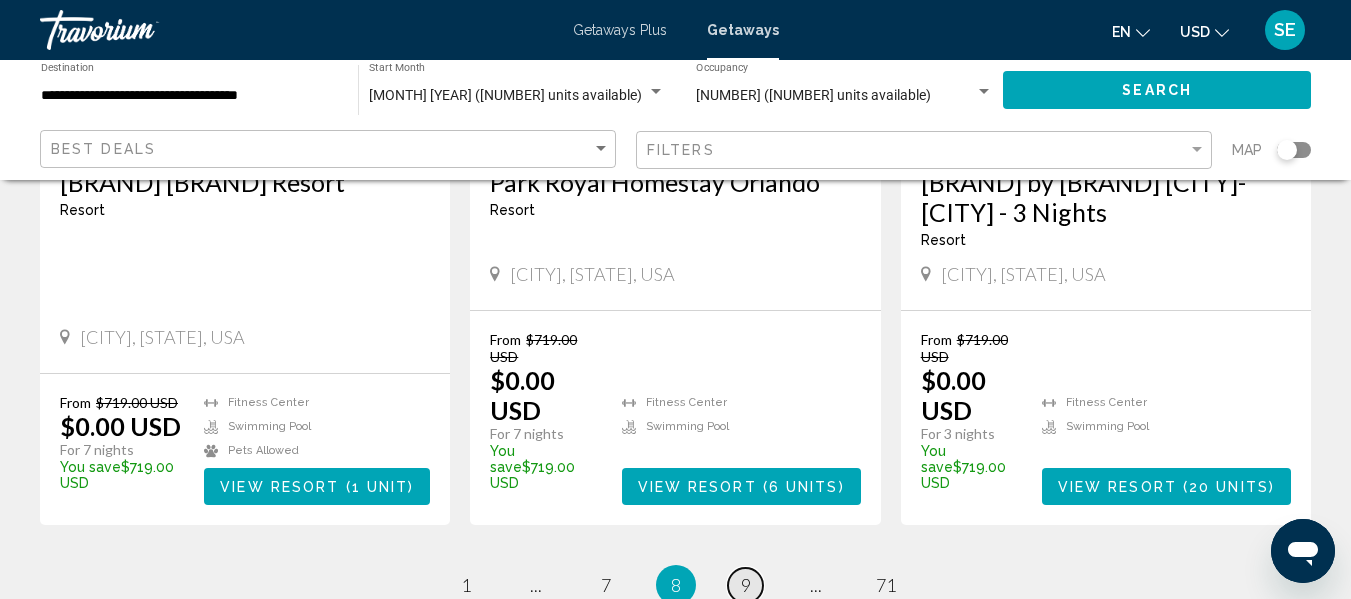 click on "page  9" at bounding box center (745, 585) 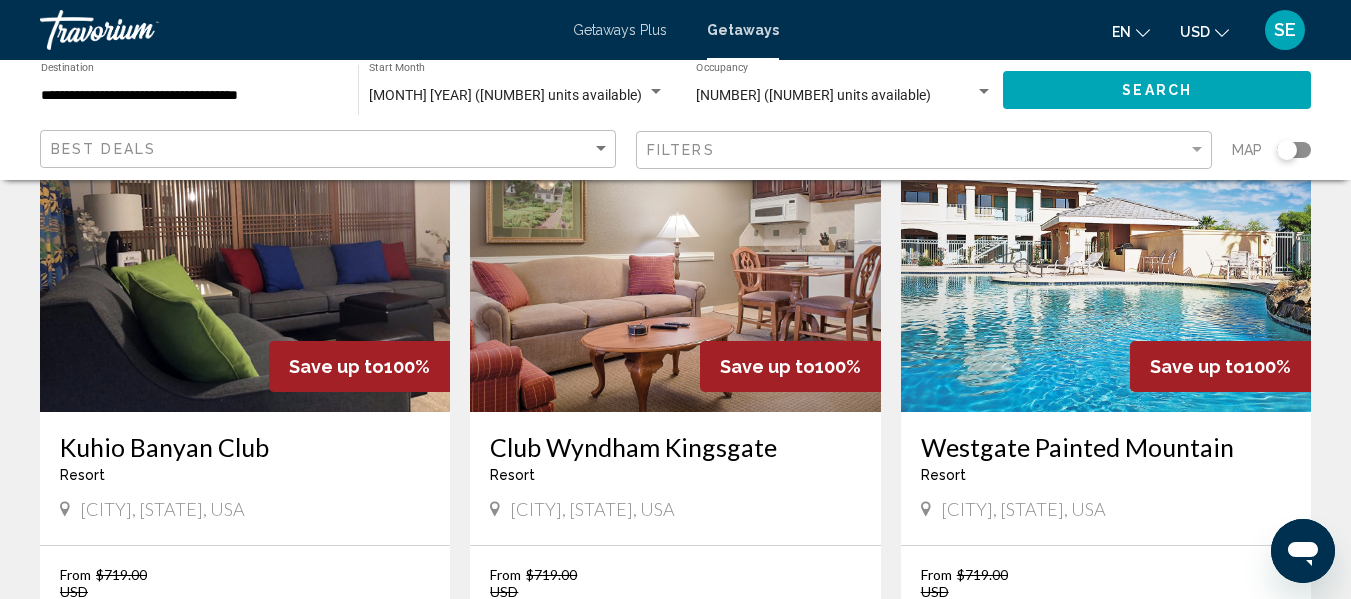scroll, scrollTop: 1588, scrollLeft: 0, axis: vertical 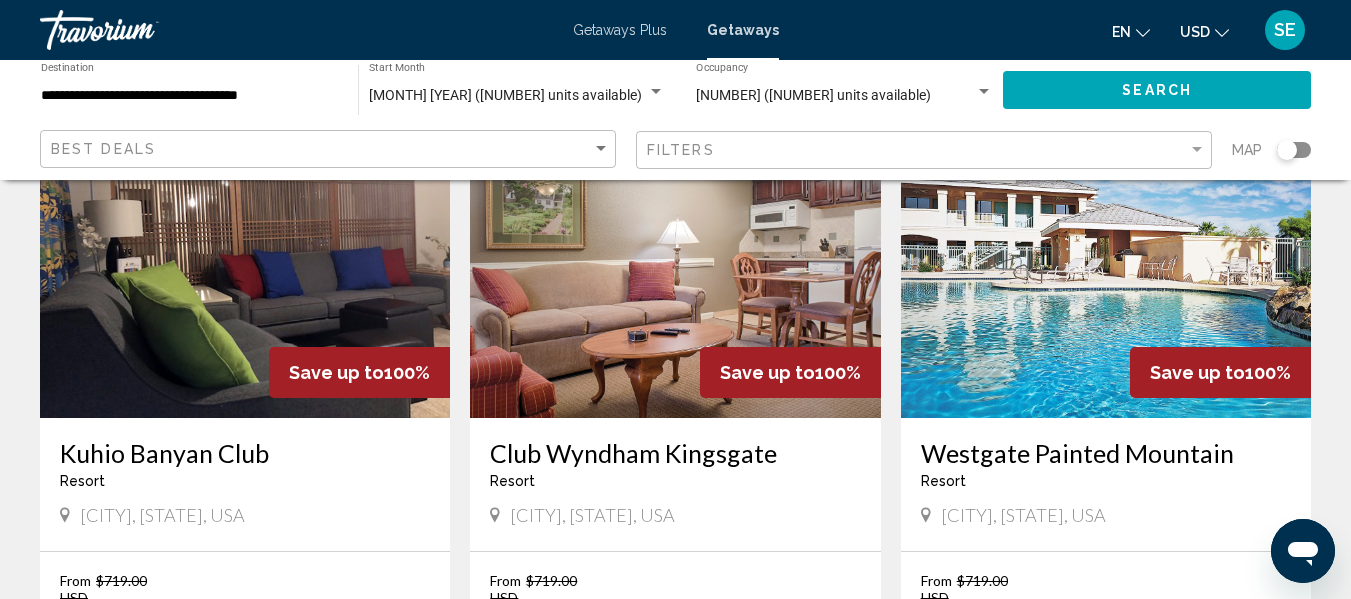 click at bounding box center [245, 258] 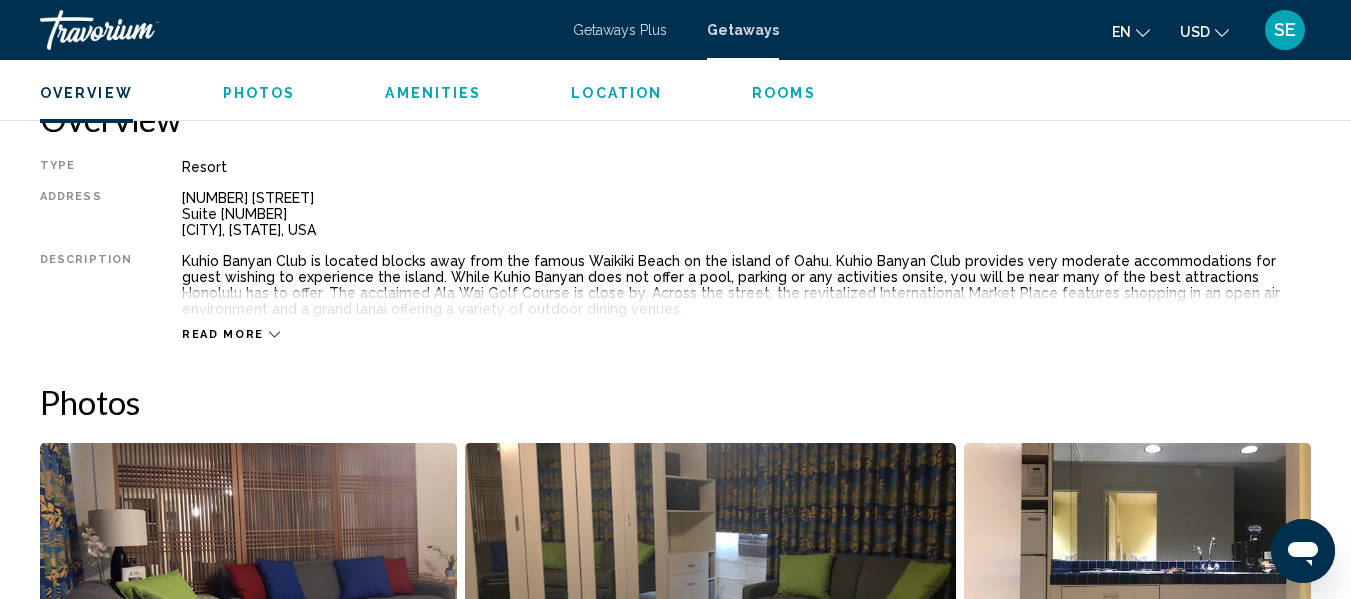 scroll, scrollTop: 1010, scrollLeft: 0, axis: vertical 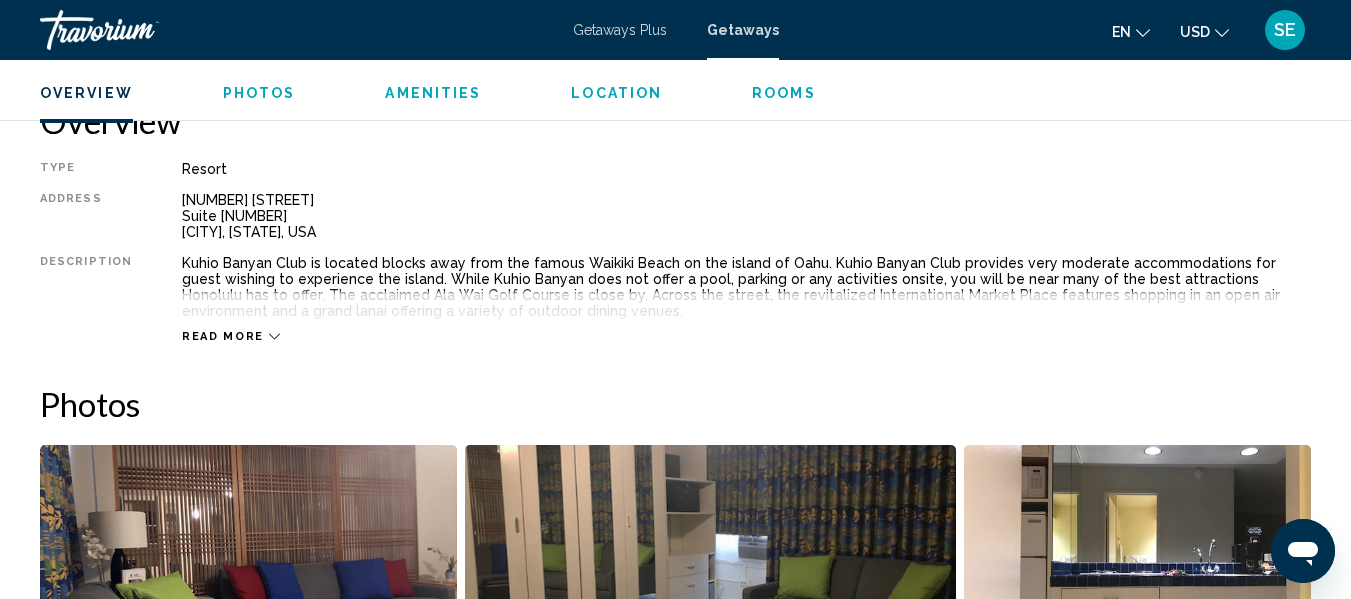 click at bounding box center [248, 569] 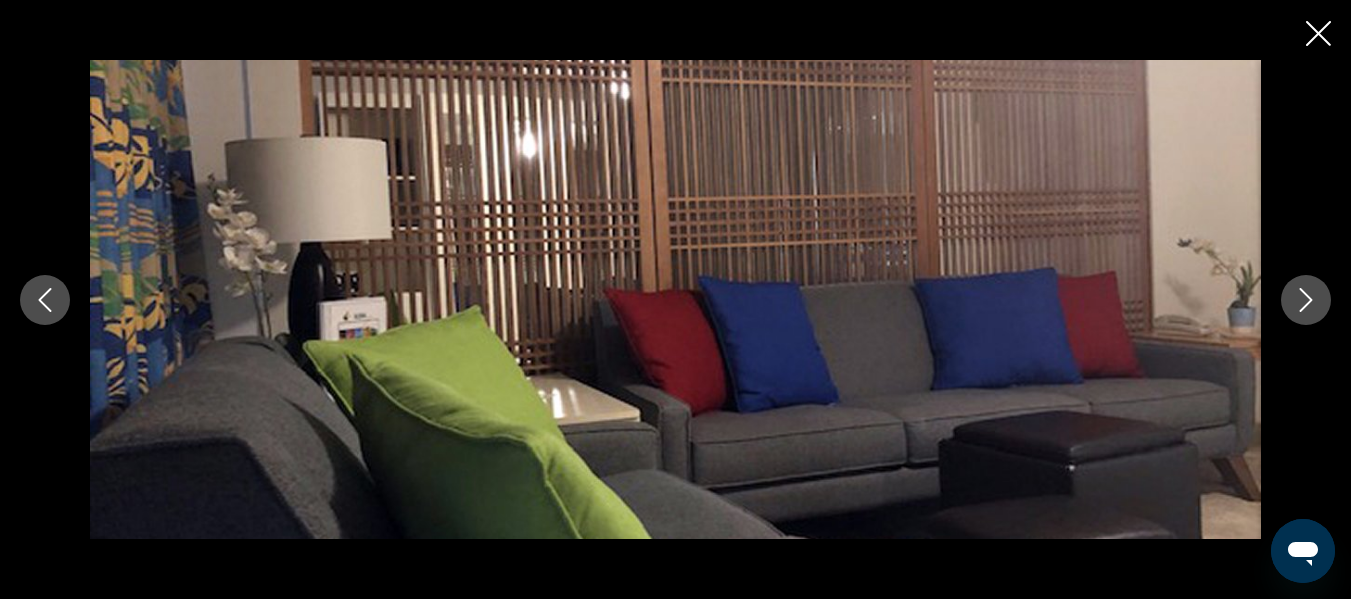click 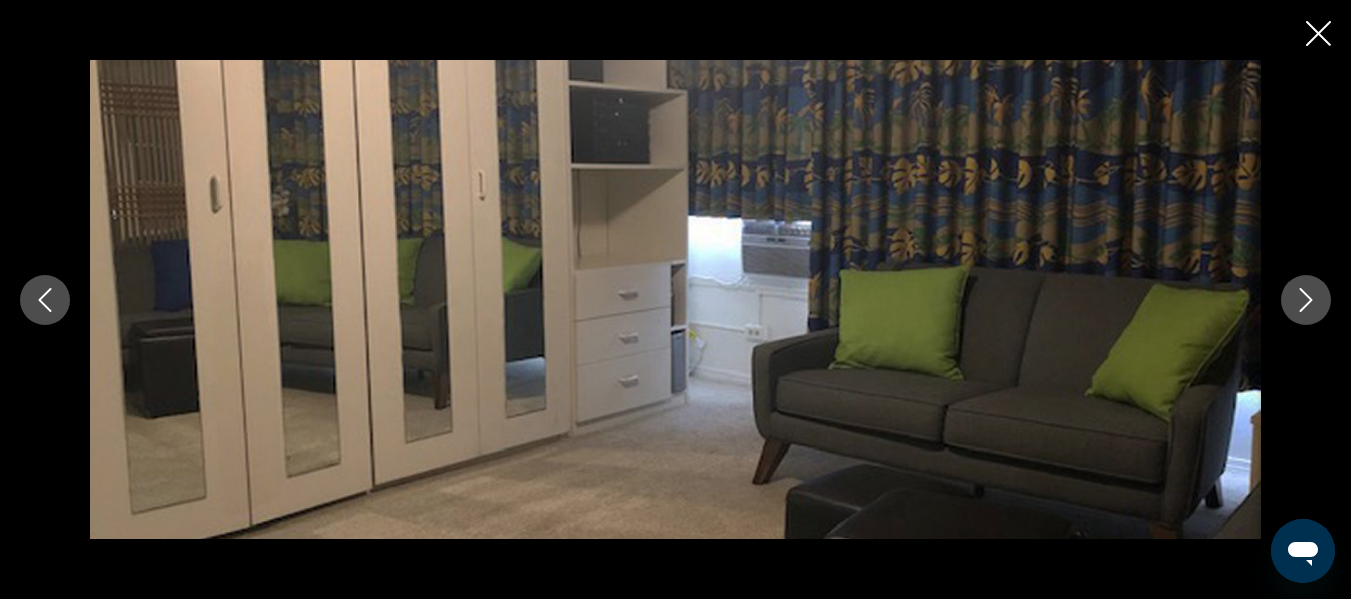 click 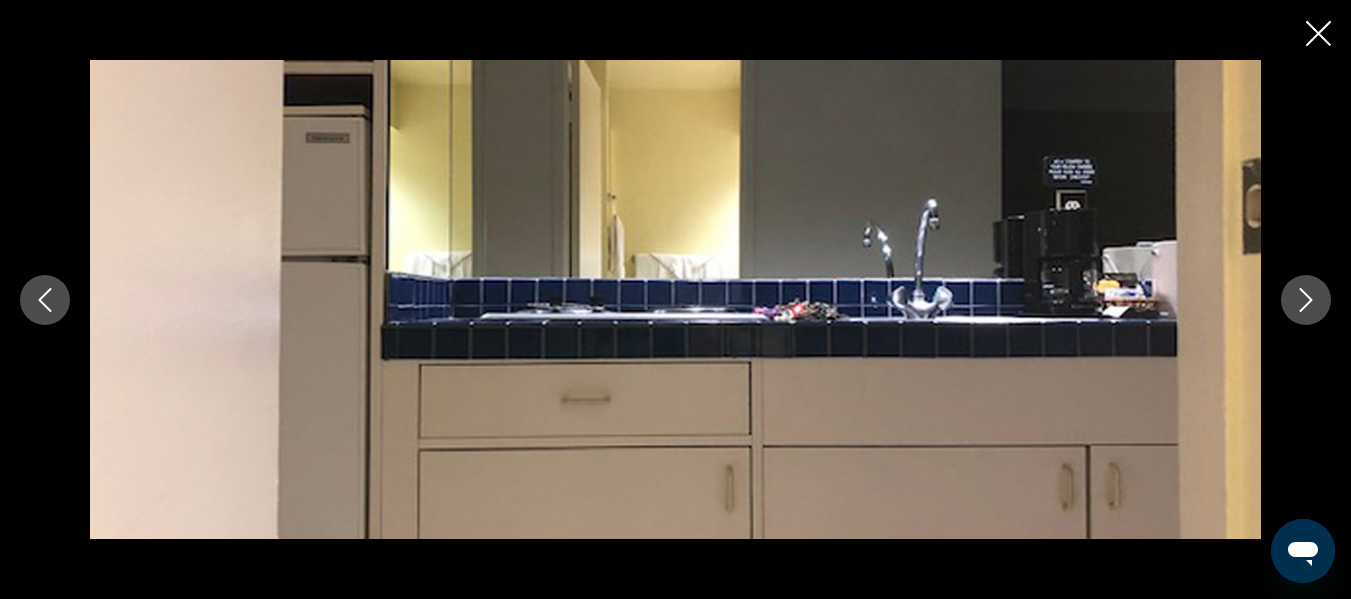 click 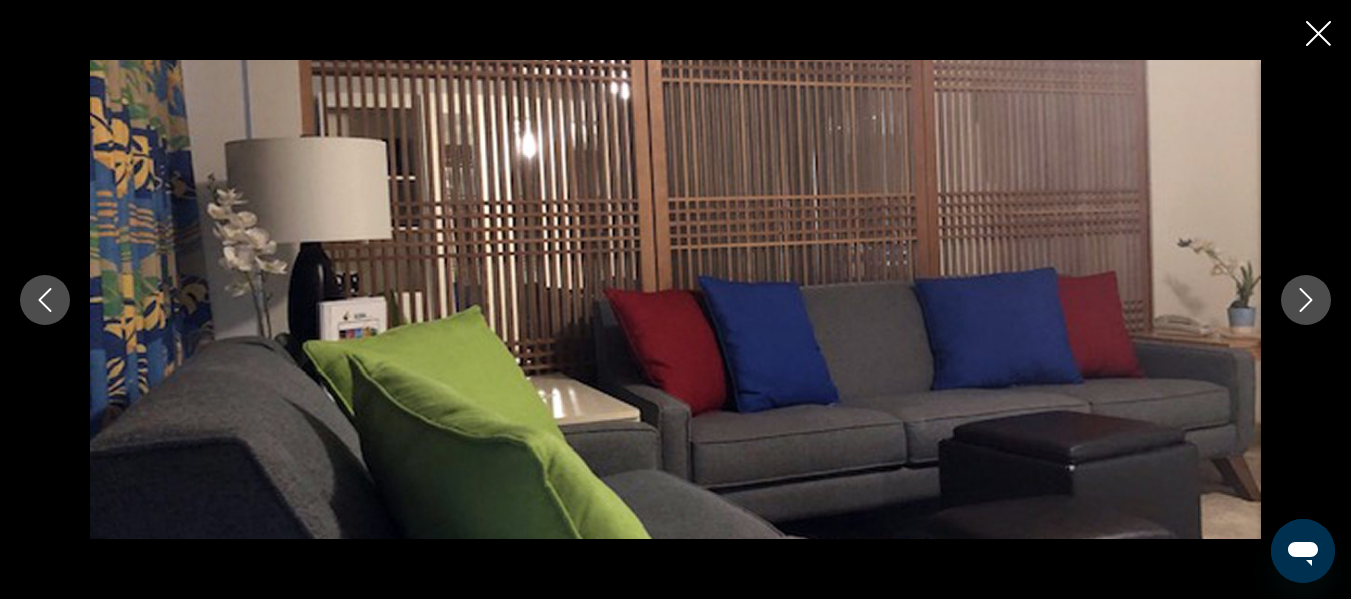 click 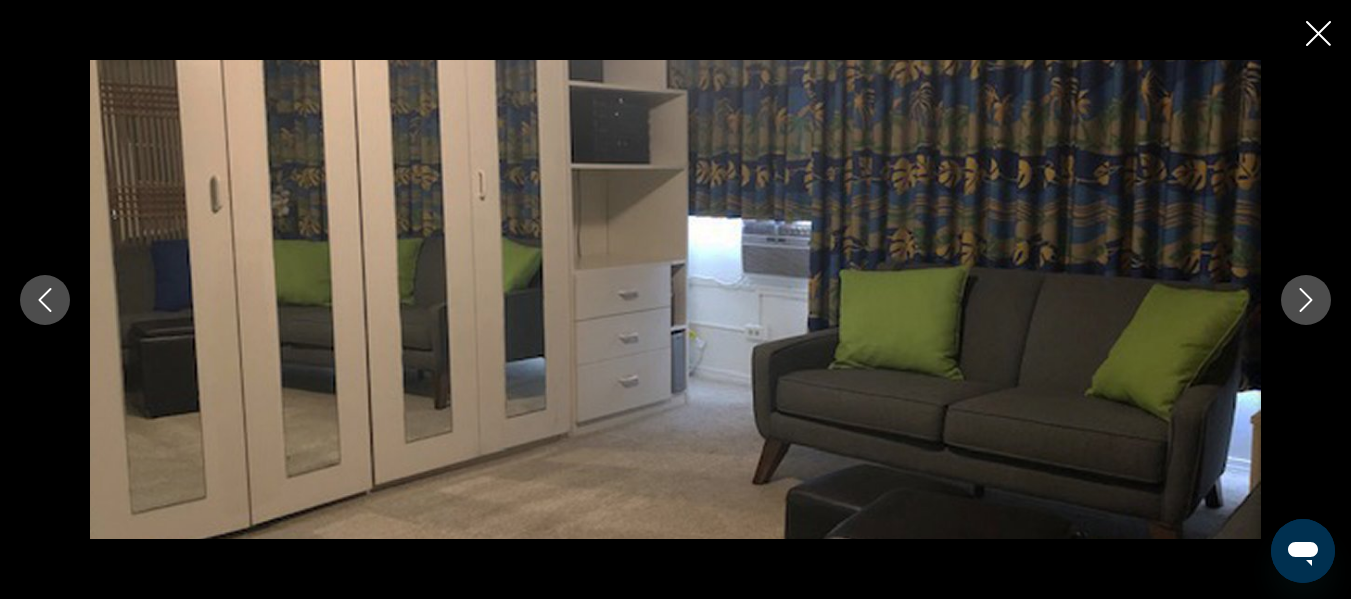 click 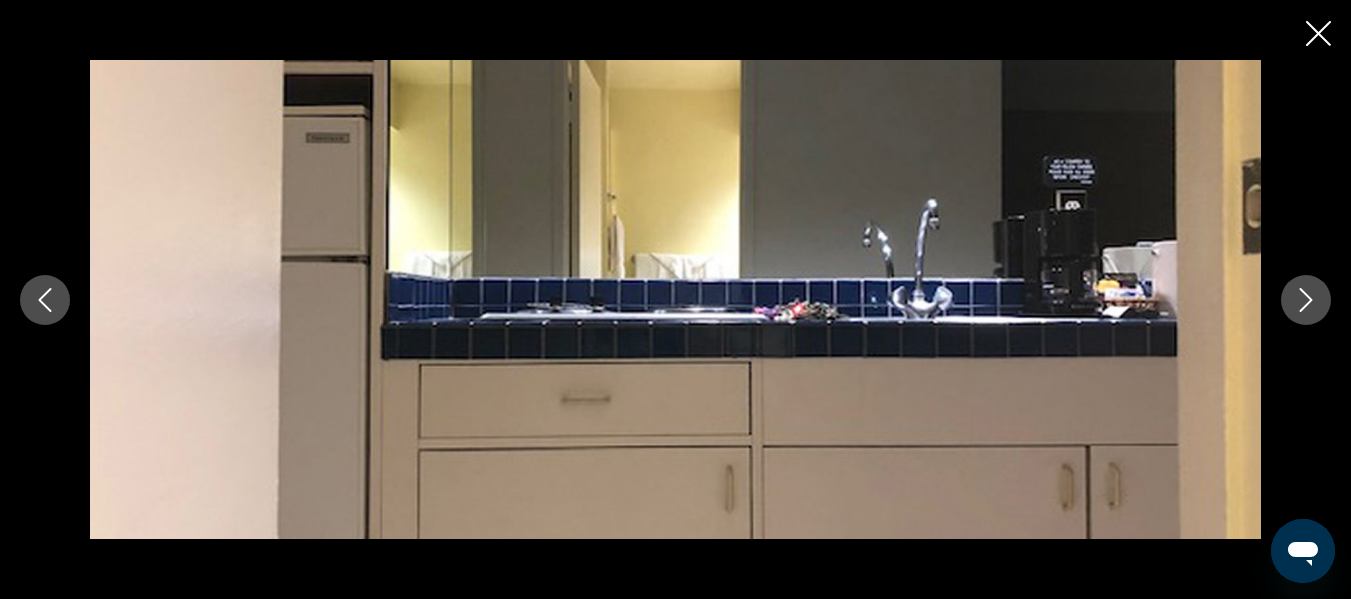 click 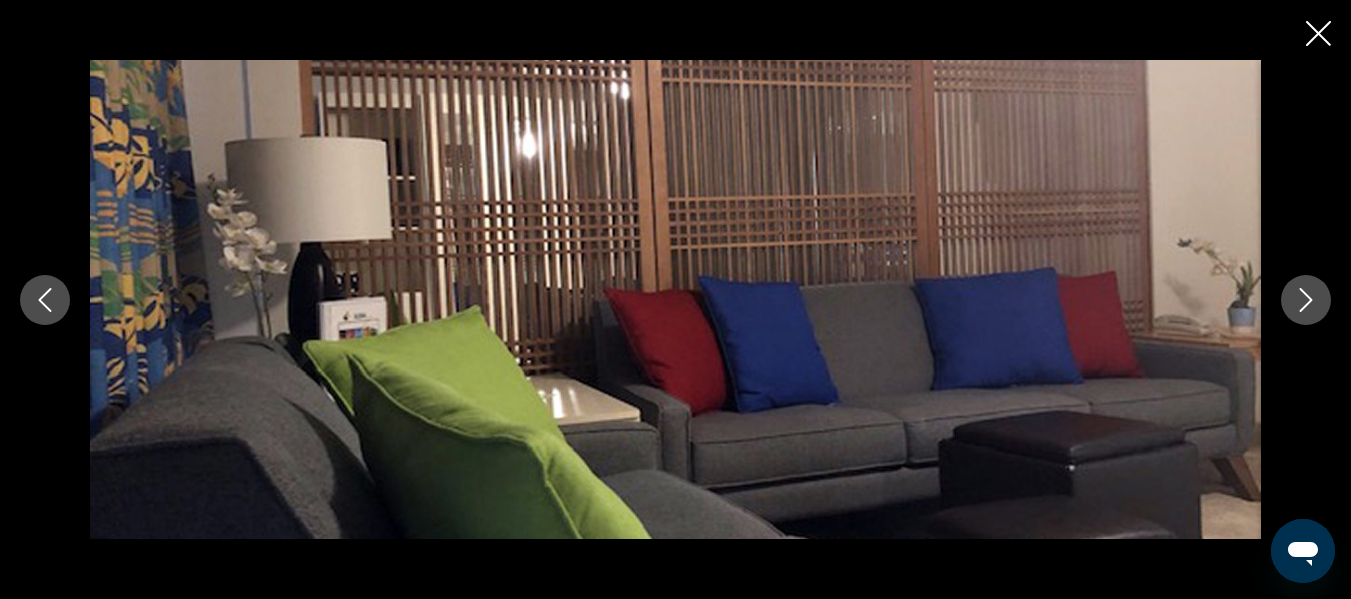 click 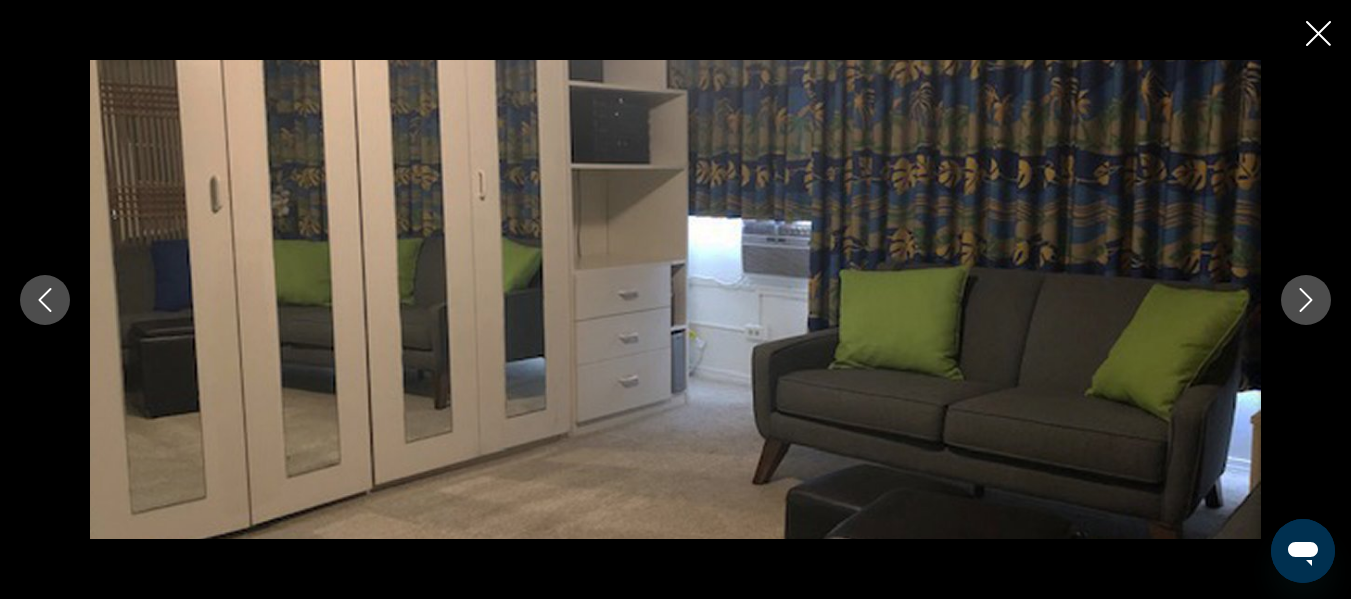 click 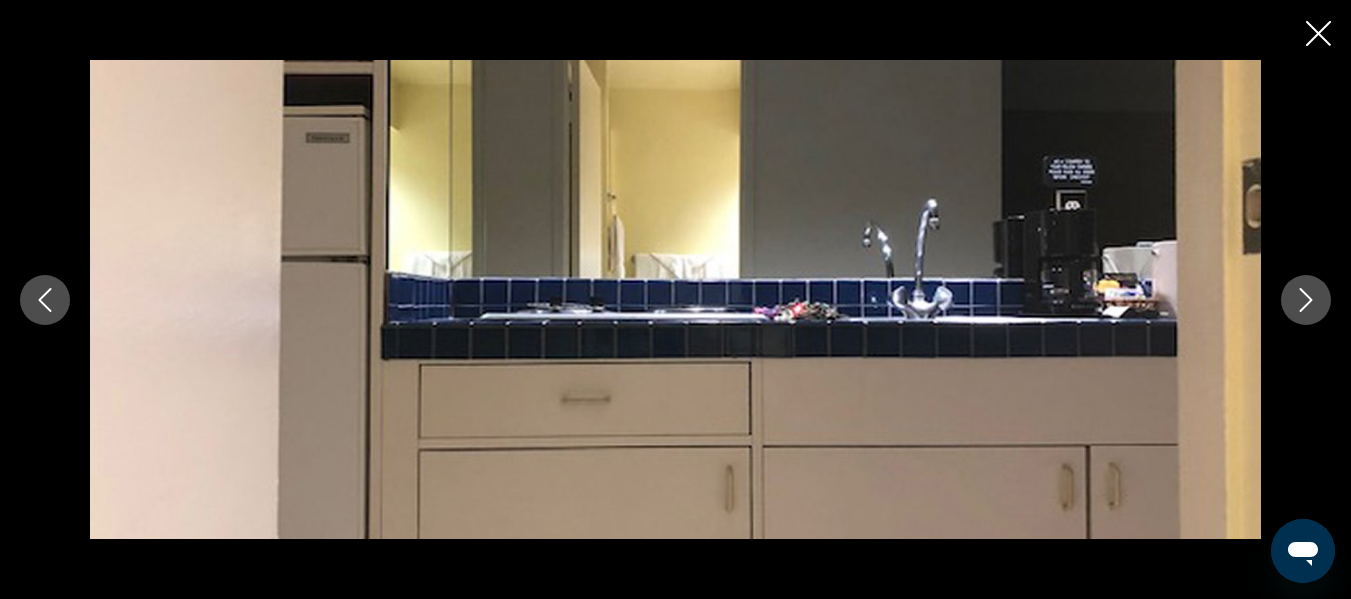 click 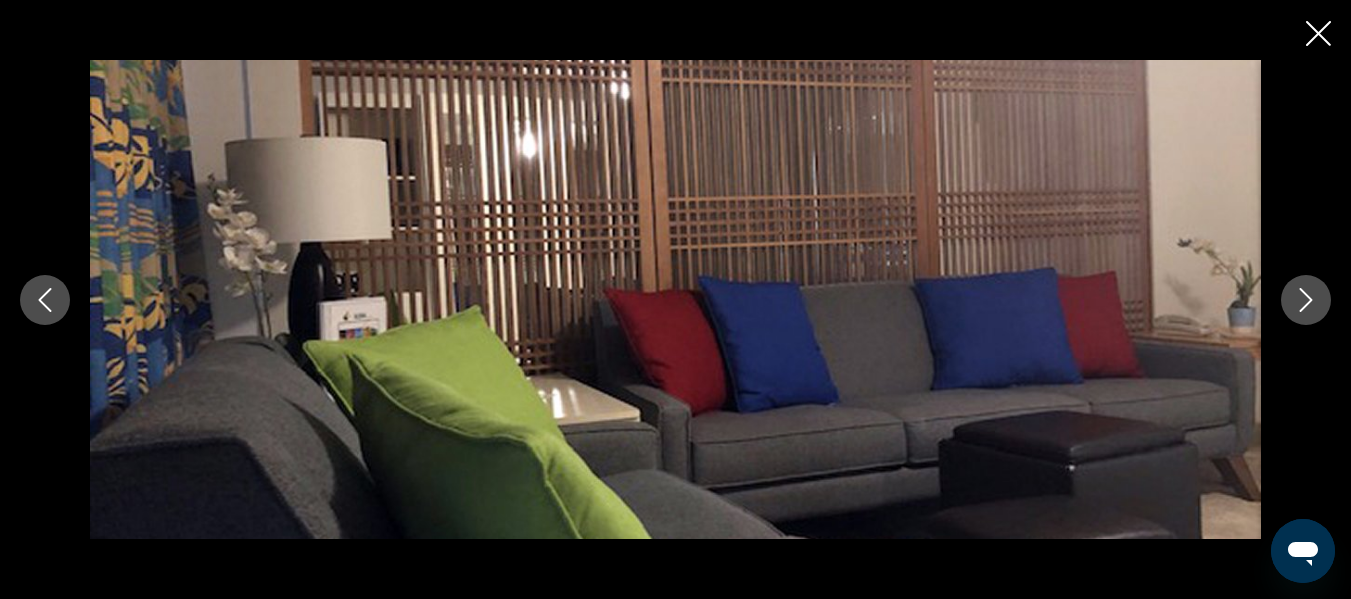 click 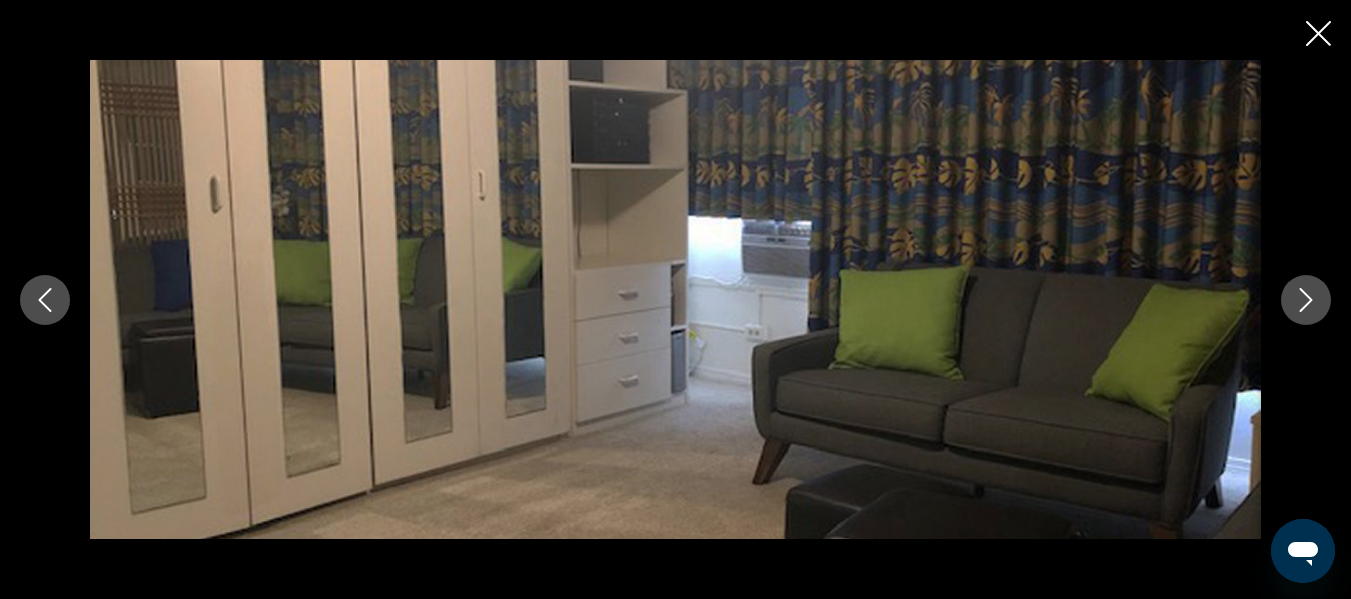 click 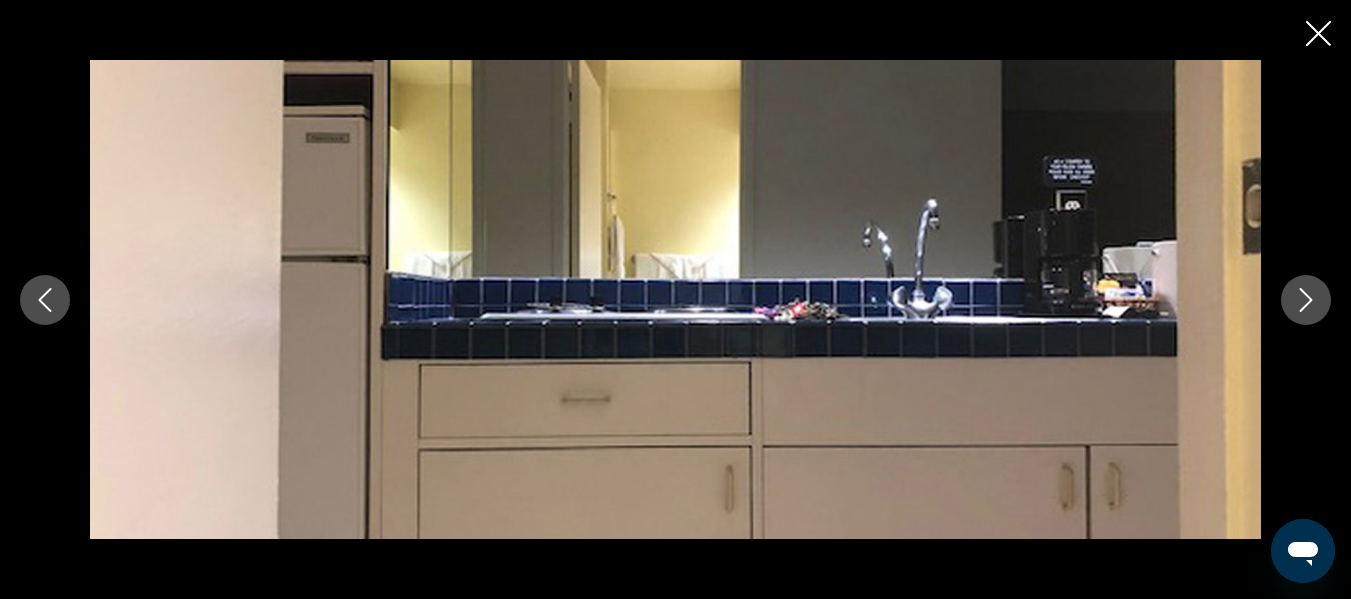 click 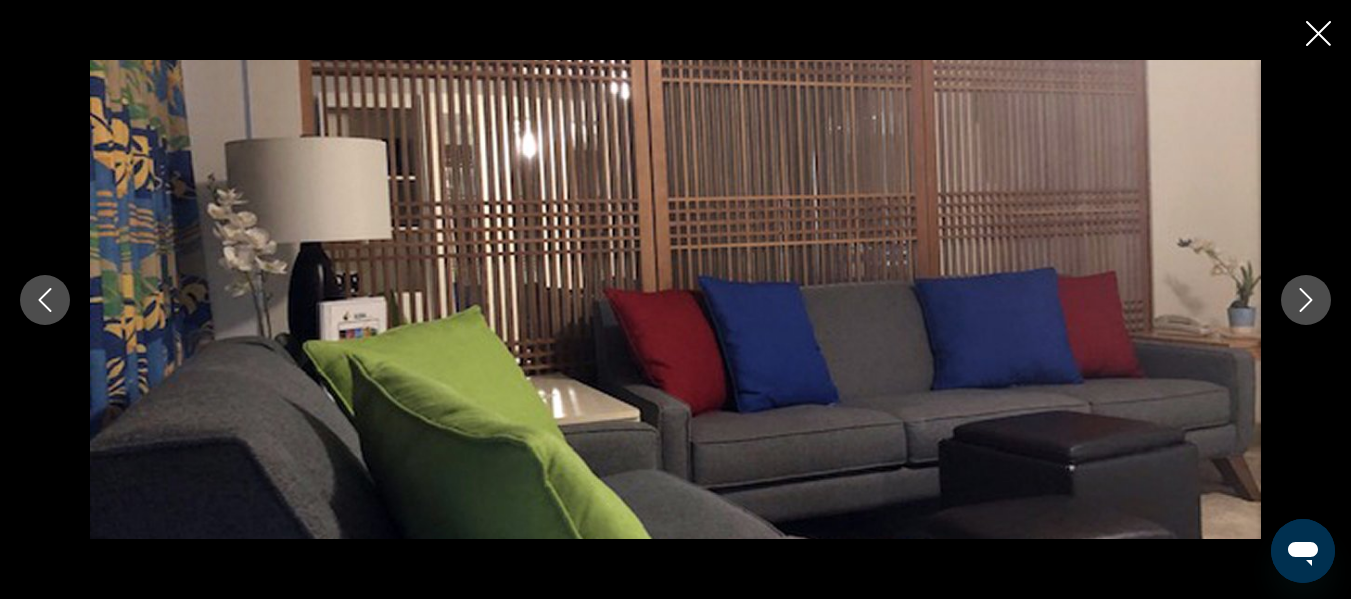 click 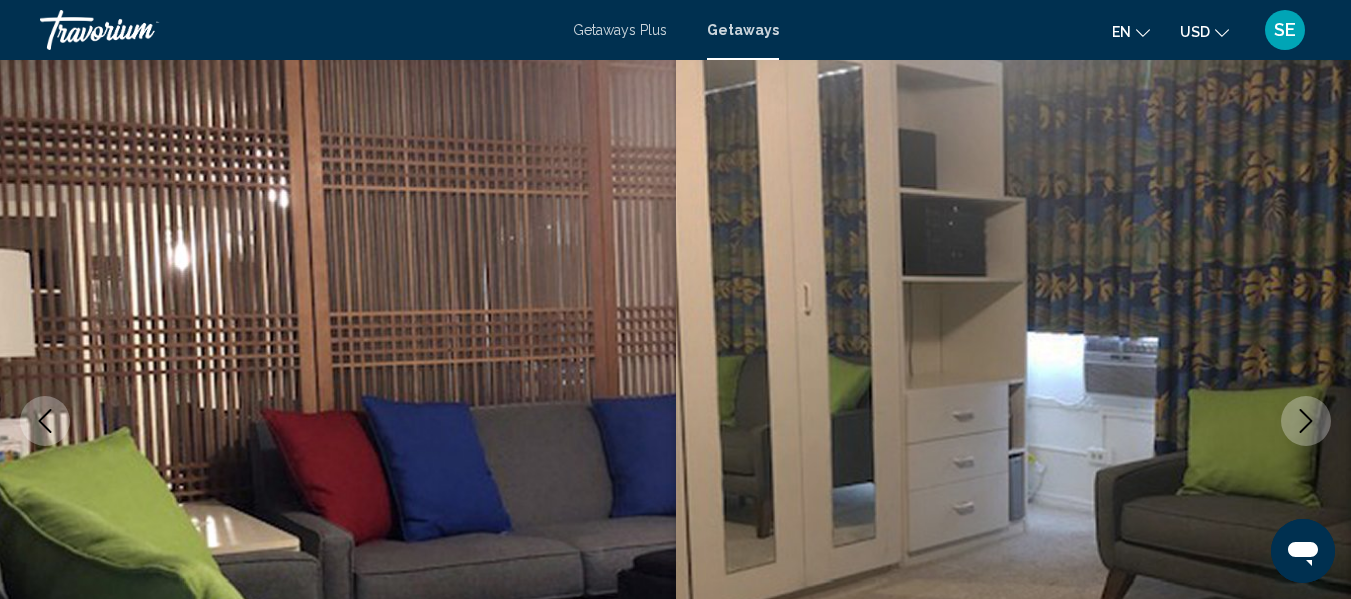 scroll, scrollTop: 0, scrollLeft: 0, axis: both 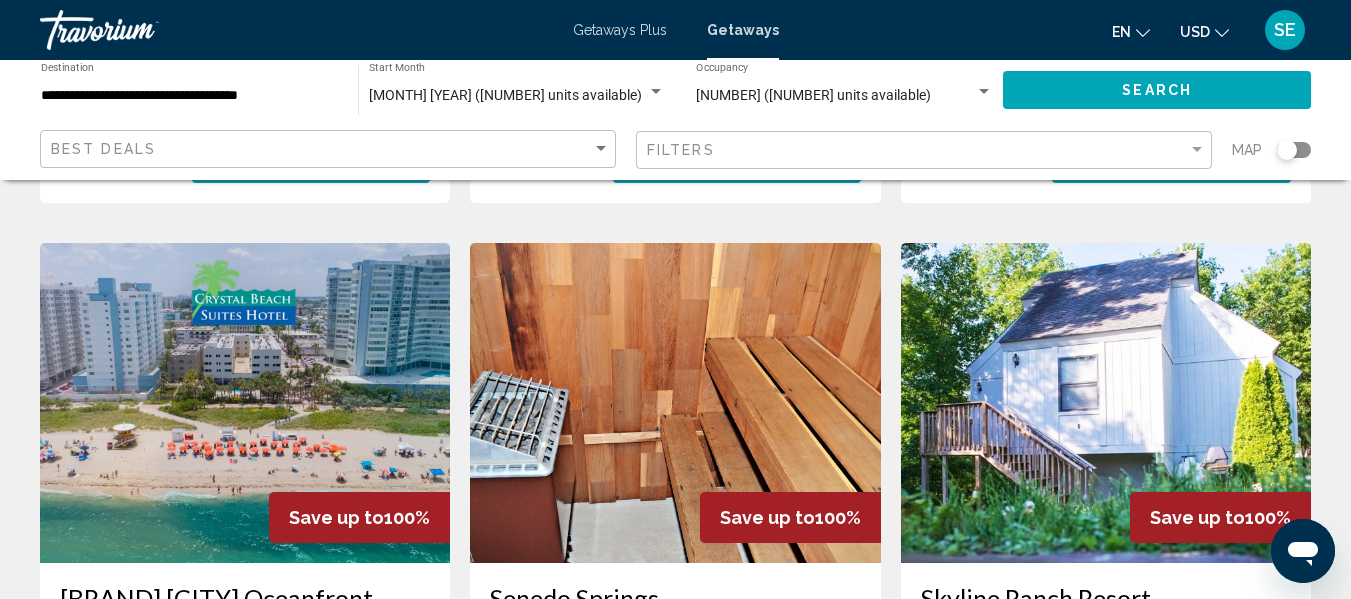 click at bounding box center (245, 403) 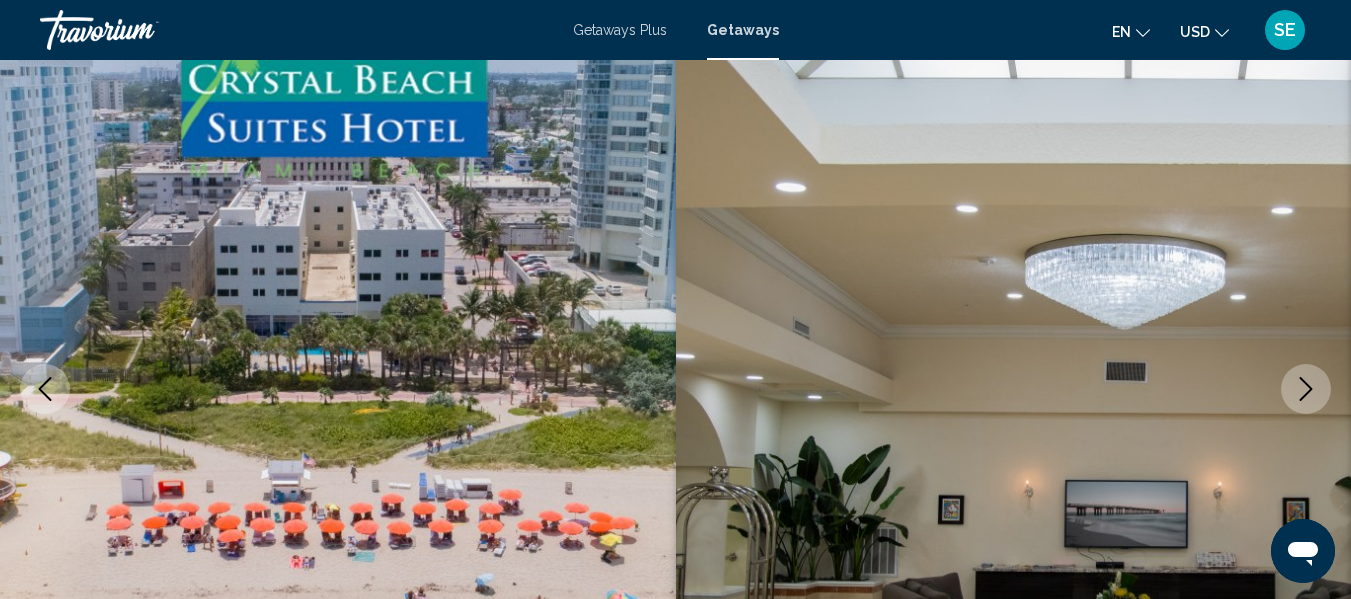 scroll, scrollTop: 0, scrollLeft: 0, axis: both 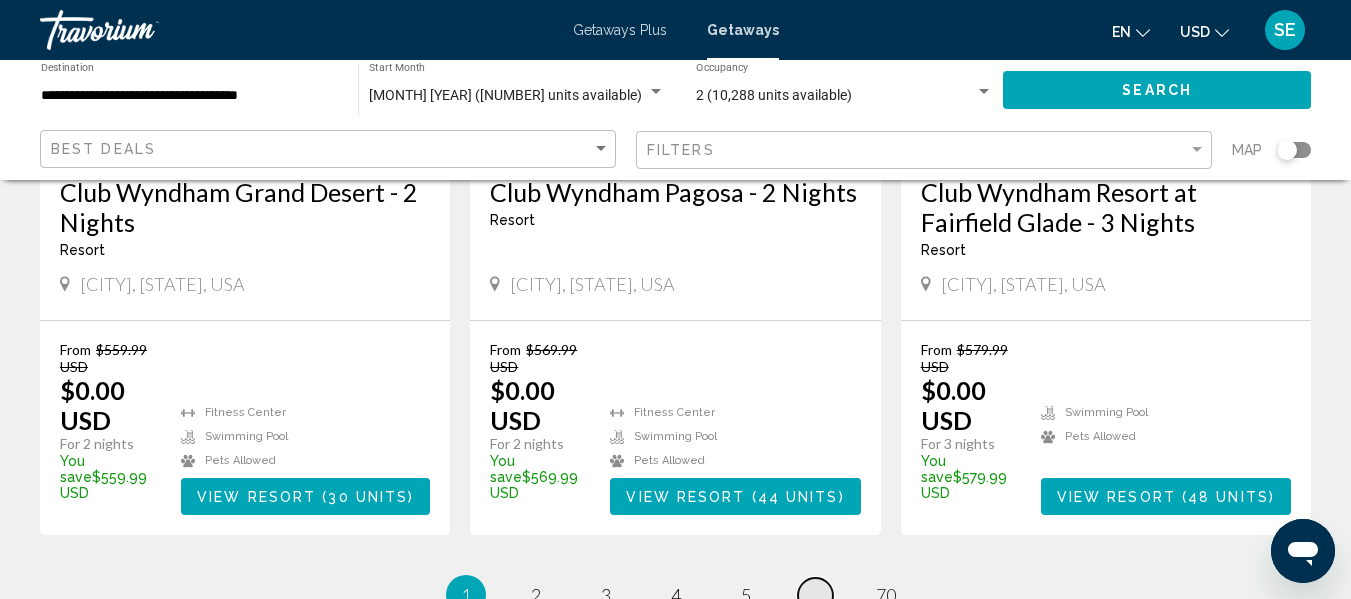click on "..." at bounding box center (816, 595) 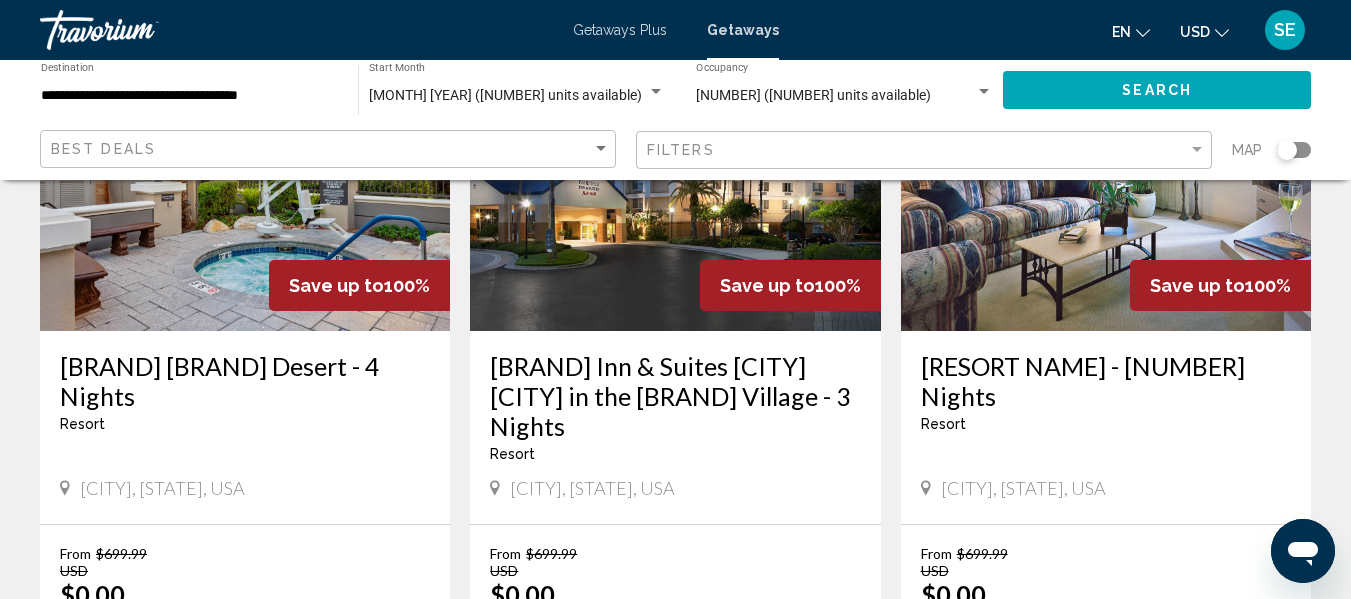 scroll, scrollTop: 260, scrollLeft: 0, axis: vertical 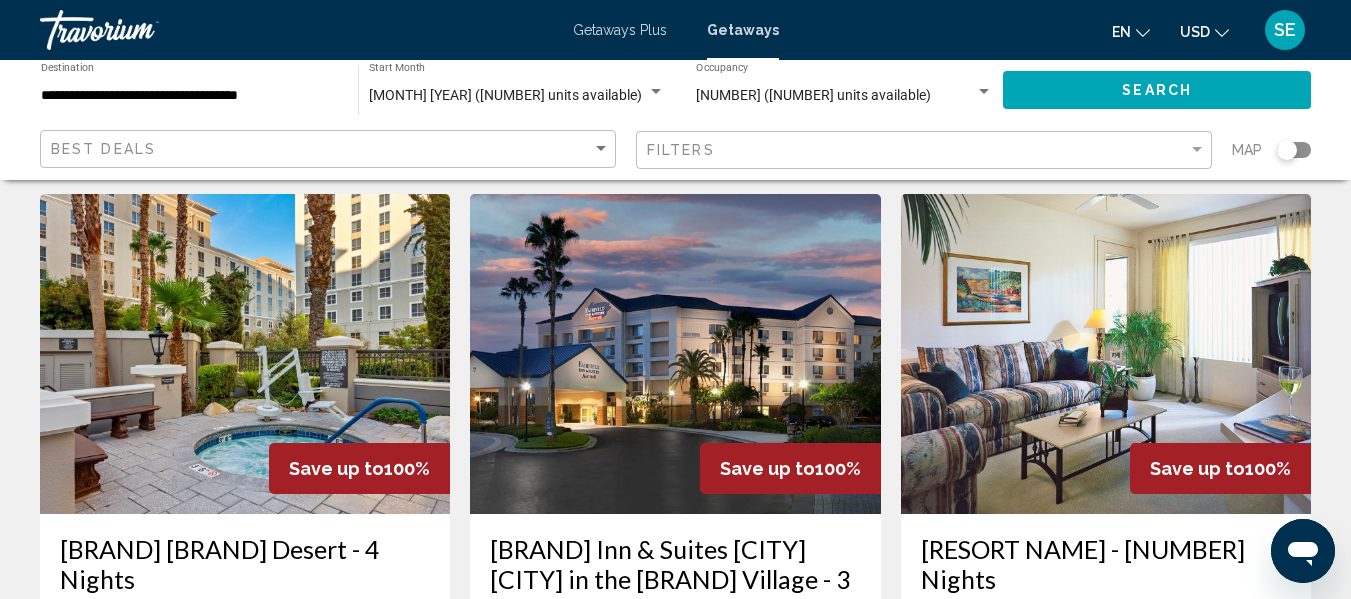 click at bounding box center [245, 354] 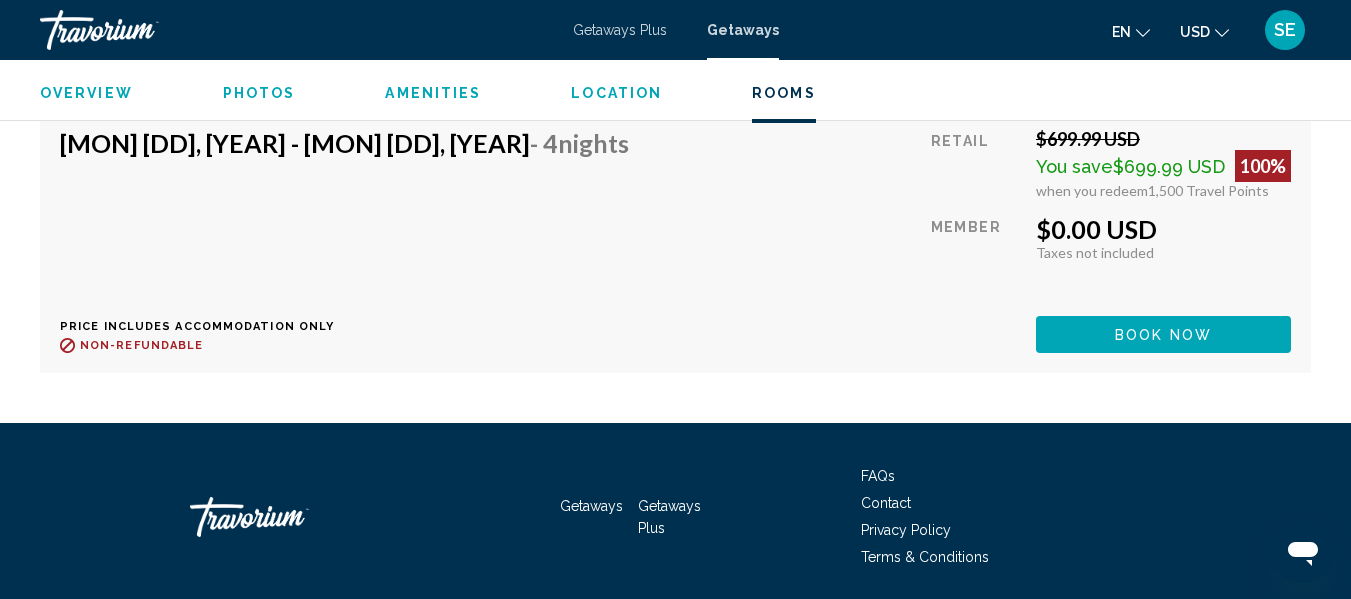 scroll, scrollTop: 4167, scrollLeft: 0, axis: vertical 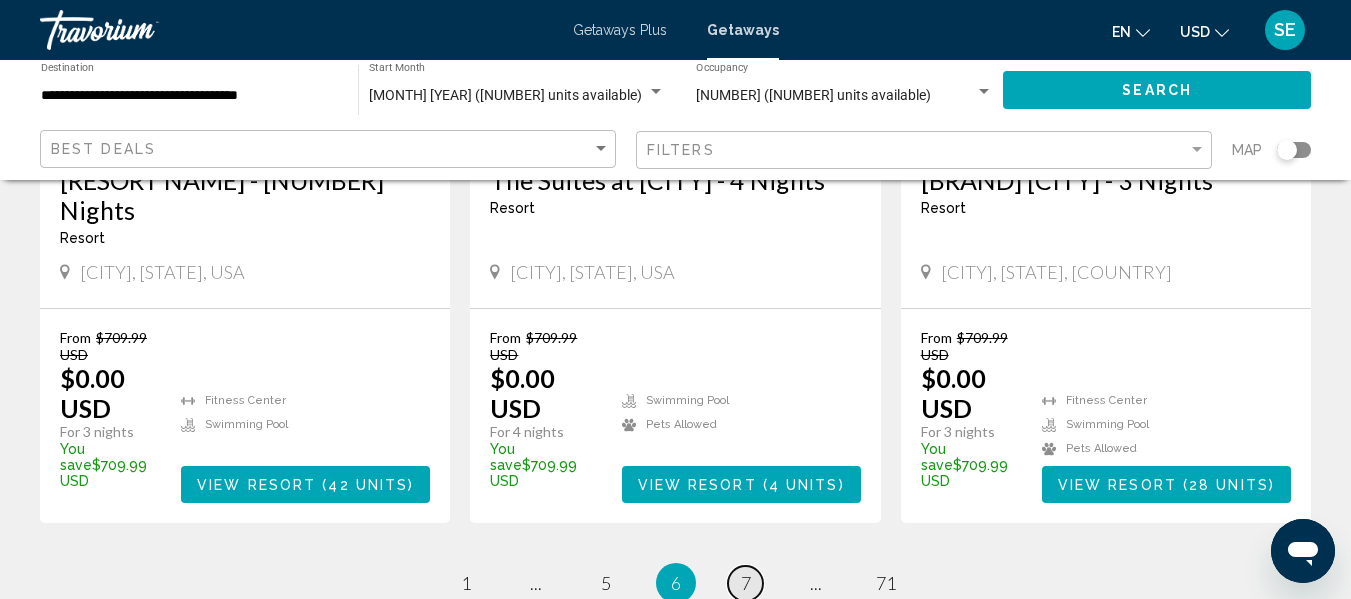 click on "7" at bounding box center [746, 583] 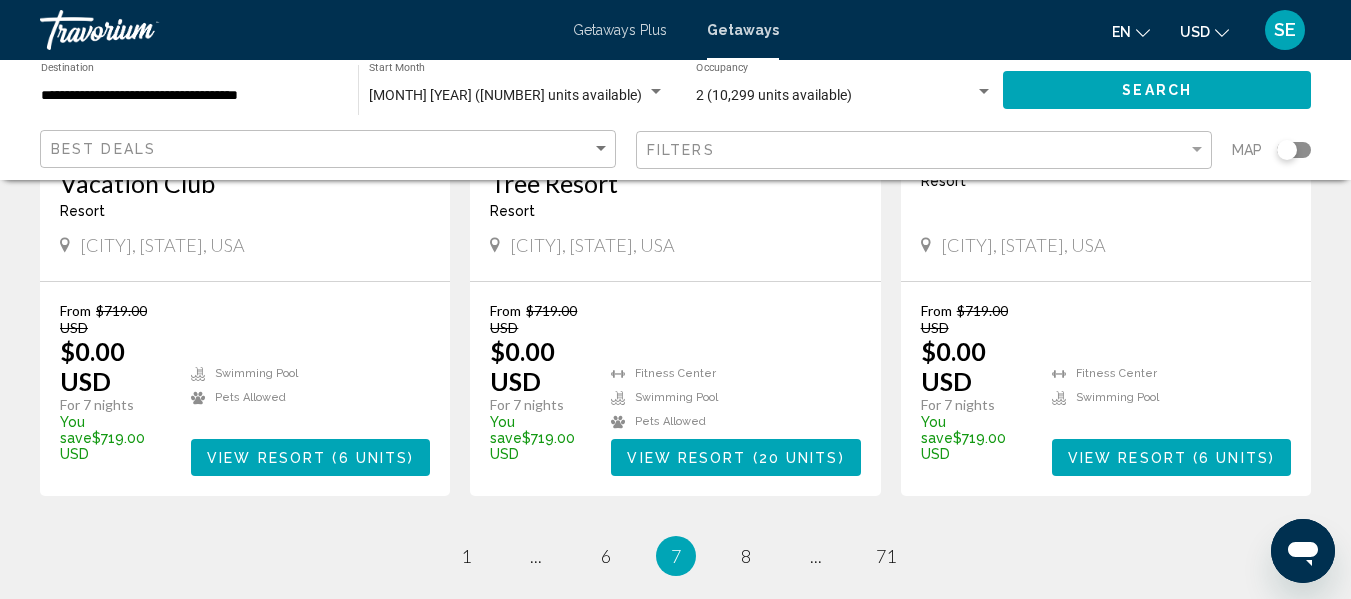 scroll, scrollTop: 2657, scrollLeft: 0, axis: vertical 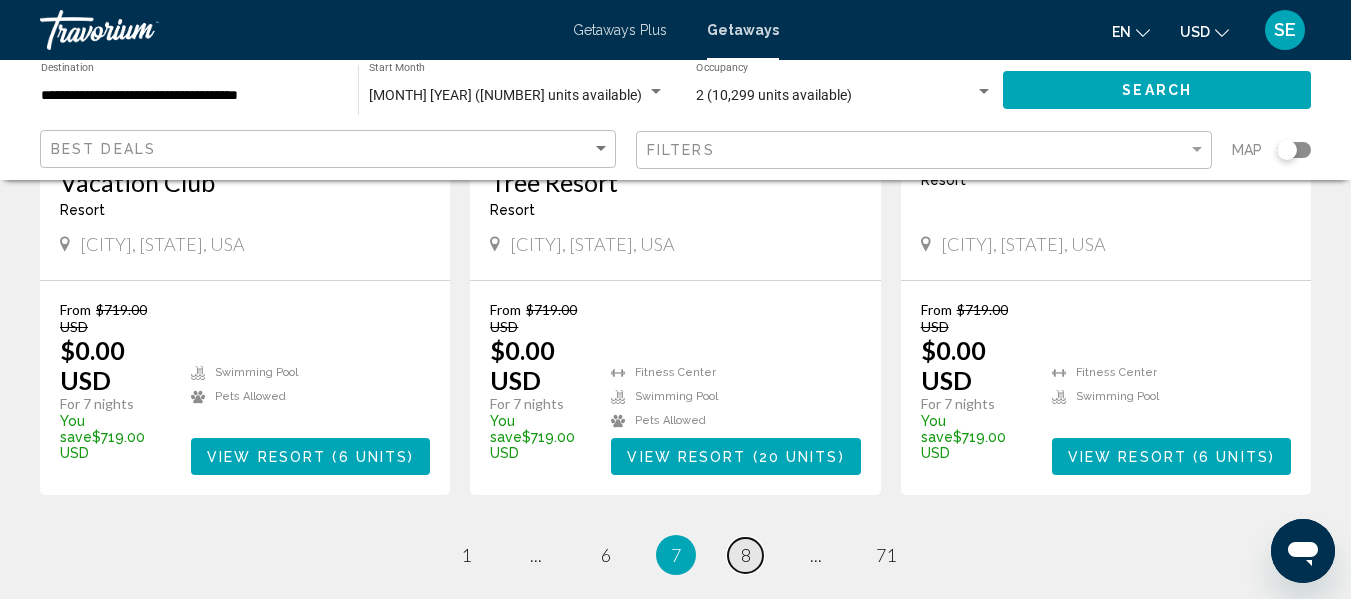click on "8" at bounding box center [746, 555] 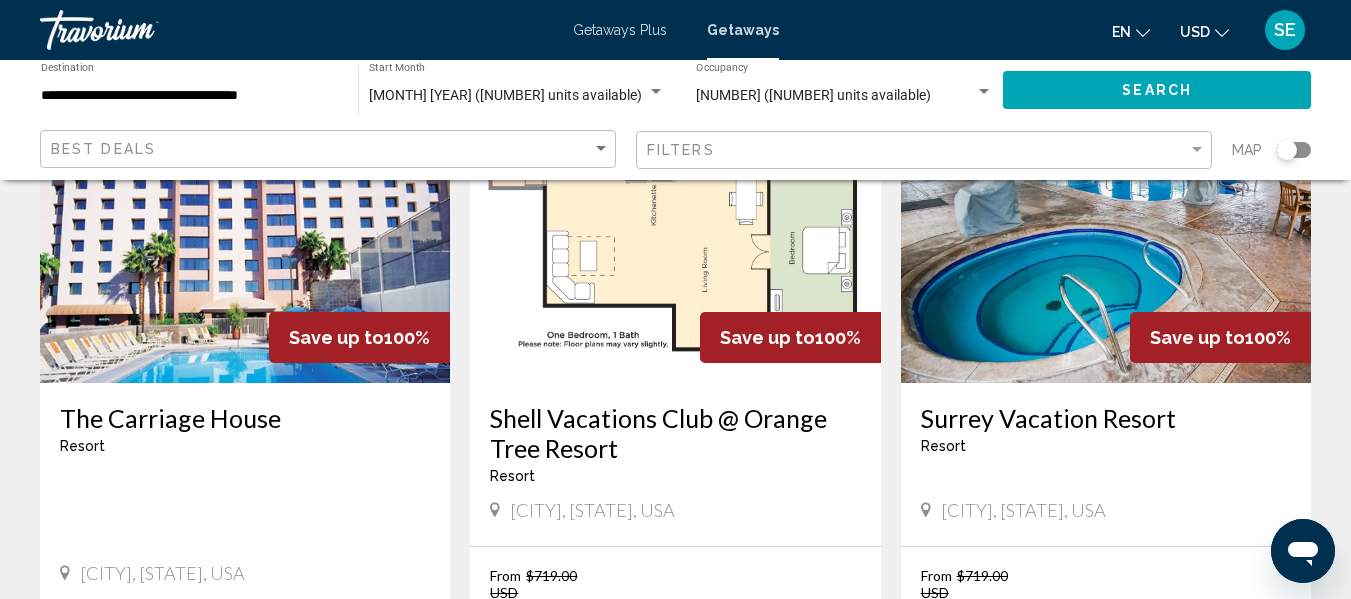 scroll, scrollTop: 208, scrollLeft: 0, axis: vertical 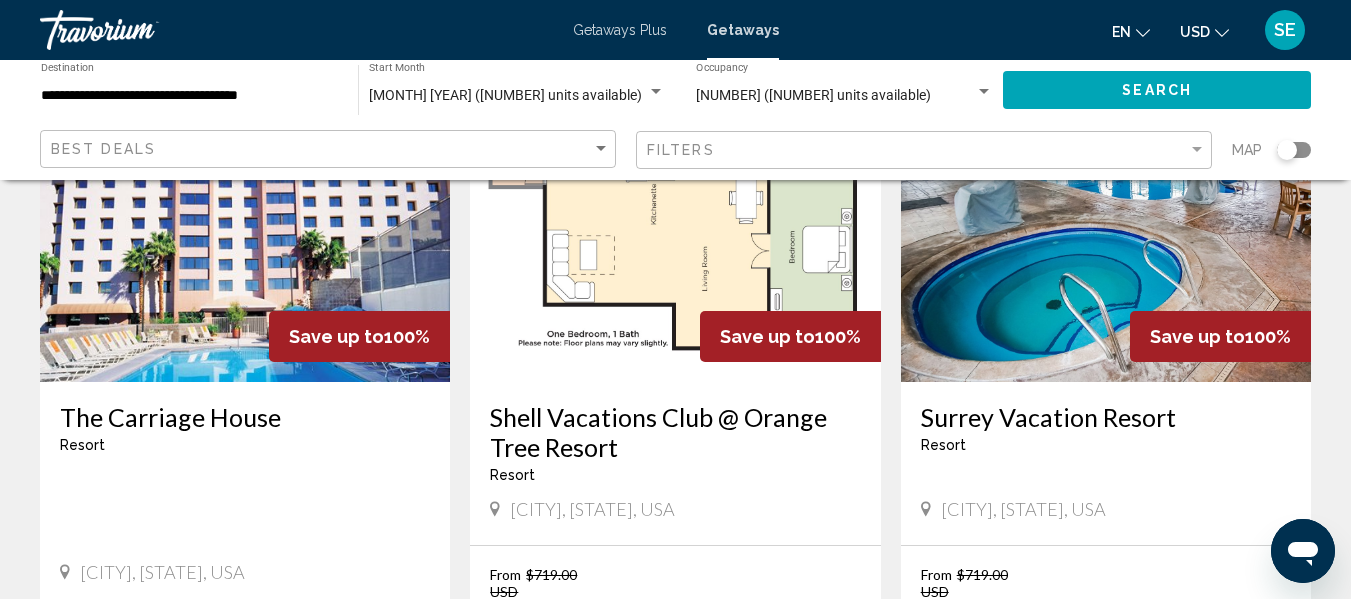 click on "The Carriage House" at bounding box center [245, 417] 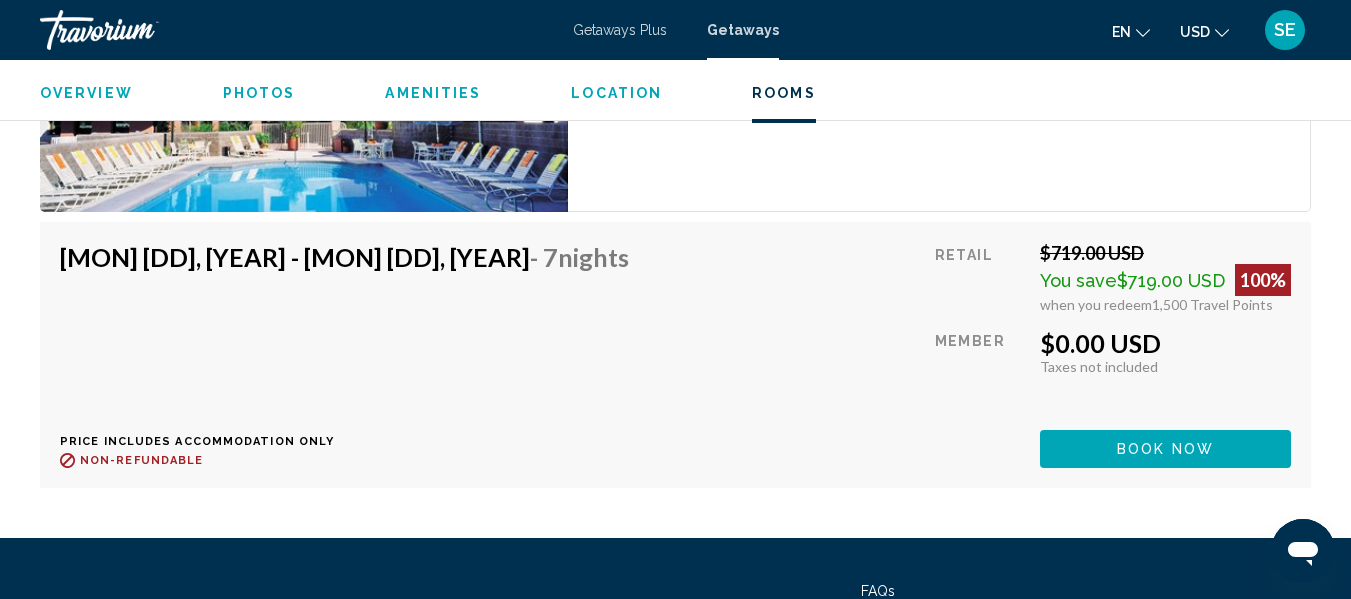 scroll, scrollTop: 4002, scrollLeft: 0, axis: vertical 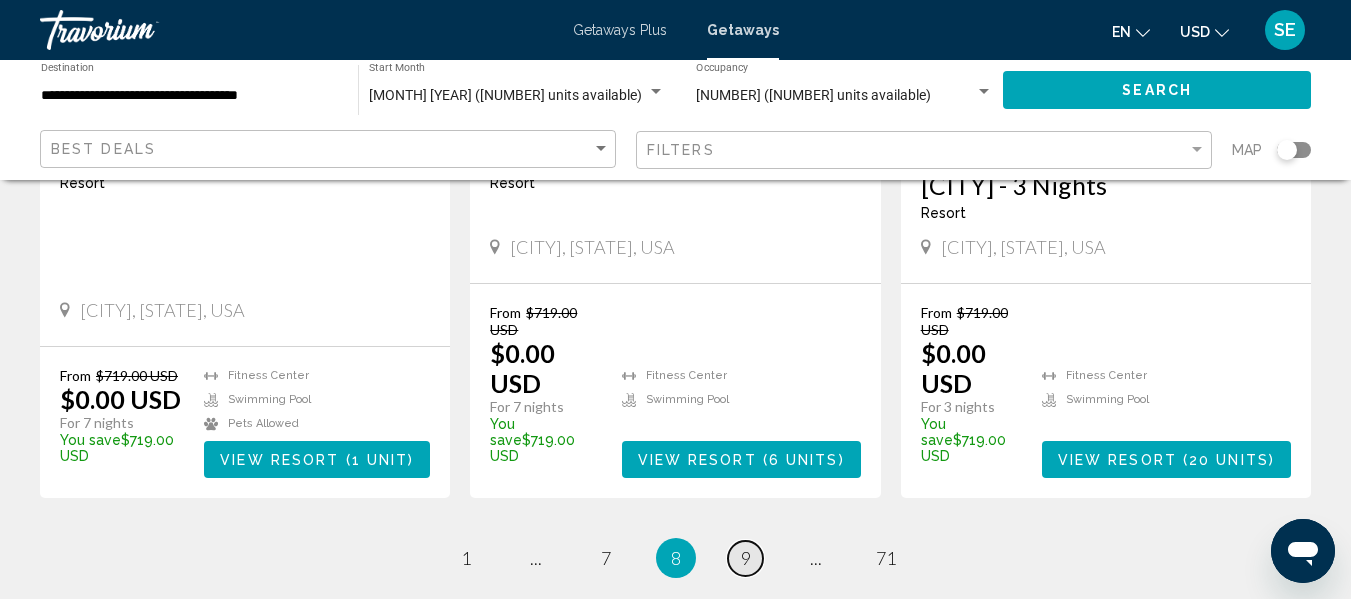 click on "9" at bounding box center (746, 558) 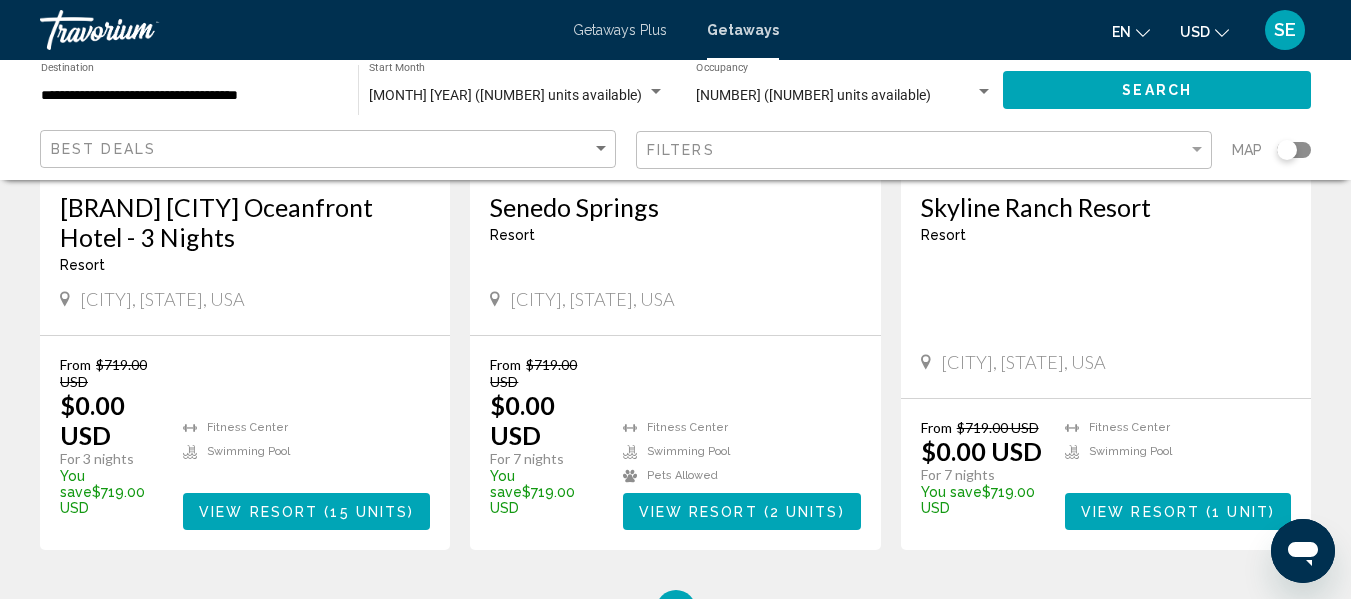 scroll, scrollTop: 2543, scrollLeft: 0, axis: vertical 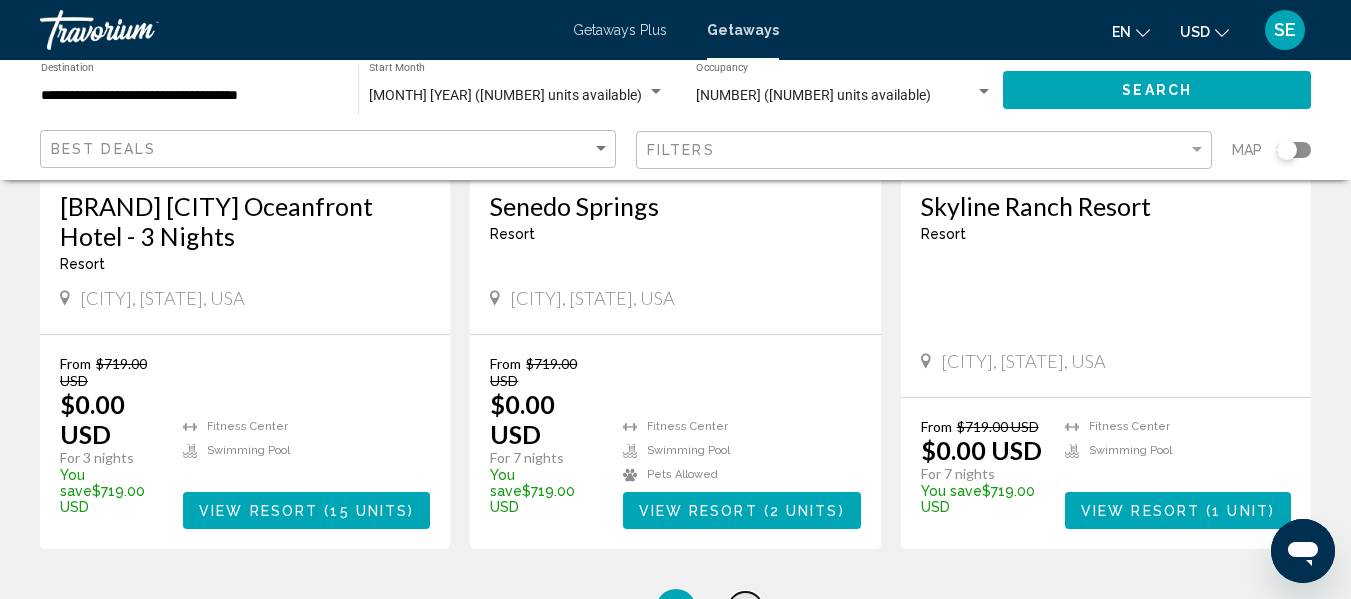 click on "10" at bounding box center (746, 609) 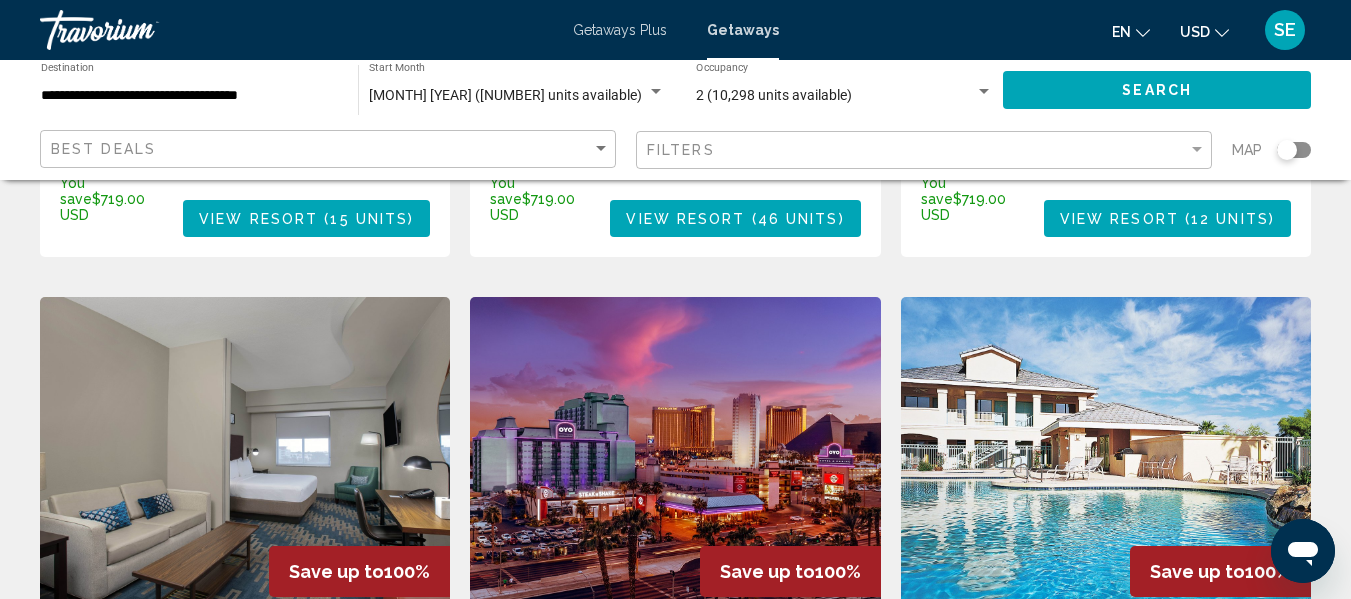 scroll, scrollTop: 1416, scrollLeft: 0, axis: vertical 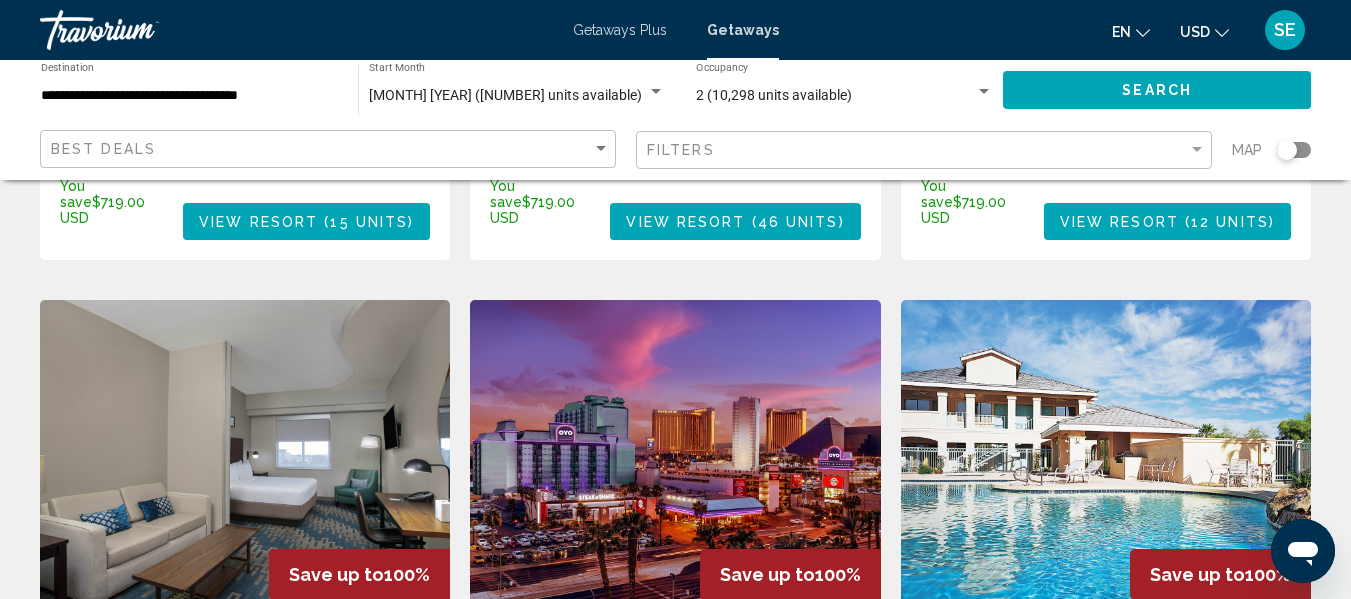 click at bounding box center [675, 460] 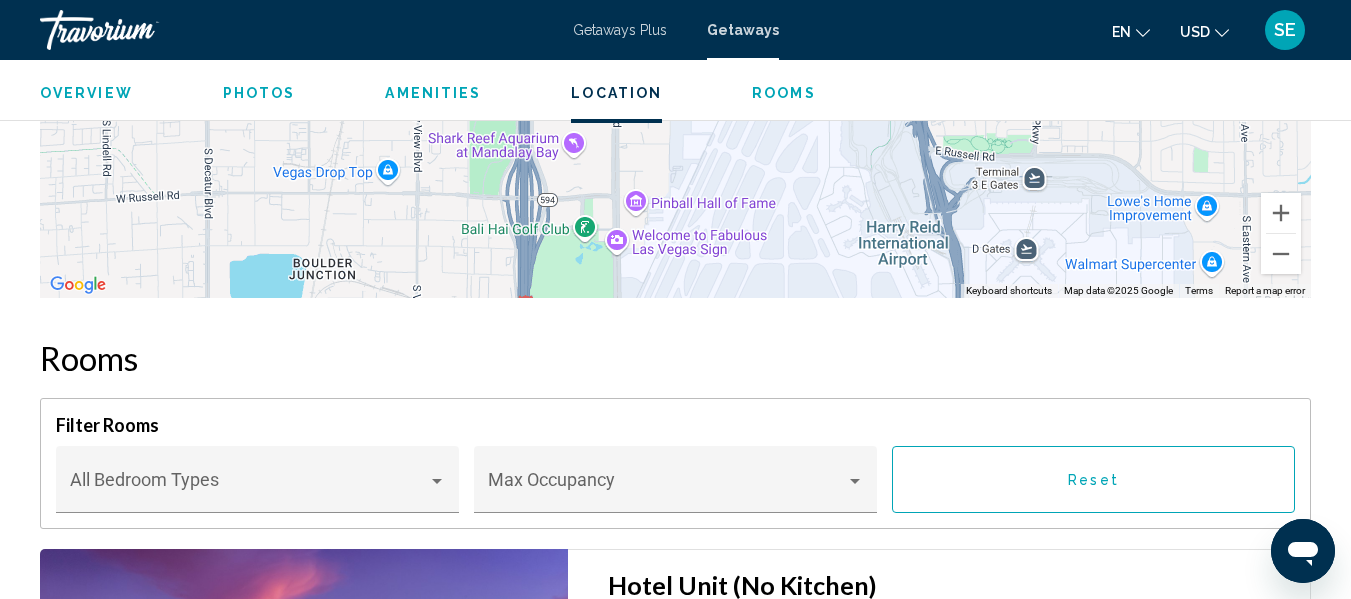 scroll, scrollTop: 2958, scrollLeft: 0, axis: vertical 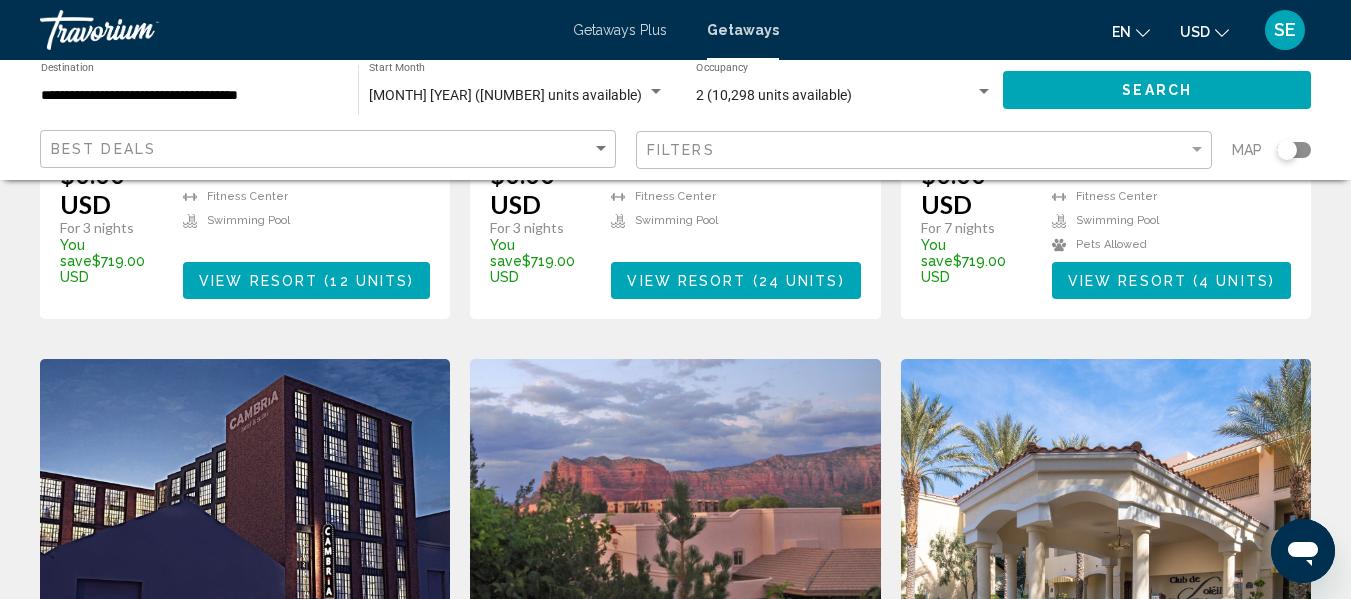 click at bounding box center (1106, 519) 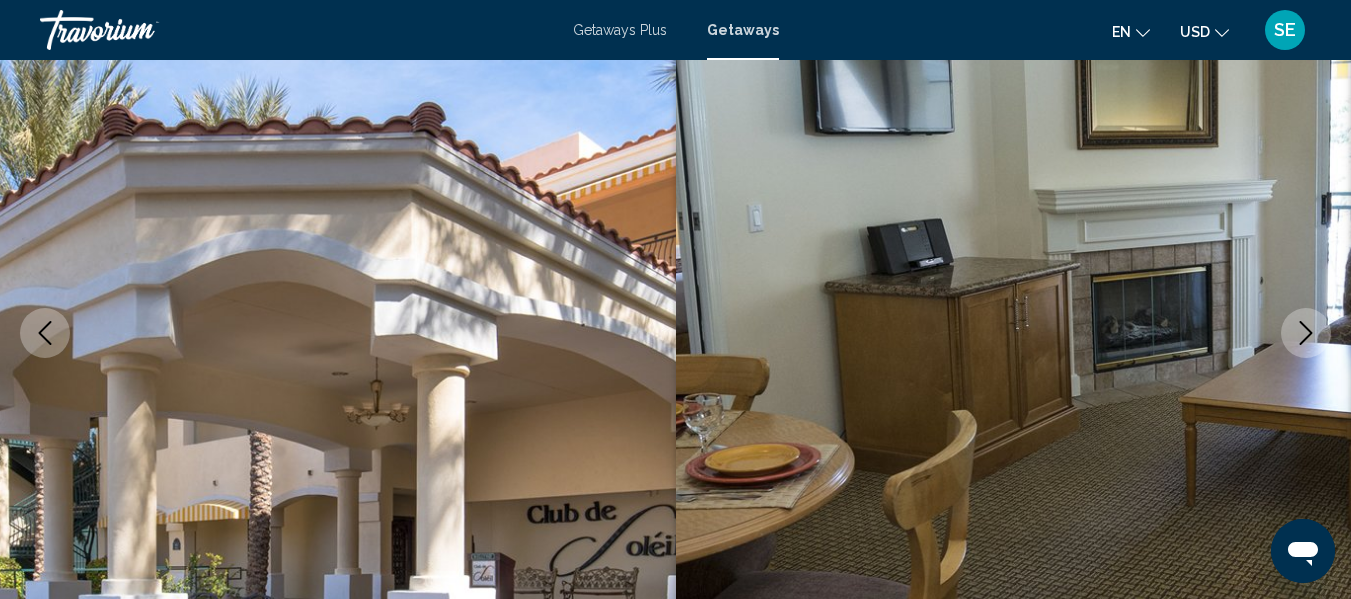 scroll, scrollTop: 200, scrollLeft: 0, axis: vertical 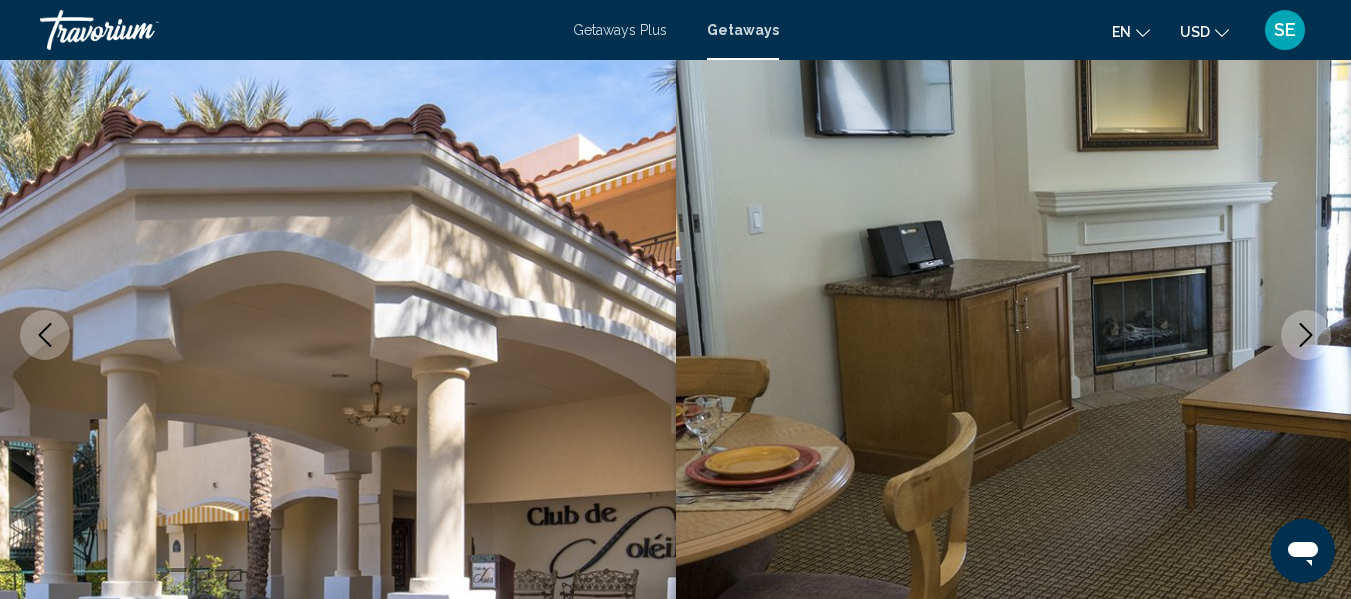 click at bounding box center (338, 335) 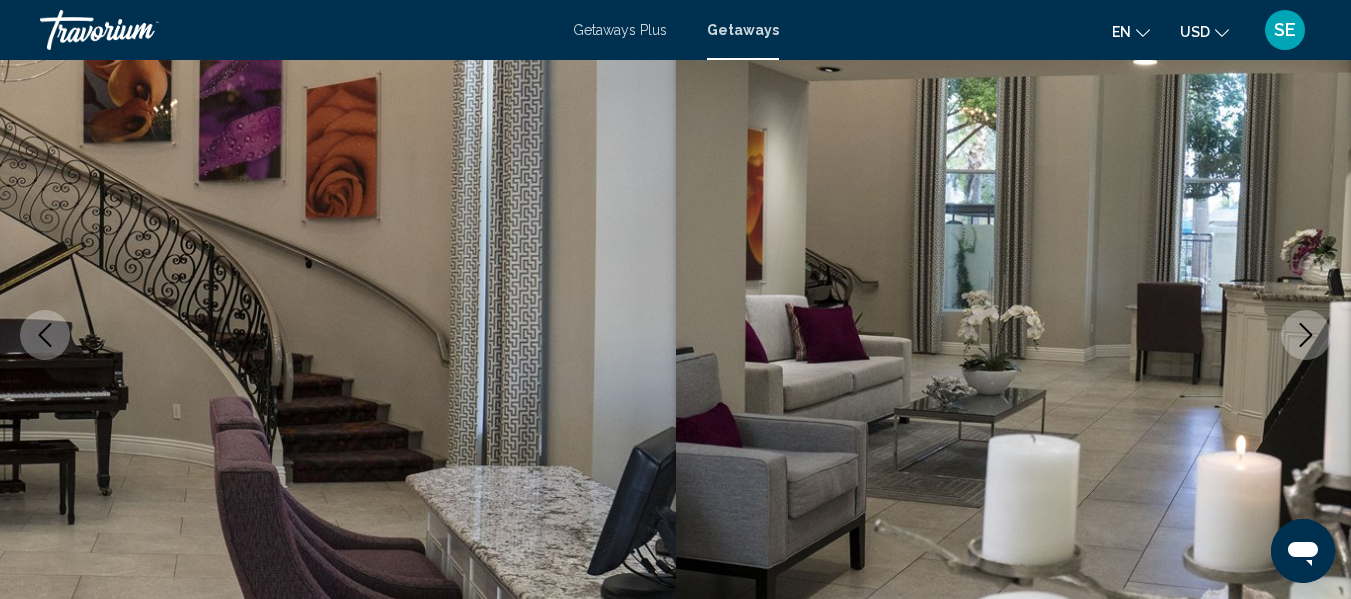 click 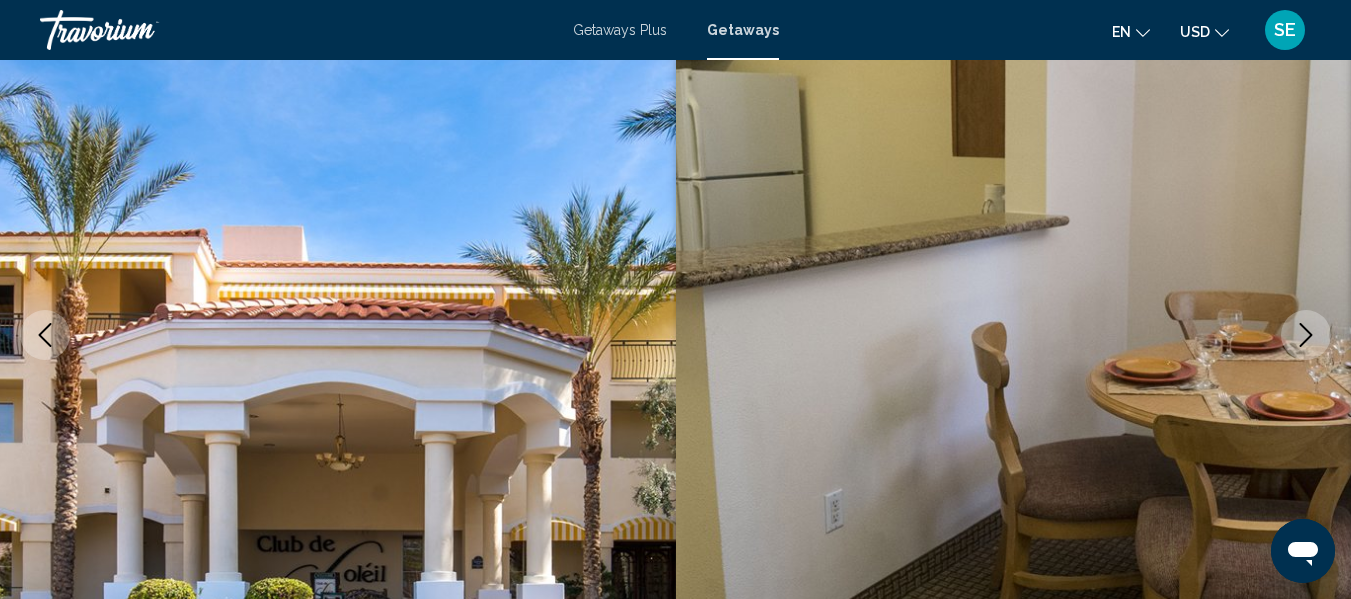 click 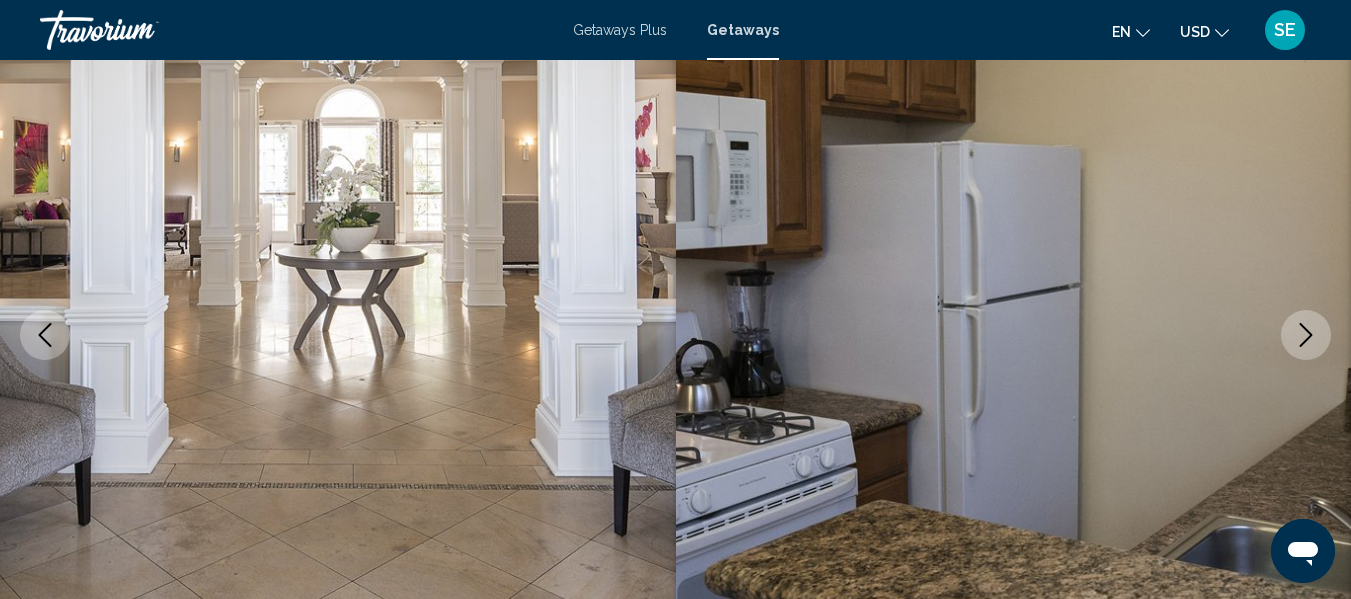 click 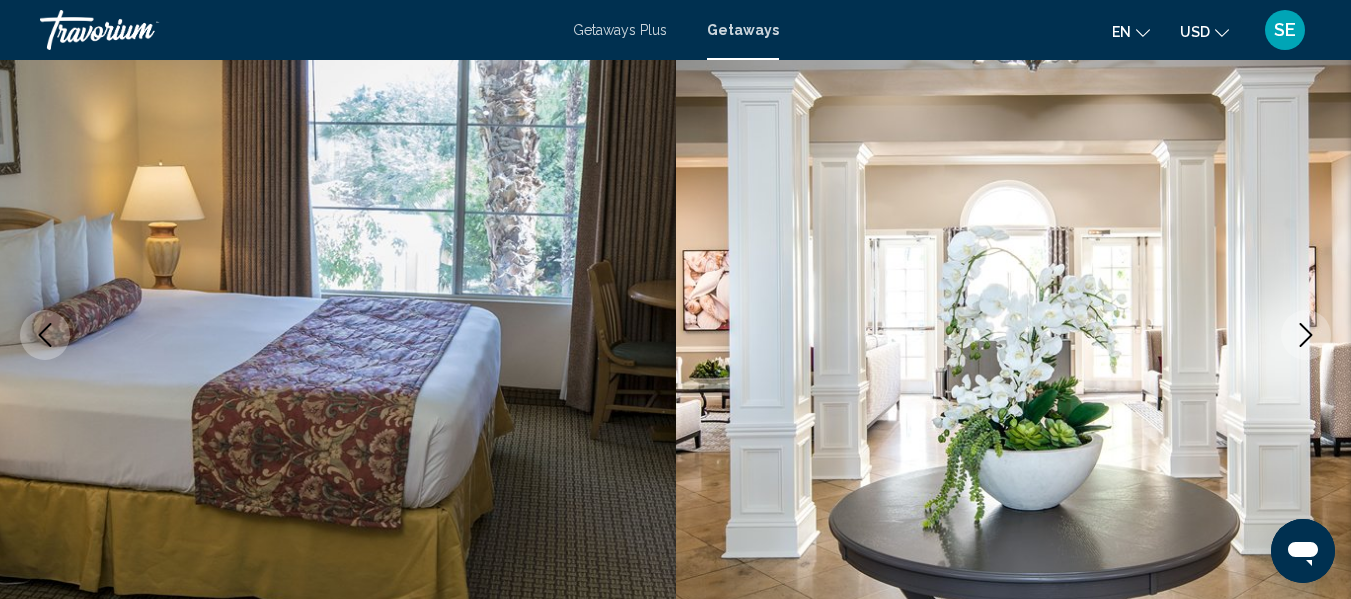 click 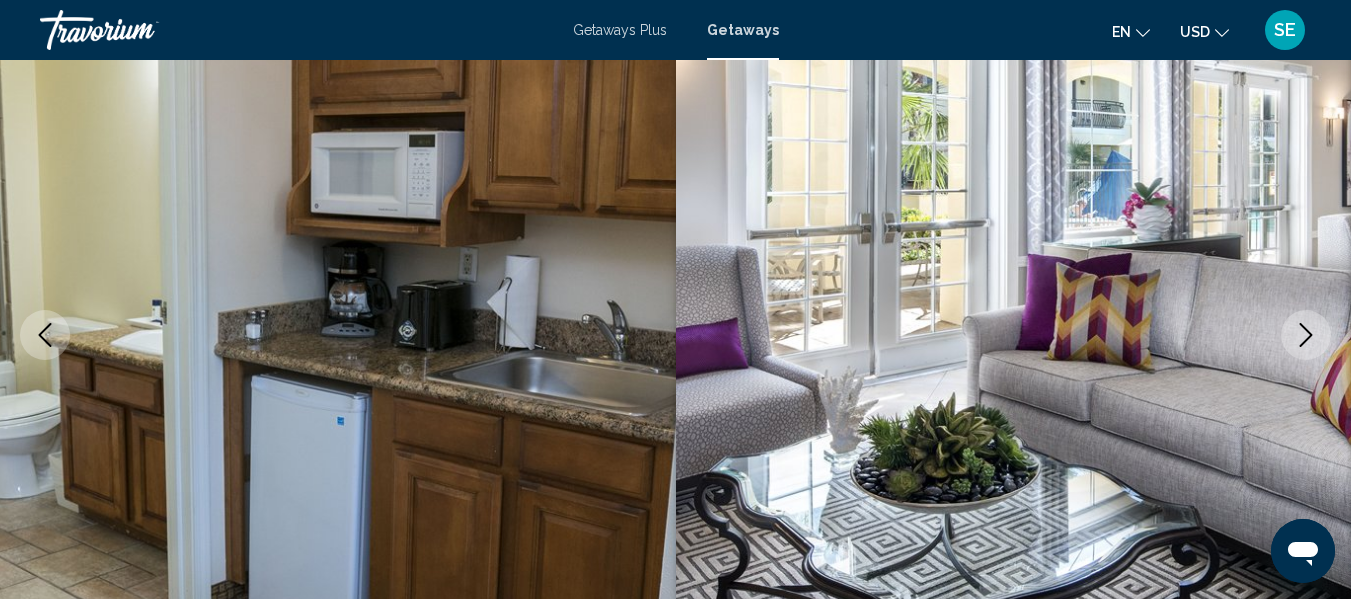 click 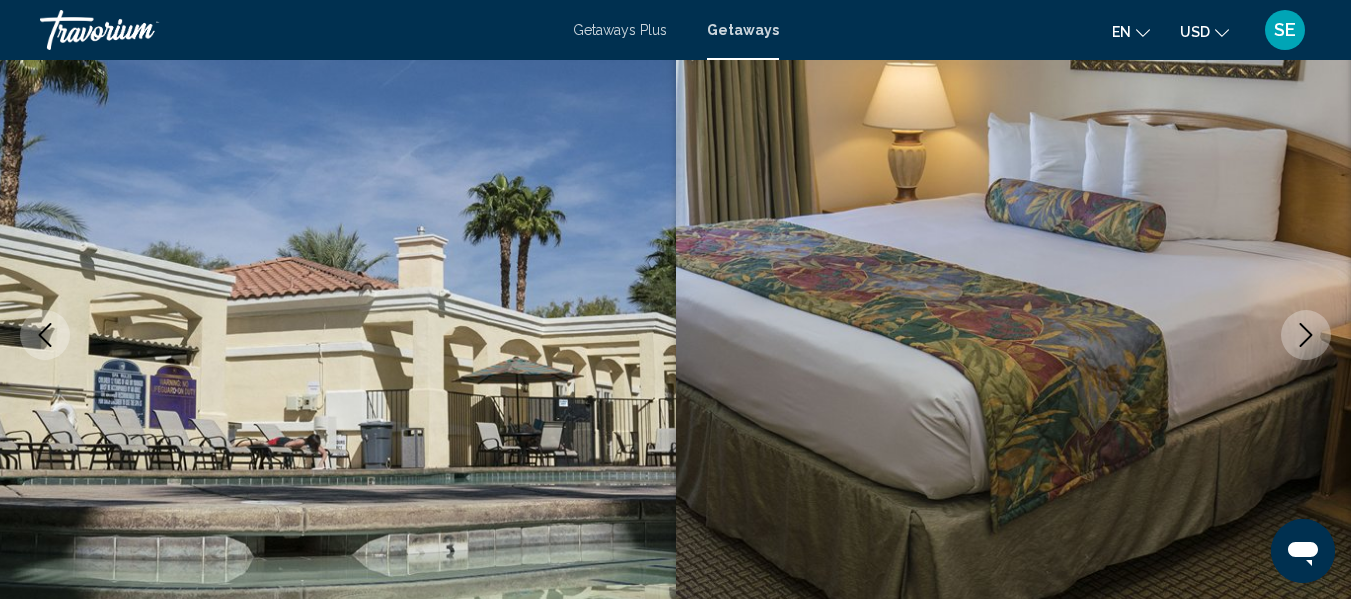 click 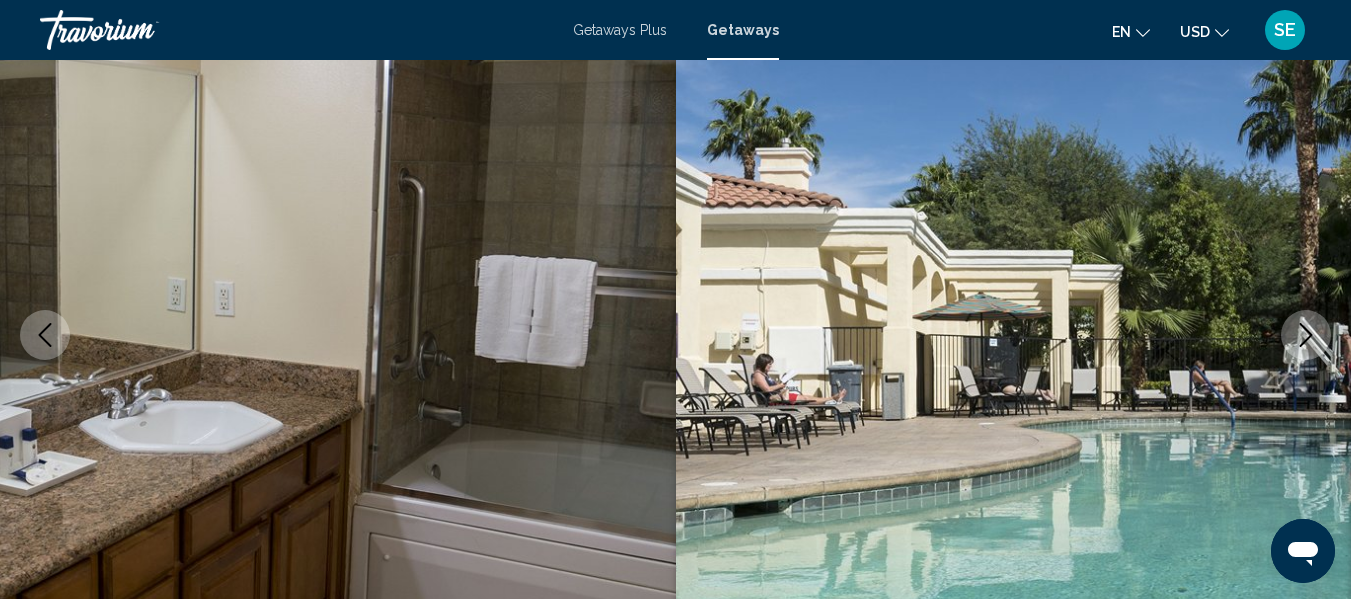 click 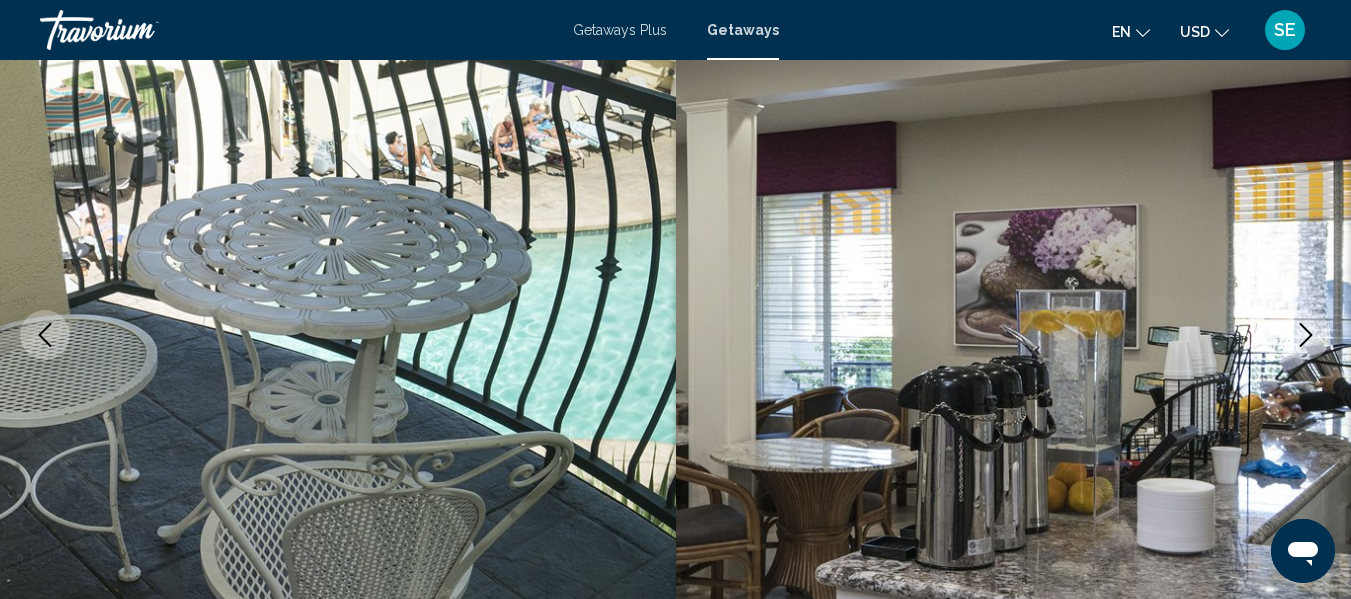 click 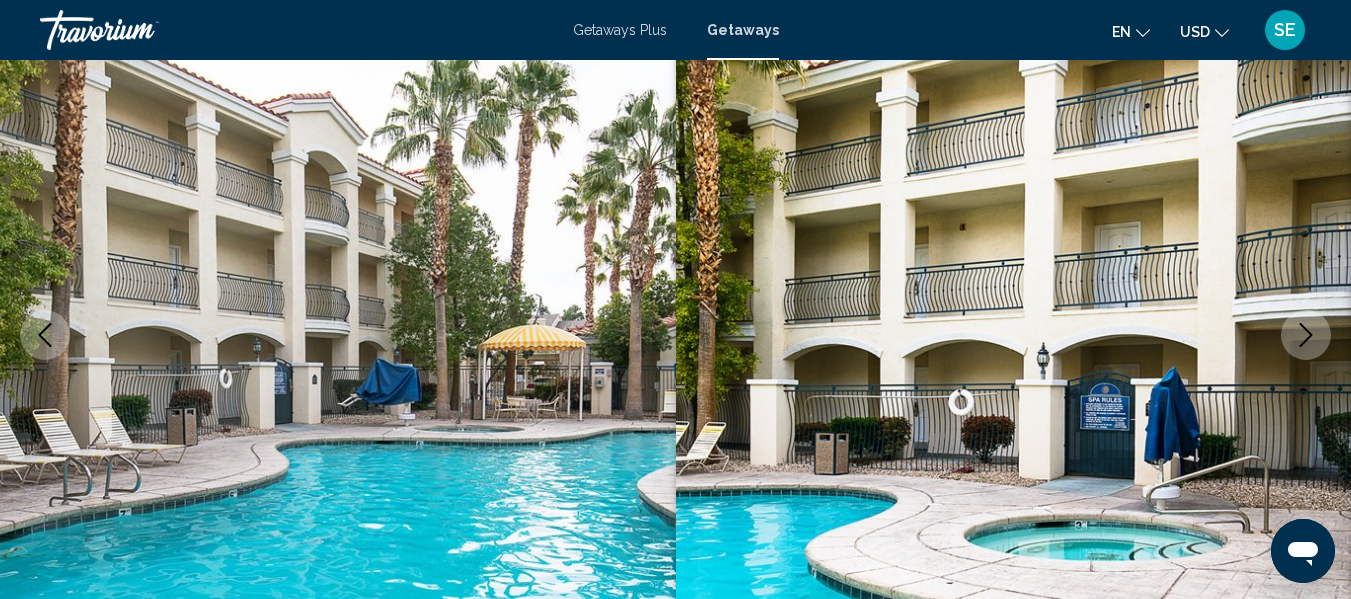 click 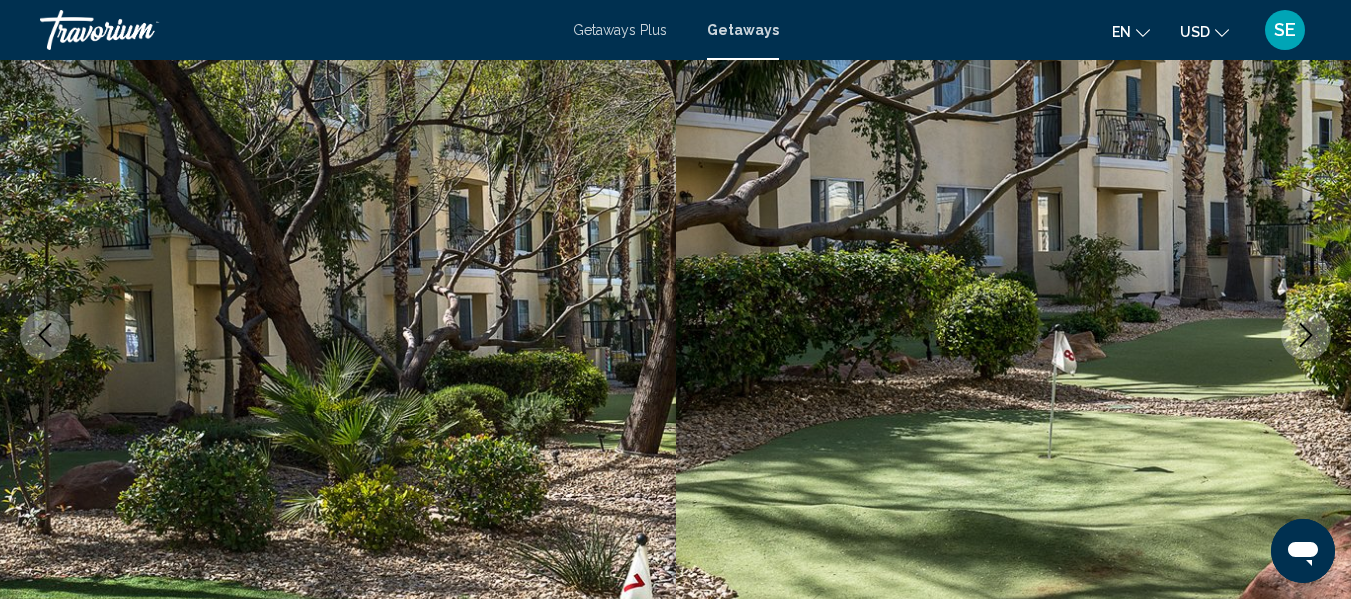 click 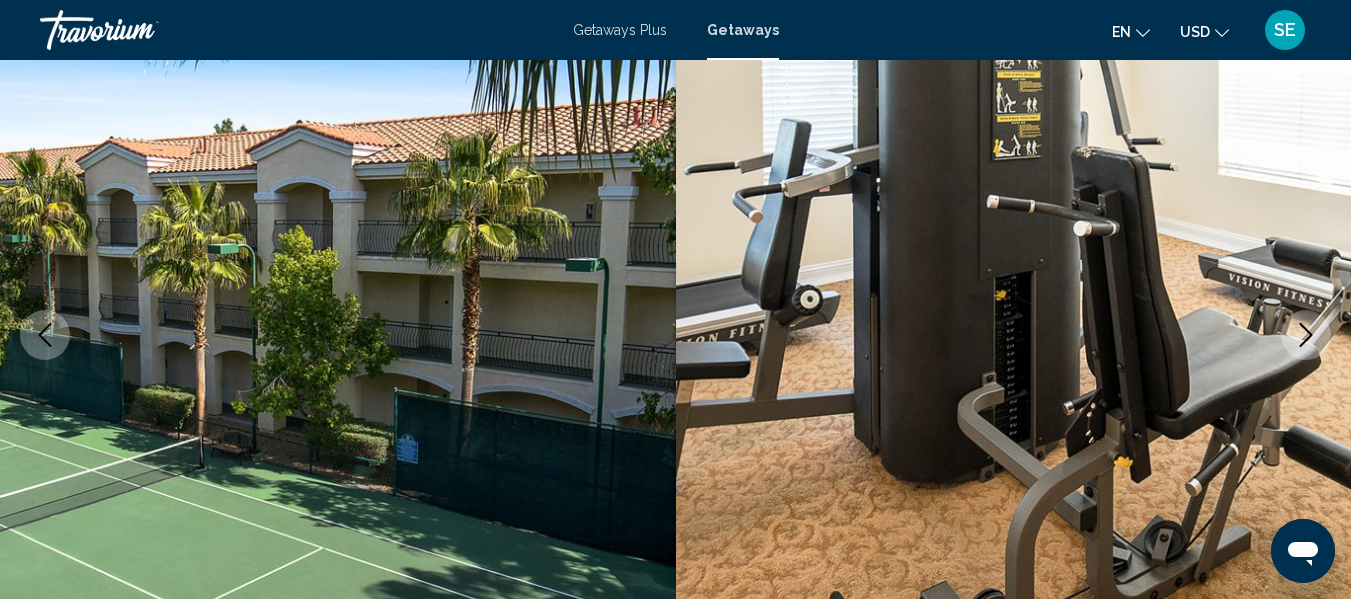 click 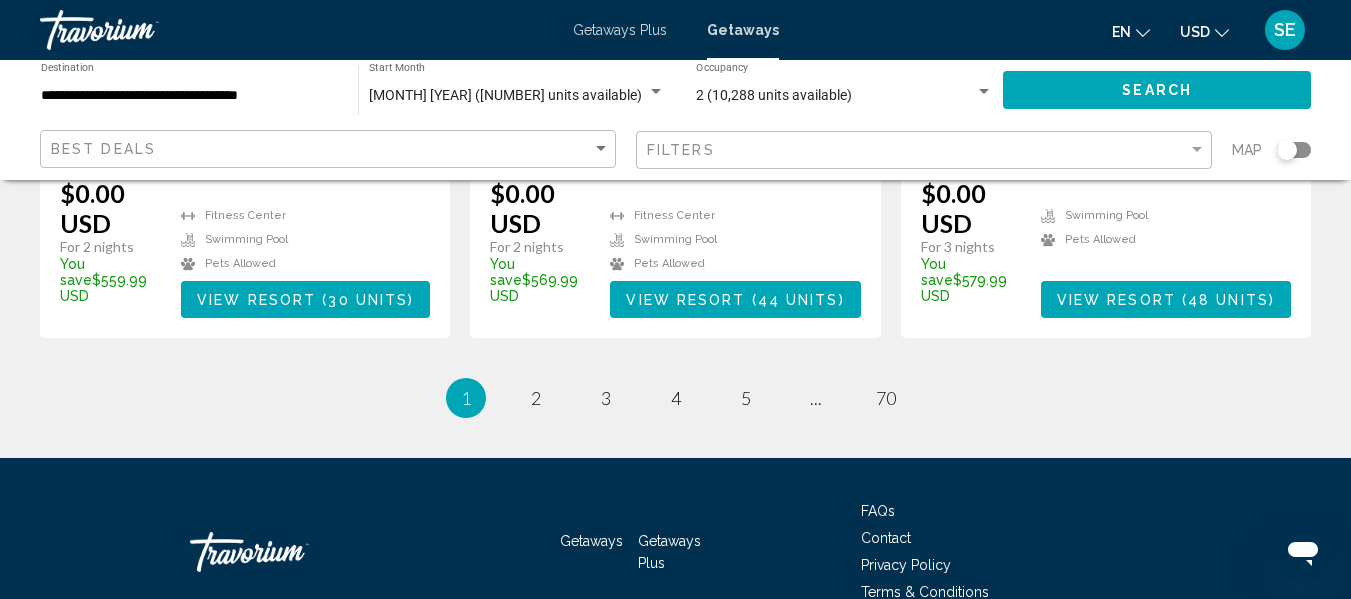 scroll, scrollTop: 2856, scrollLeft: 0, axis: vertical 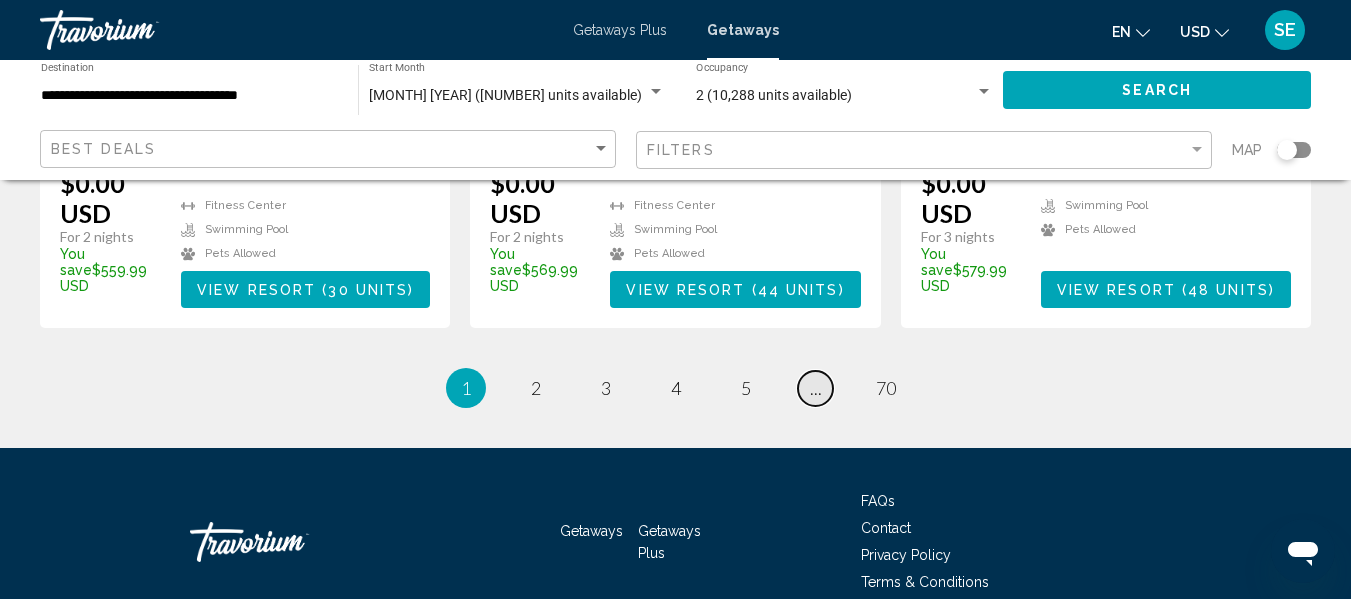 click on "page  ..." at bounding box center [815, 388] 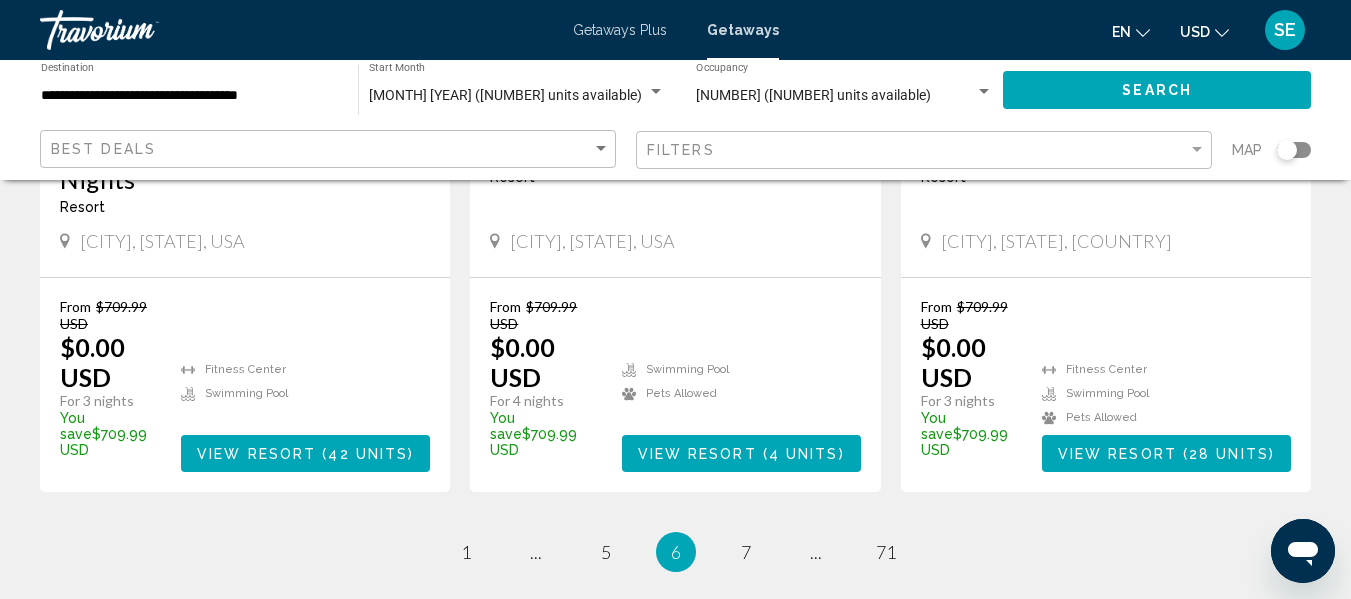 scroll, scrollTop: 2731, scrollLeft: 0, axis: vertical 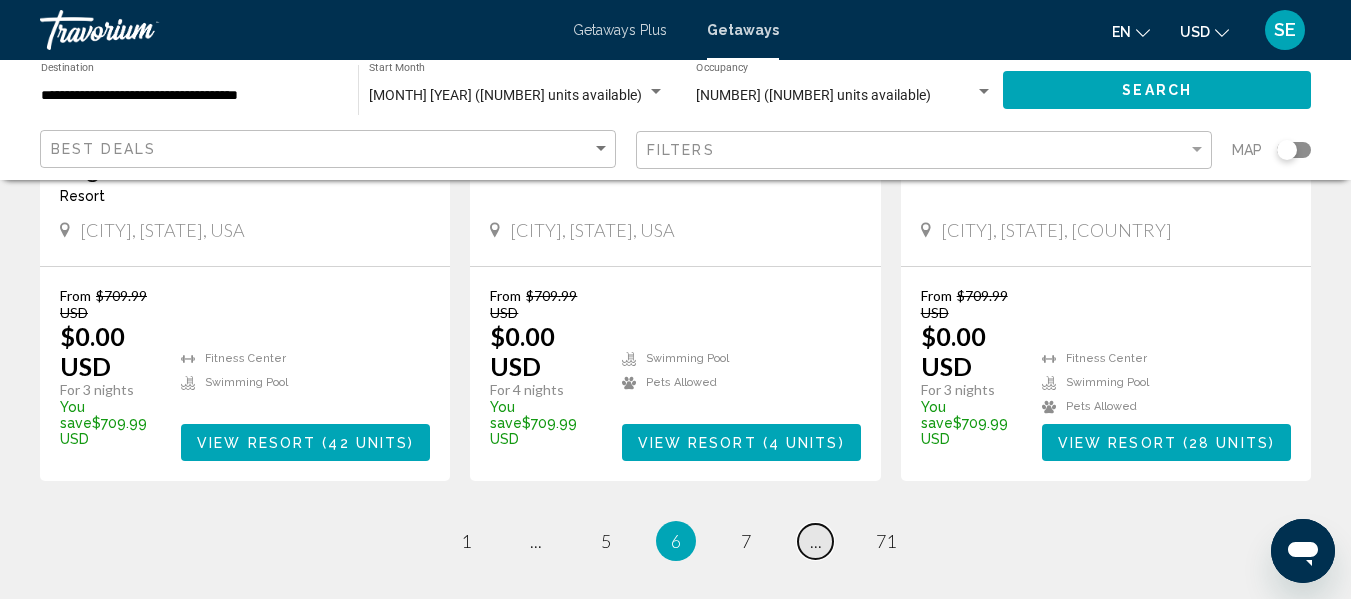 click on "page  ..." at bounding box center [815, 541] 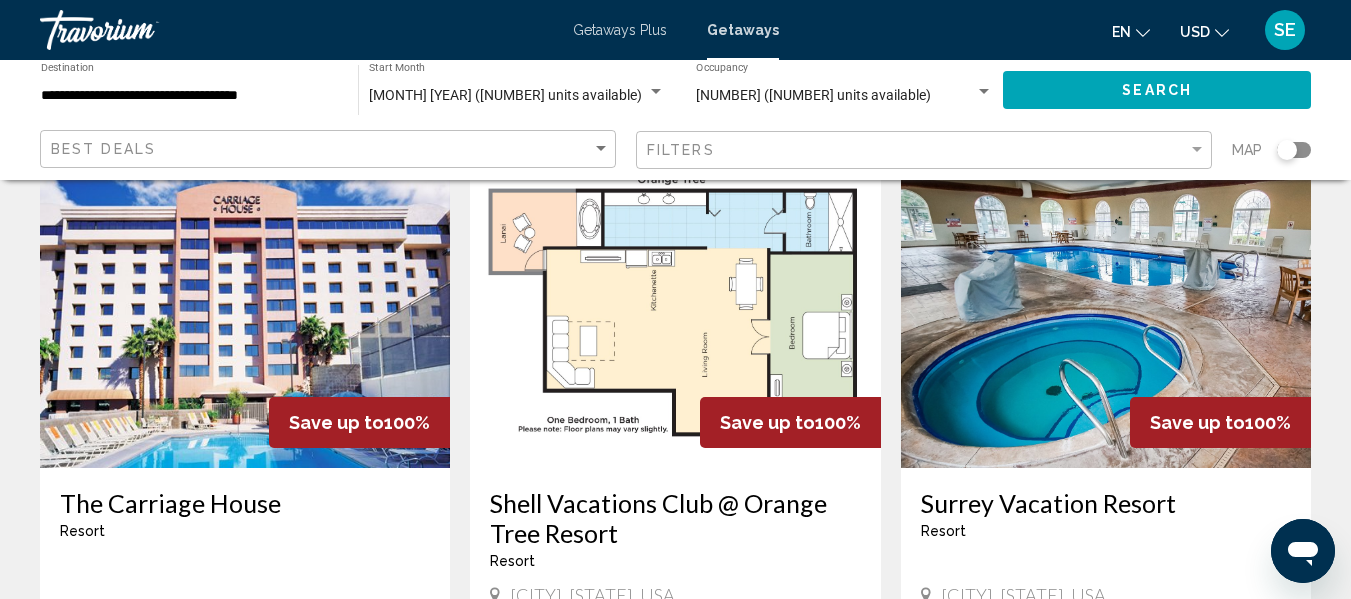 scroll, scrollTop: 0, scrollLeft: 0, axis: both 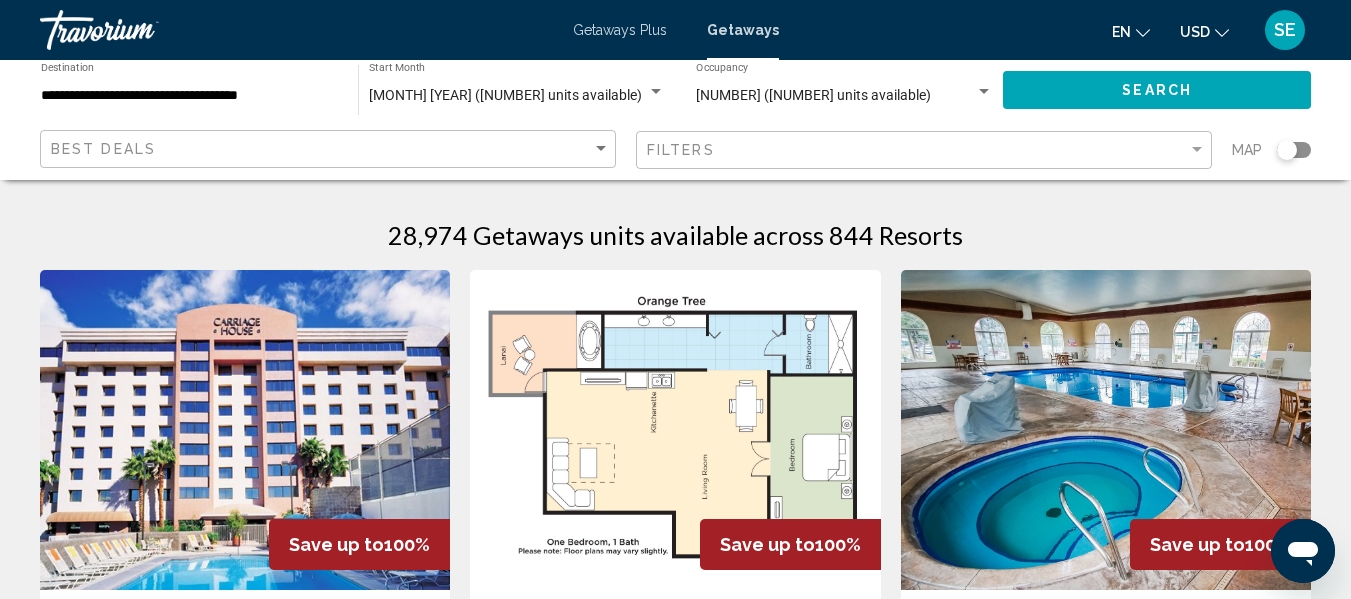 click at bounding box center (245, 430) 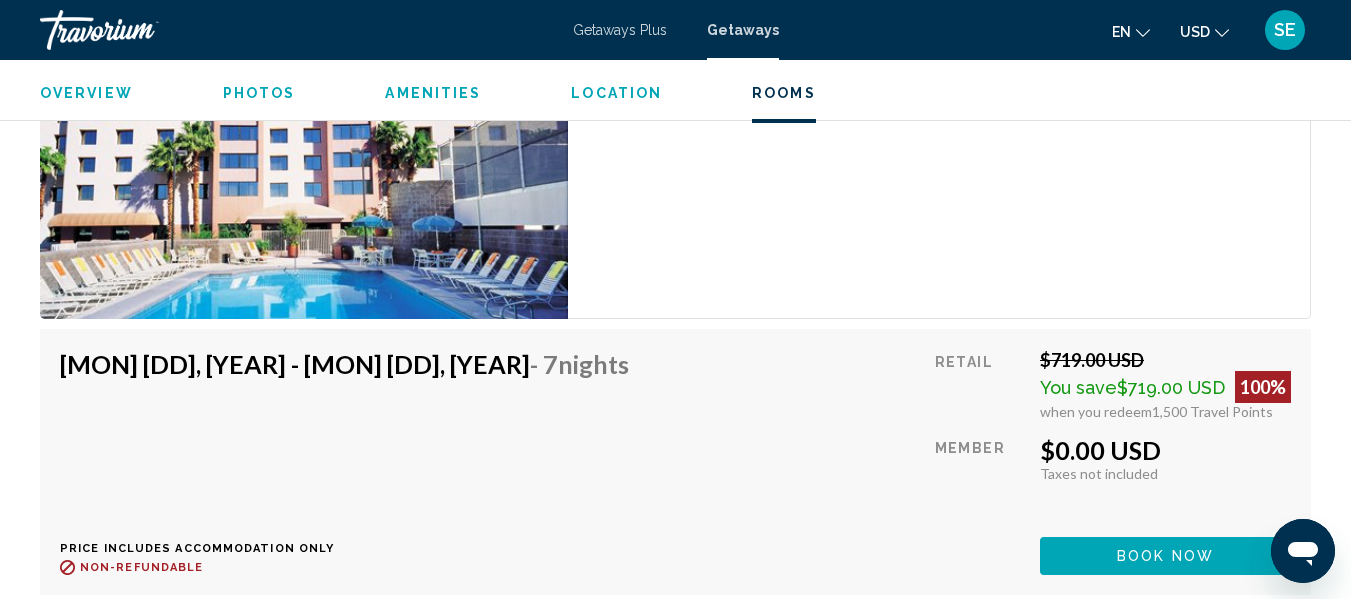 scroll, scrollTop: 3896, scrollLeft: 0, axis: vertical 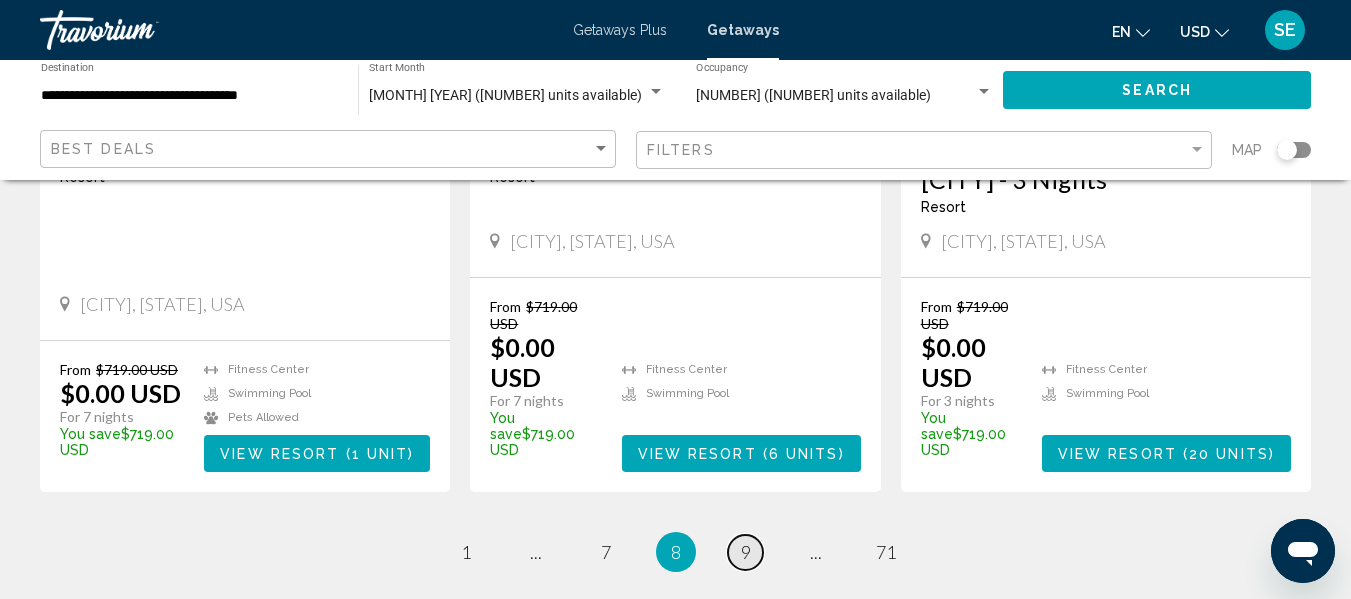 click on "9" at bounding box center (746, 552) 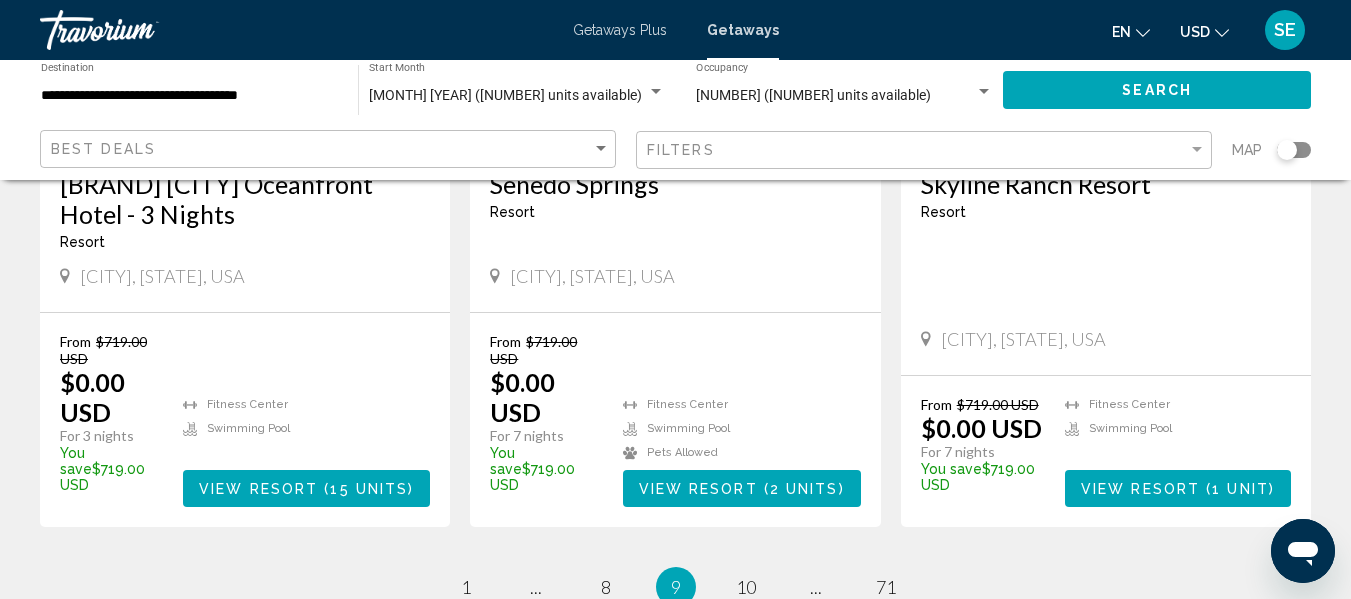 scroll, scrollTop: 2556, scrollLeft: 0, axis: vertical 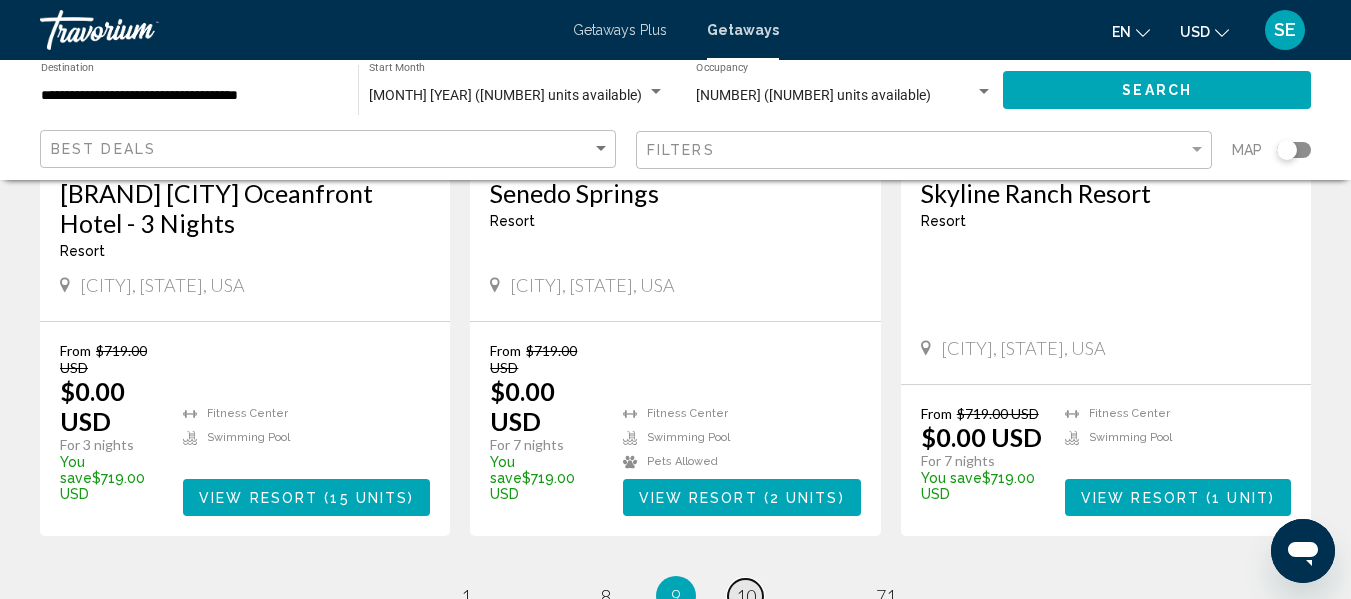 click on "10" at bounding box center (746, 596) 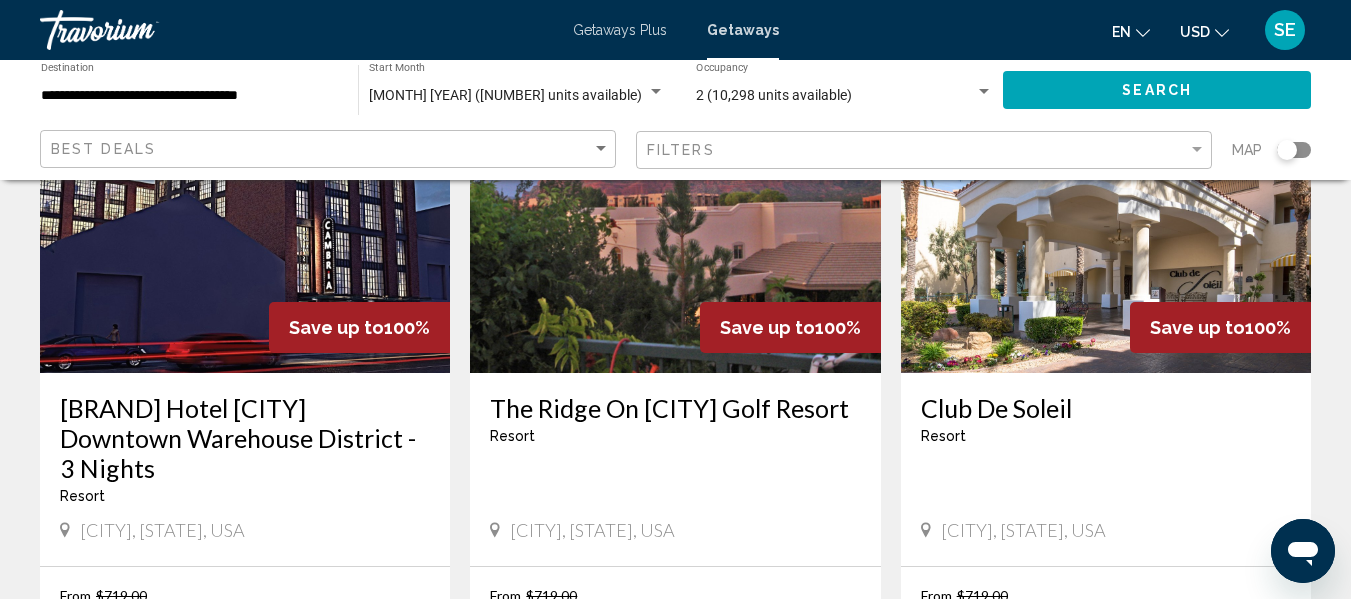 scroll, scrollTop: 2914, scrollLeft: 0, axis: vertical 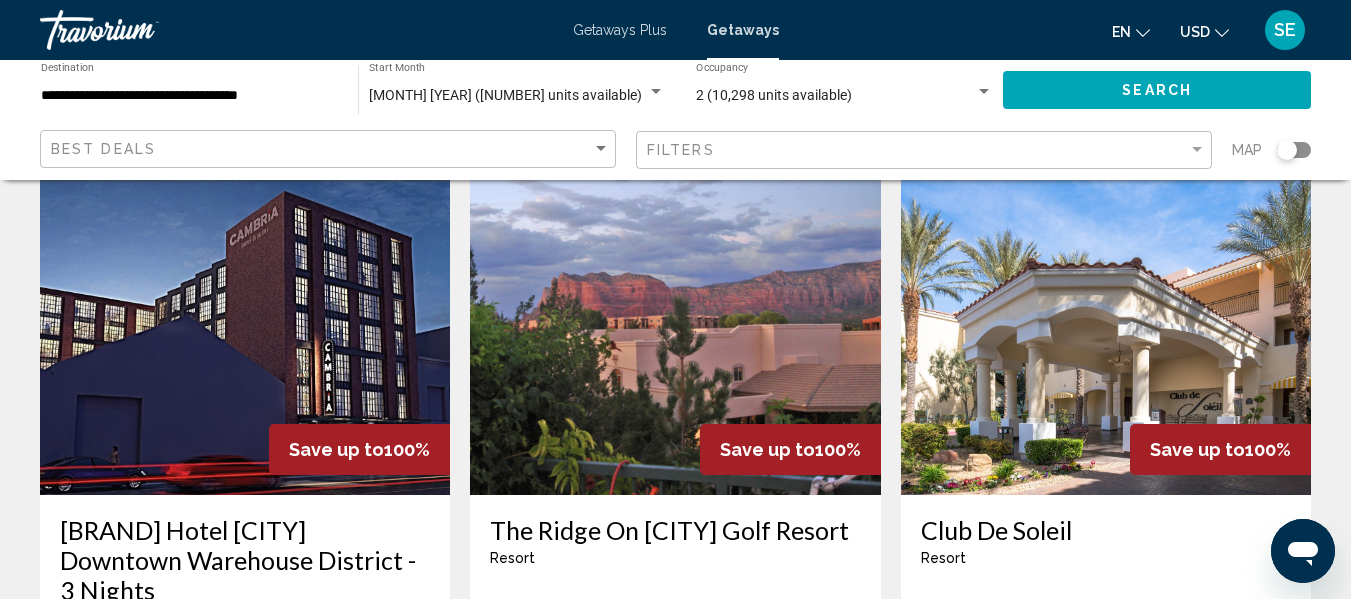click at bounding box center [1106, 335] 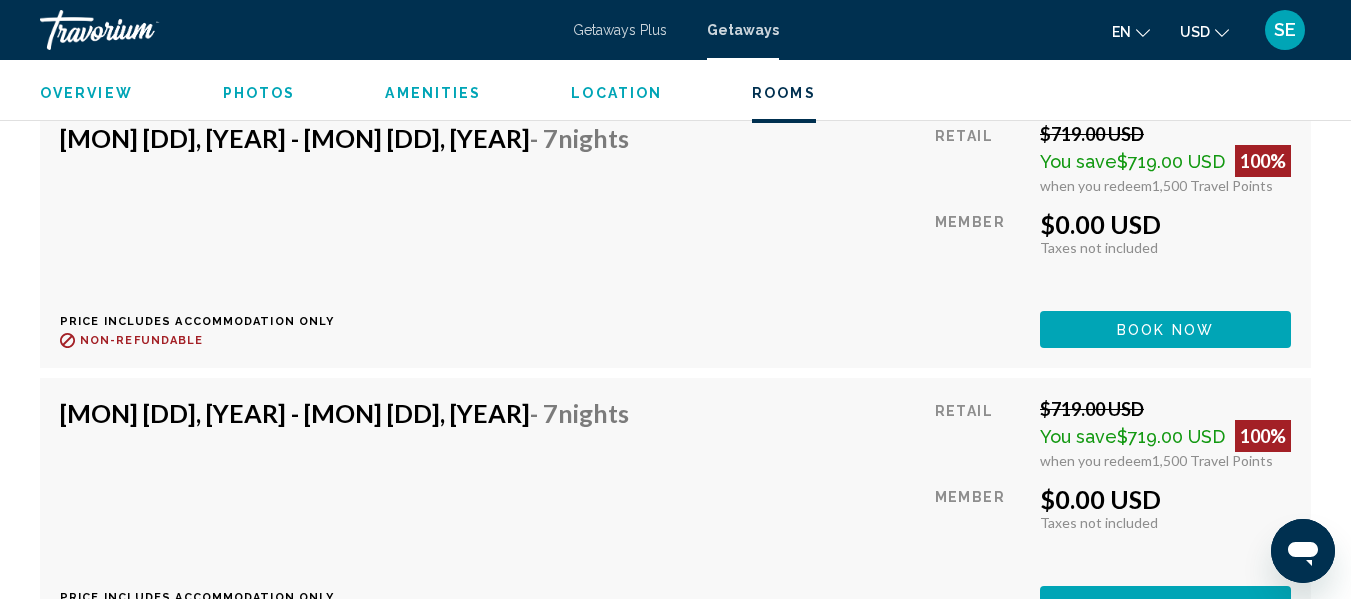 scroll, scrollTop: 4217, scrollLeft: 0, axis: vertical 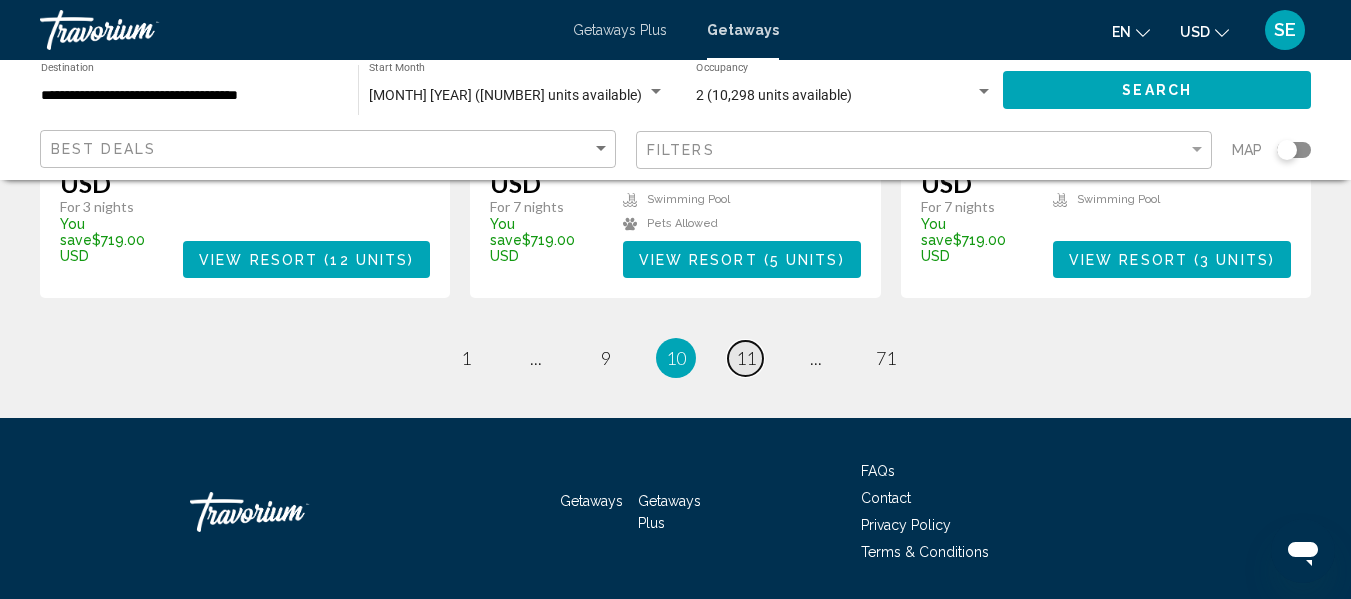 click on "11" at bounding box center [746, 358] 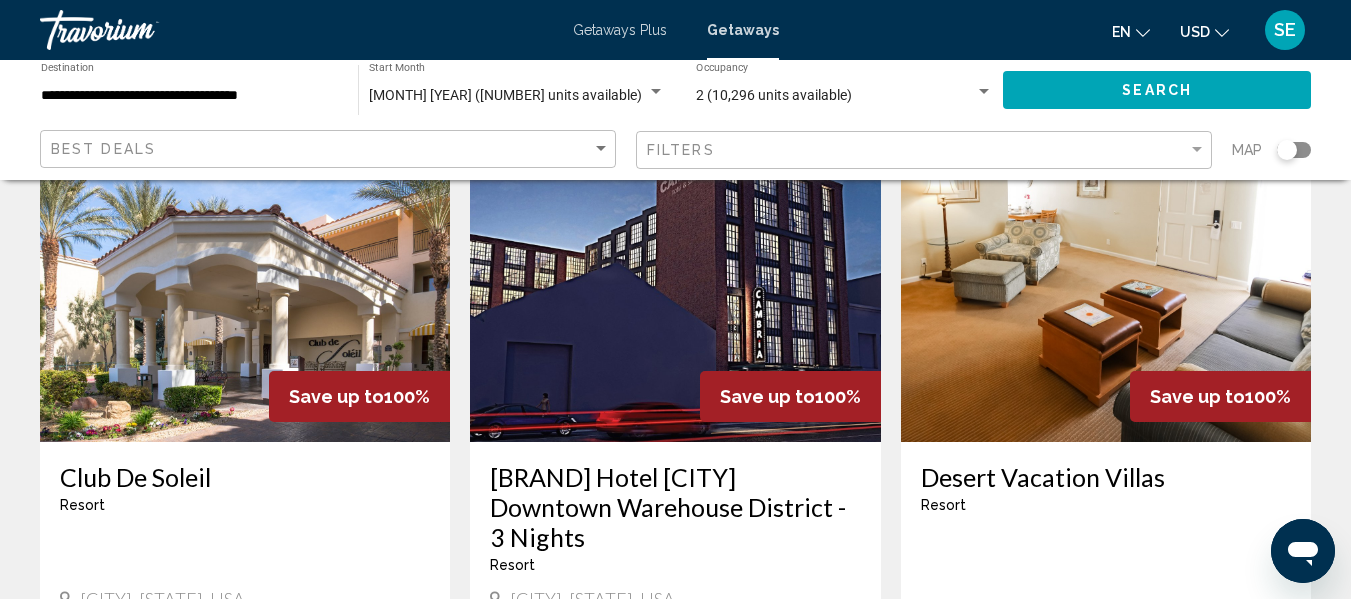 scroll, scrollTop: 143, scrollLeft: 0, axis: vertical 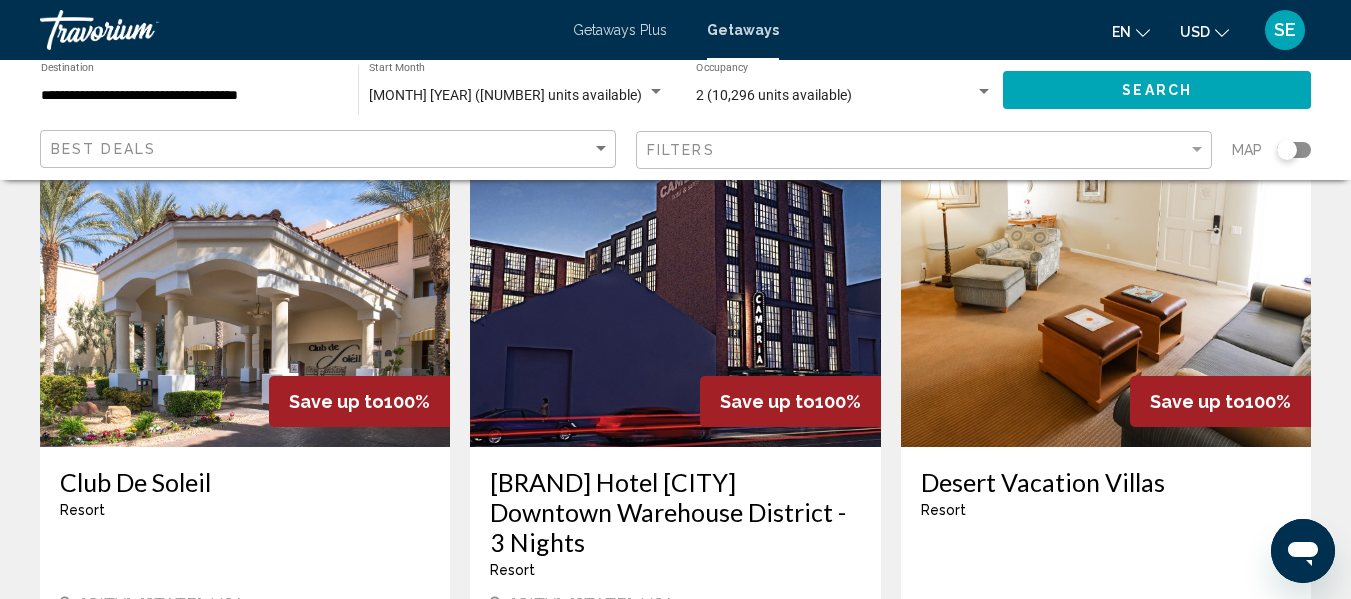 click at bounding box center (245, 287) 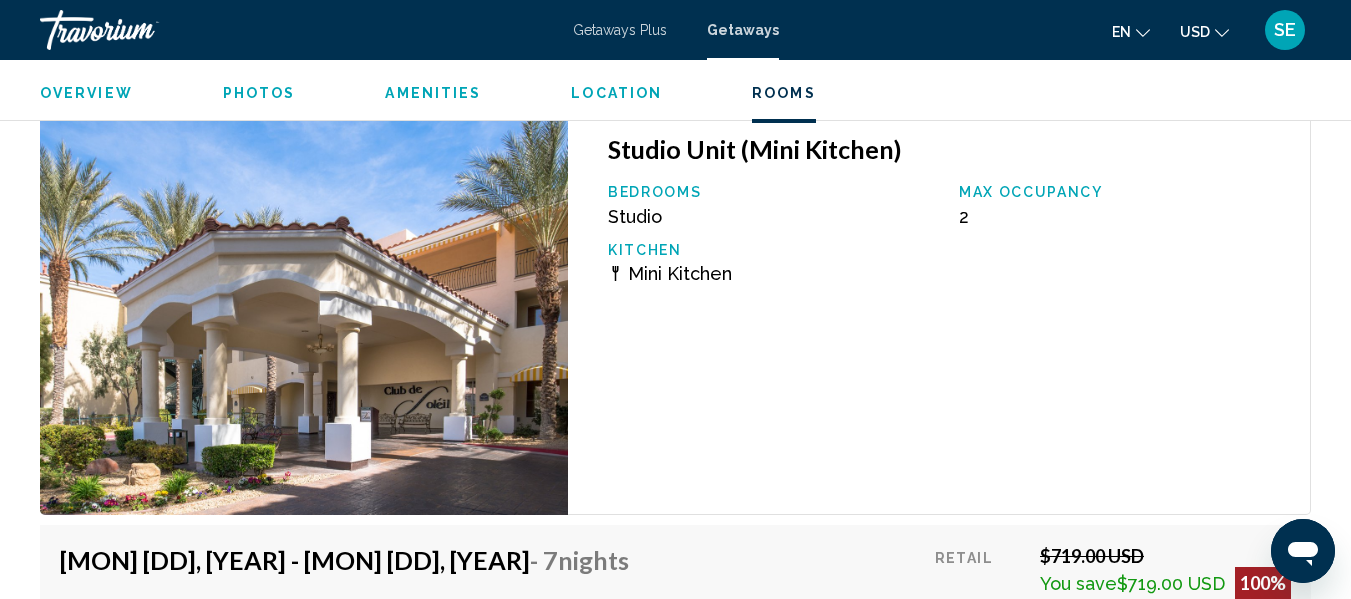 scroll, scrollTop: 3795, scrollLeft: 0, axis: vertical 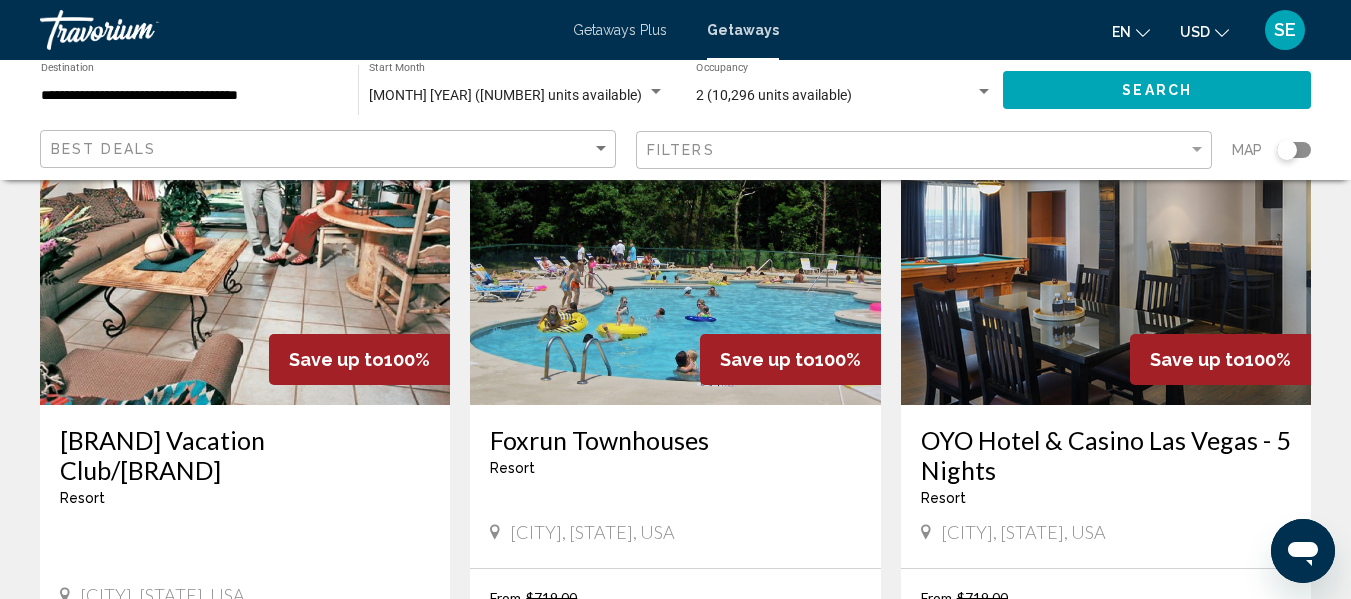 click at bounding box center [1106, 245] 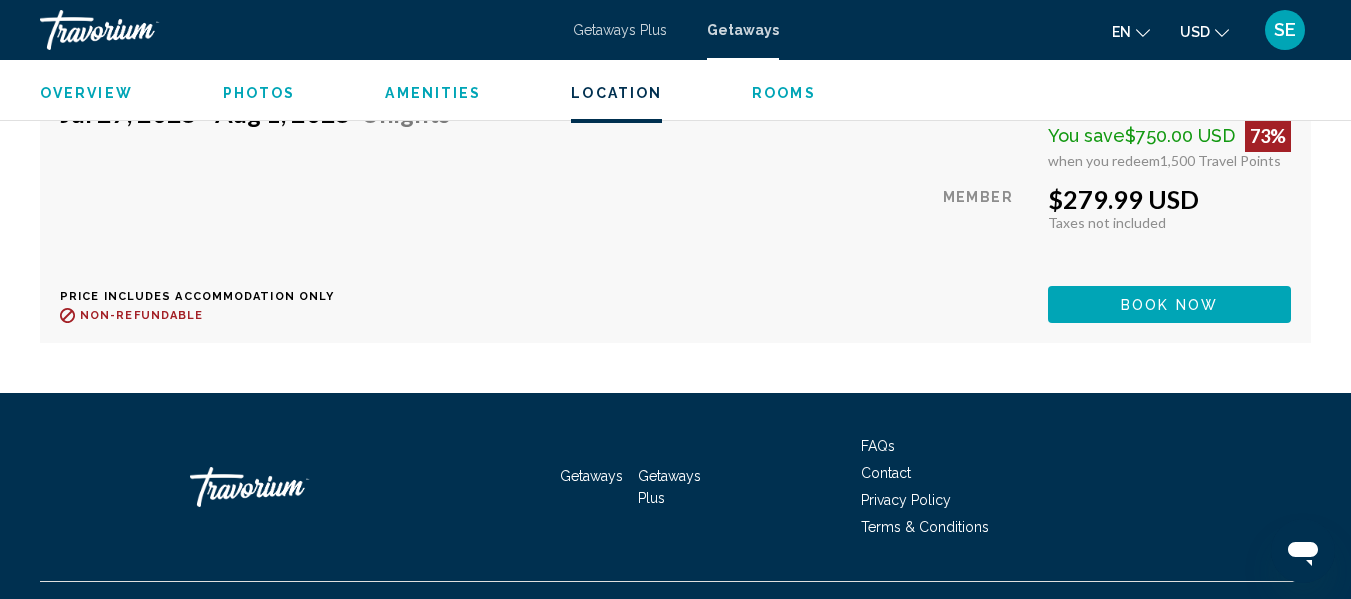 scroll, scrollTop: 5254, scrollLeft: 0, axis: vertical 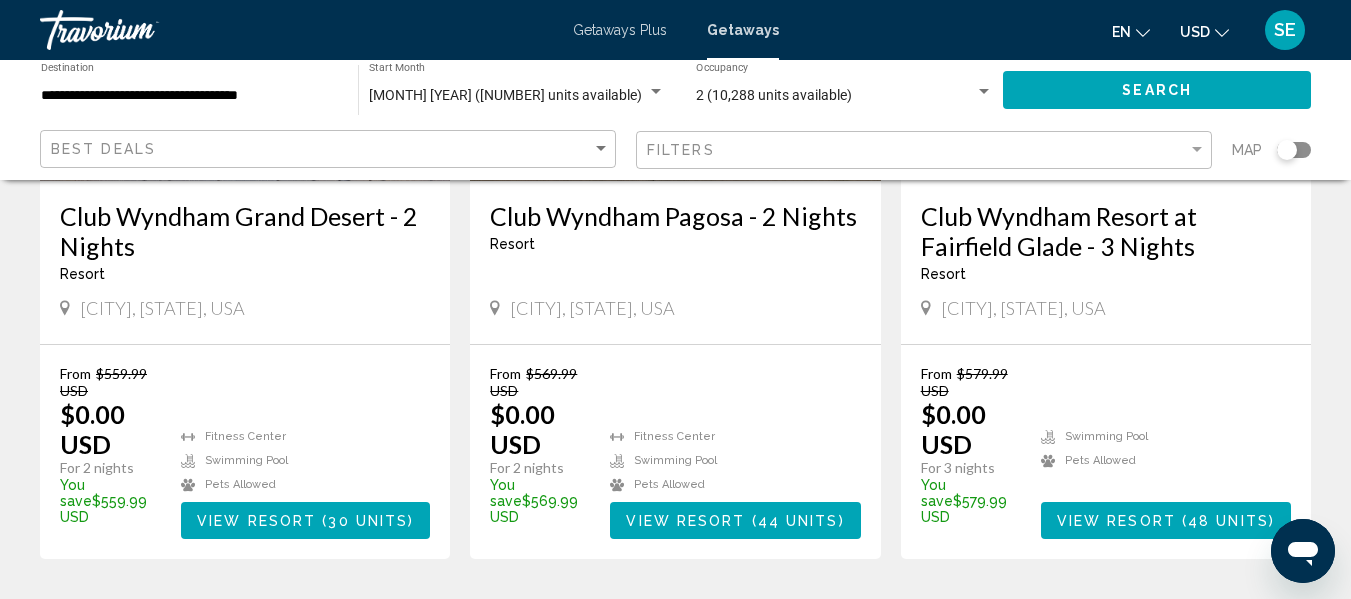 click on "..." at bounding box center [816, 619] 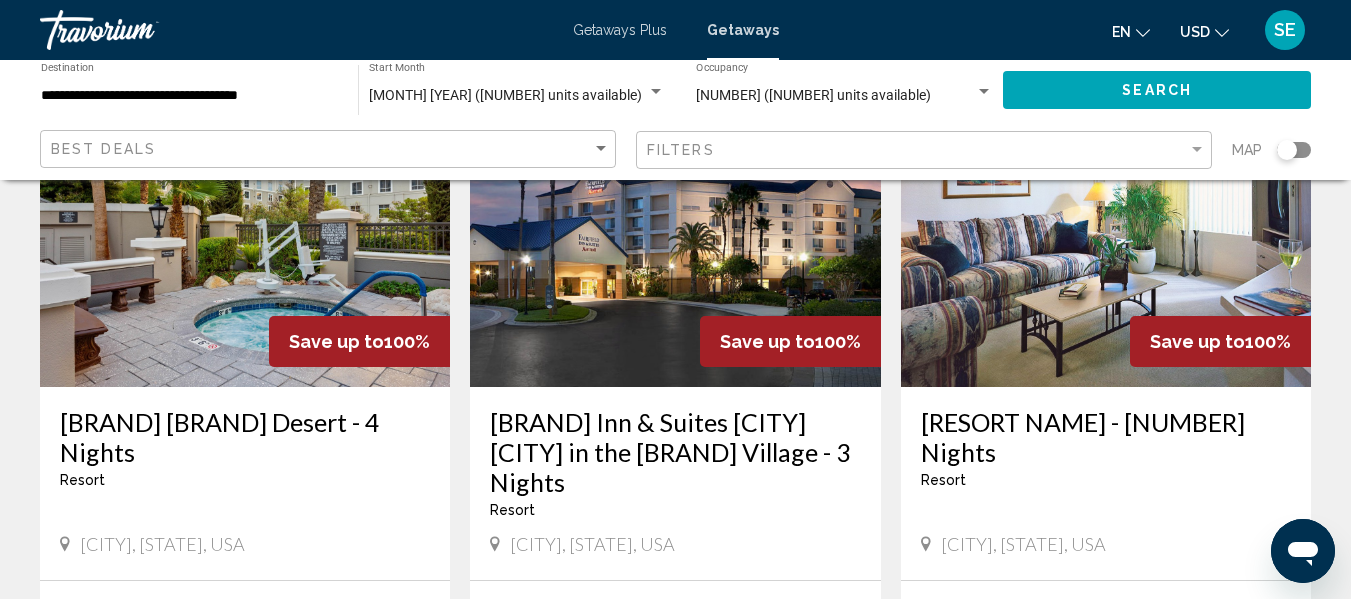 scroll, scrollTop: 209, scrollLeft: 0, axis: vertical 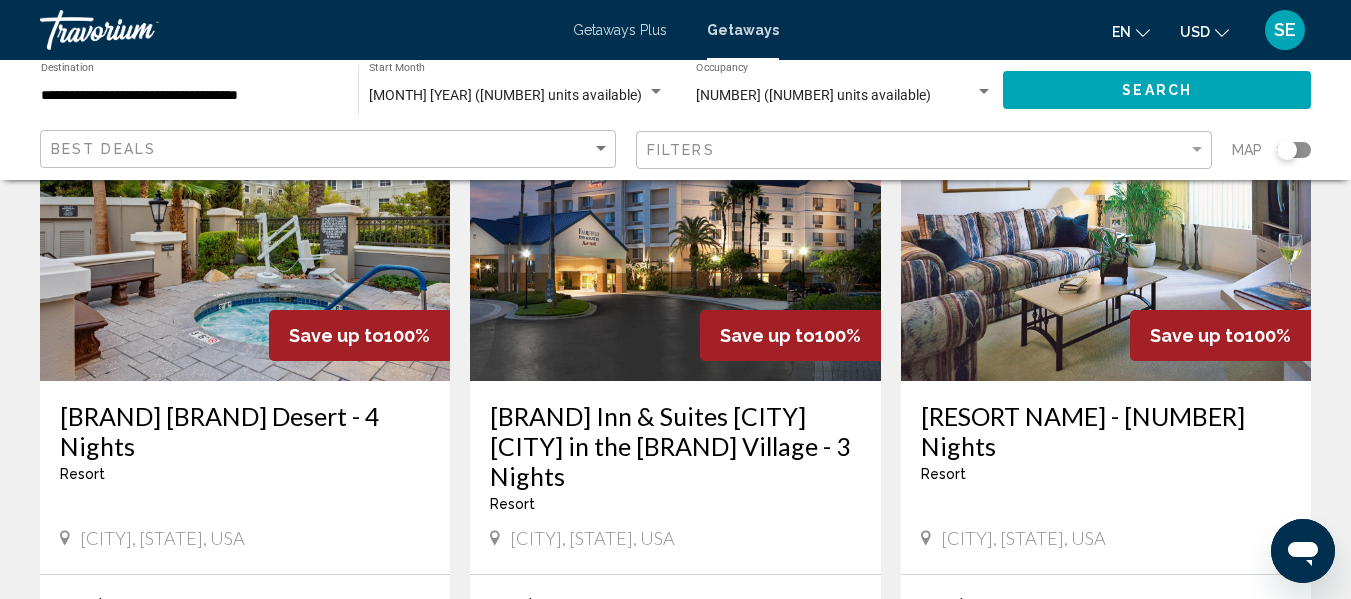 click on "[BRAND] [BRAND] Desert - 4 Nights" at bounding box center (245, 431) 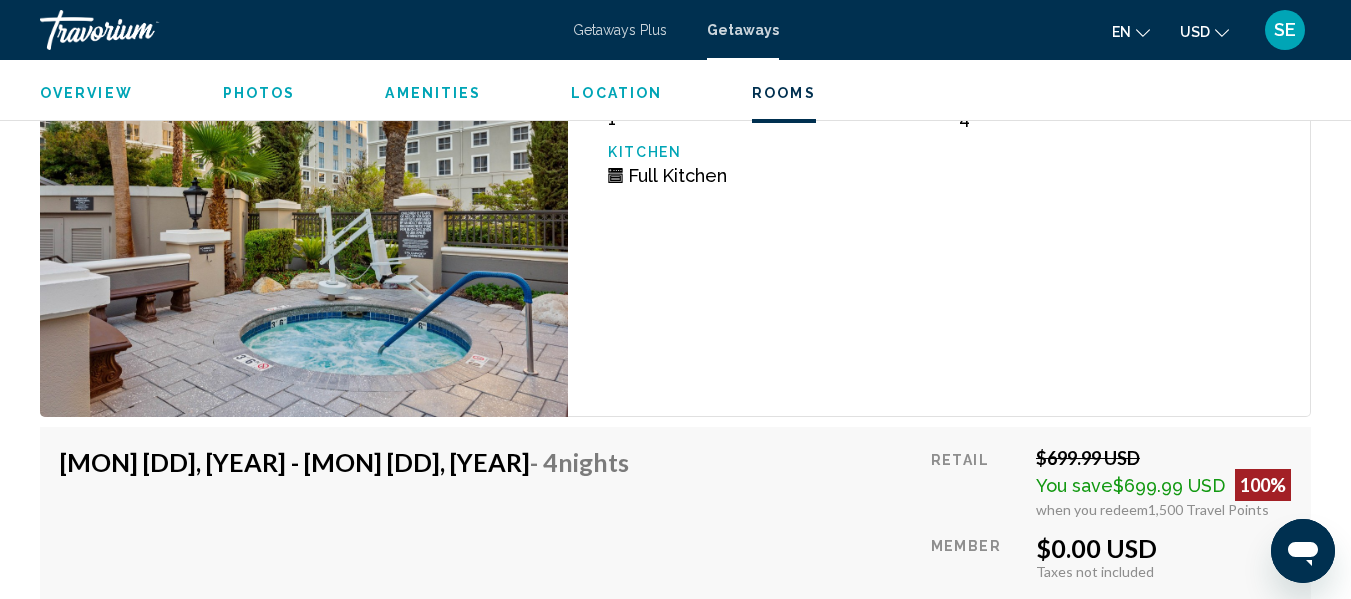 scroll, scrollTop: 3849, scrollLeft: 0, axis: vertical 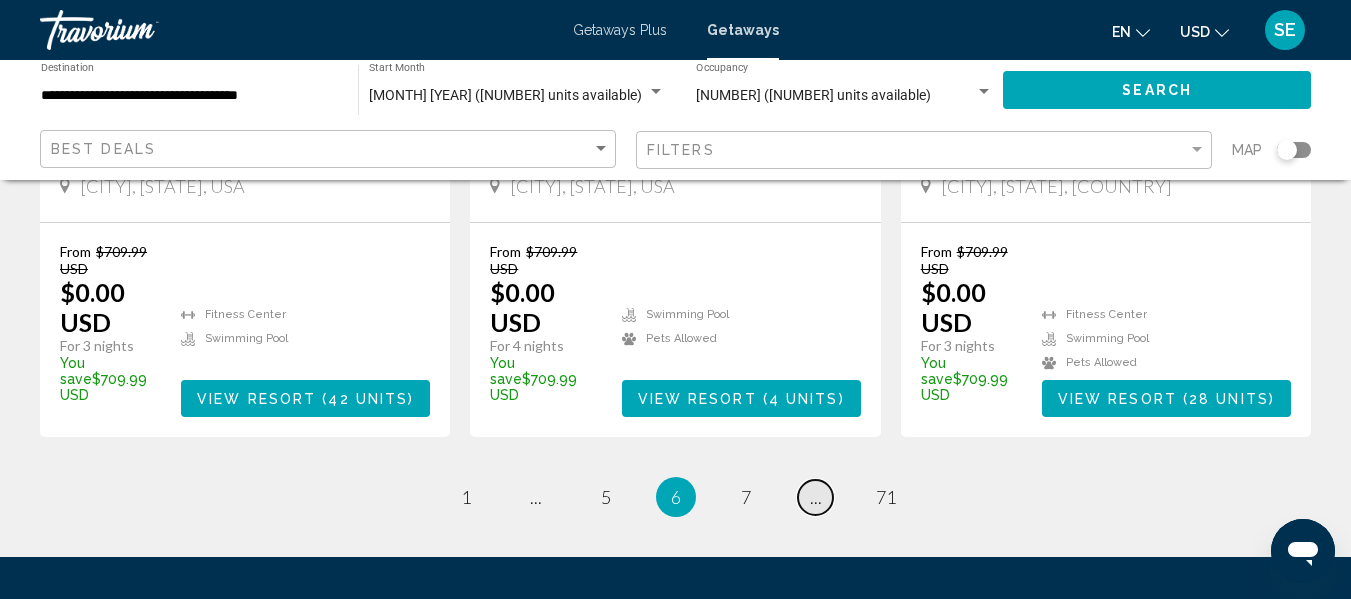 click on "..." at bounding box center (816, 497) 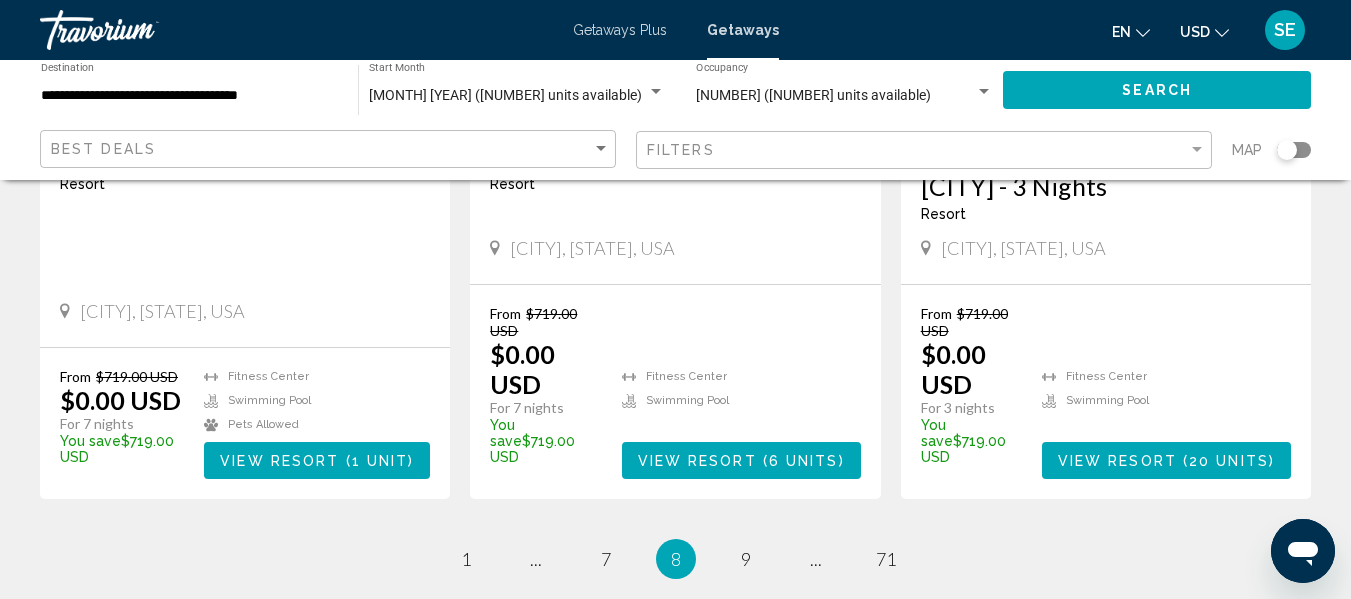 scroll, scrollTop: 2680, scrollLeft: 0, axis: vertical 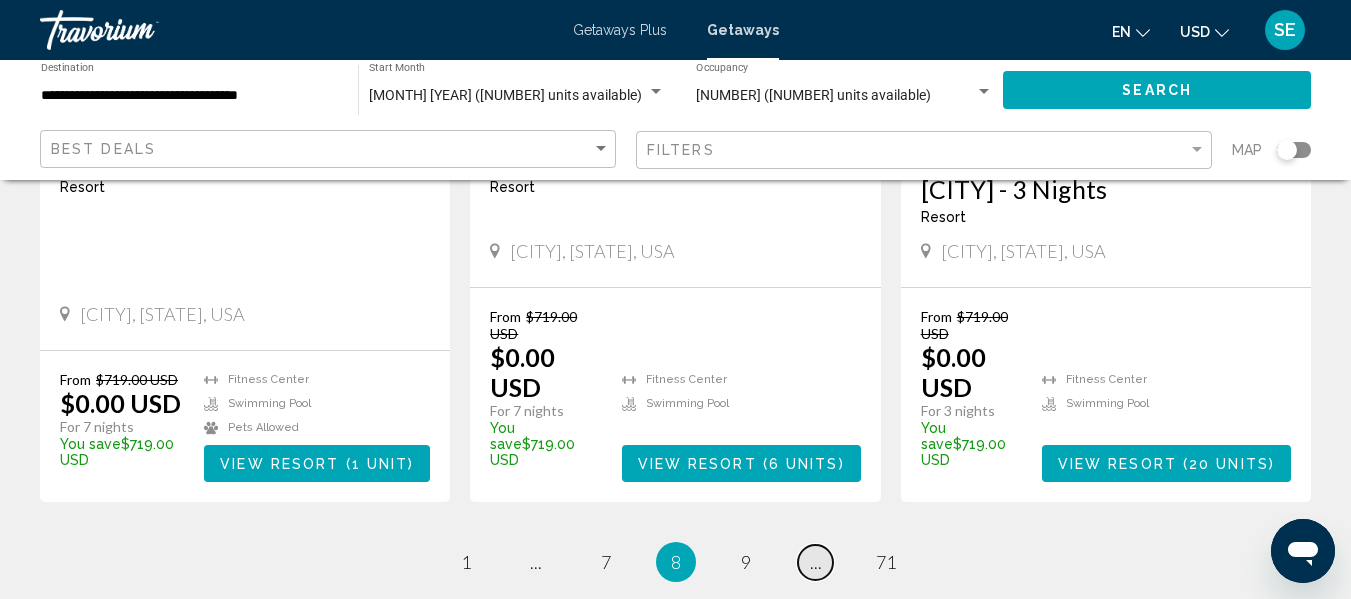 click on "page  ..." at bounding box center [815, 562] 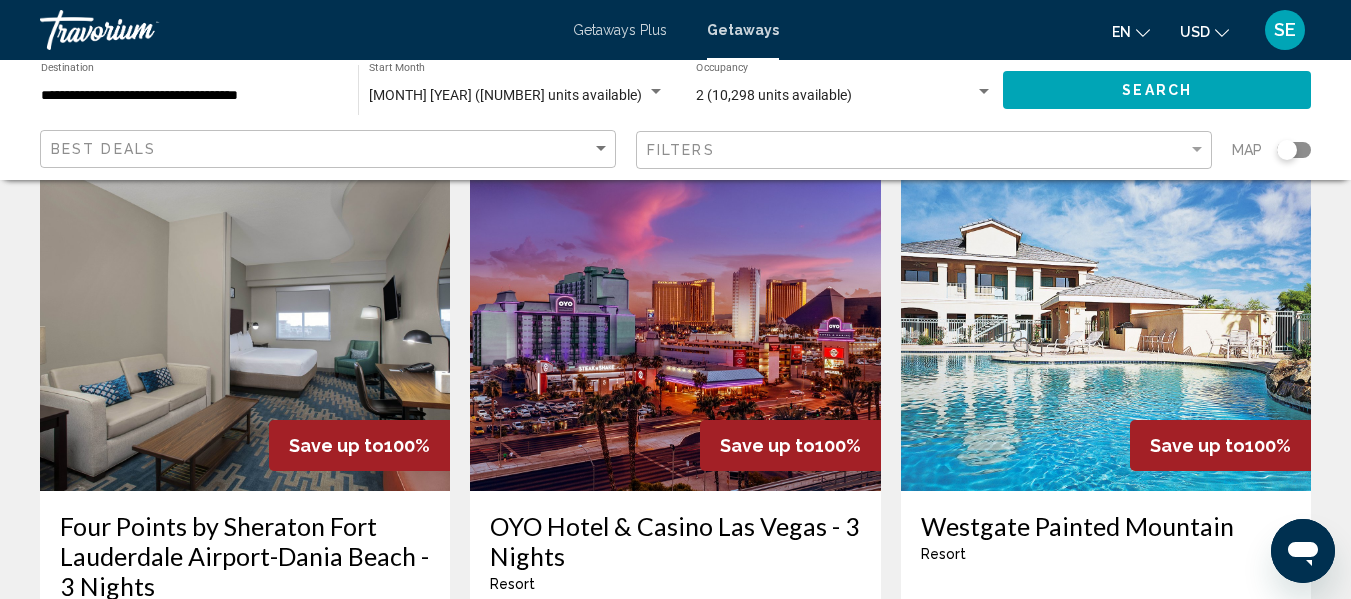scroll, scrollTop: 1544, scrollLeft: 0, axis: vertical 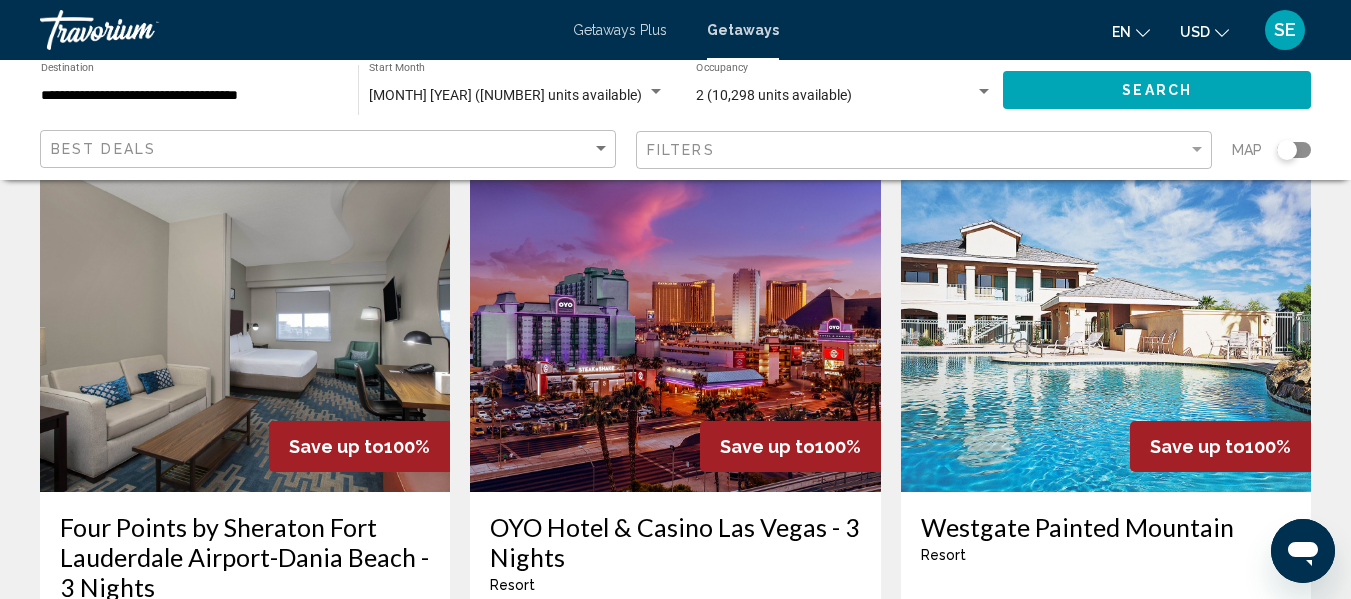 click at bounding box center (675, 332) 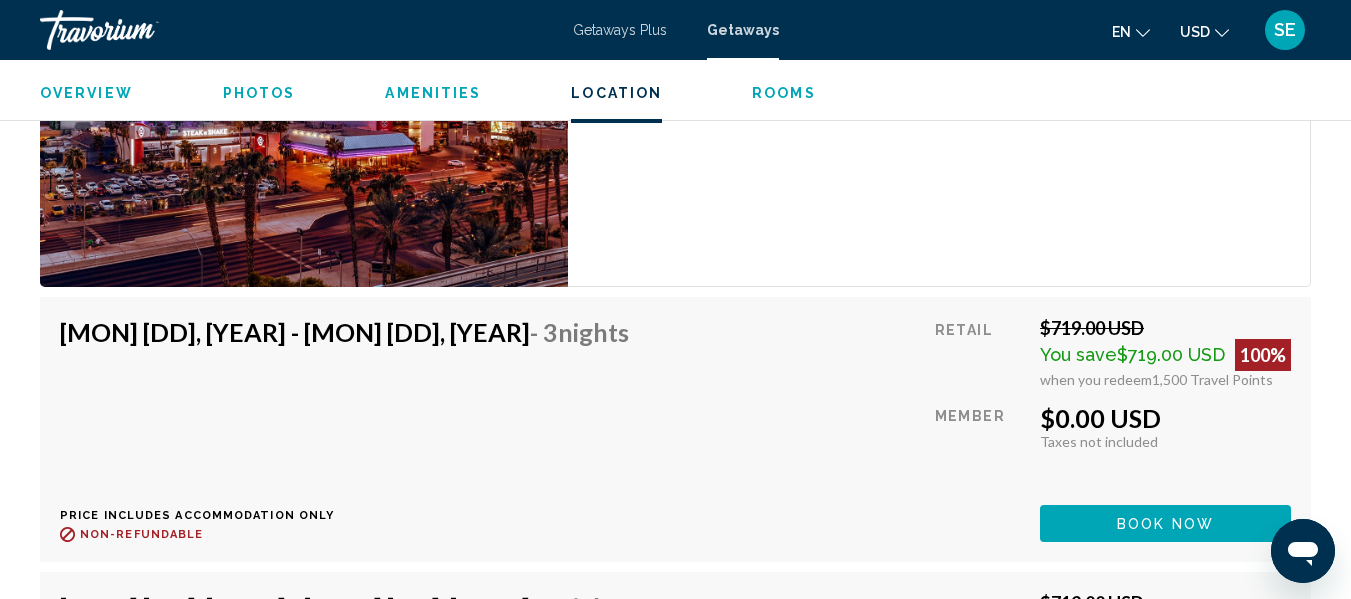 scroll, scrollTop: 3626, scrollLeft: 0, axis: vertical 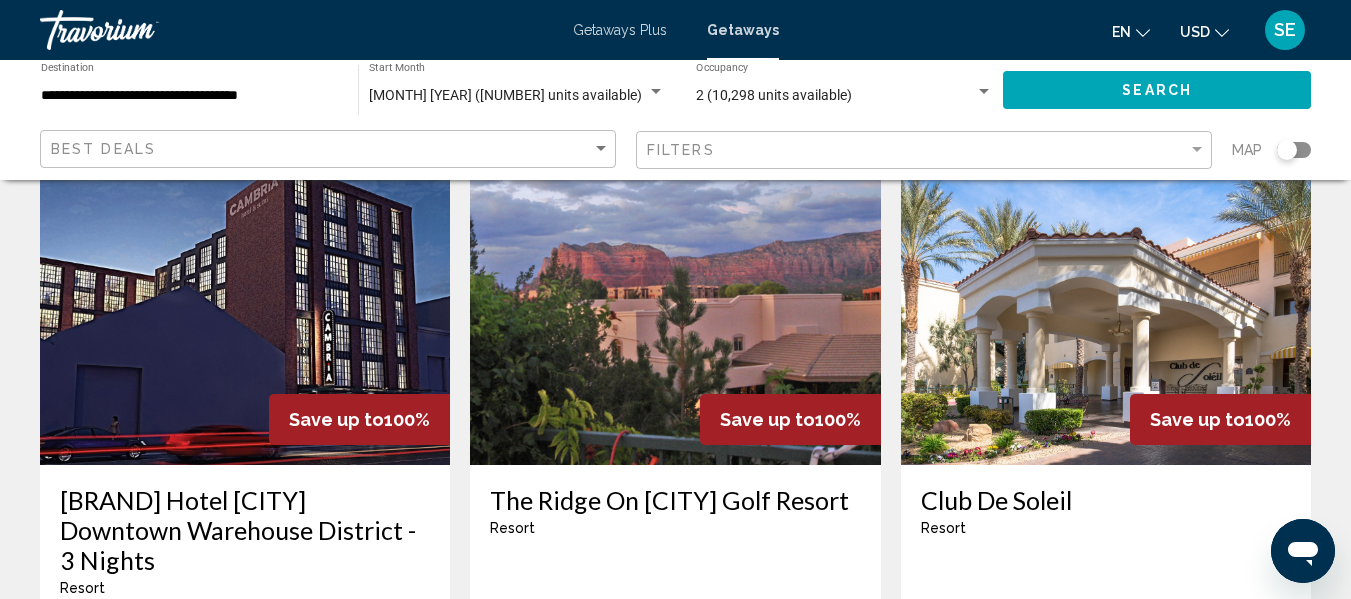 click at bounding box center (1106, 305) 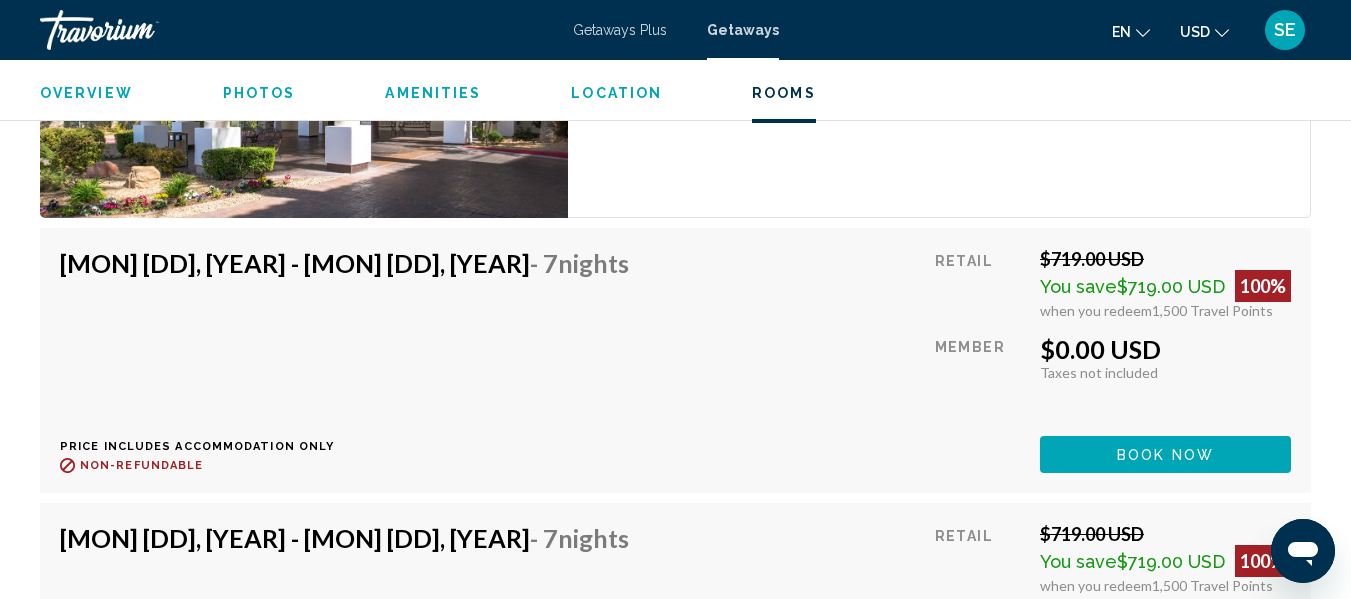 scroll, scrollTop: 4093, scrollLeft: 0, axis: vertical 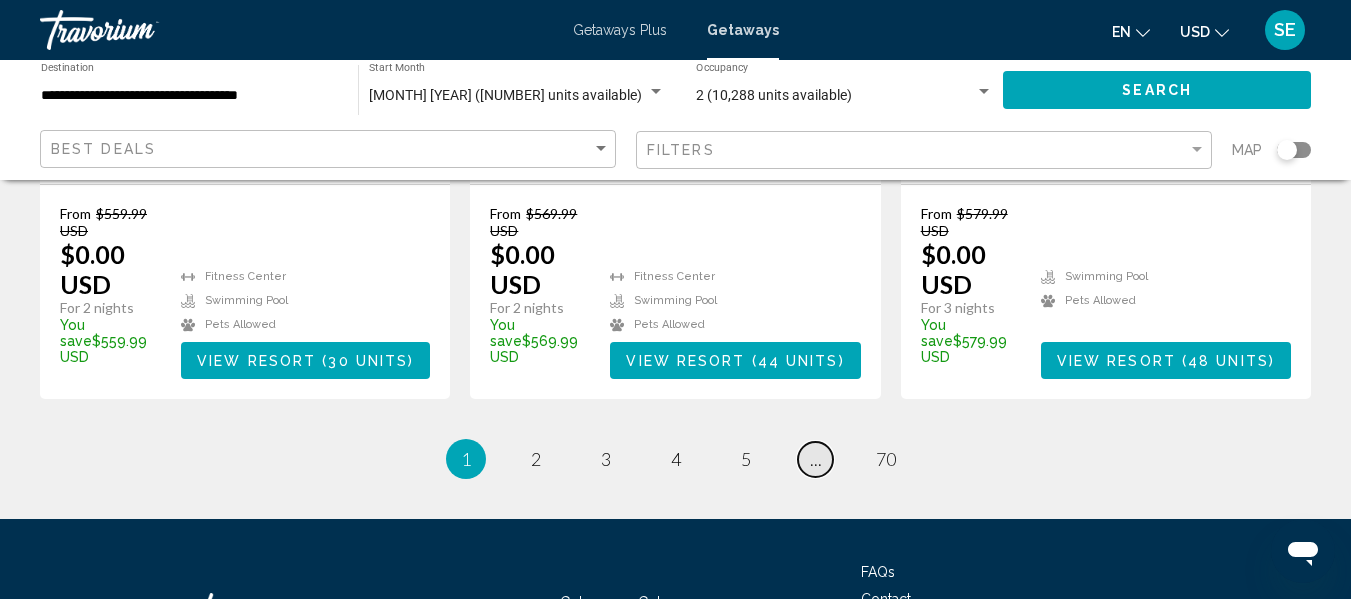 click on "..." at bounding box center [816, 459] 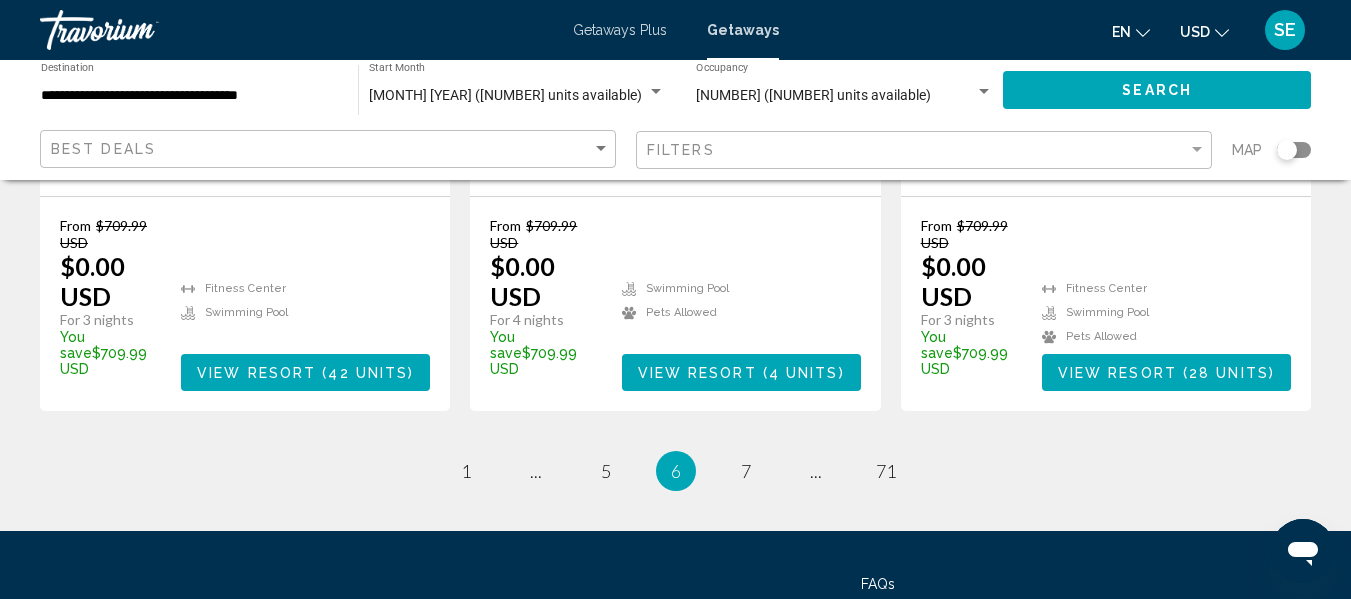 scroll, scrollTop: 2802, scrollLeft: 0, axis: vertical 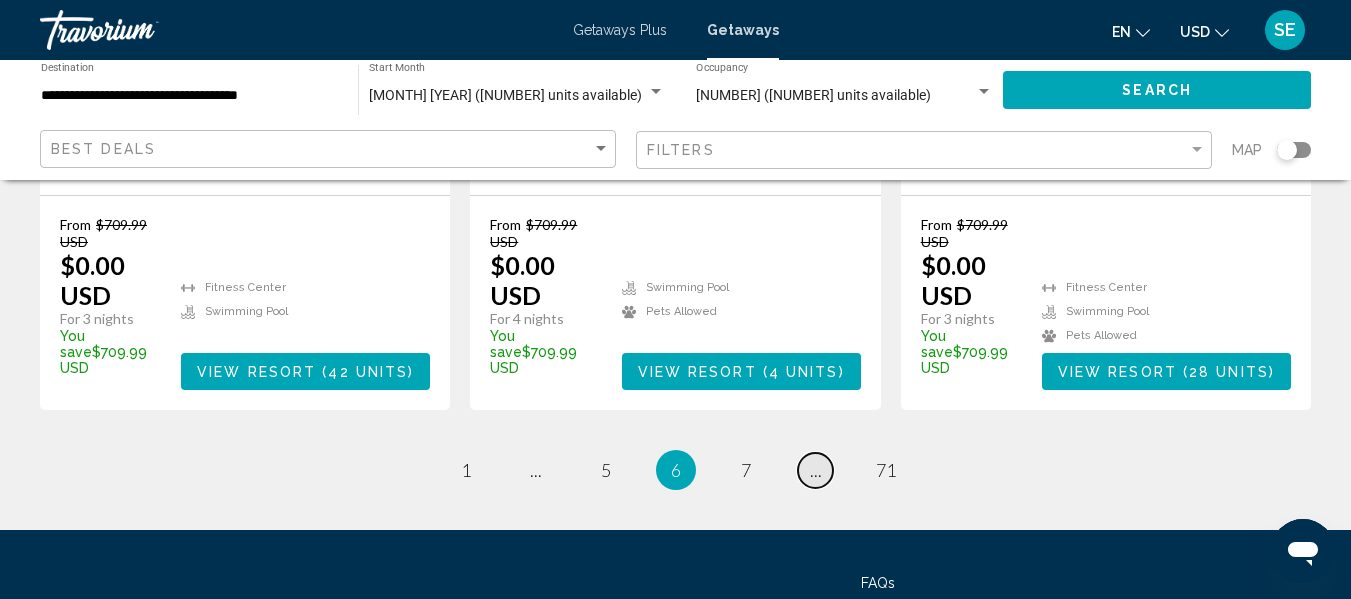 click on "..." at bounding box center [816, 470] 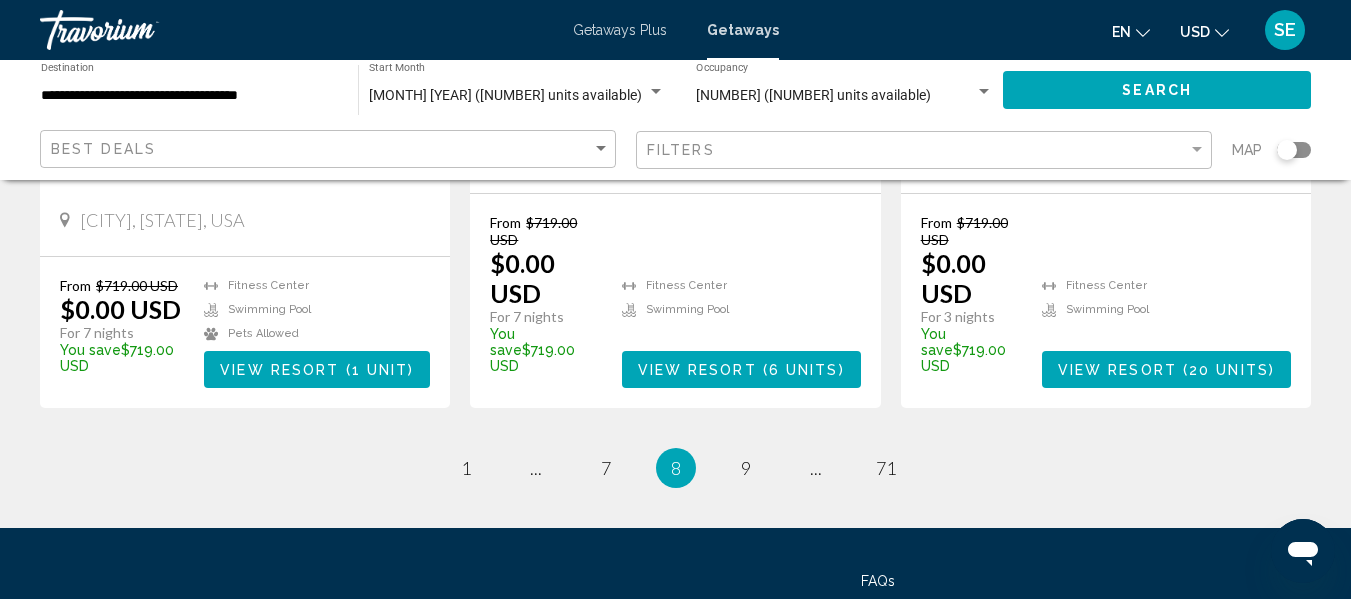 scroll, scrollTop: 2772, scrollLeft: 0, axis: vertical 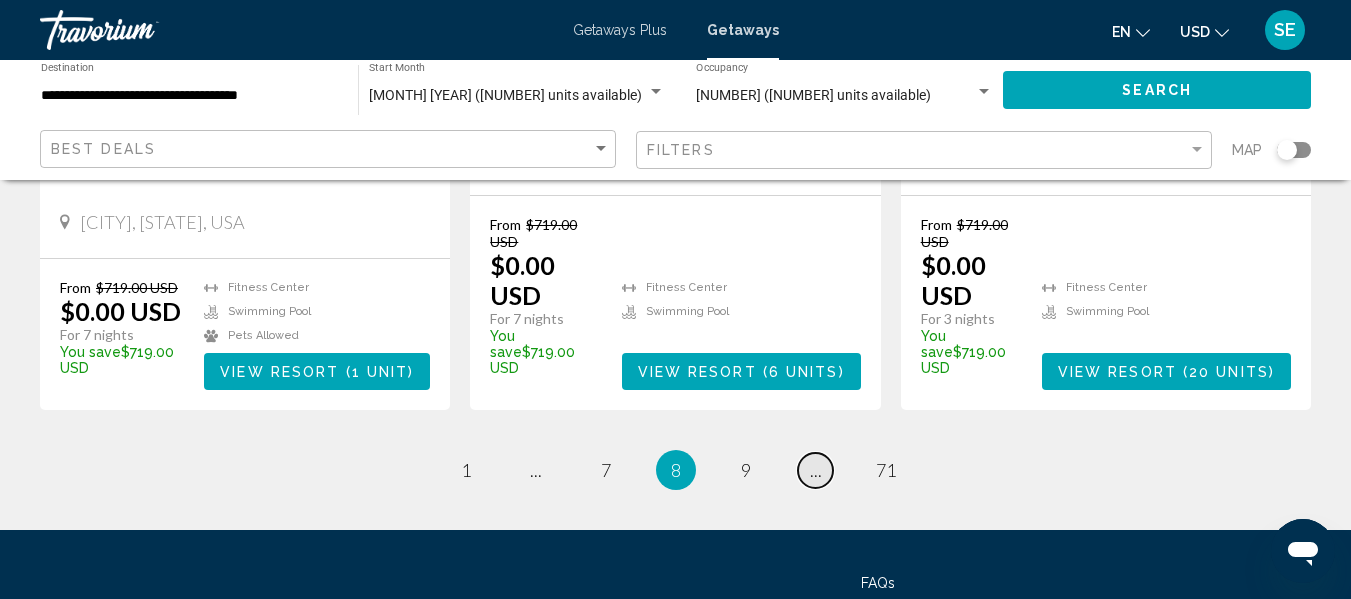 click on "..." at bounding box center [816, 470] 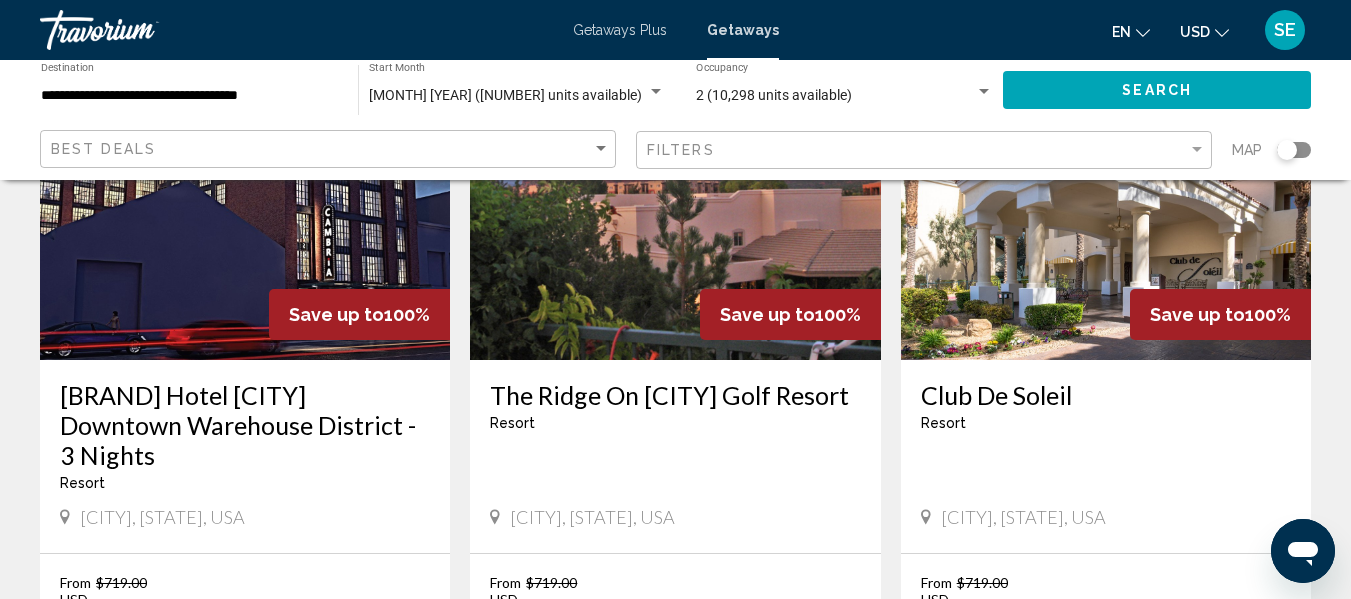 scroll, scrollTop: 2446, scrollLeft: 0, axis: vertical 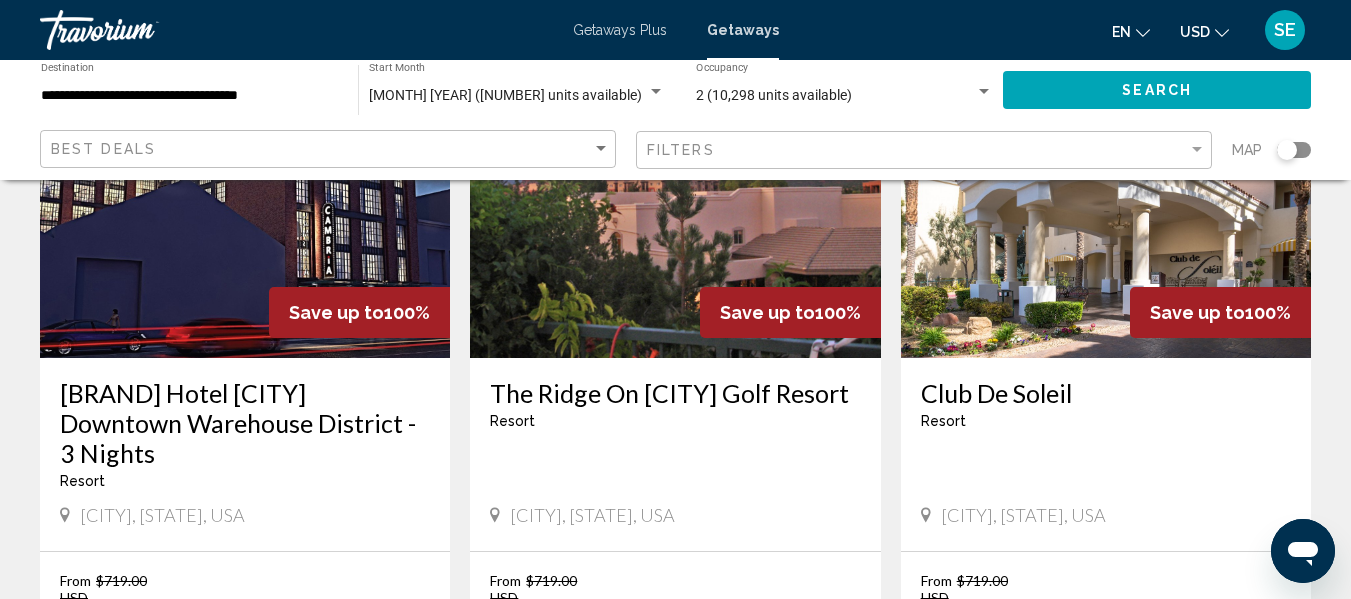 click at bounding box center (1106, 198) 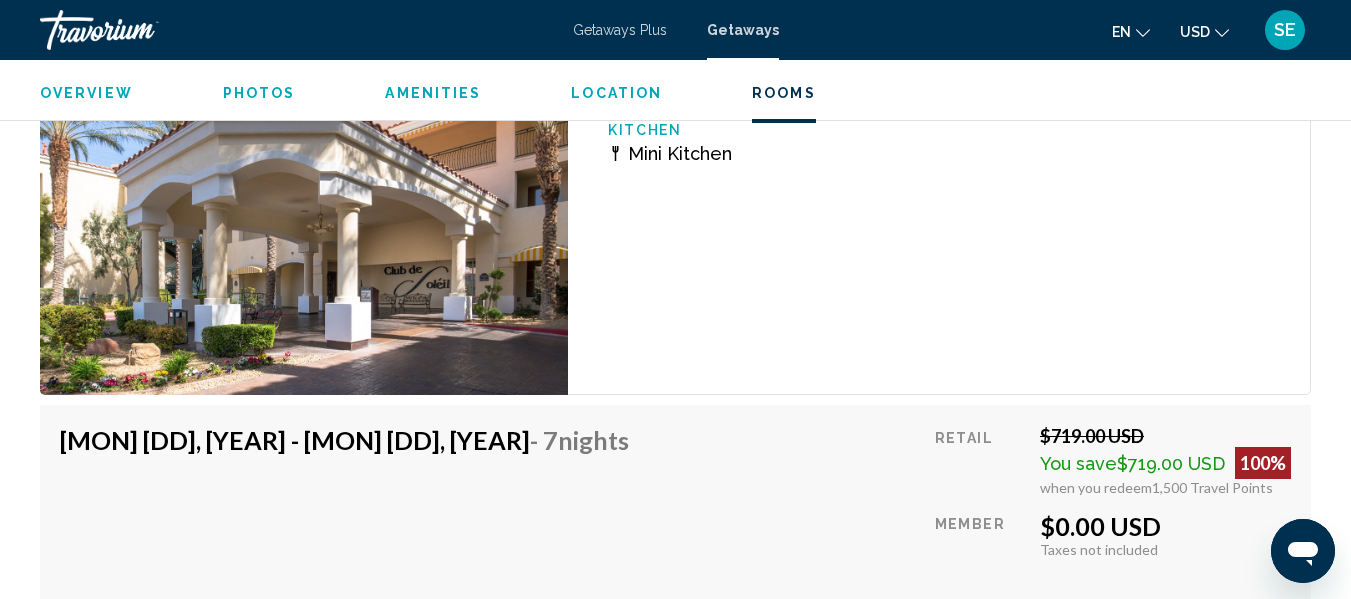 scroll, scrollTop: 3912, scrollLeft: 0, axis: vertical 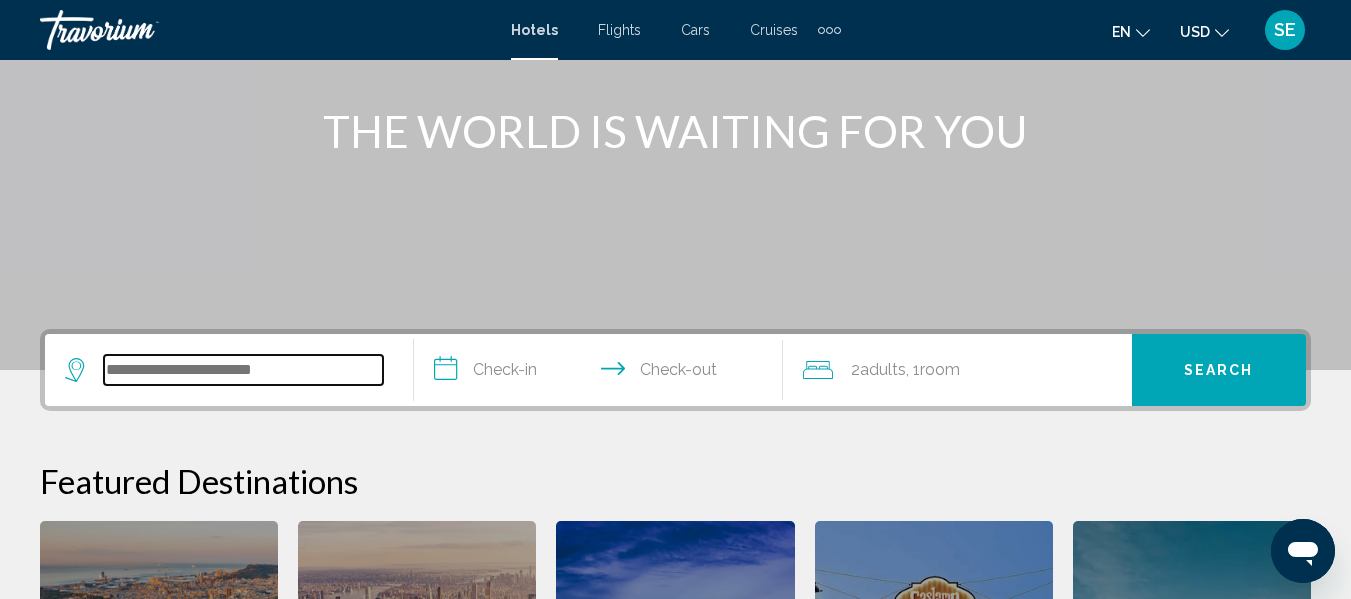 click at bounding box center [243, 370] 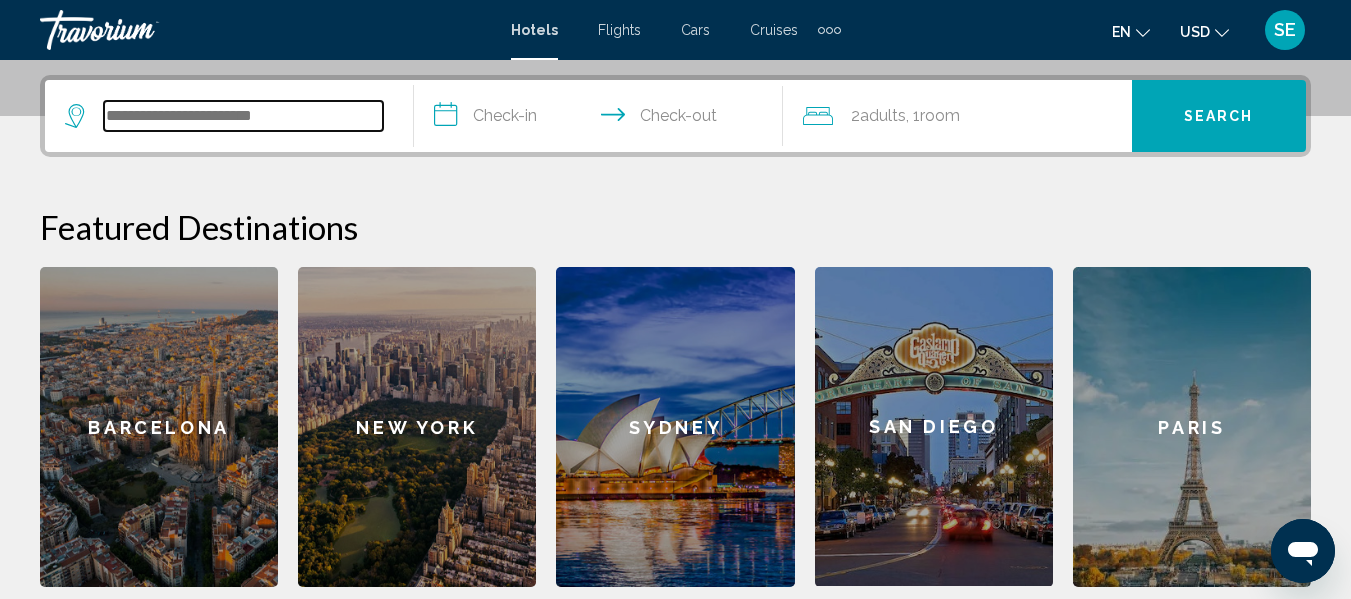 scroll, scrollTop: 494, scrollLeft: 0, axis: vertical 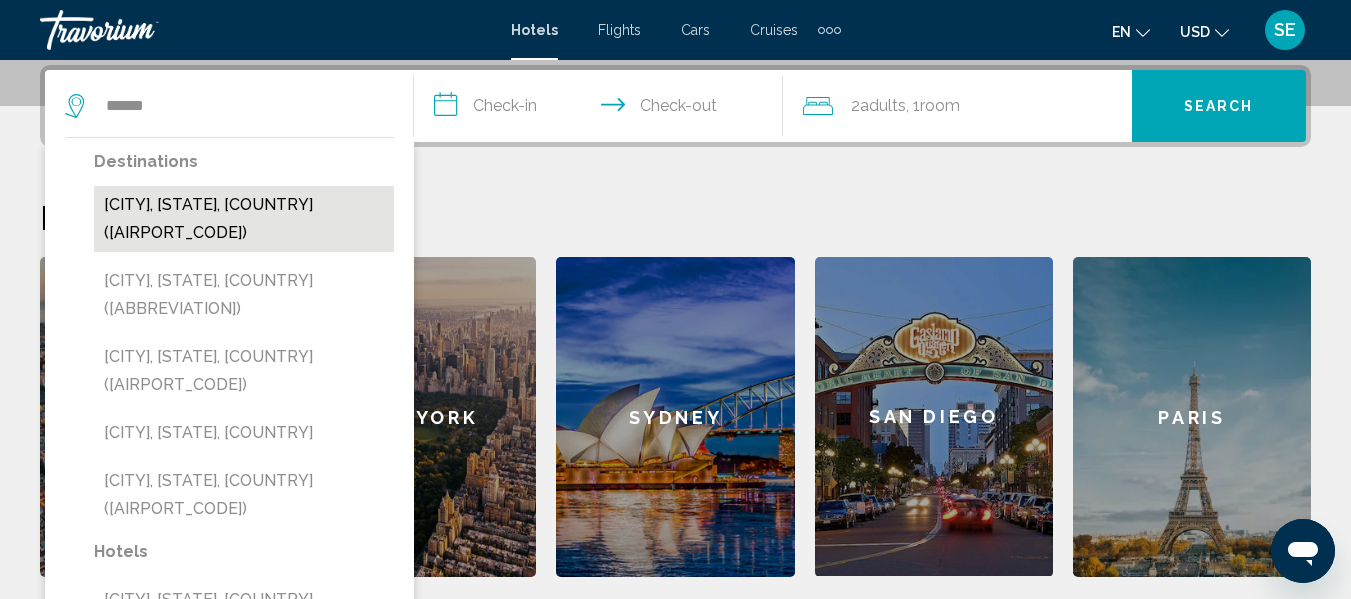 click on "[CITY], [STATE], [COUNTRY] ([AIRPORT_CODE])" at bounding box center (244, 219) 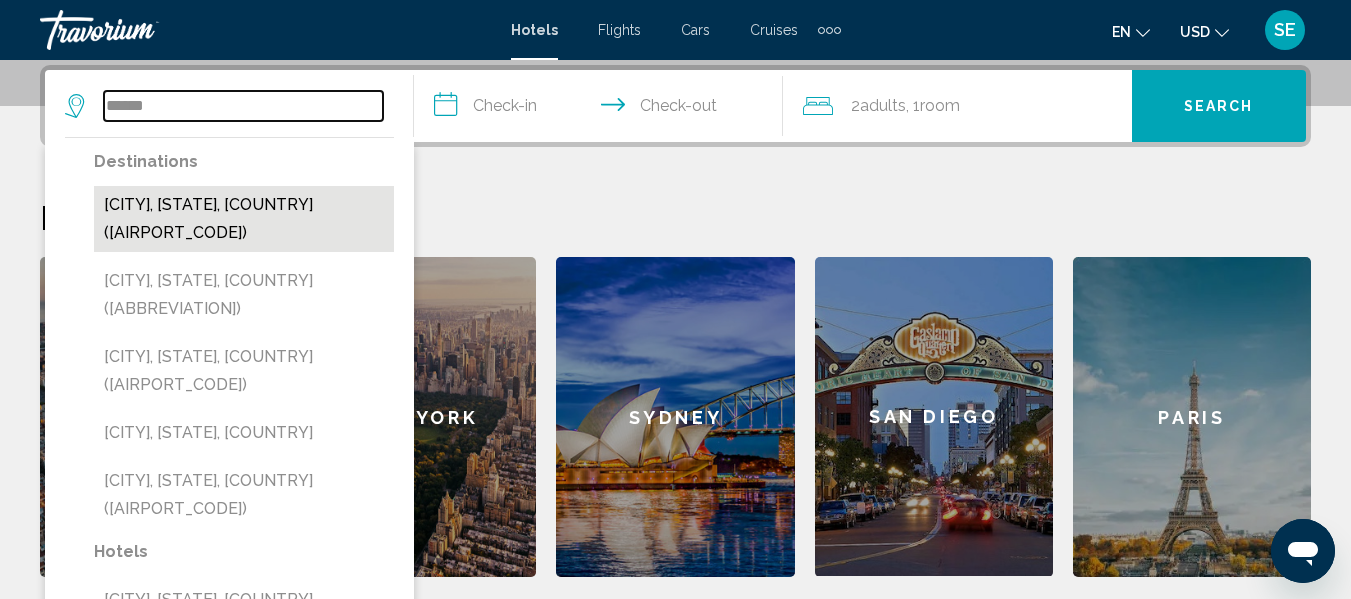 type on "**********" 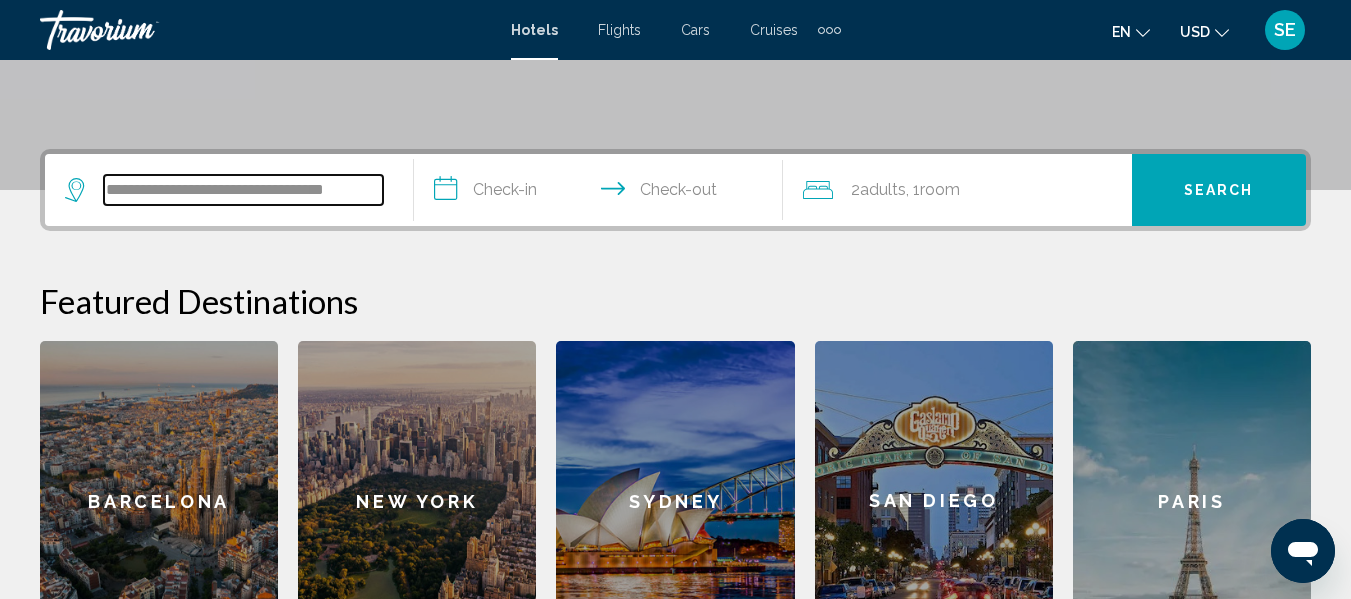 scroll, scrollTop: 409, scrollLeft: 0, axis: vertical 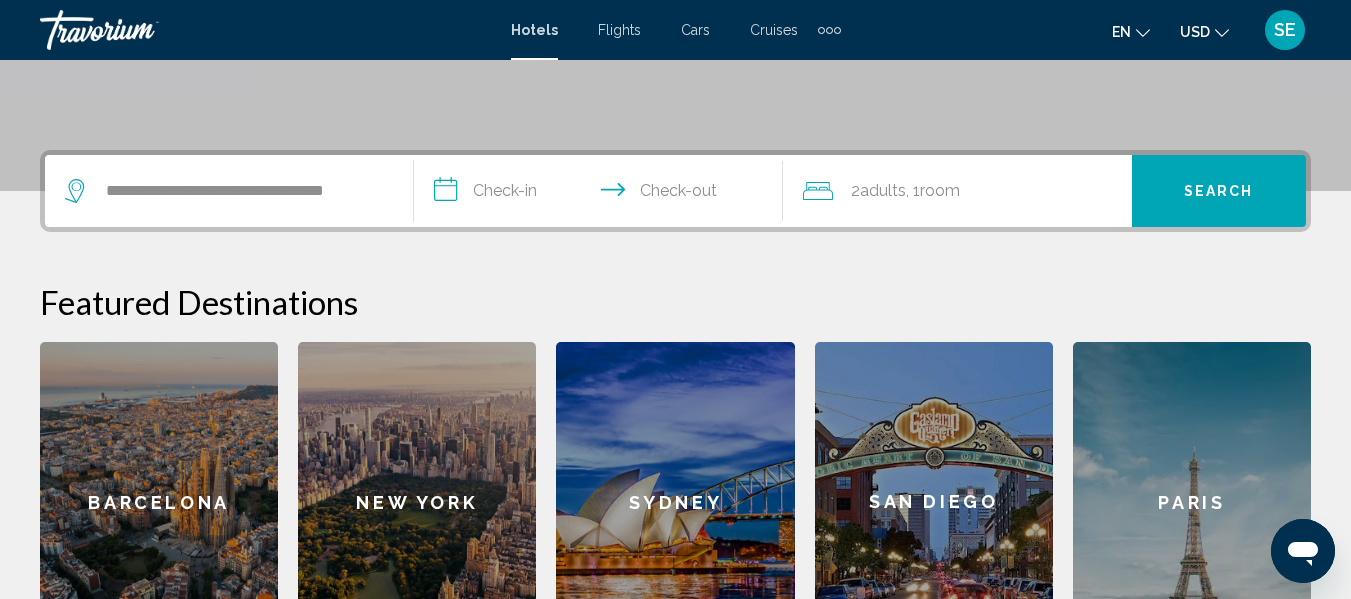 click on "**********" at bounding box center (602, 194) 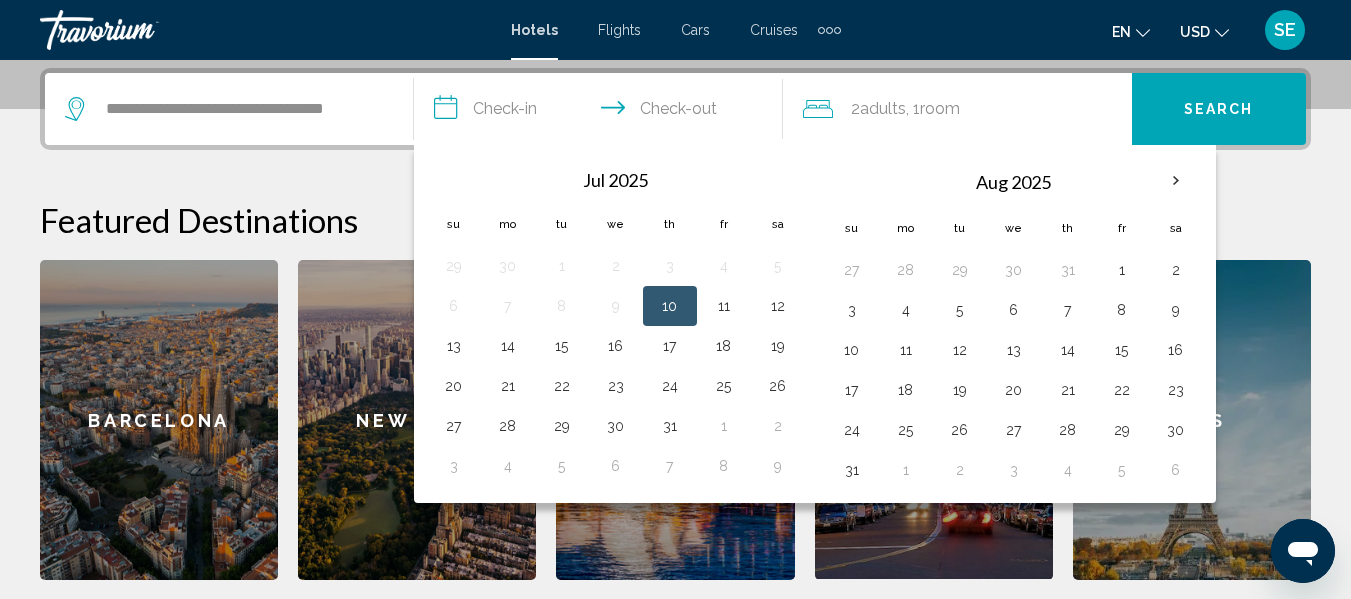 scroll, scrollTop: 494, scrollLeft: 0, axis: vertical 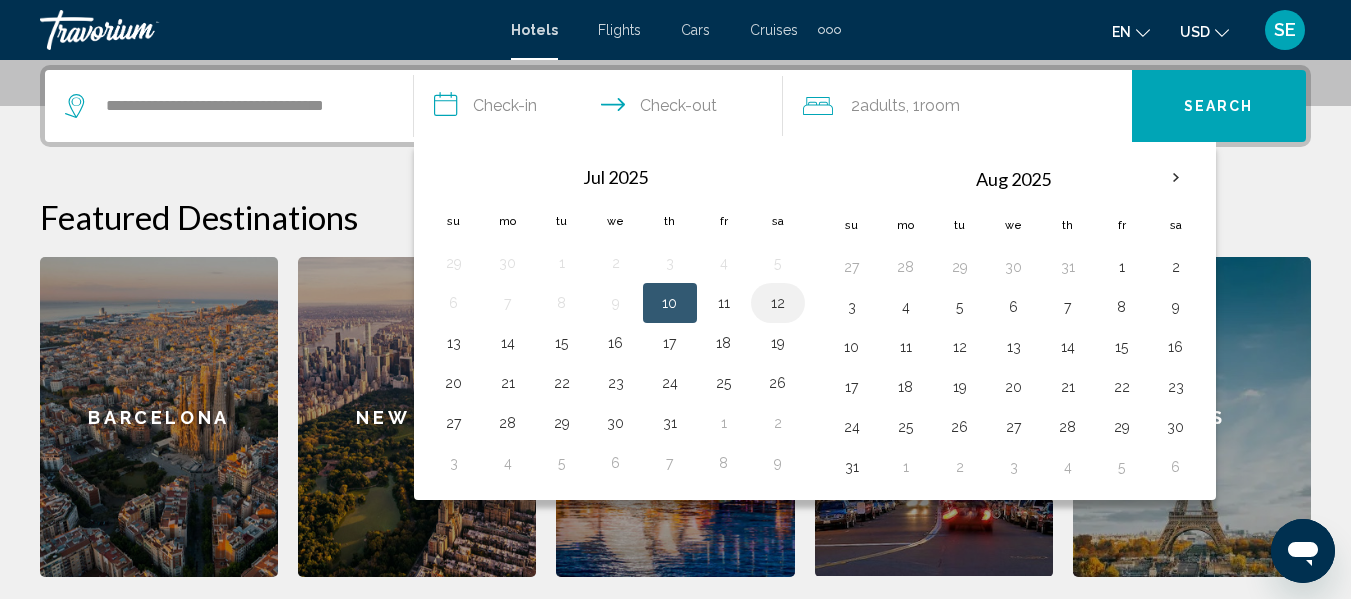click on "12" at bounding box center (778, 303) 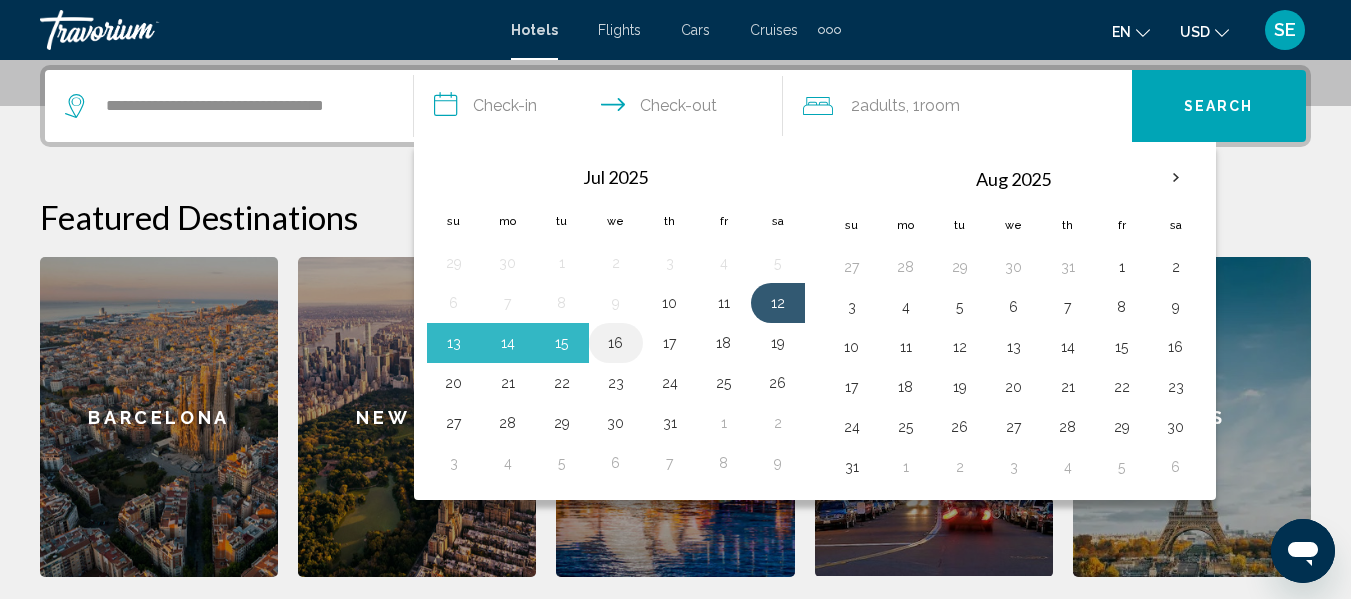 click on "16" at bounding box center [616, 343] 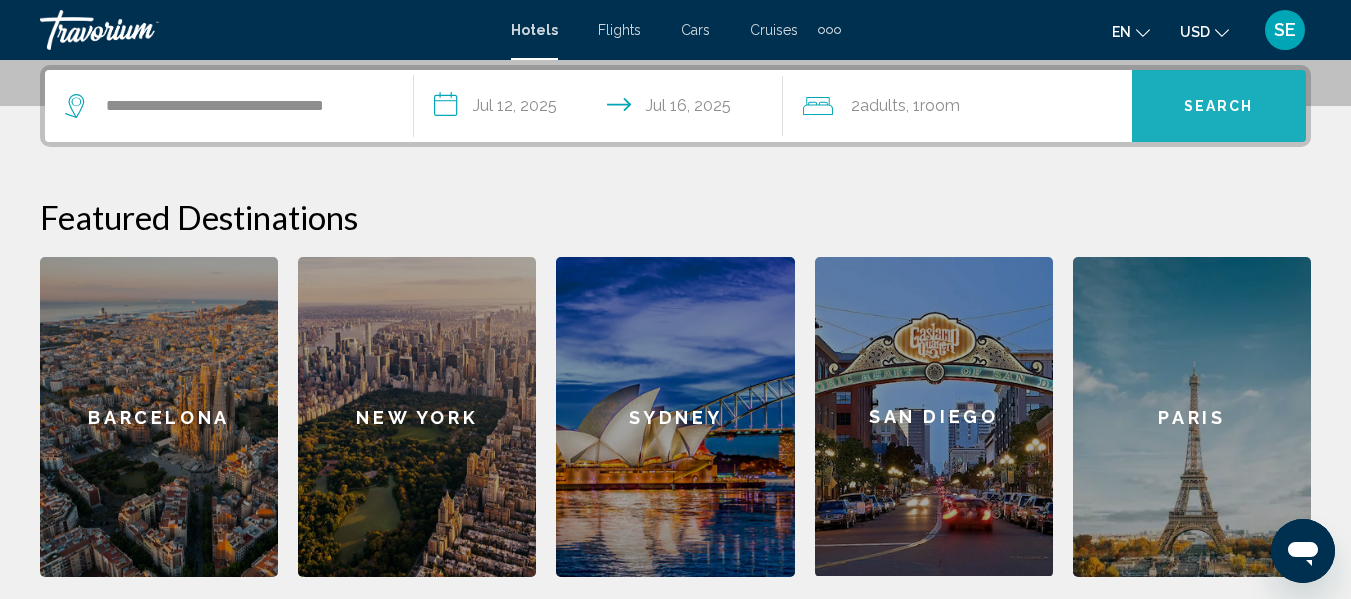 click on "Search" at bounding box center [1219, 105] 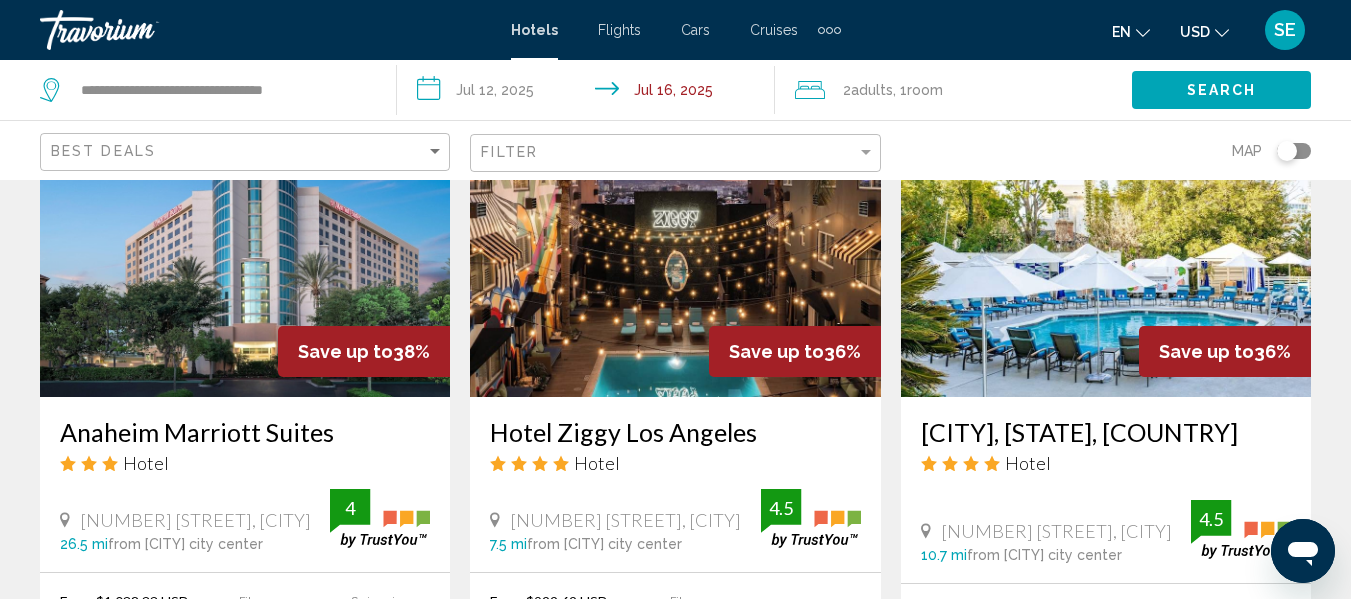 scroll, scrollTop: 916, scrollLeft: 0, axis: vertical 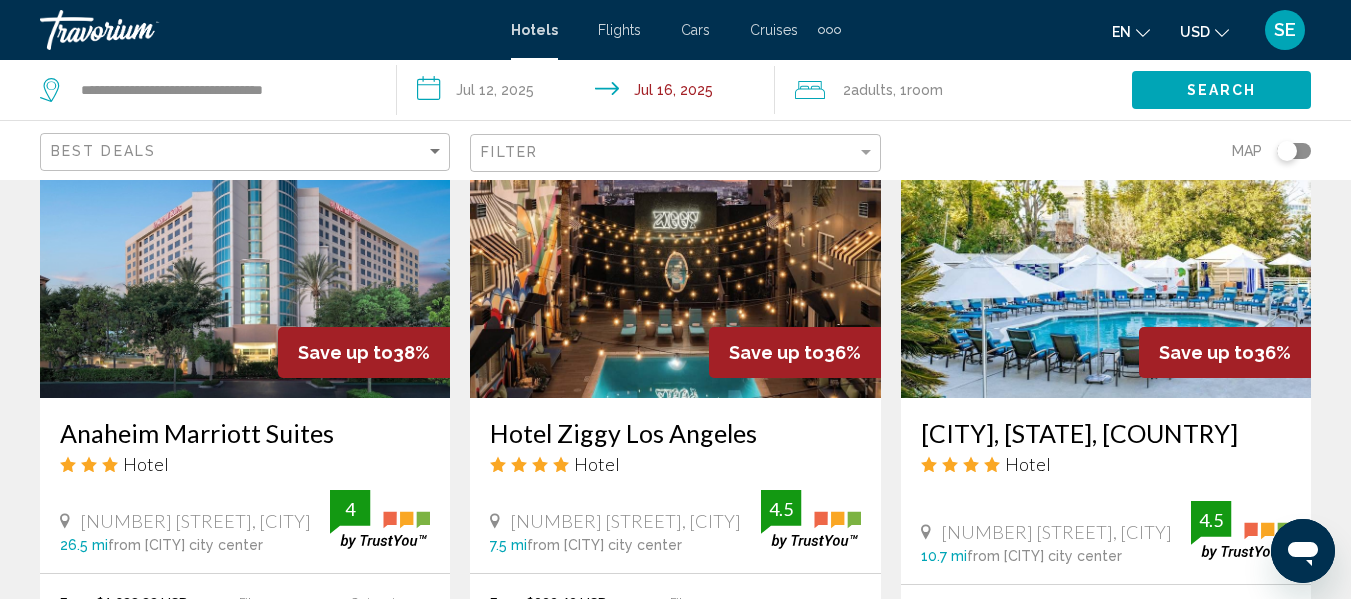 click at bounding box center (675, 238) 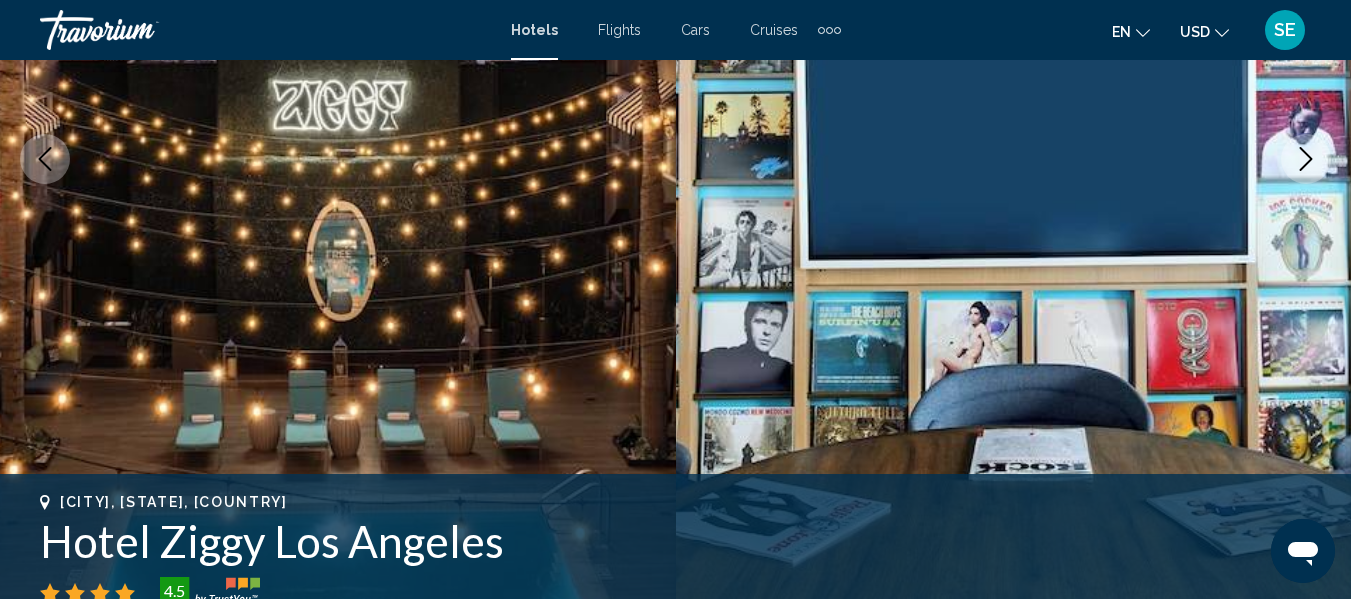 scroll, scrollTop: 375, scrollLeft: 0, axis: vertical 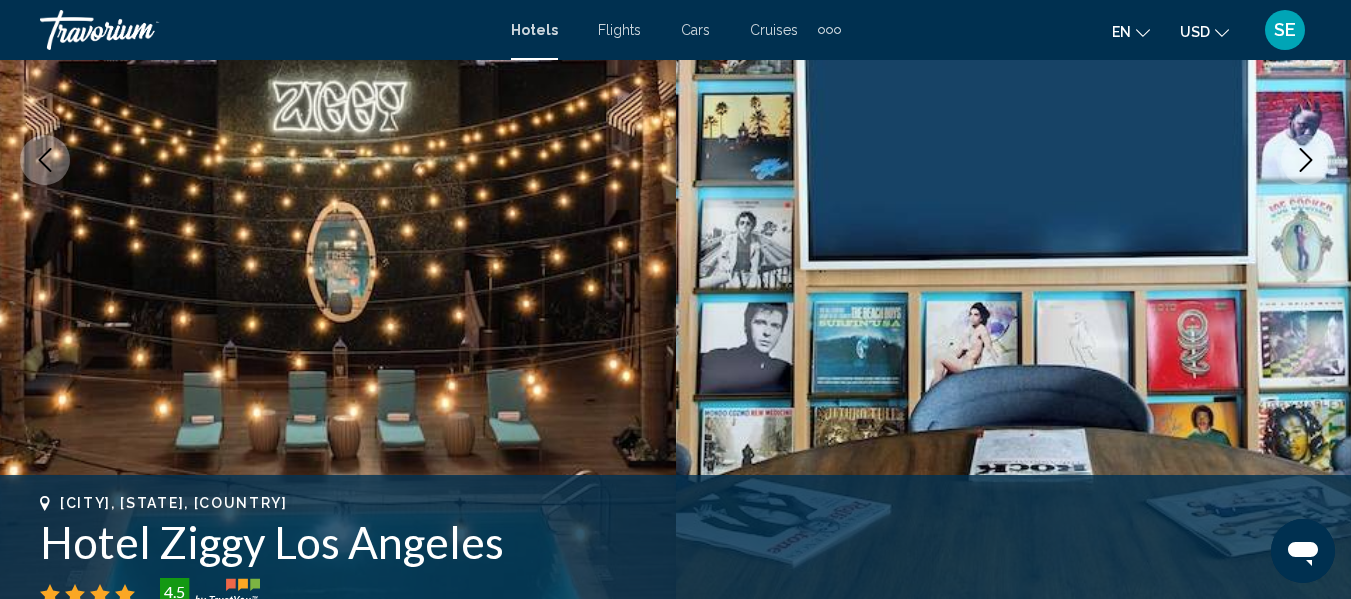 click at bounding box center (338, 160) 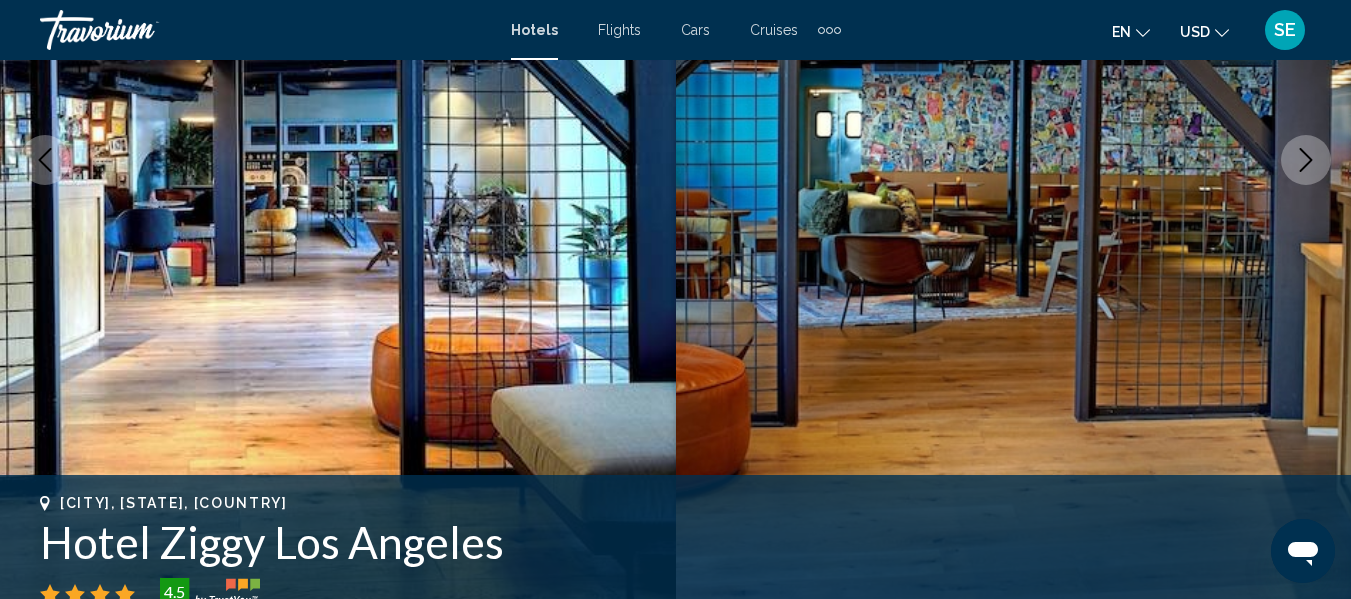 click 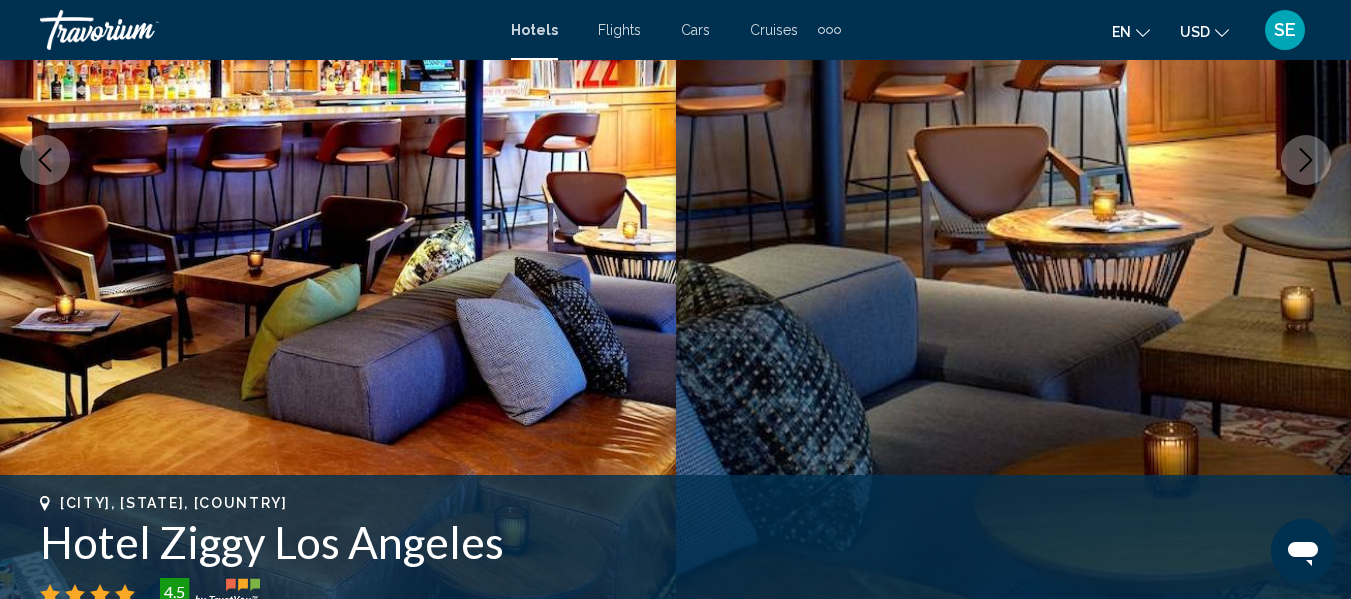 click 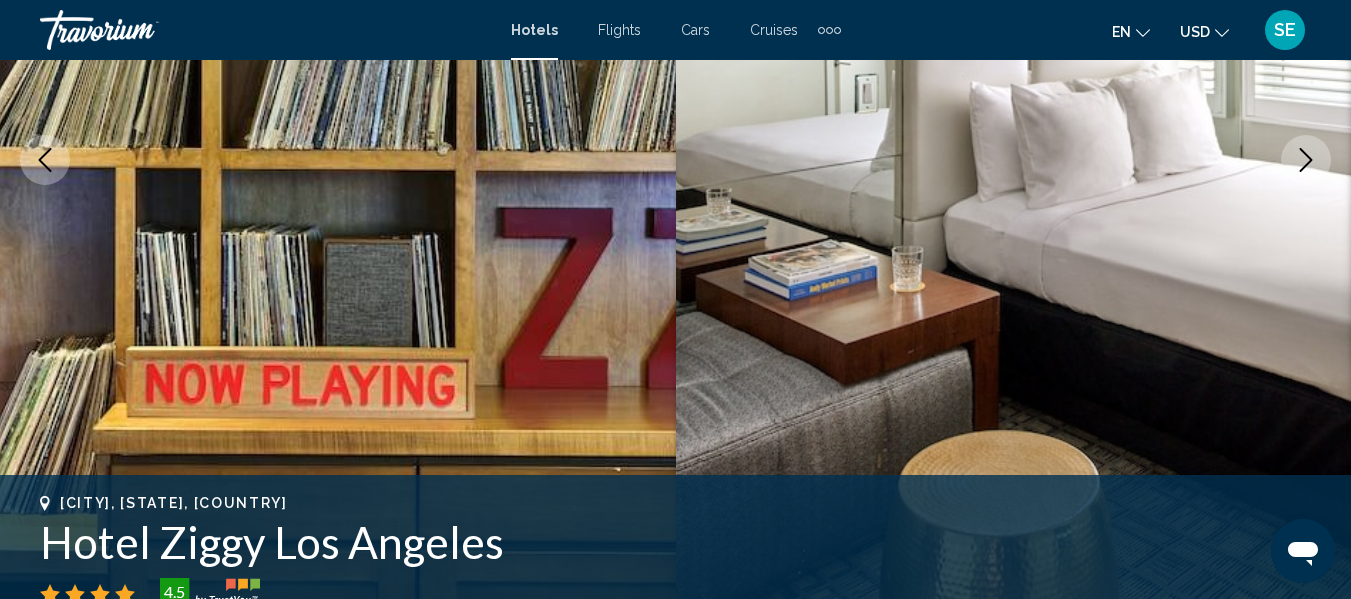 click 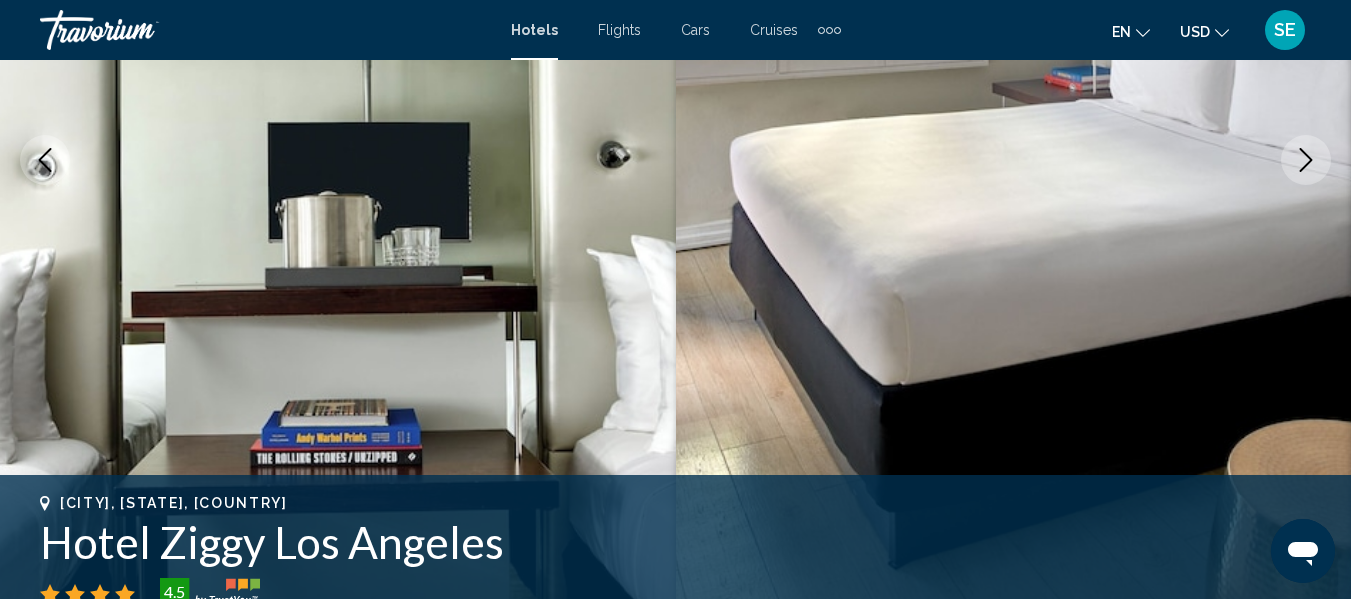 click 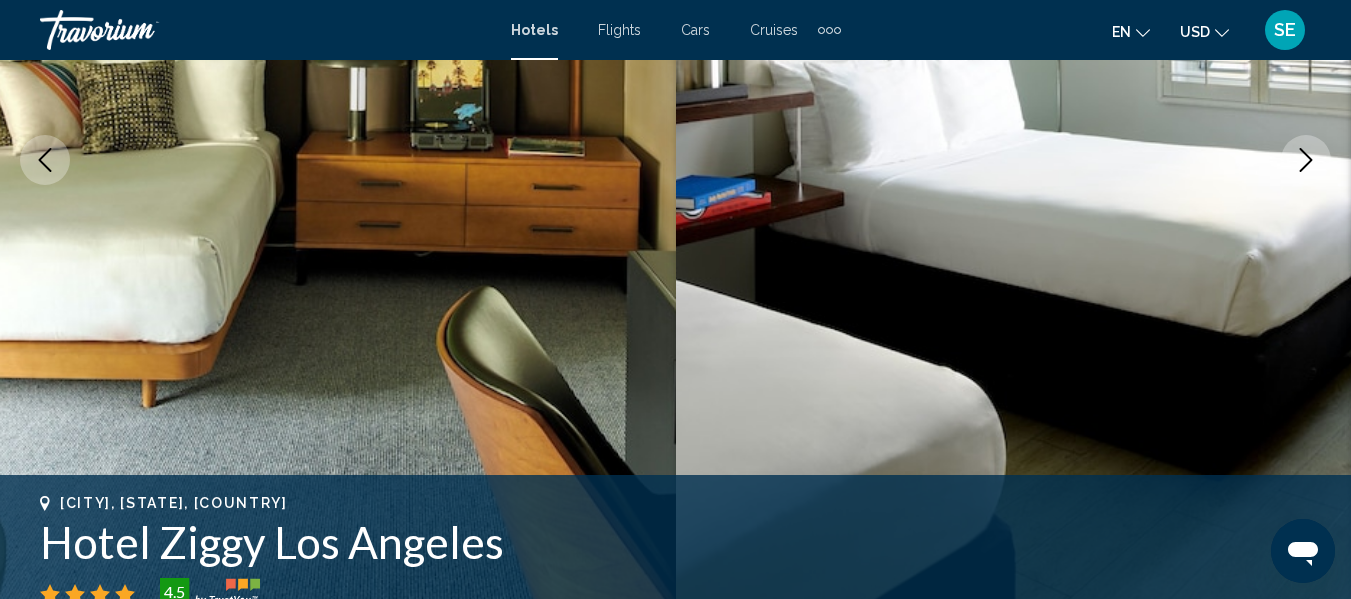 click 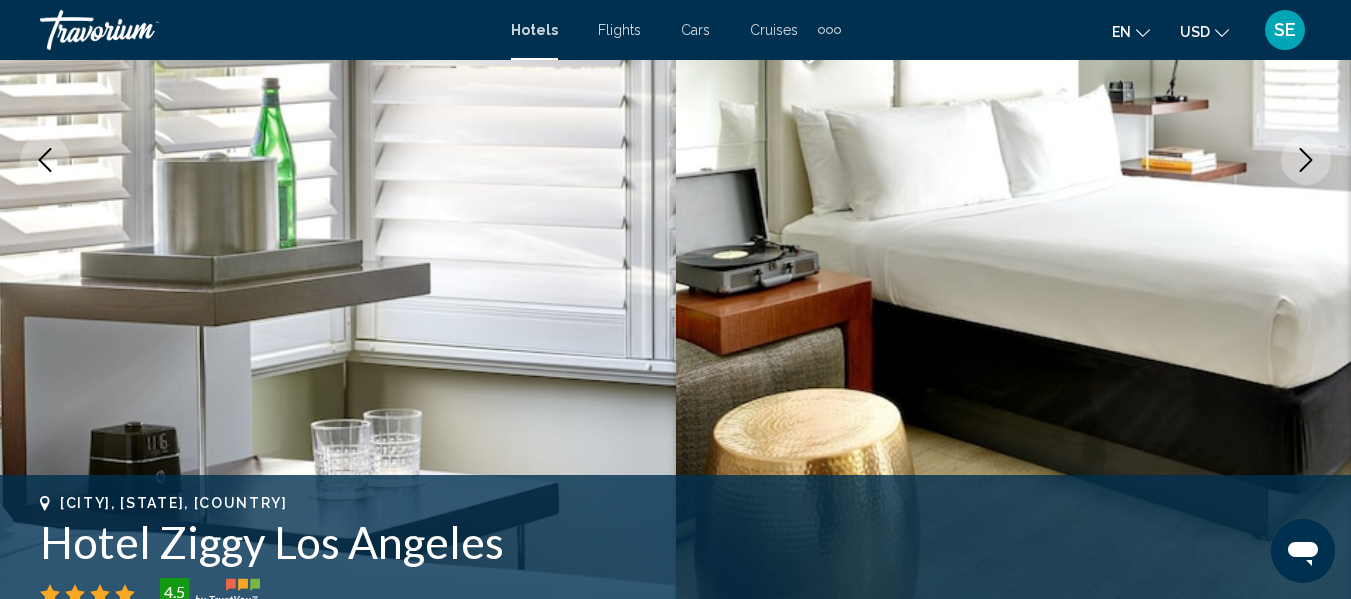 click 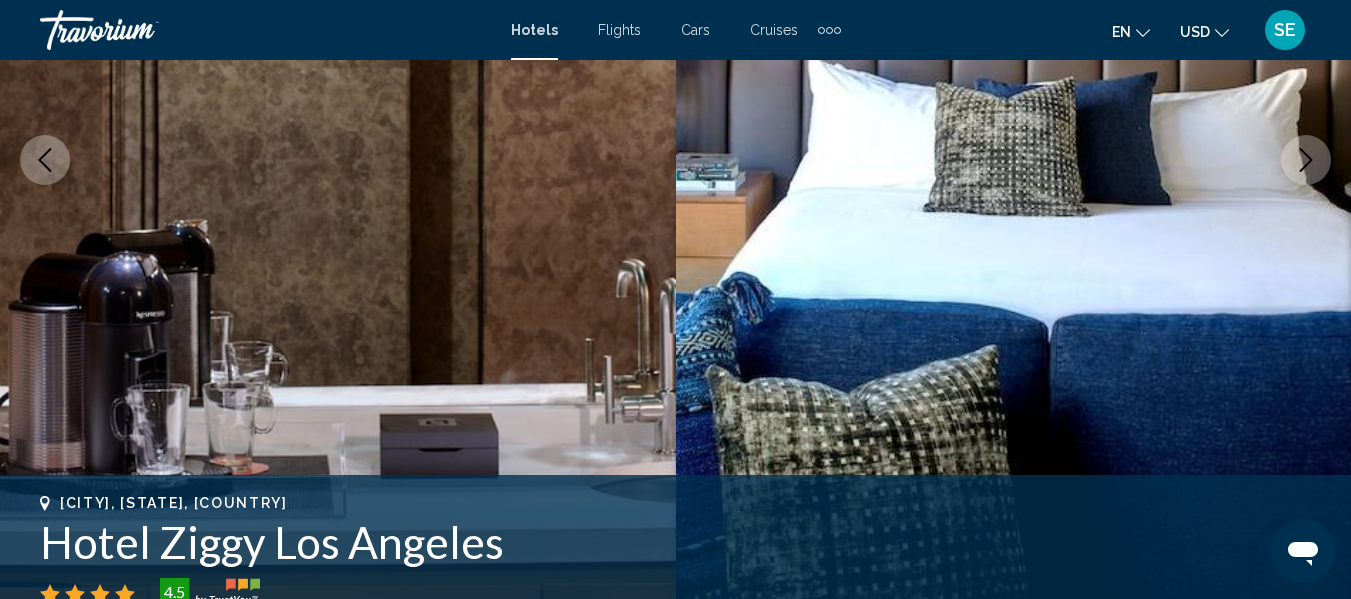 click 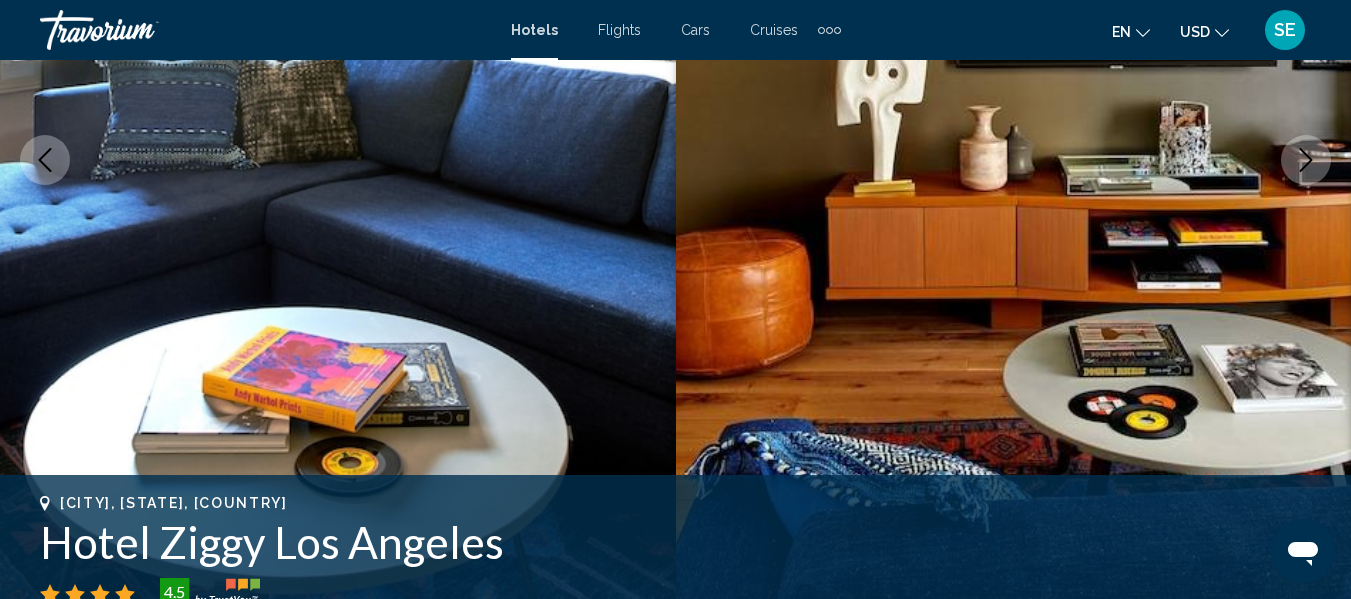 click 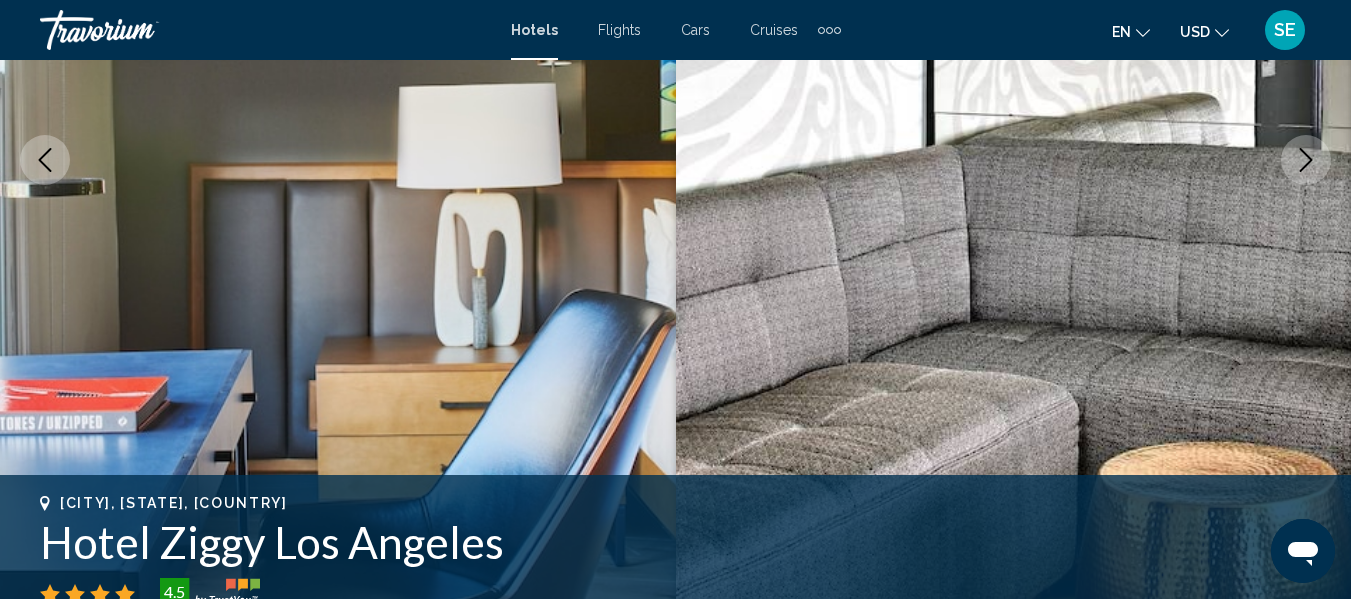 click 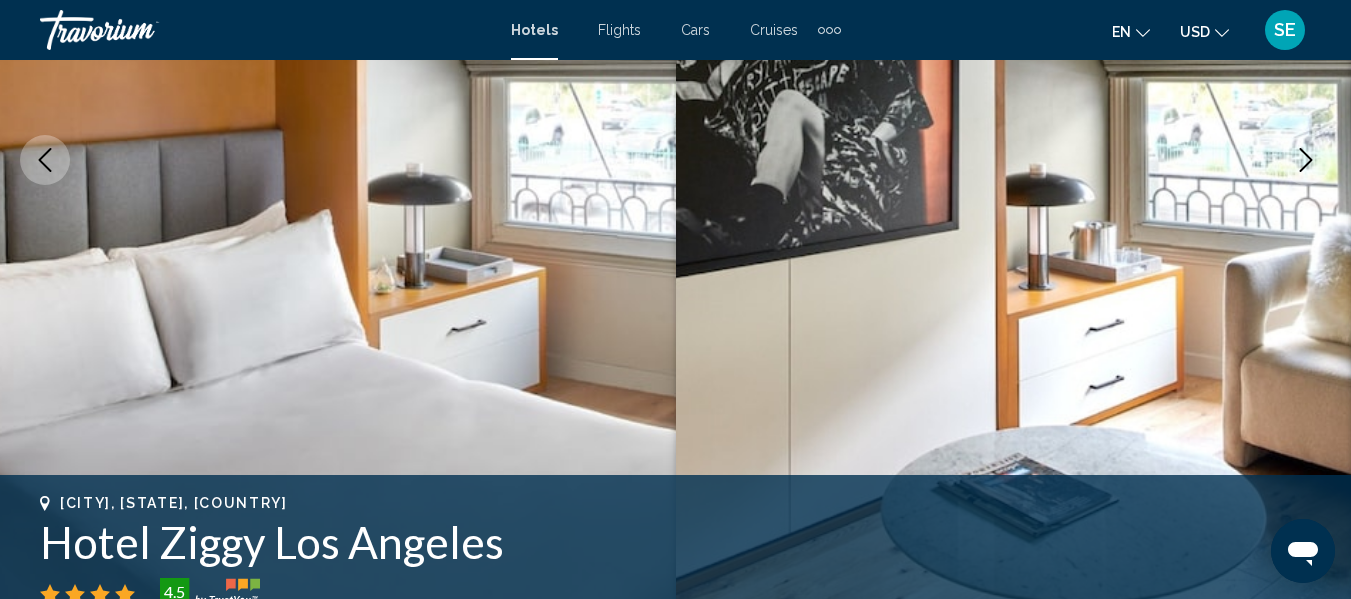 click 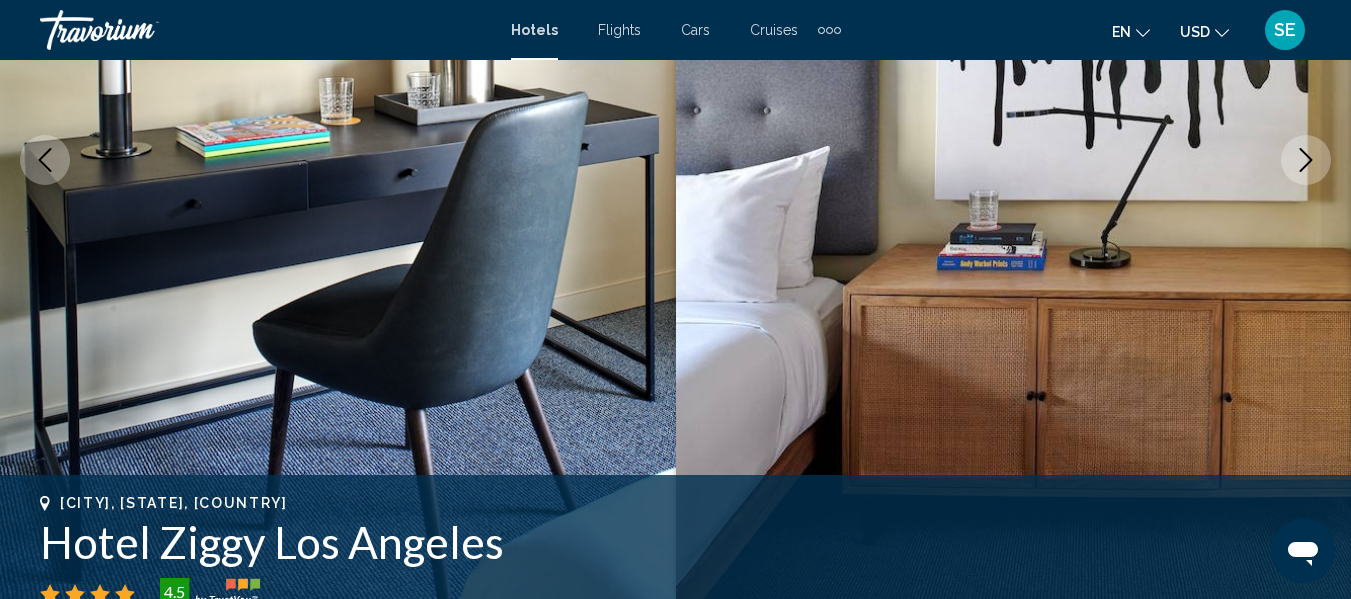 click 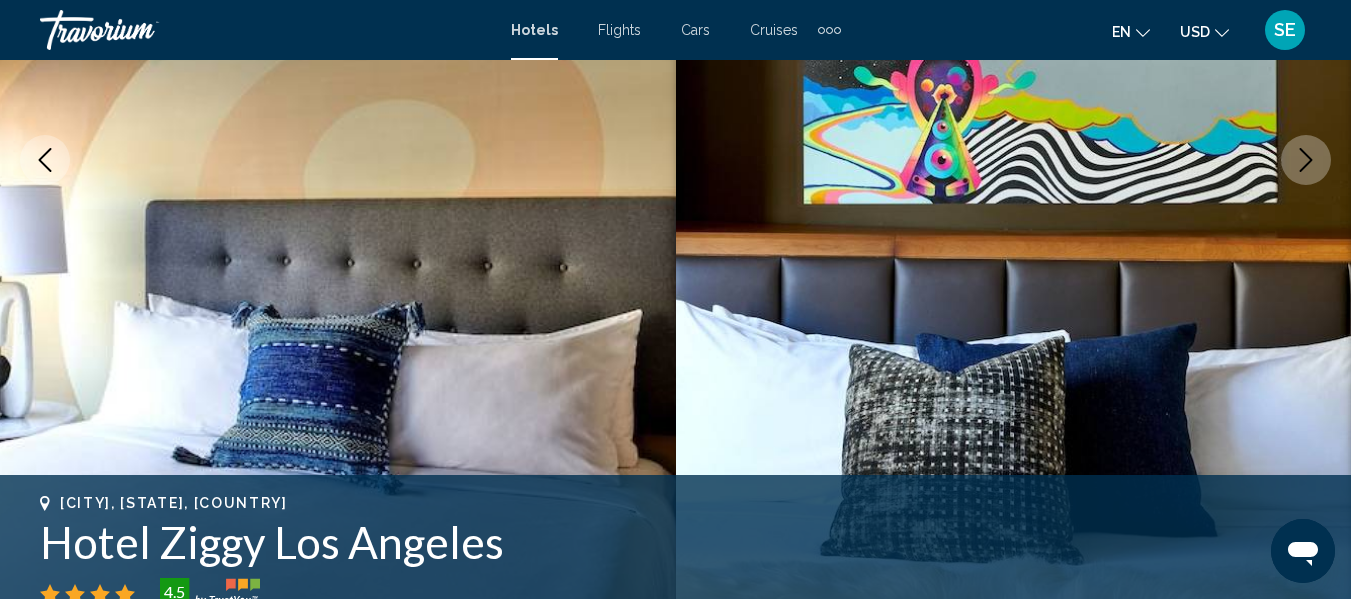 click 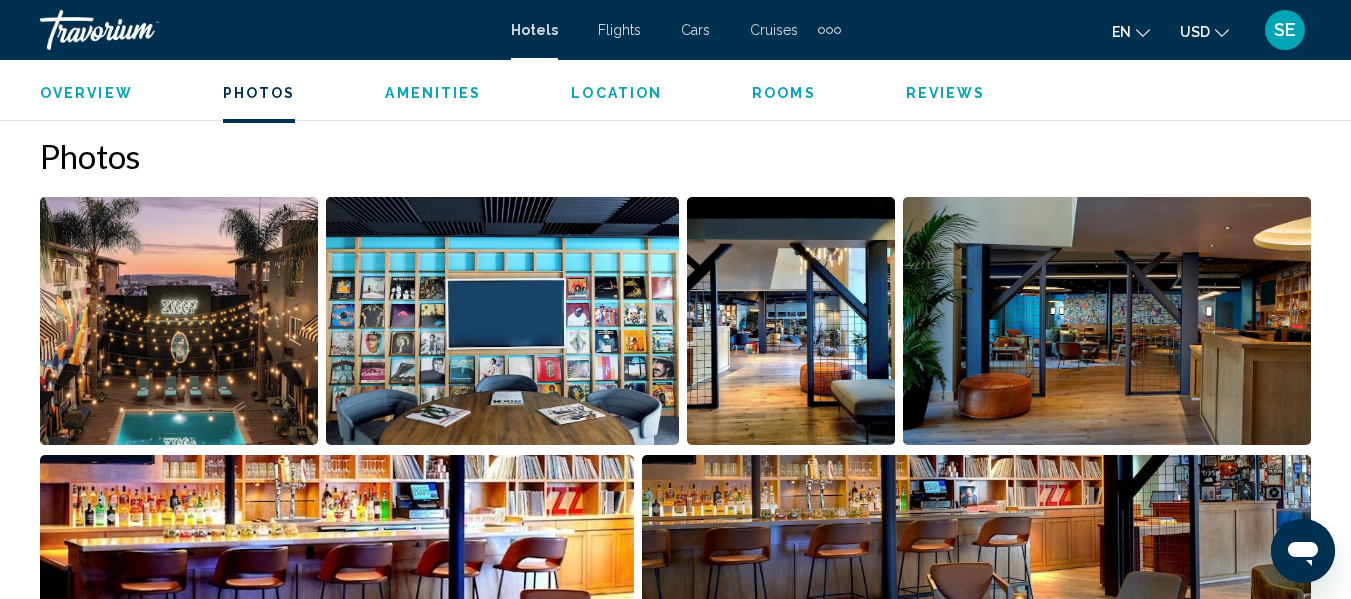 scroll, scrollTop: 1311, scrollLeft: 0, axis: vertical 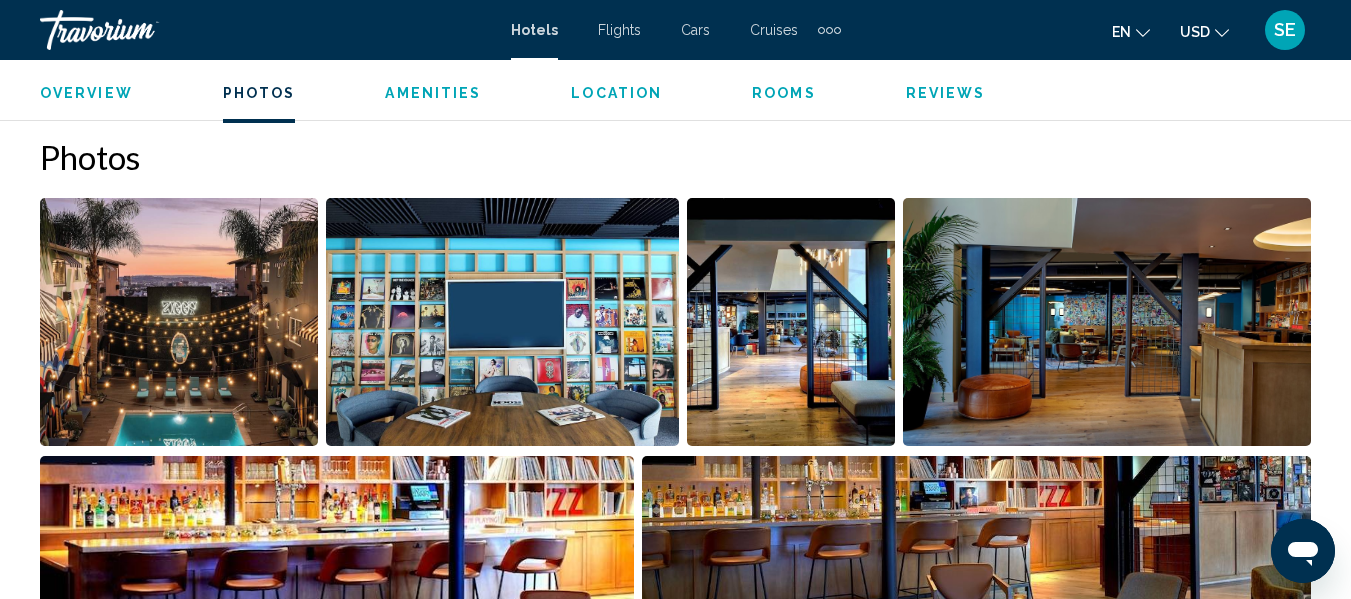 click at bounding box center [179, 322] 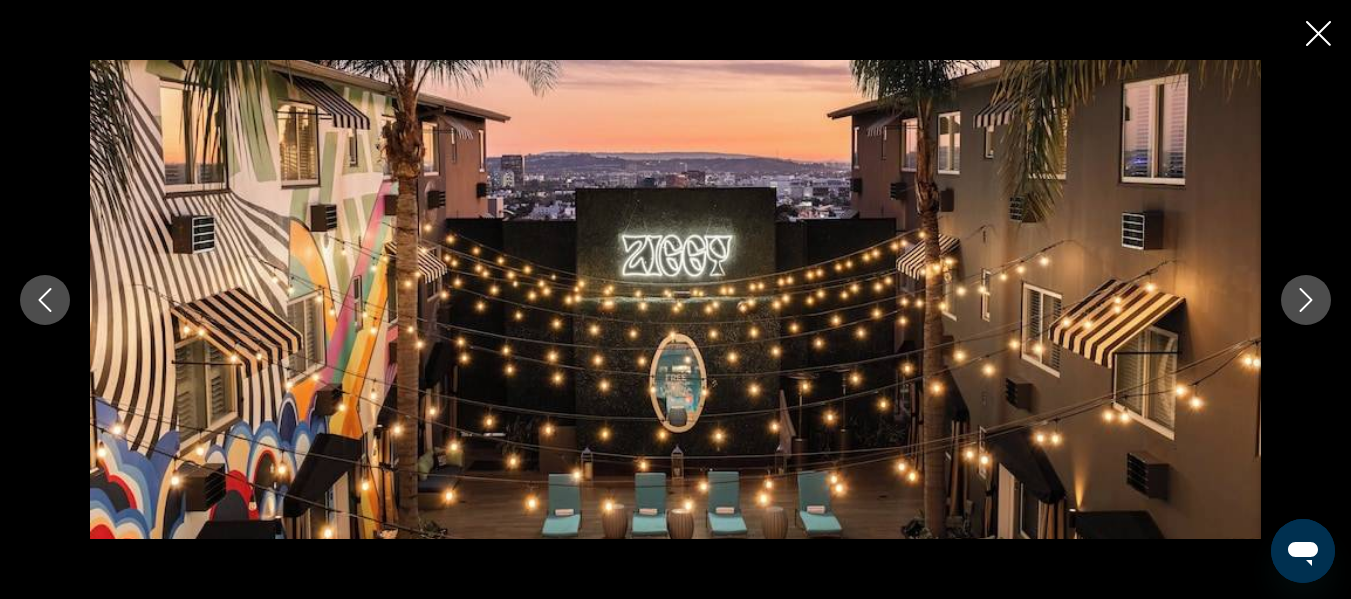 scroll, scrollTop: 1671, scrollLeft: 0, axis: vertical 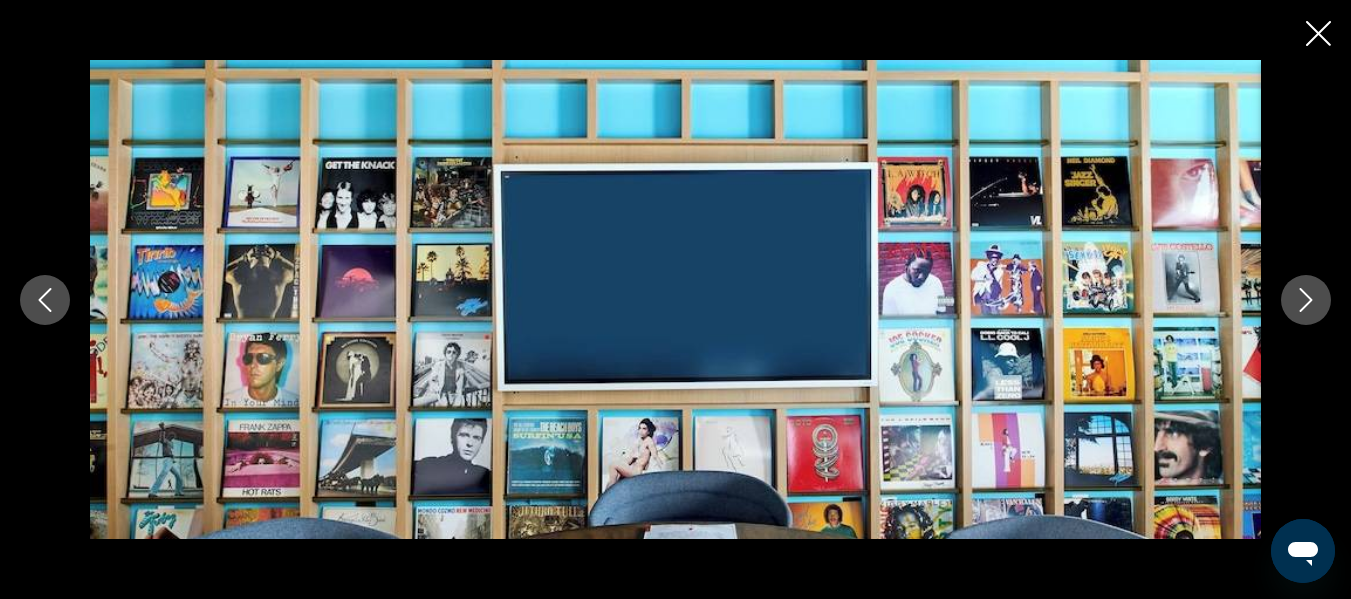click 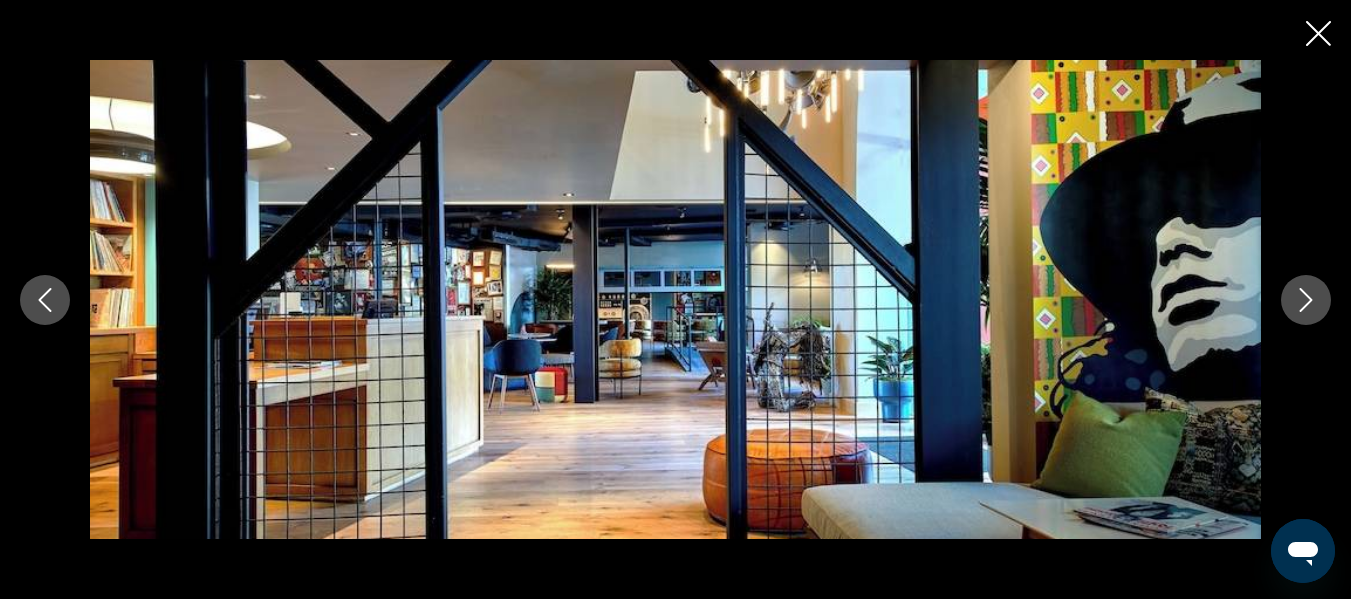 click 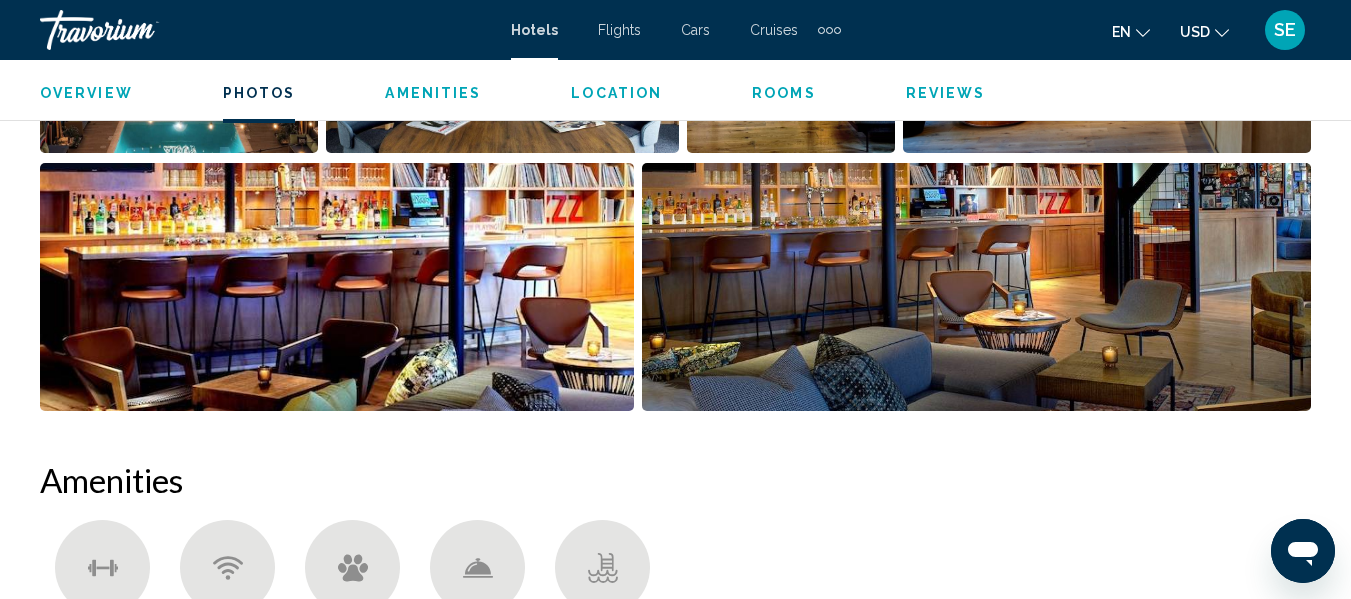 scroll, scrollTop: 1596, scrollLeft: 0, axis: vertical 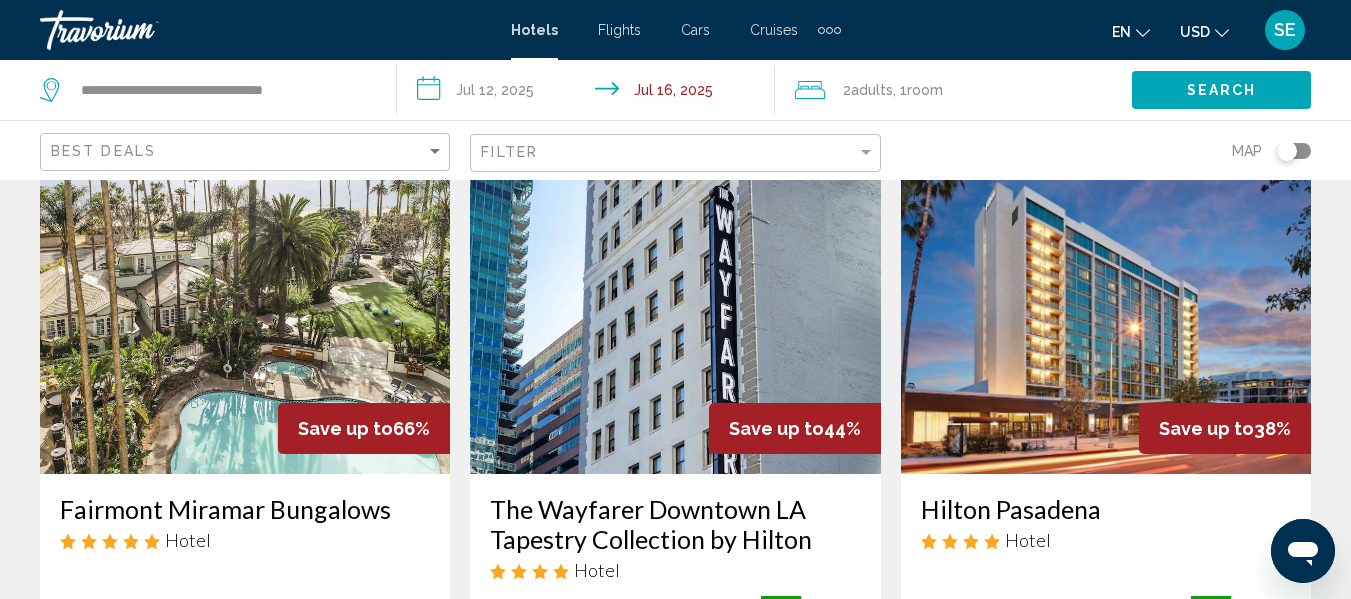 click at bounding box center [675, 314] 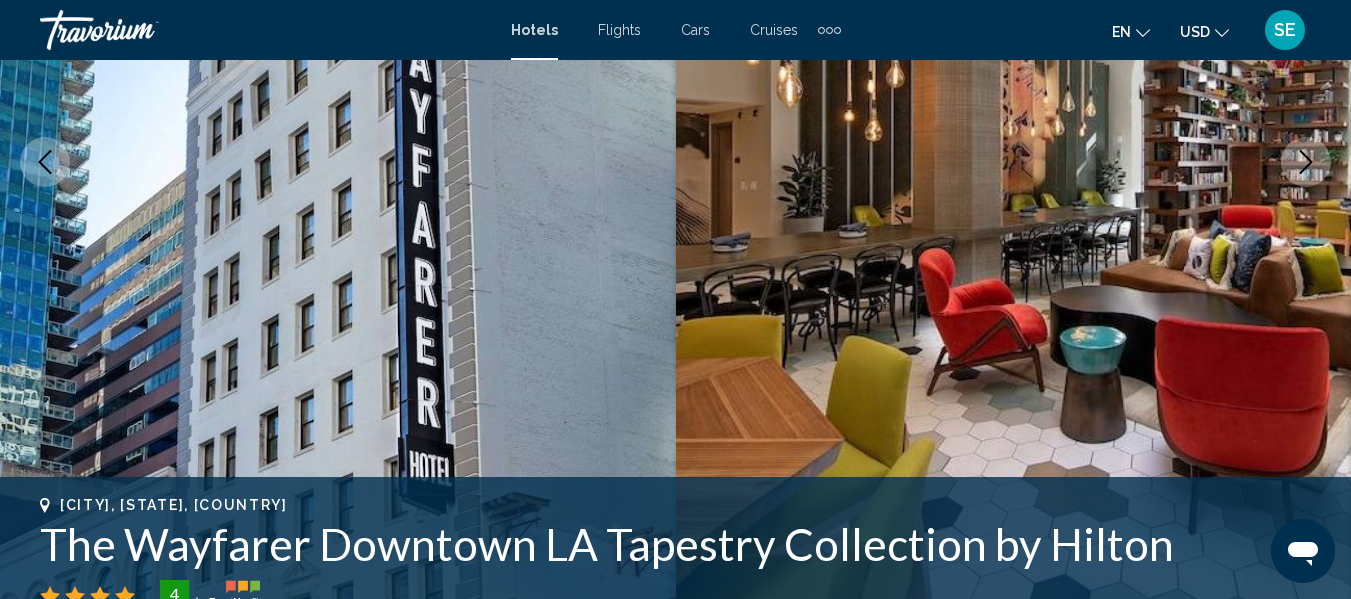 scroll, scrollTop: 366, scrollLeft: 0, axis: vertical 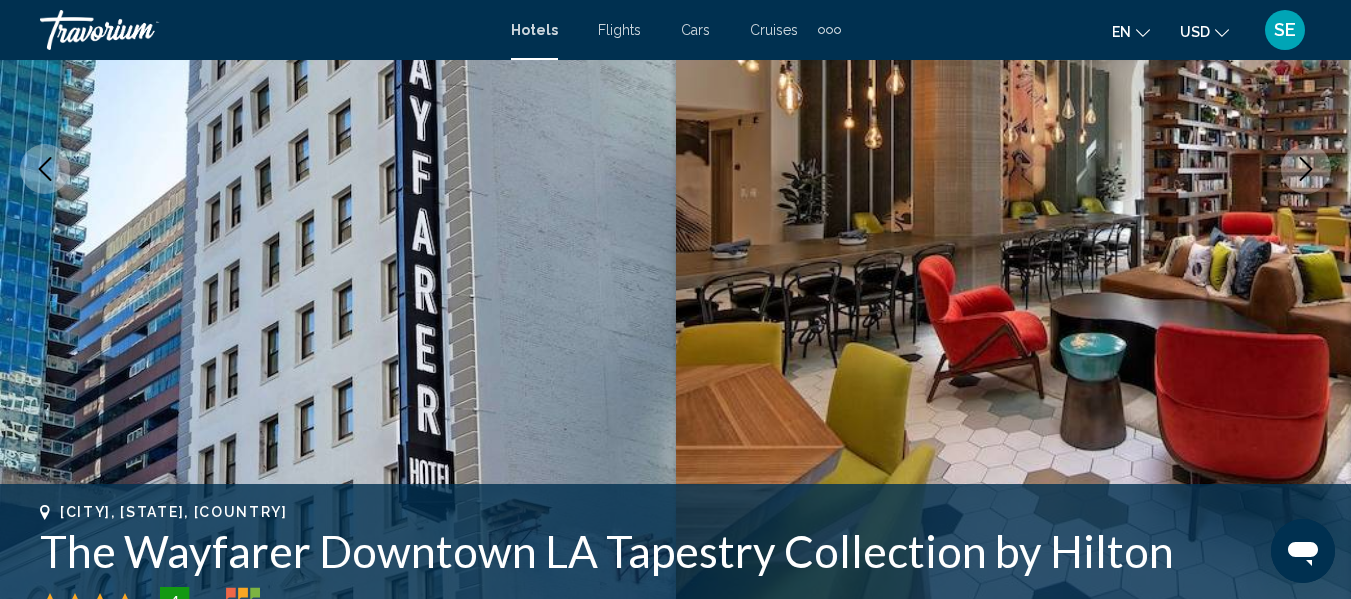 click at bounding box center [1014, 169] 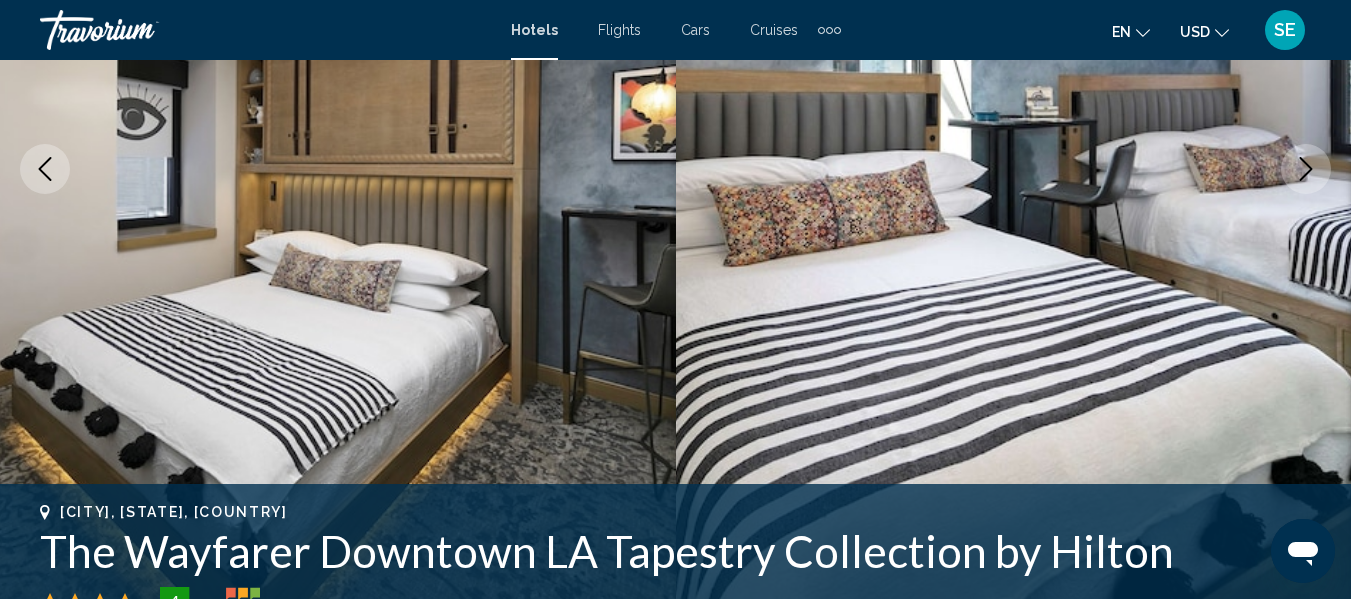 click 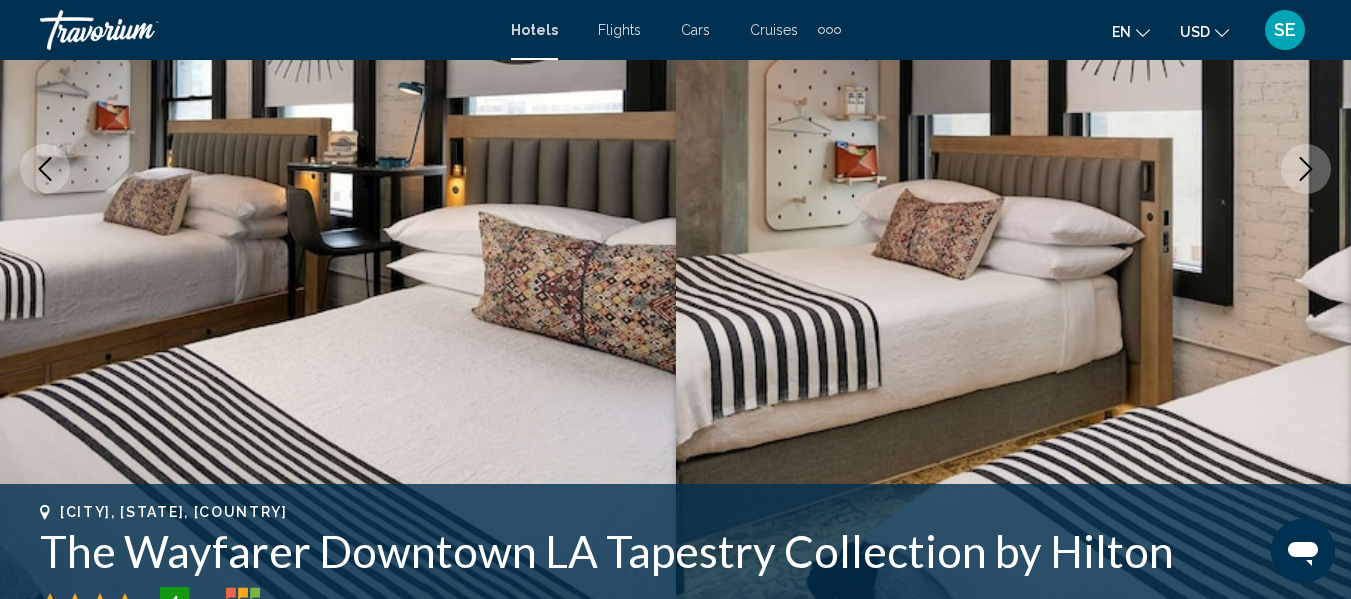 click 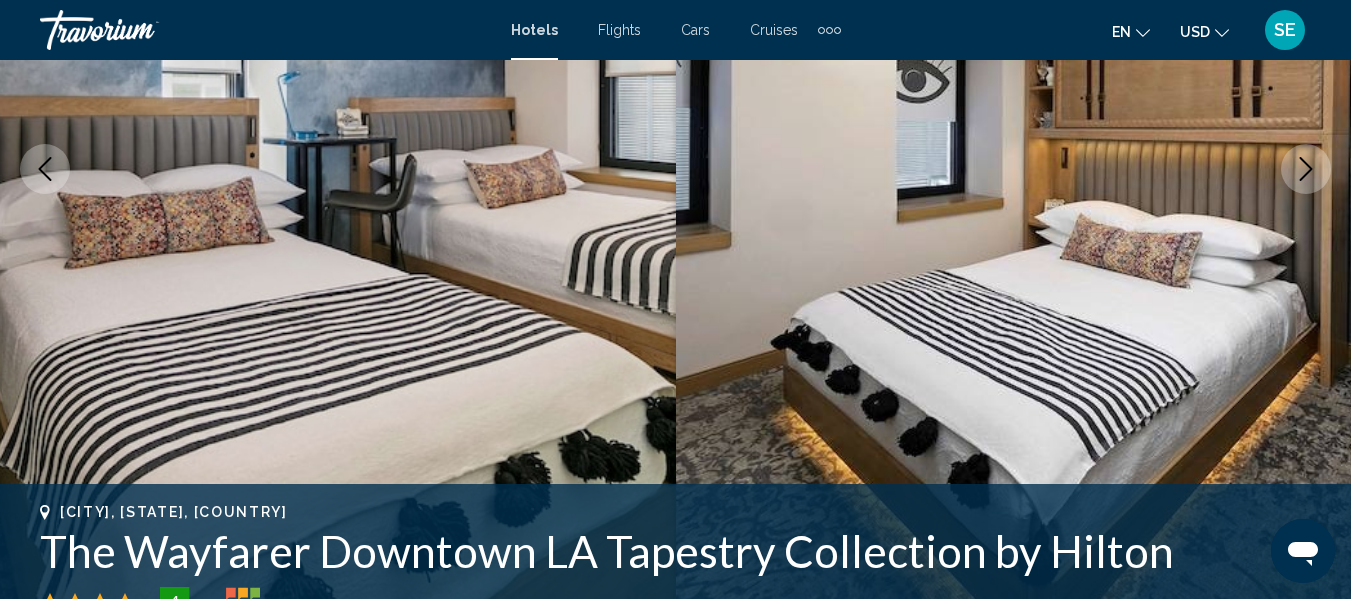 click 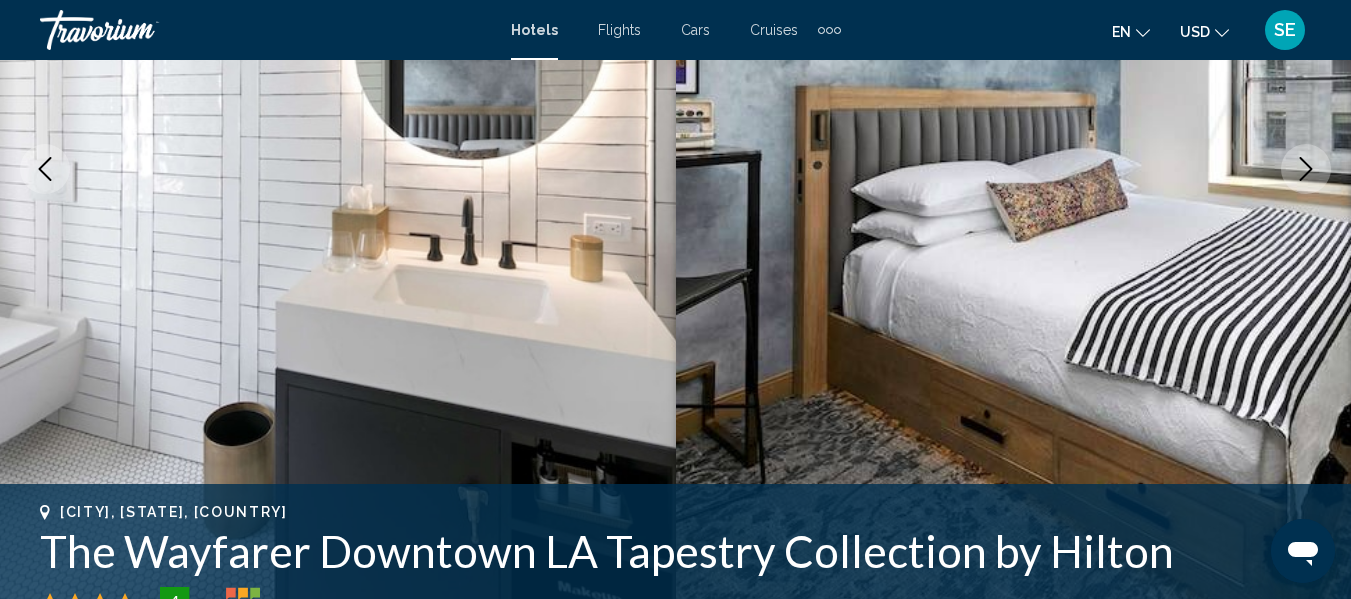 click 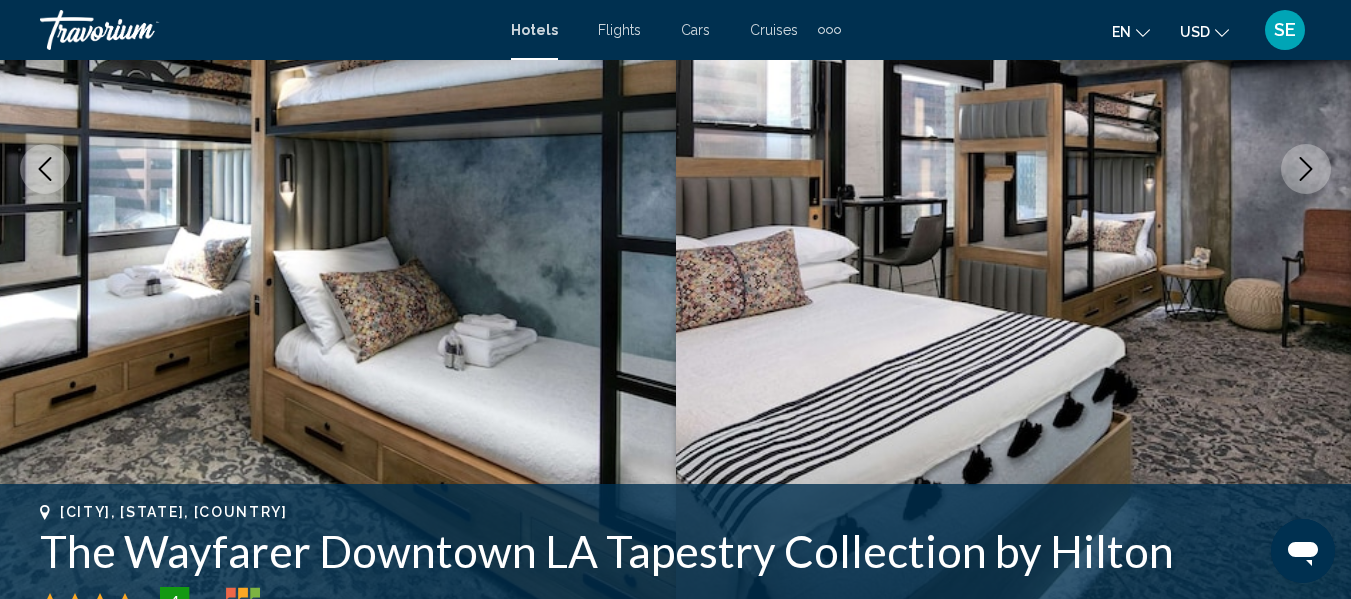 click 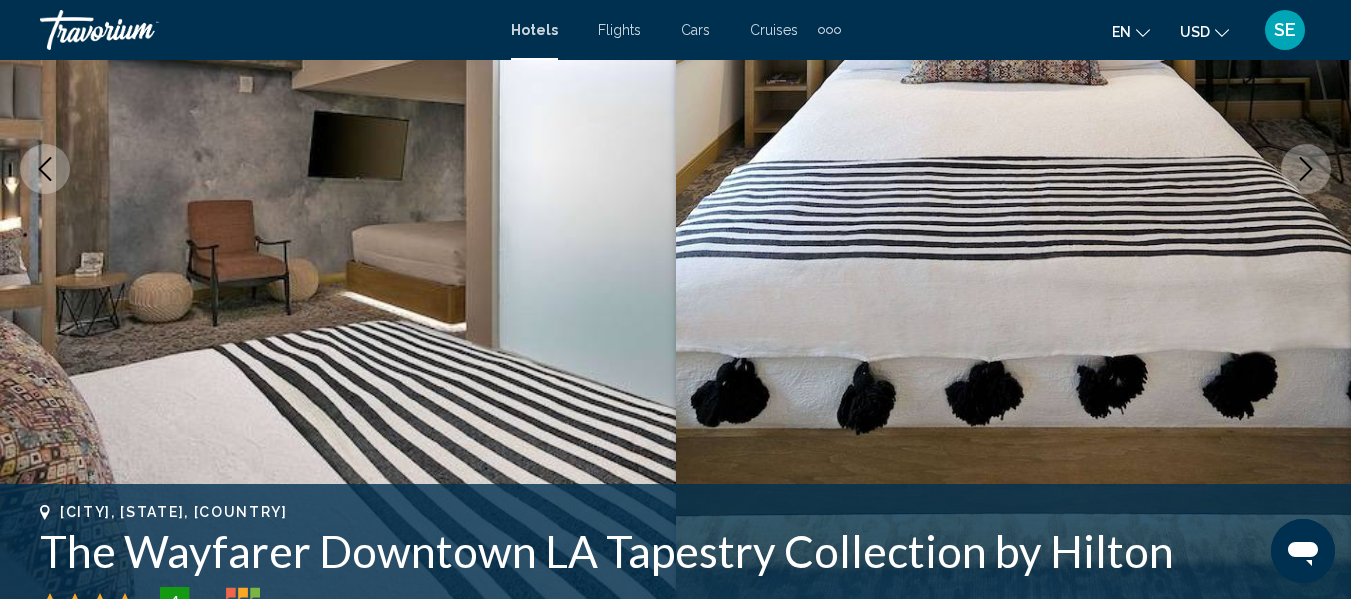 click 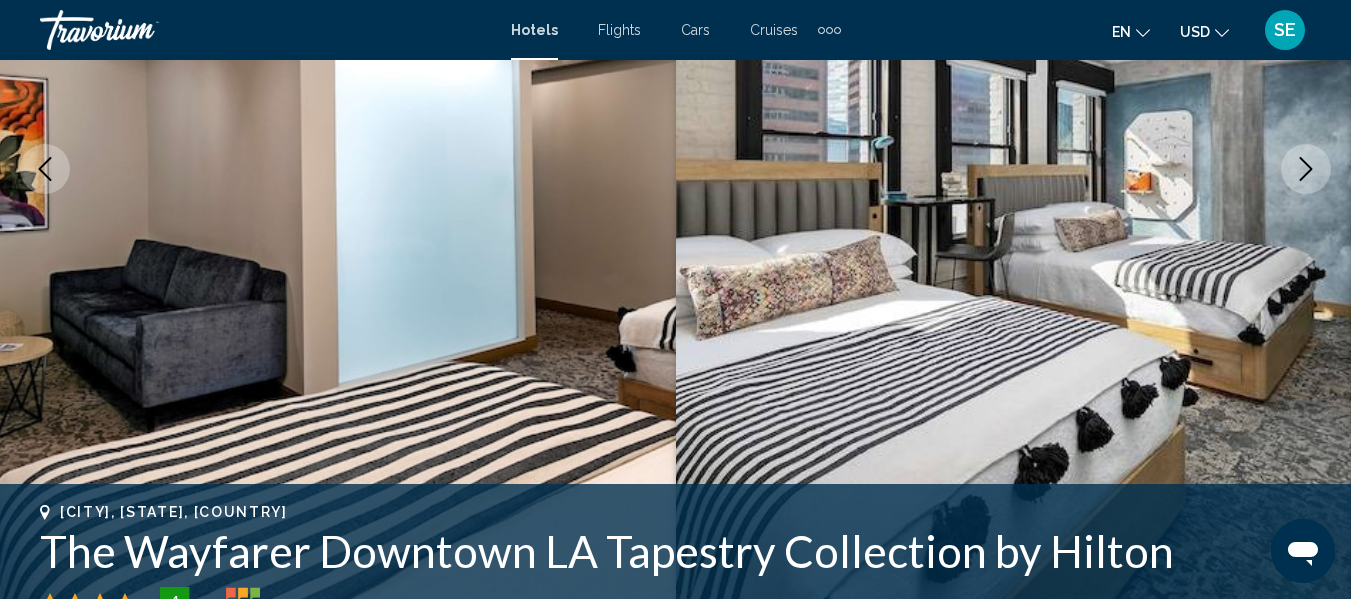 click 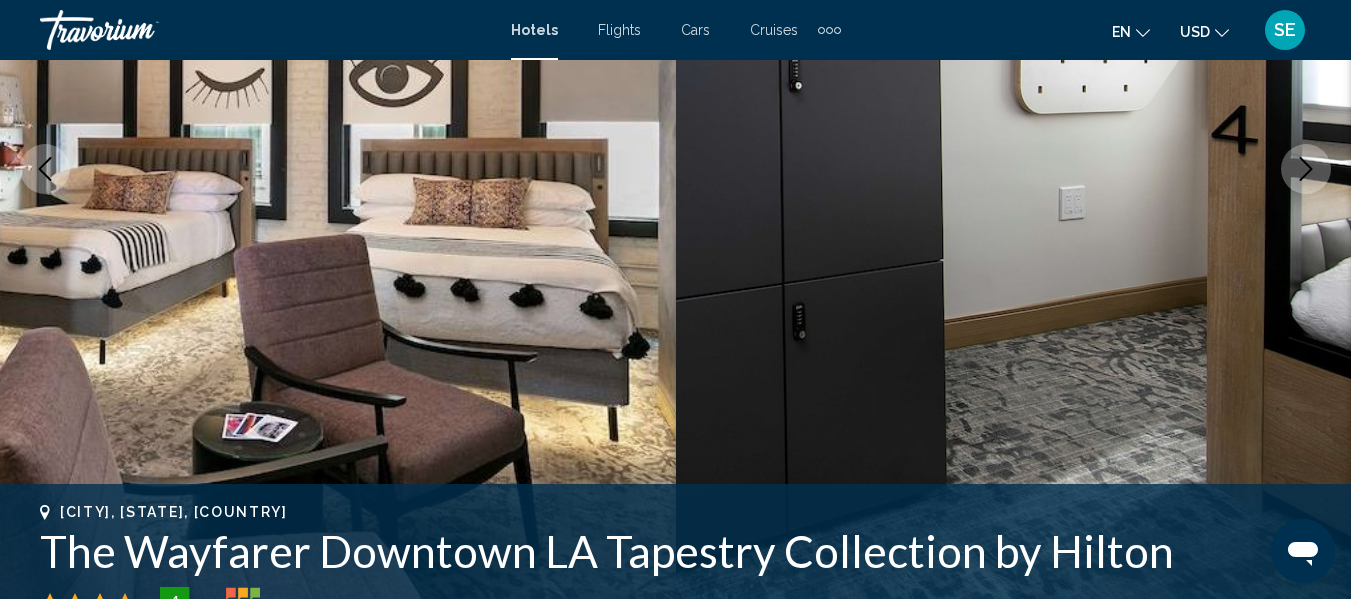click 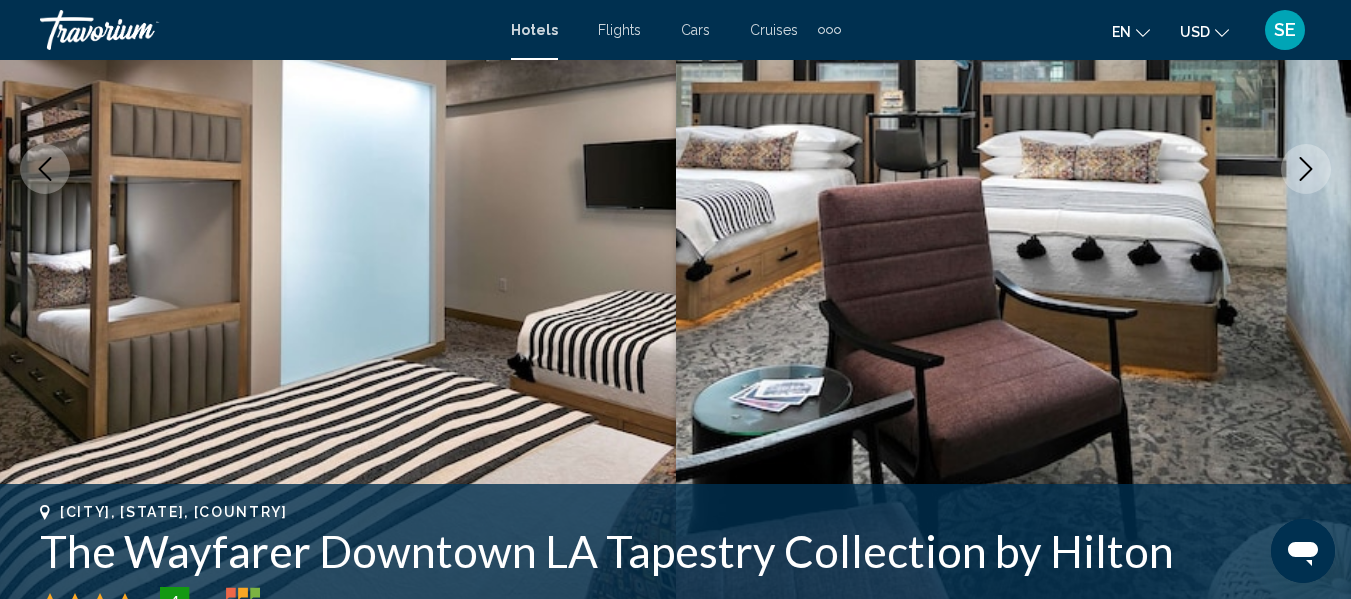 click 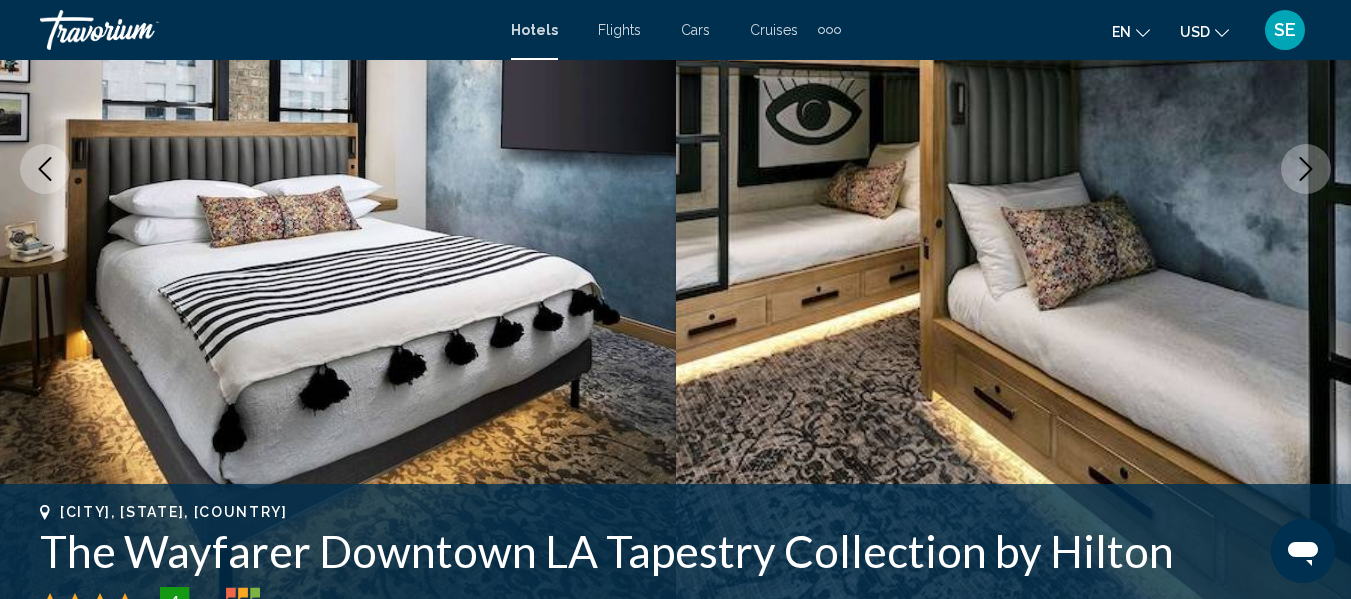 click 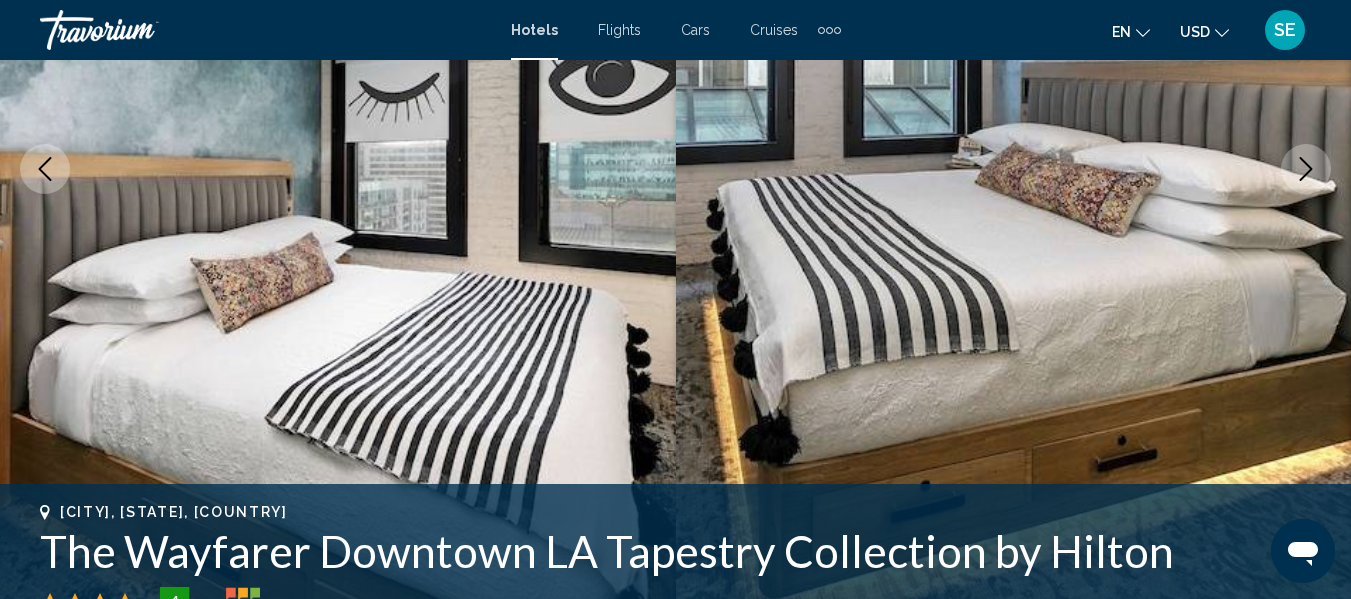 click 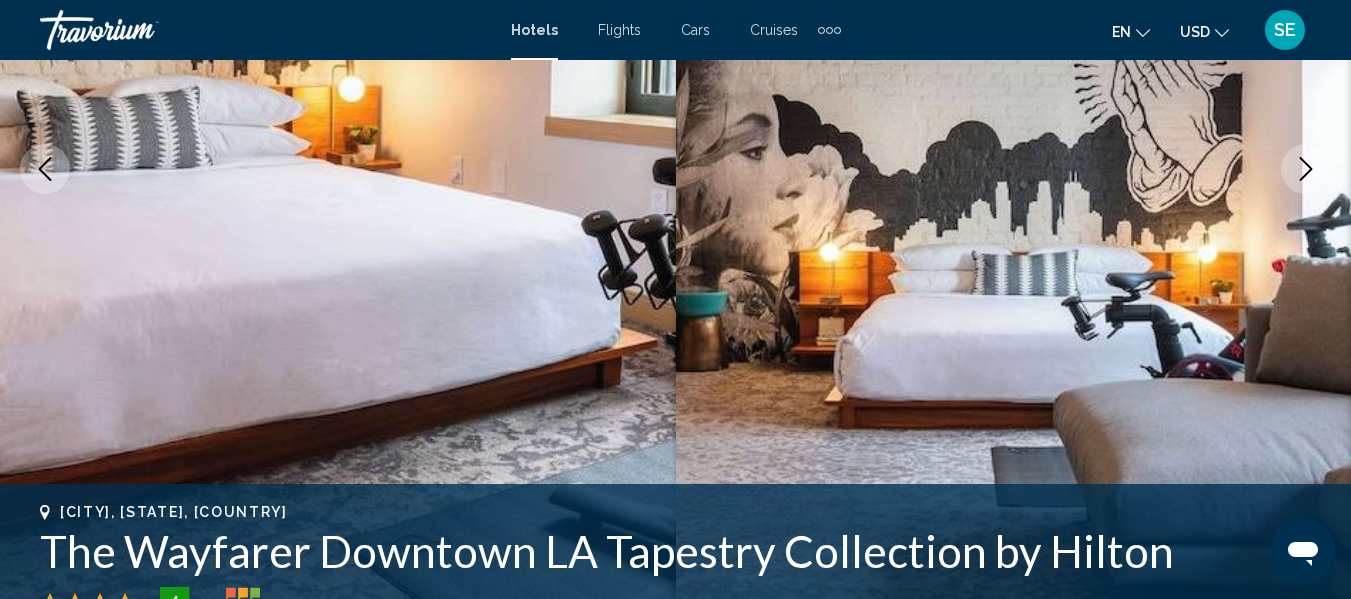 click 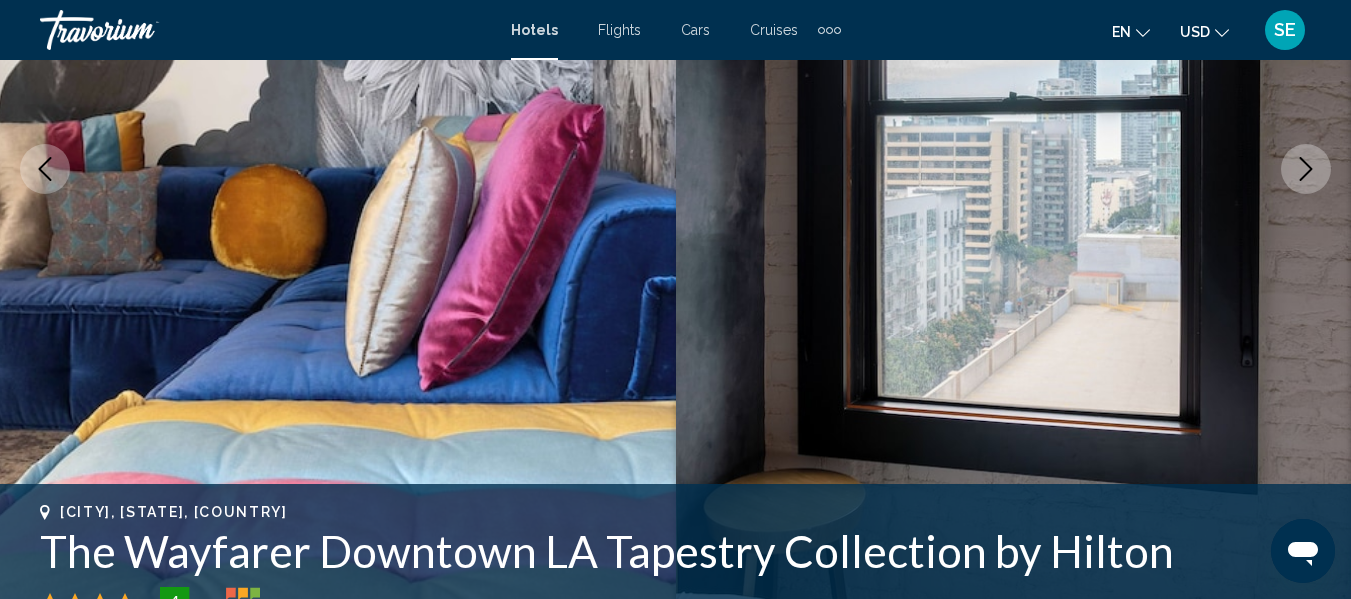 click 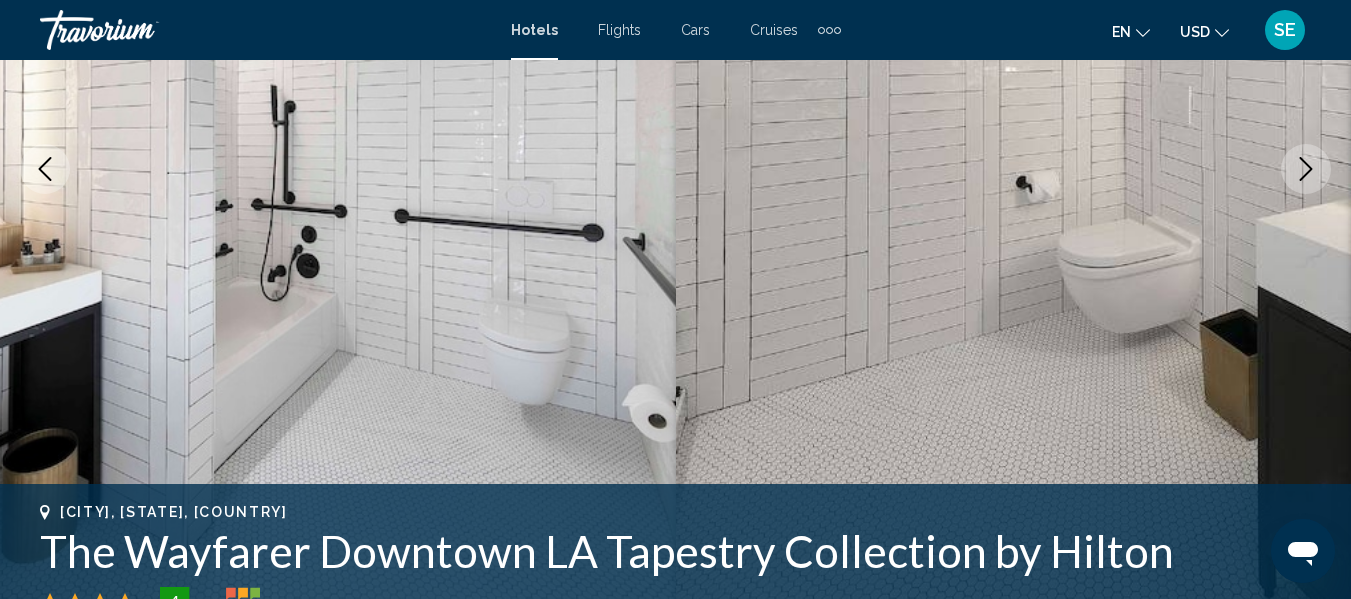 click 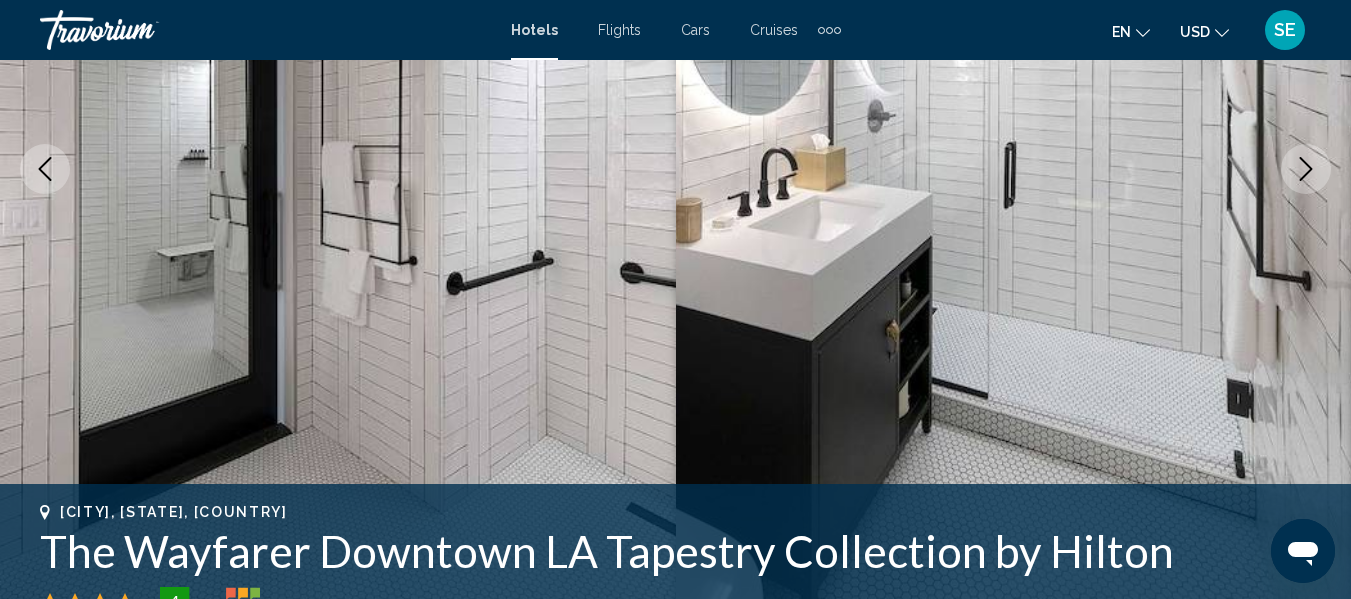 click 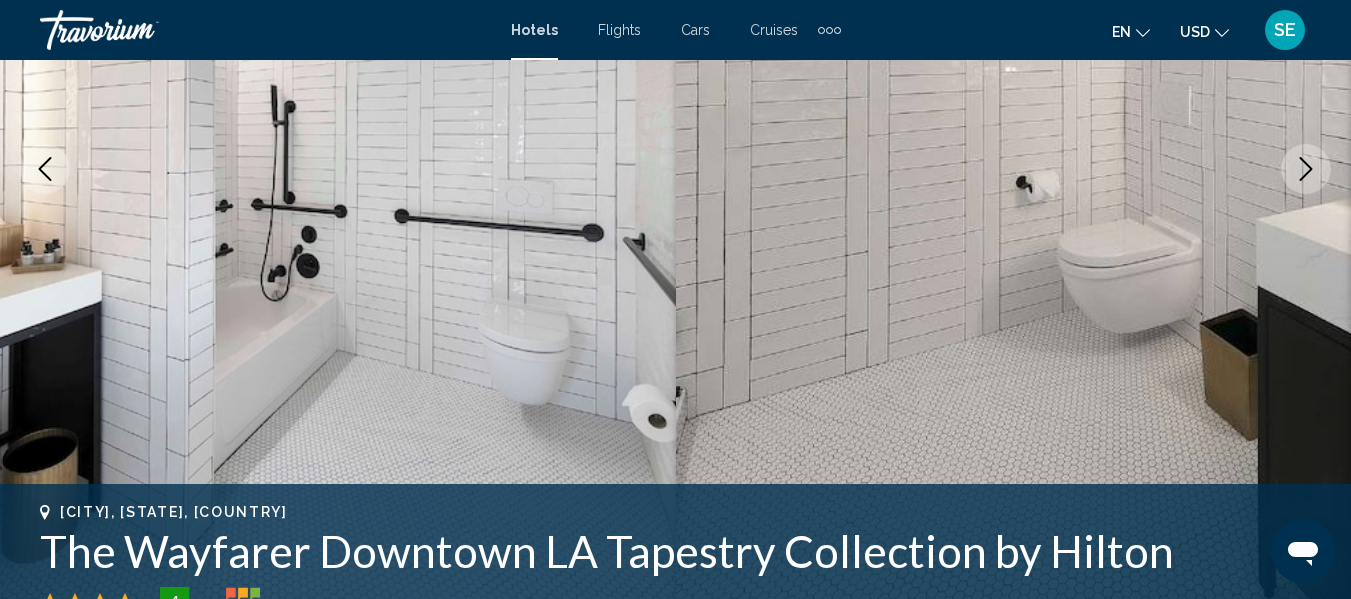 click 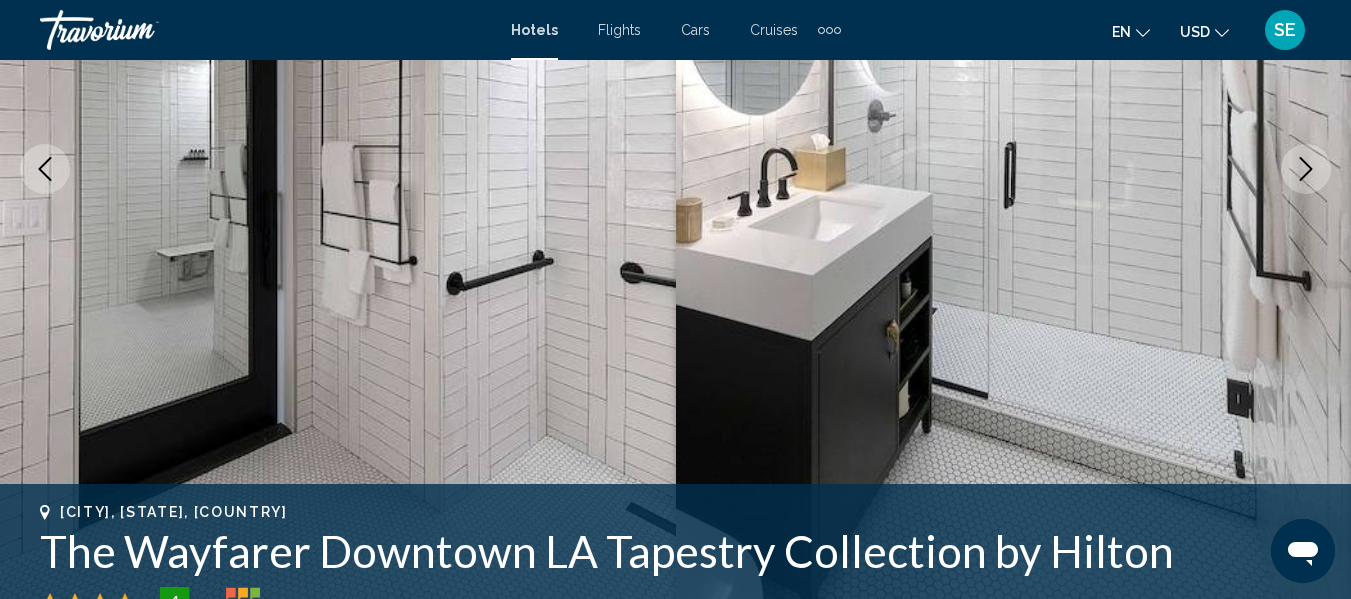 click 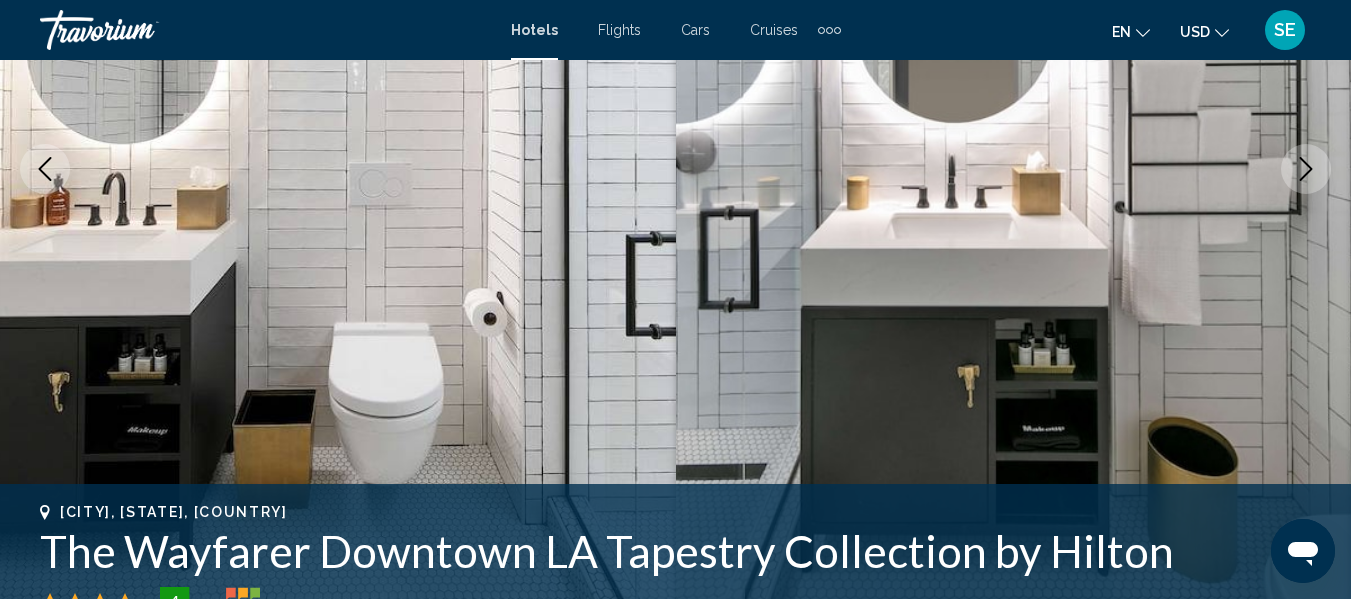 click 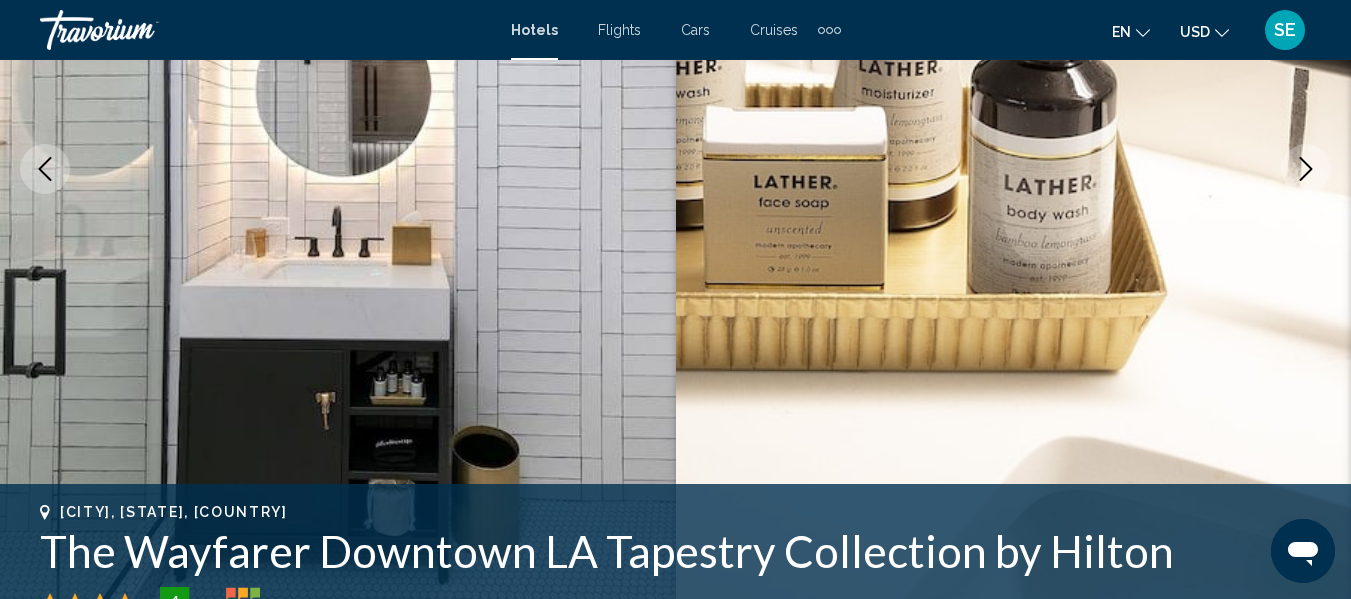 click 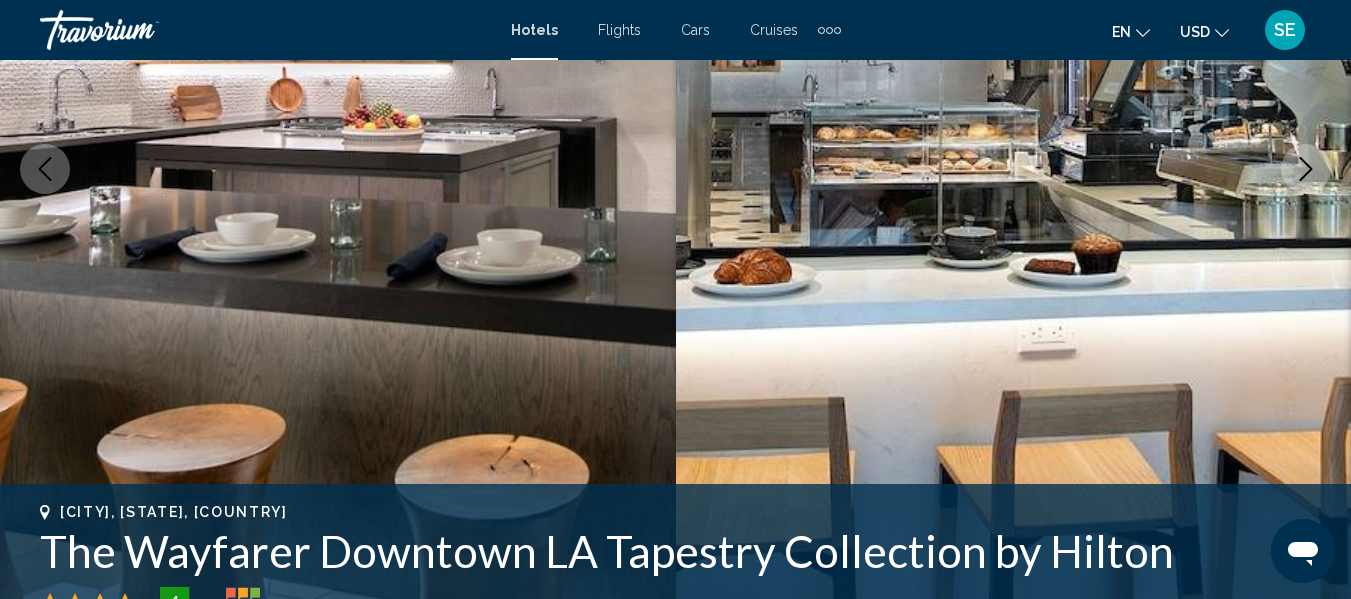 click 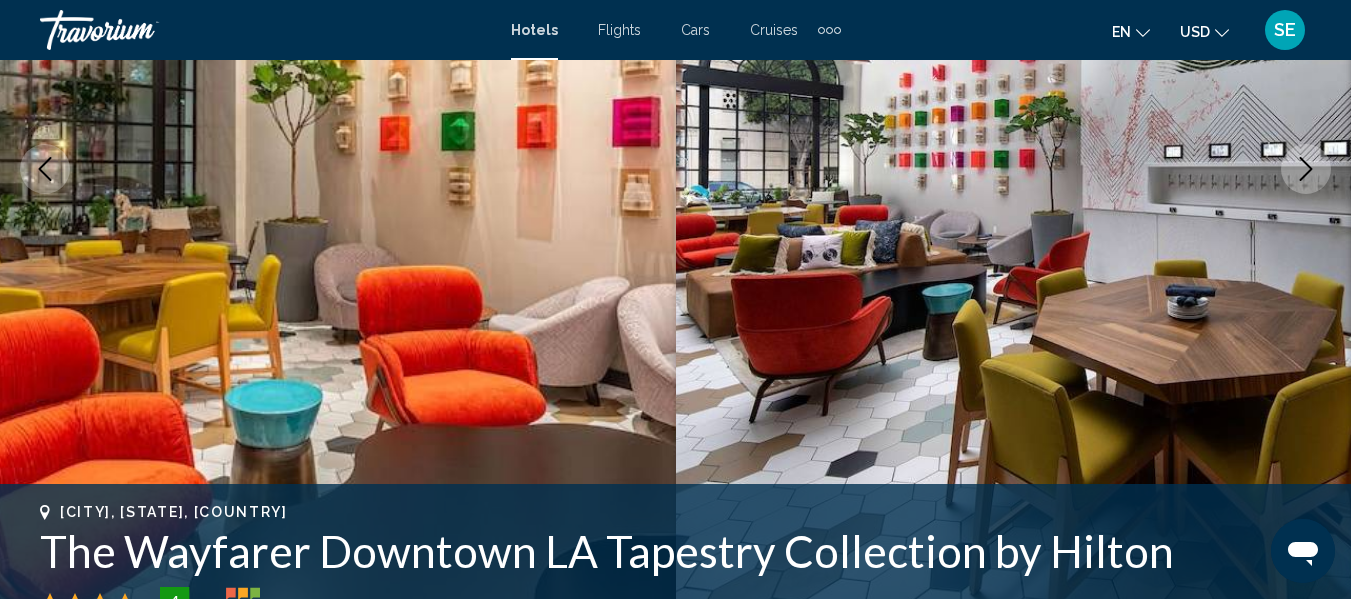 click 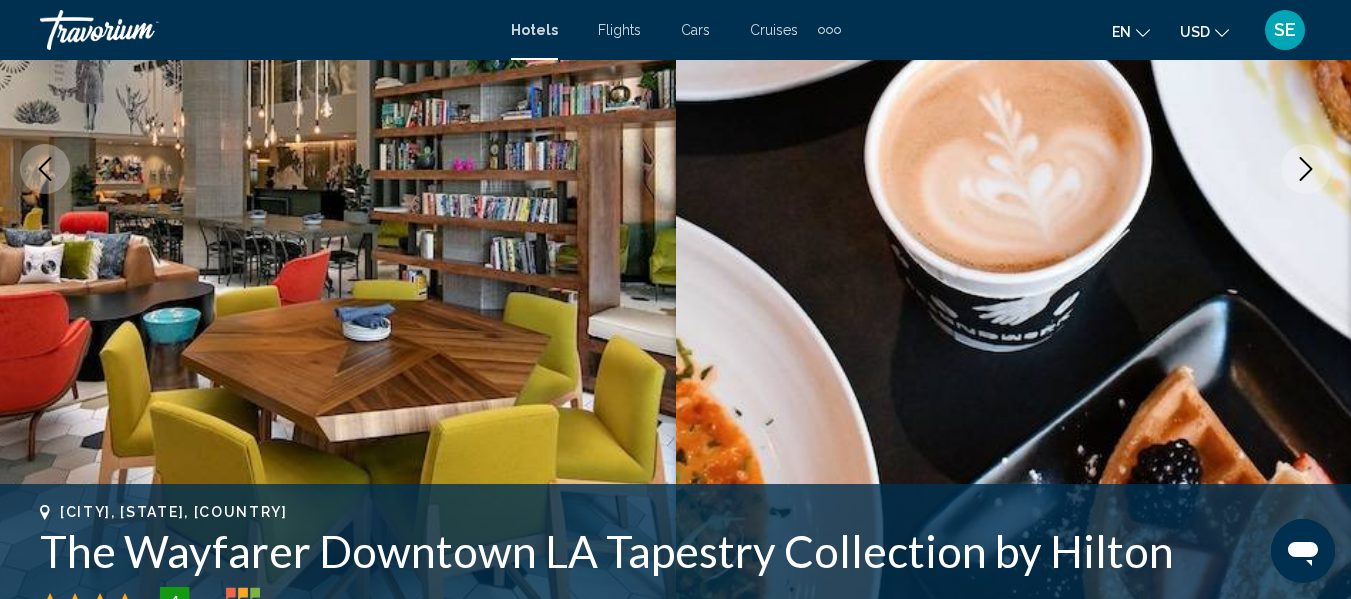 click 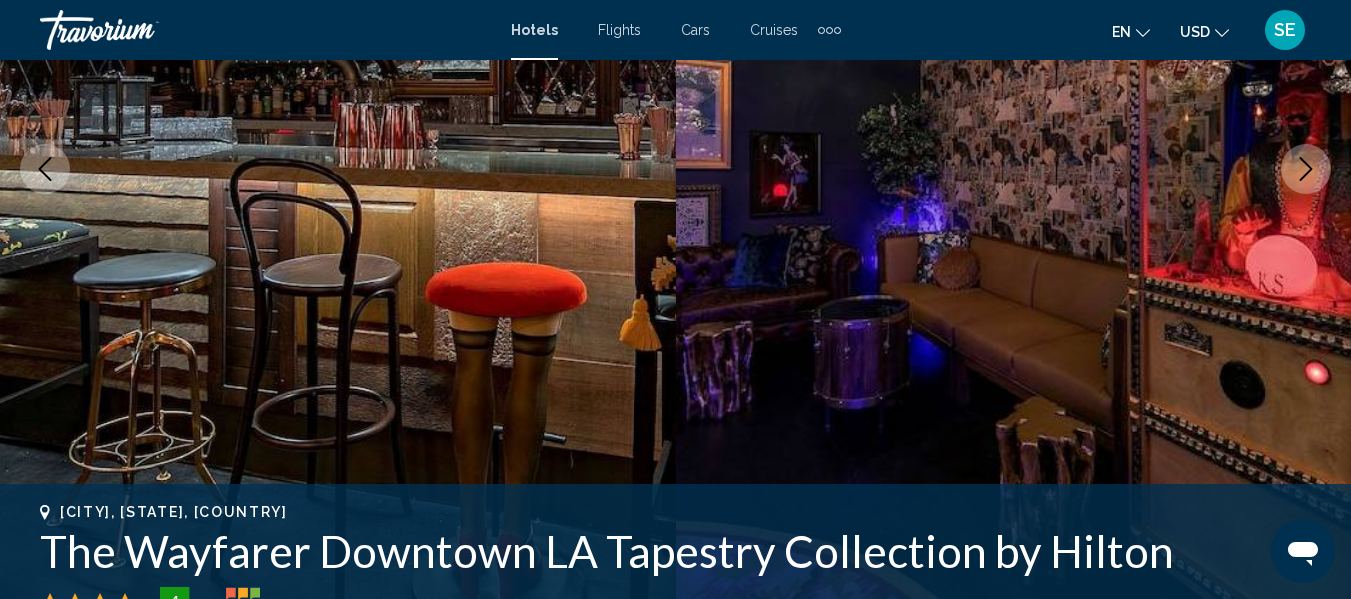 click 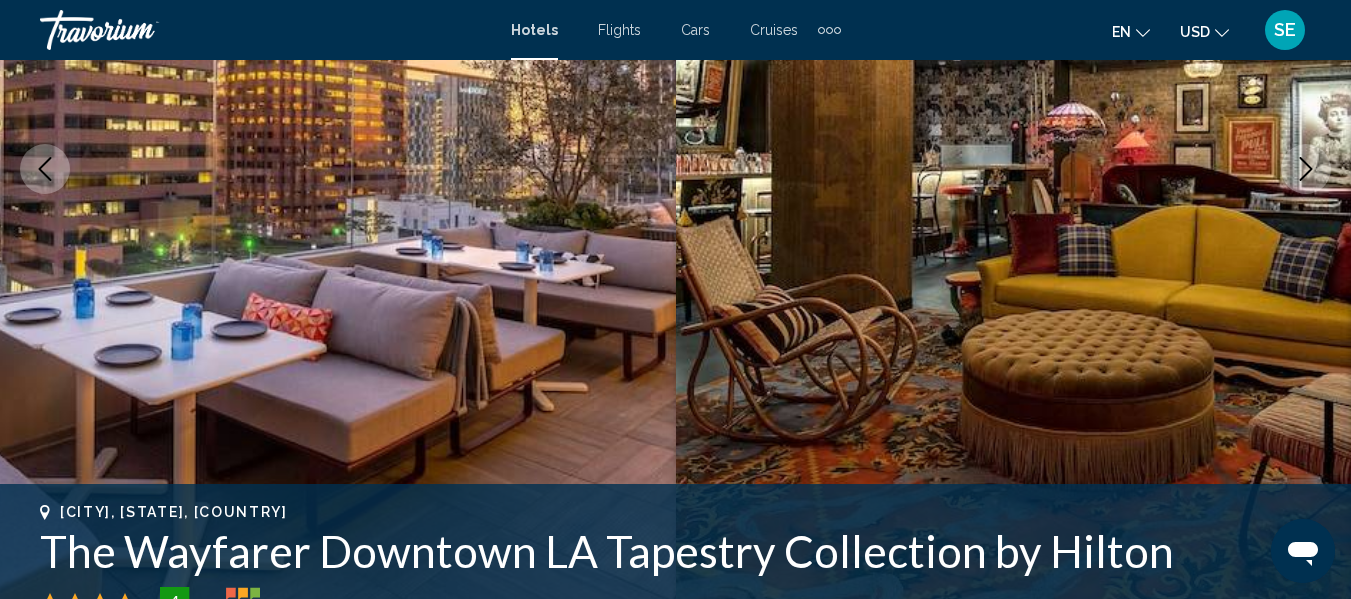 click 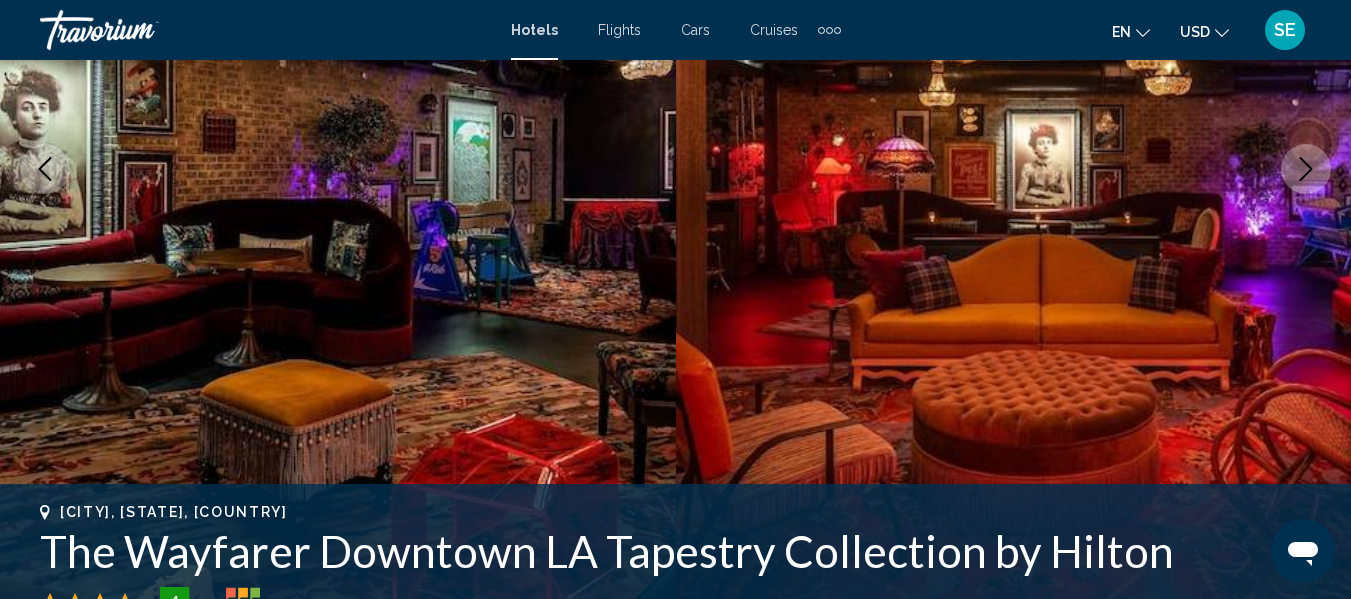 click at bounding box center [45, 169] 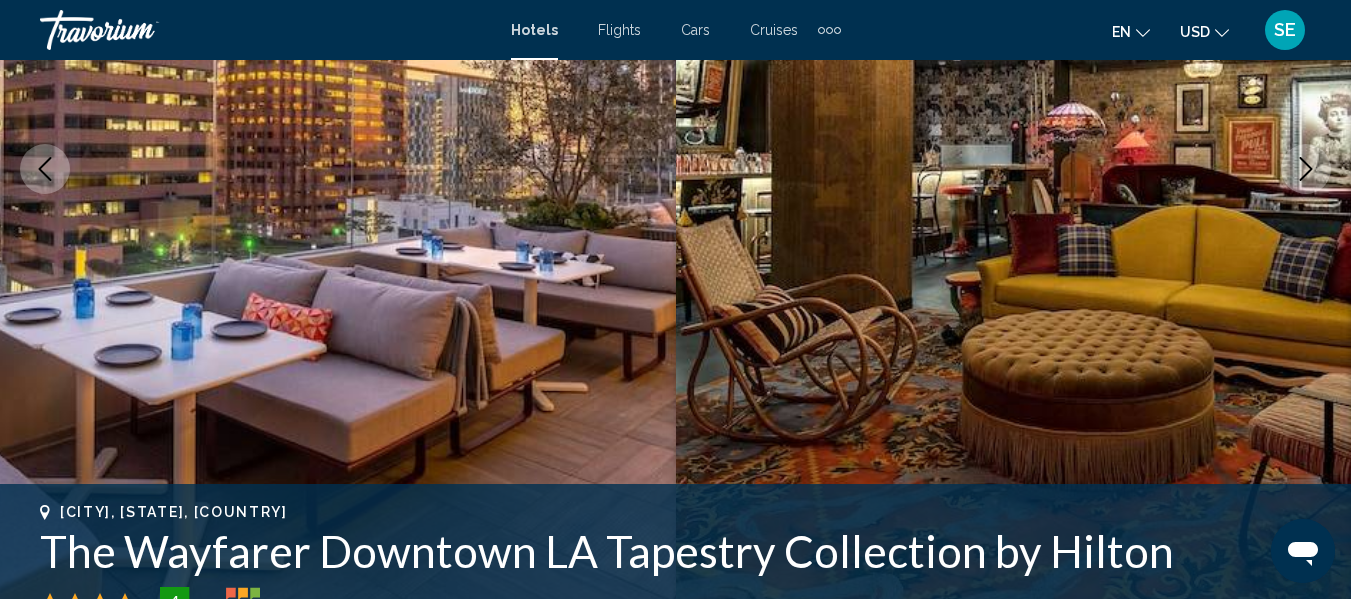 click at bounding box center [1014, 169] 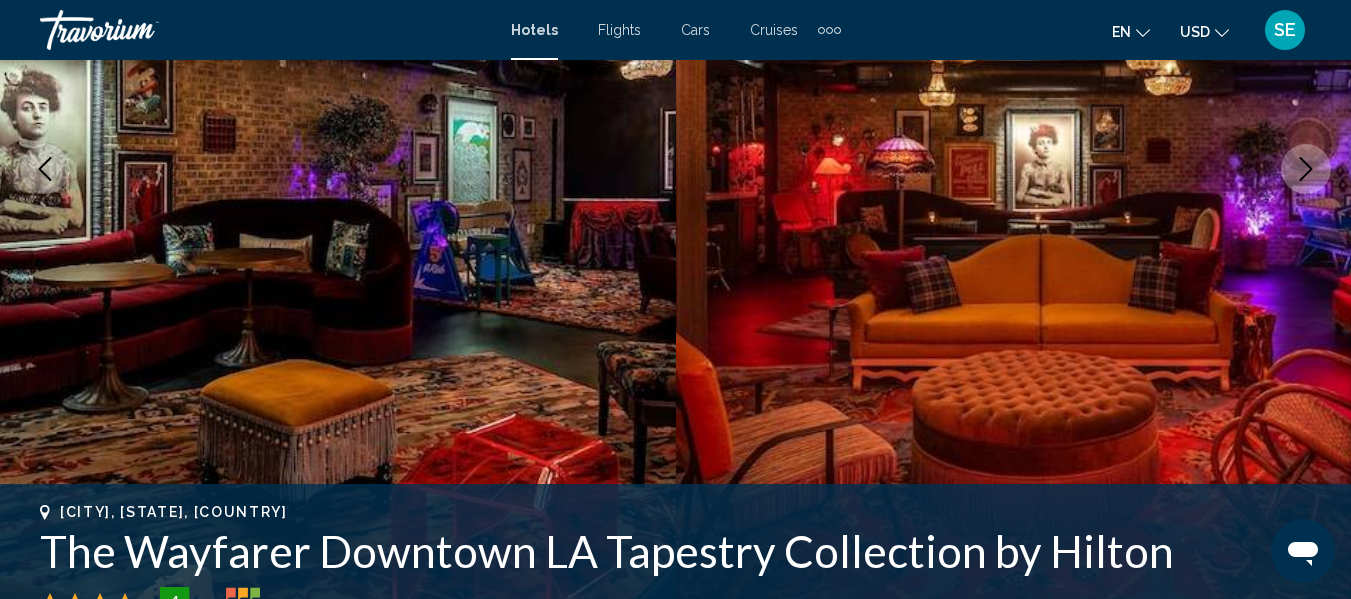 click 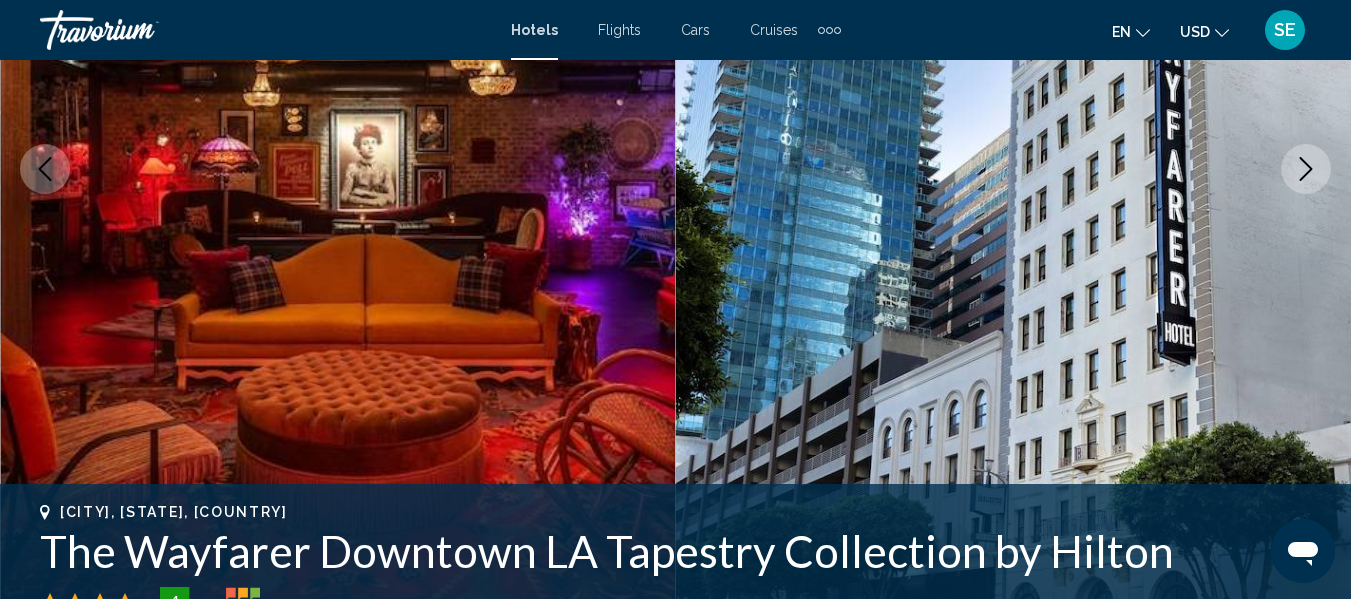 click 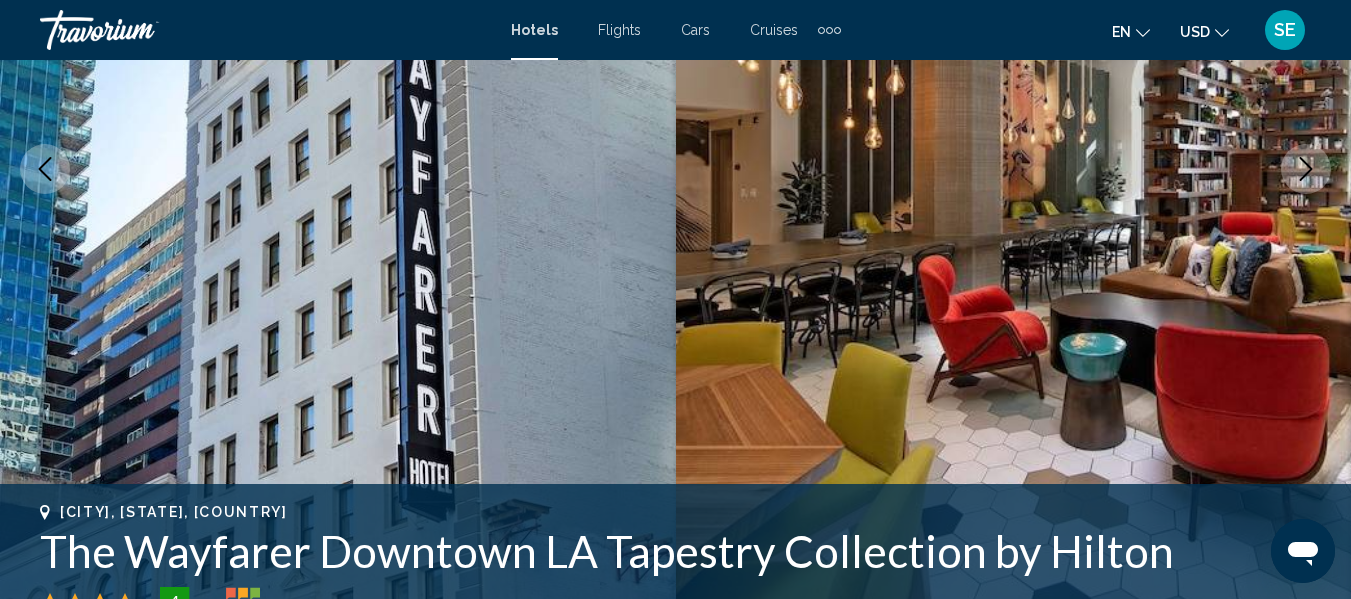 click 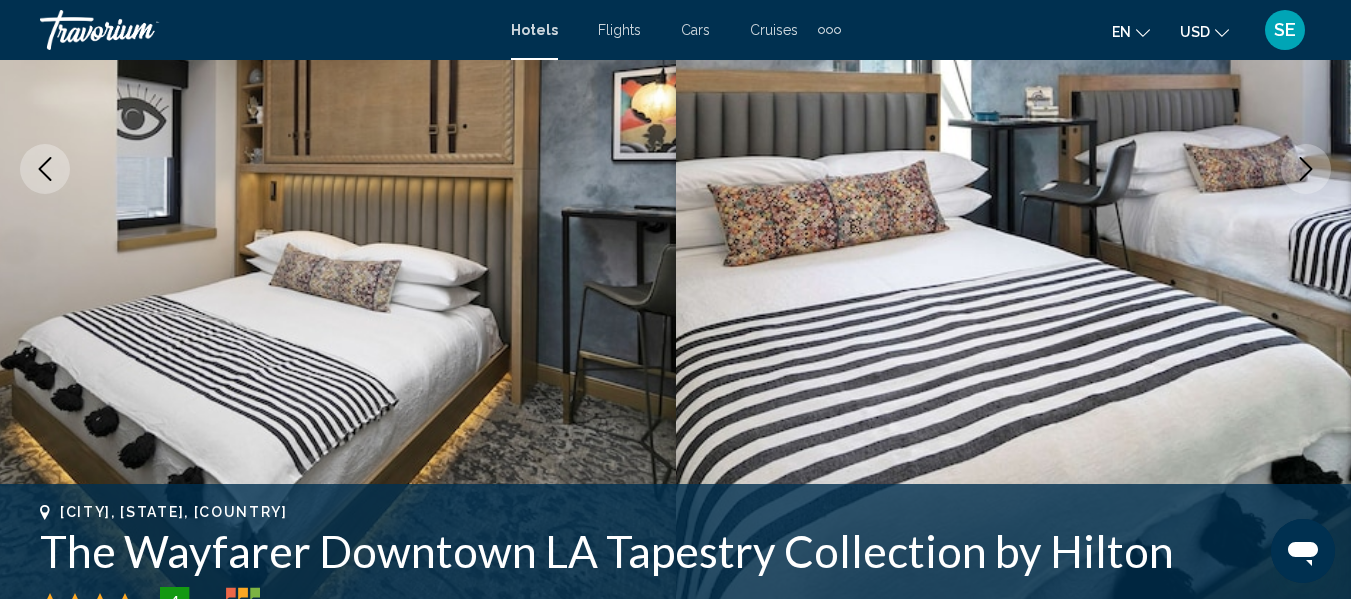 click 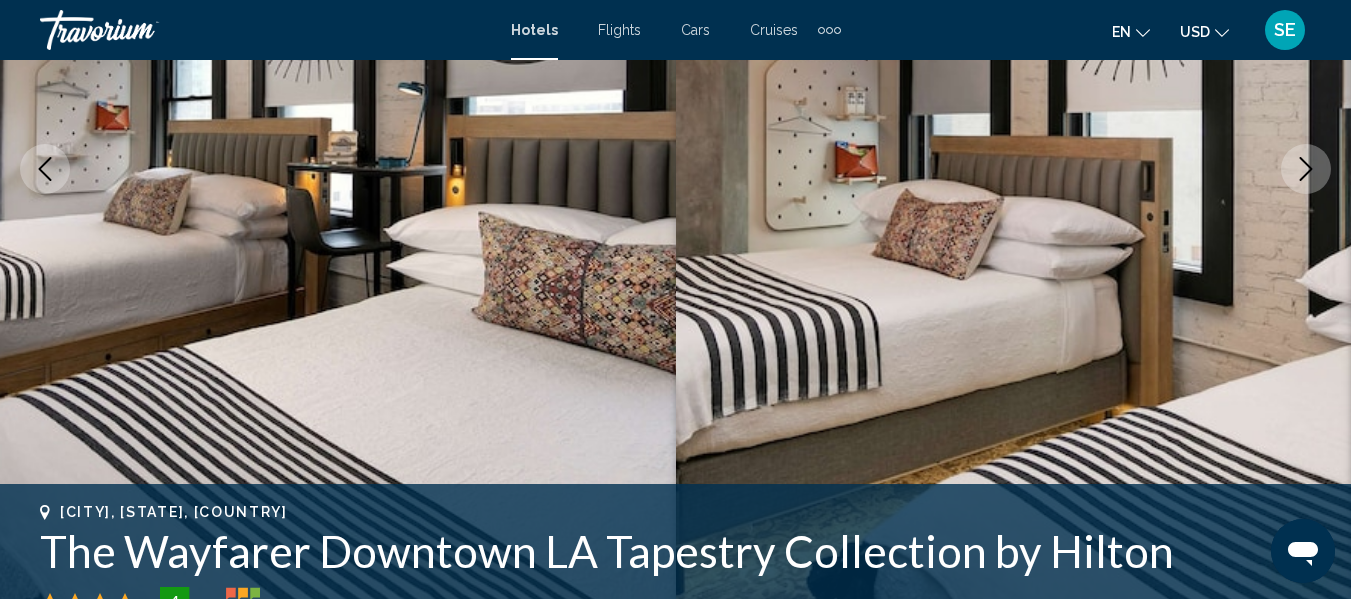 click 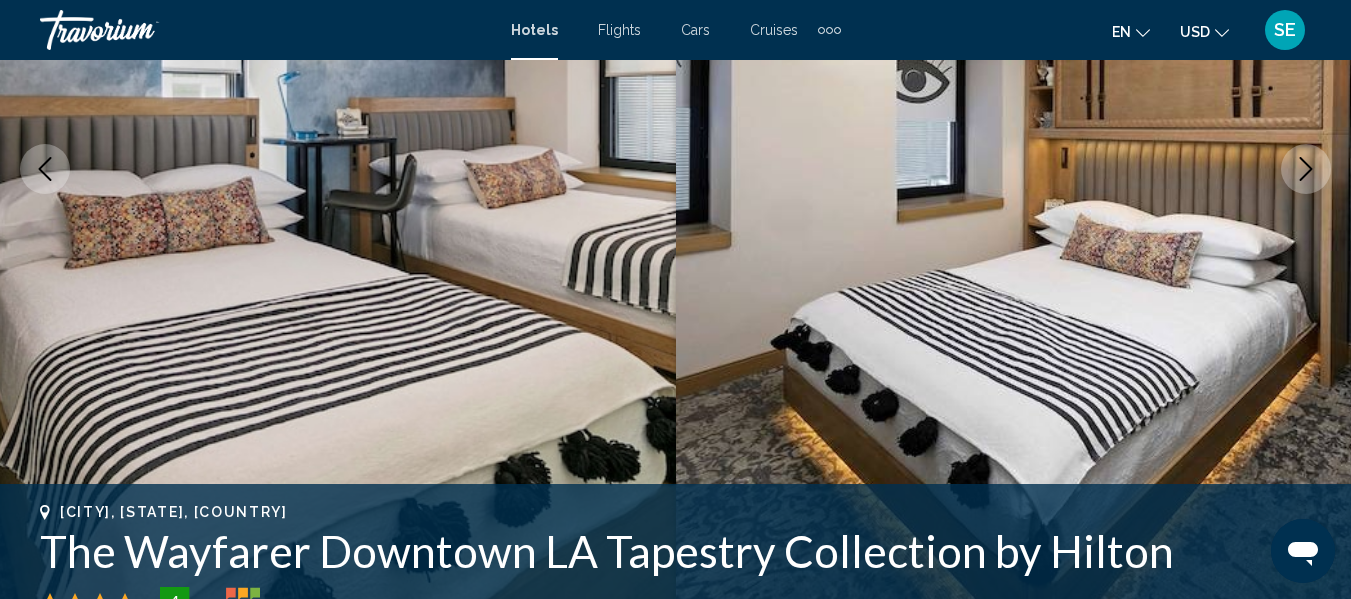 click 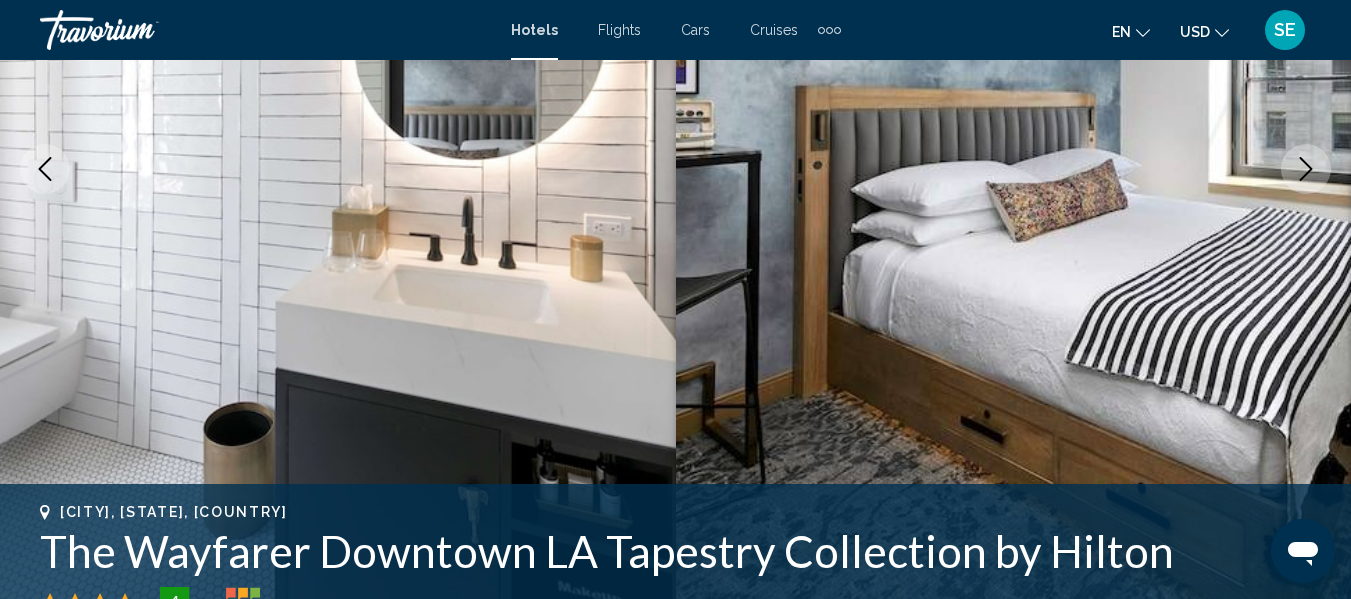 click 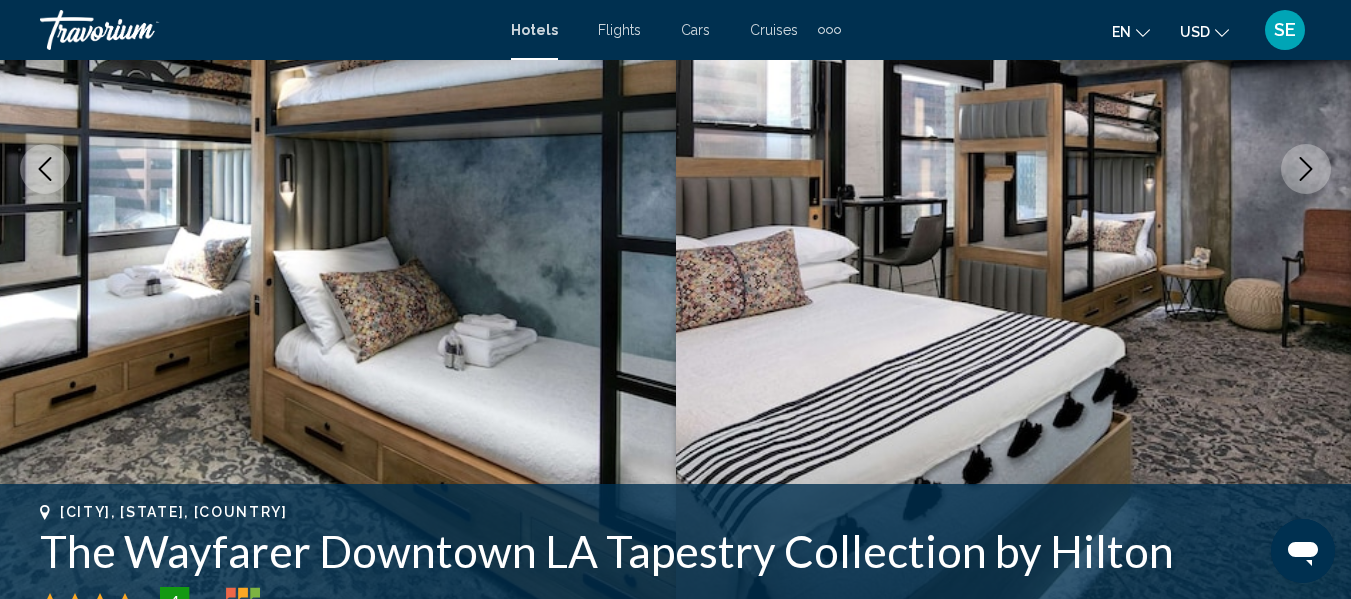 click 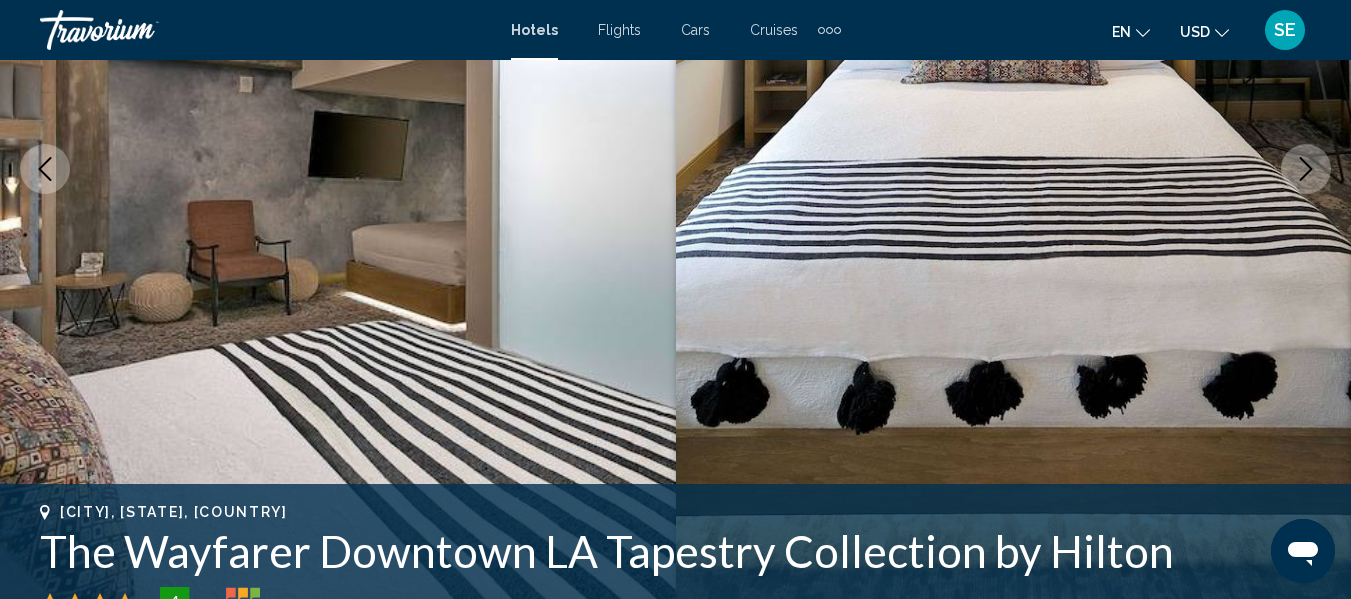 click 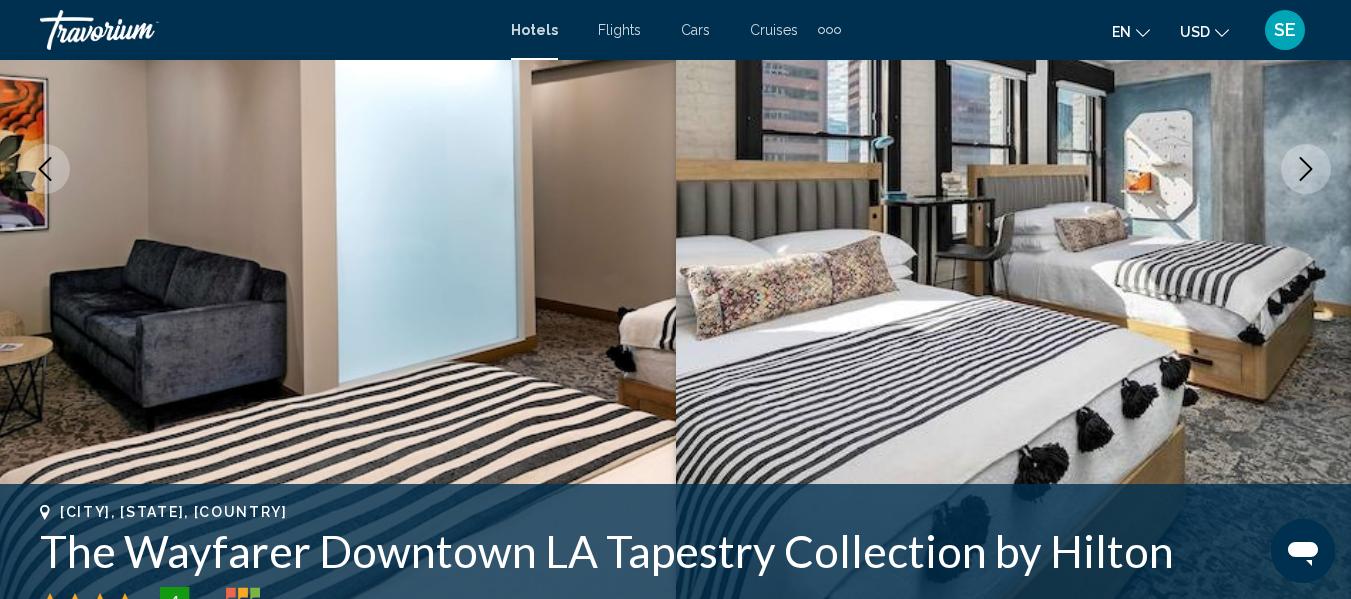click 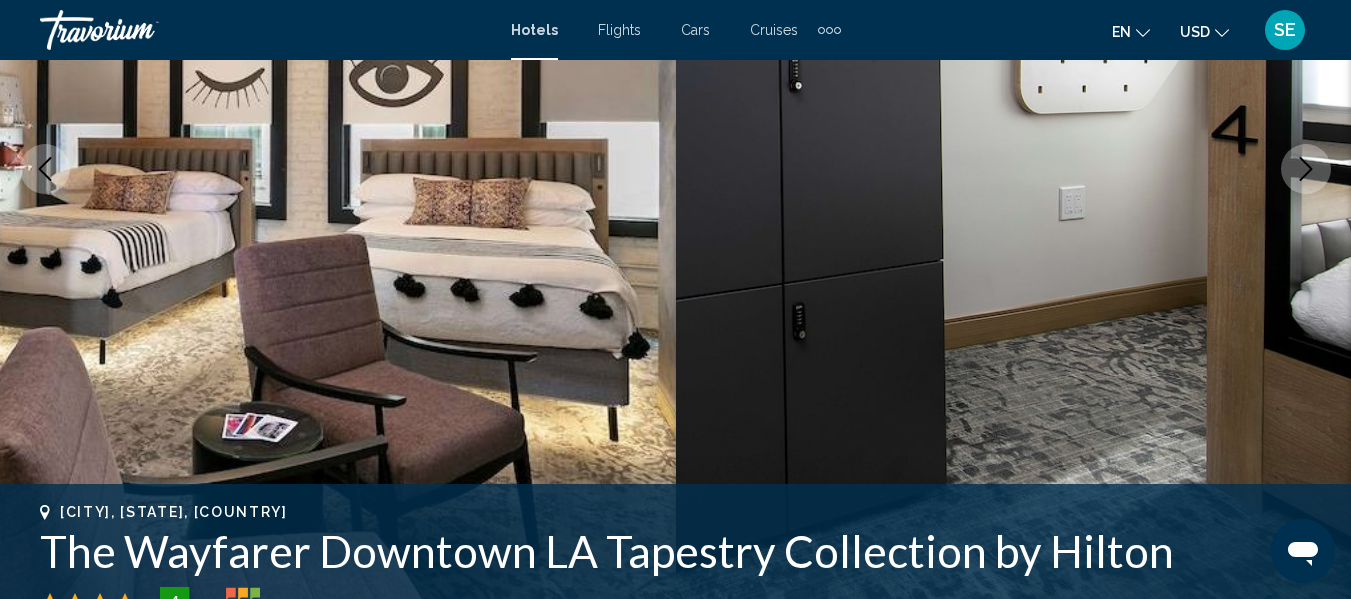 click 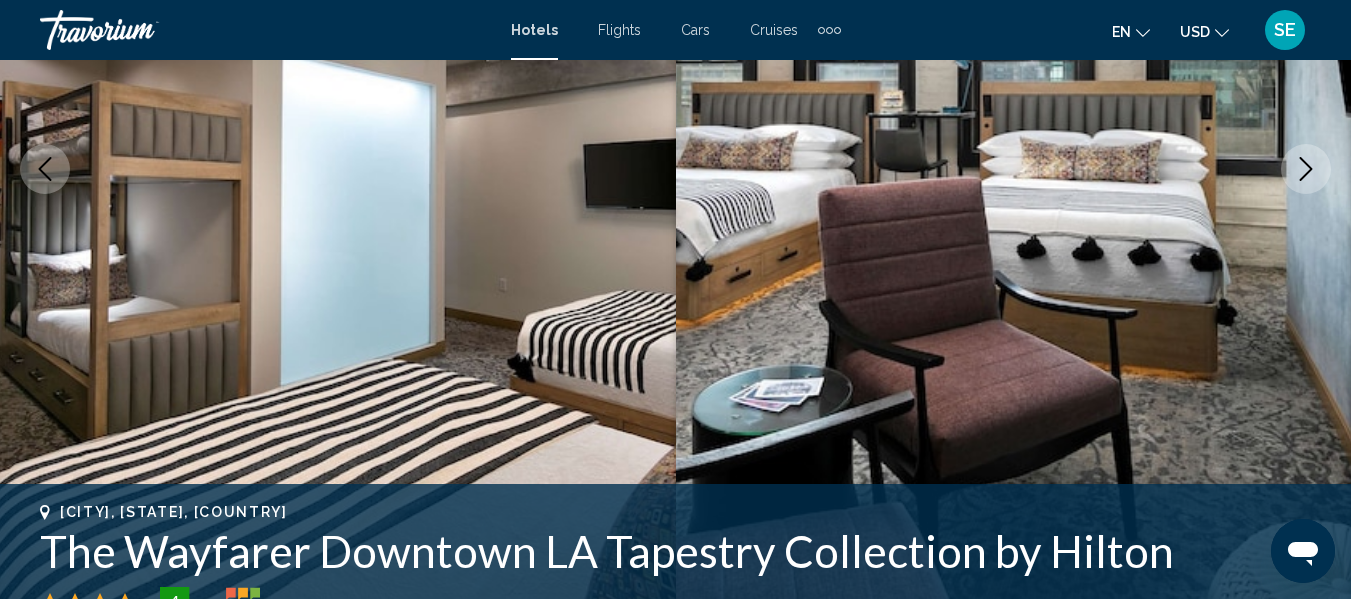 click 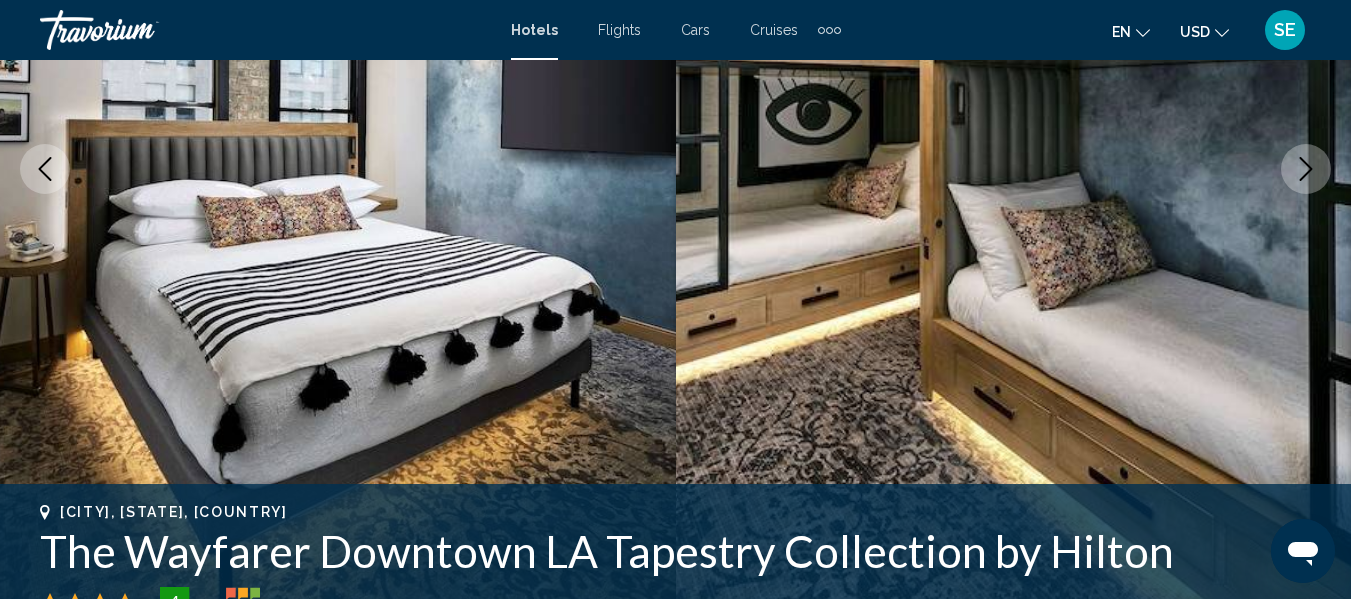 click 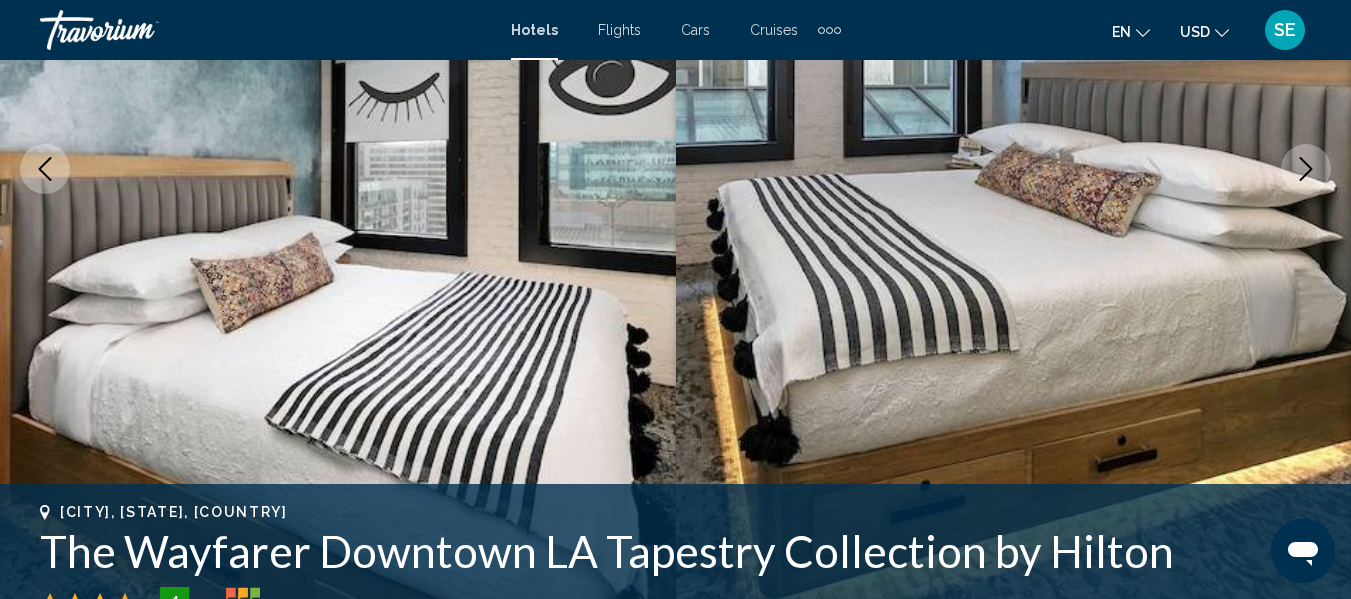 click 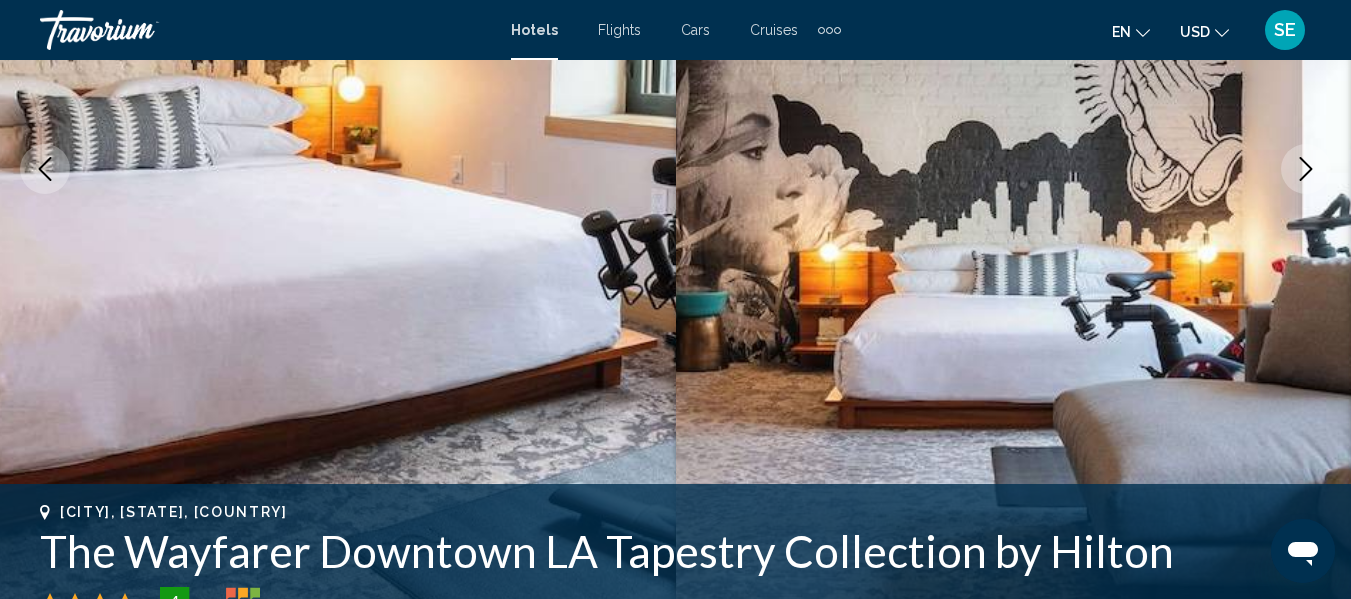 click 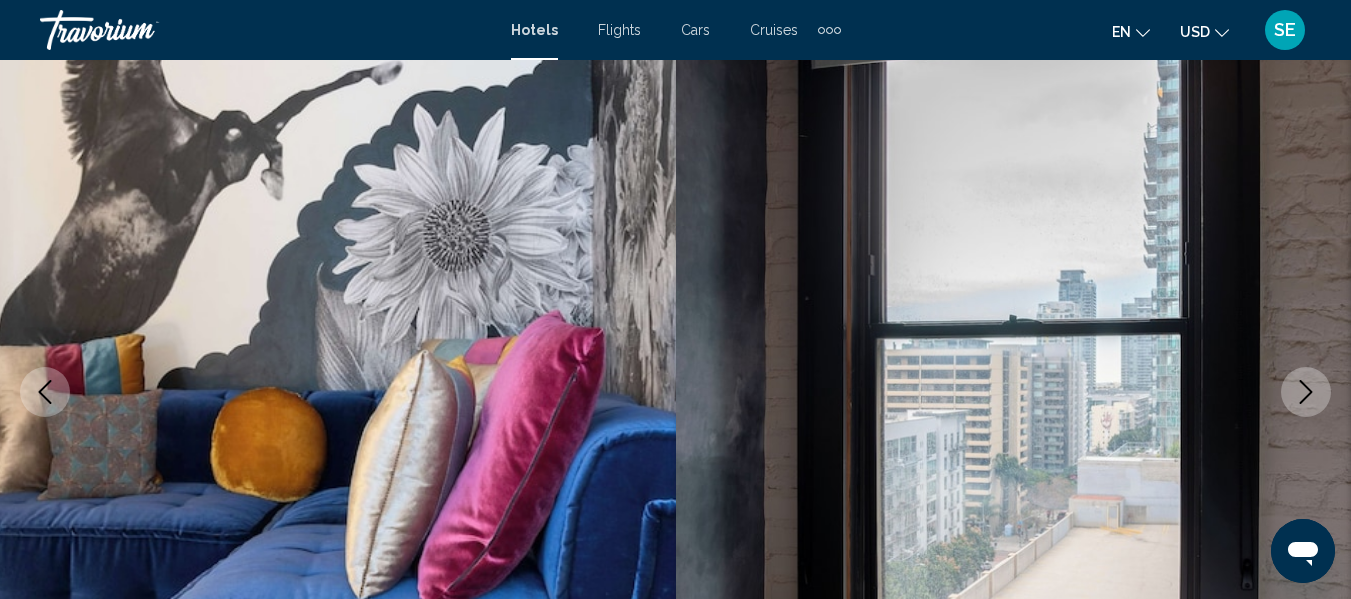 scroll, scrollTop: 0, scrollLeft: 0, axis: both 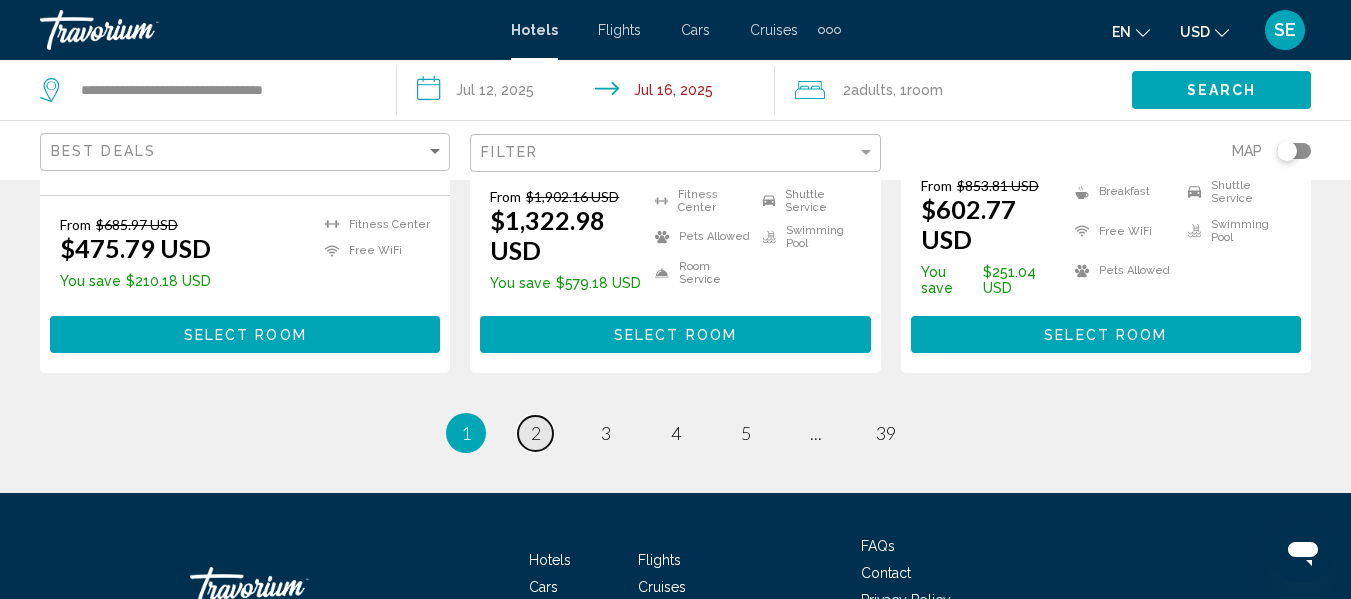 click on "2" at bounding box center [536, 433] 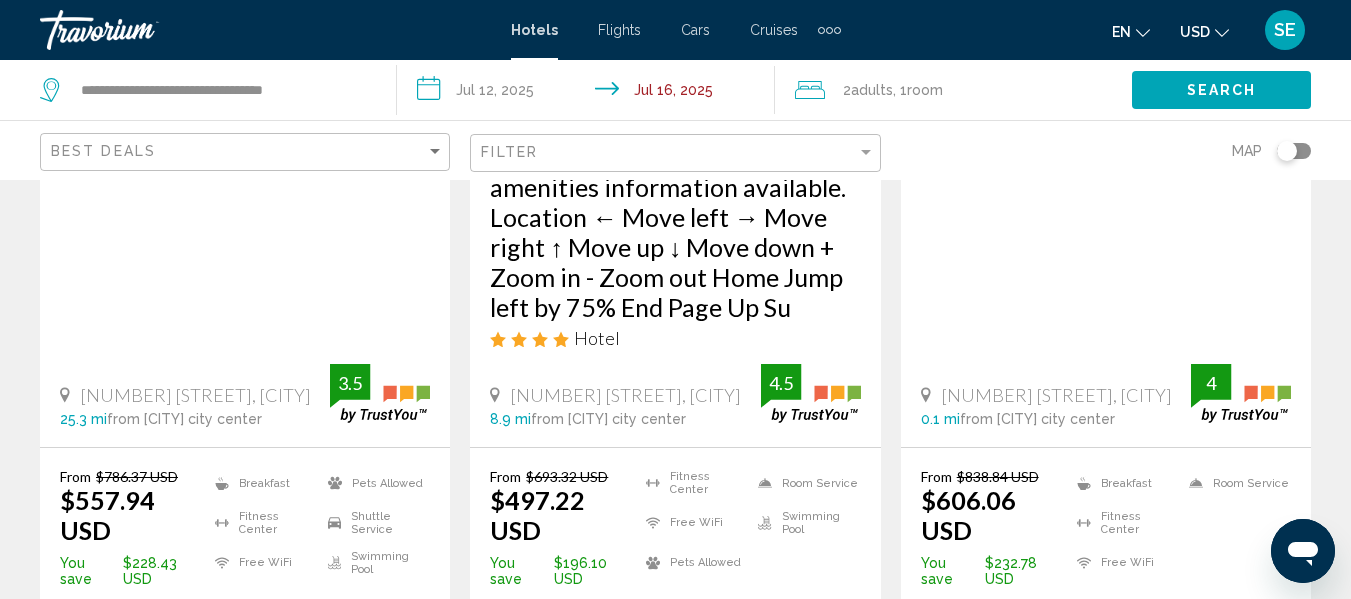 scroll, scrollTop: 835, scrollLeft: 0, axis: vertical 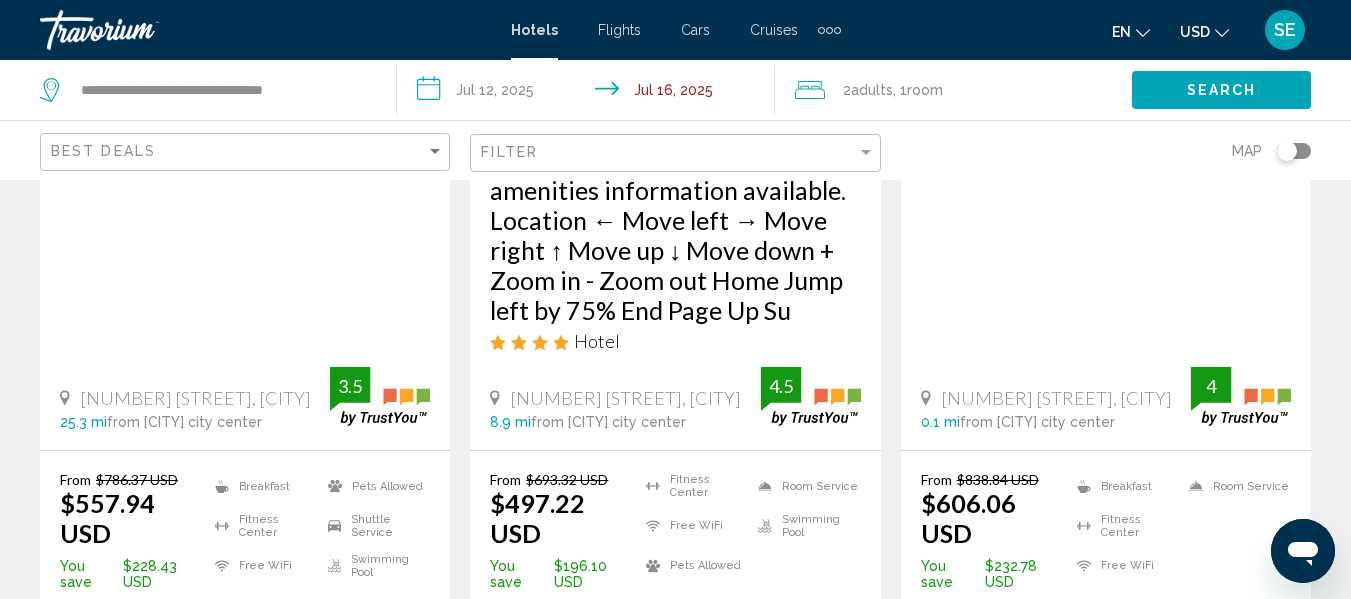 click at bounding box center [675, 868] 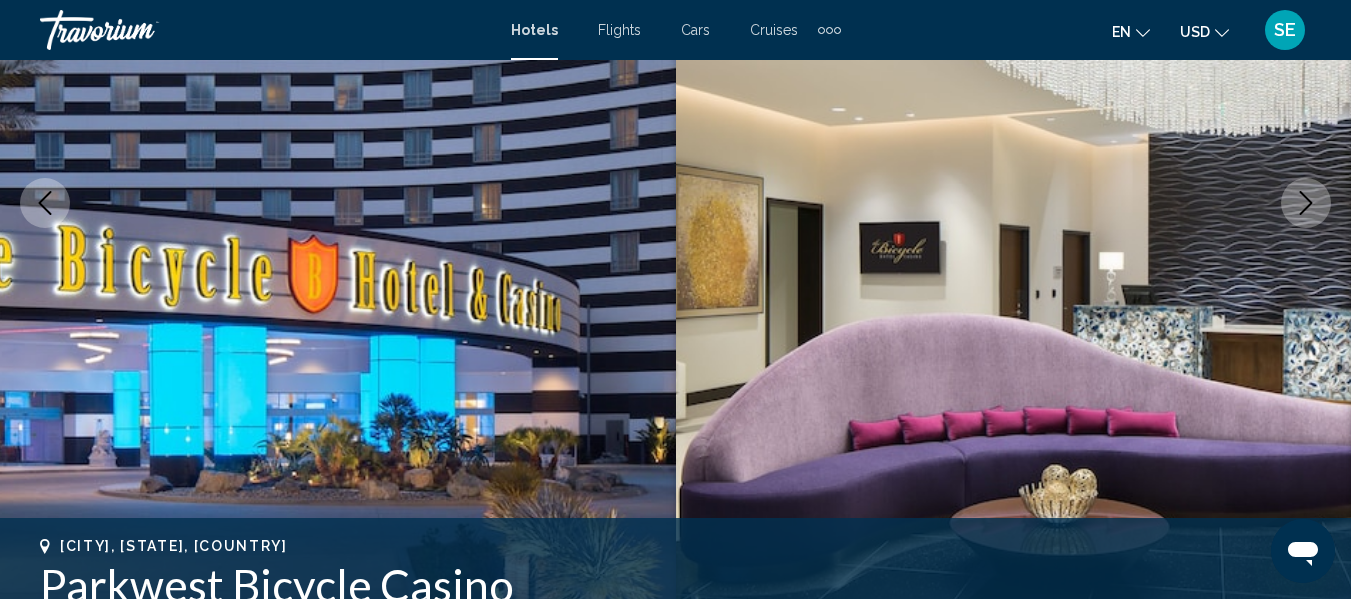 scroll, scrollTop: 331, scrollLeft: 0, axis: vertical 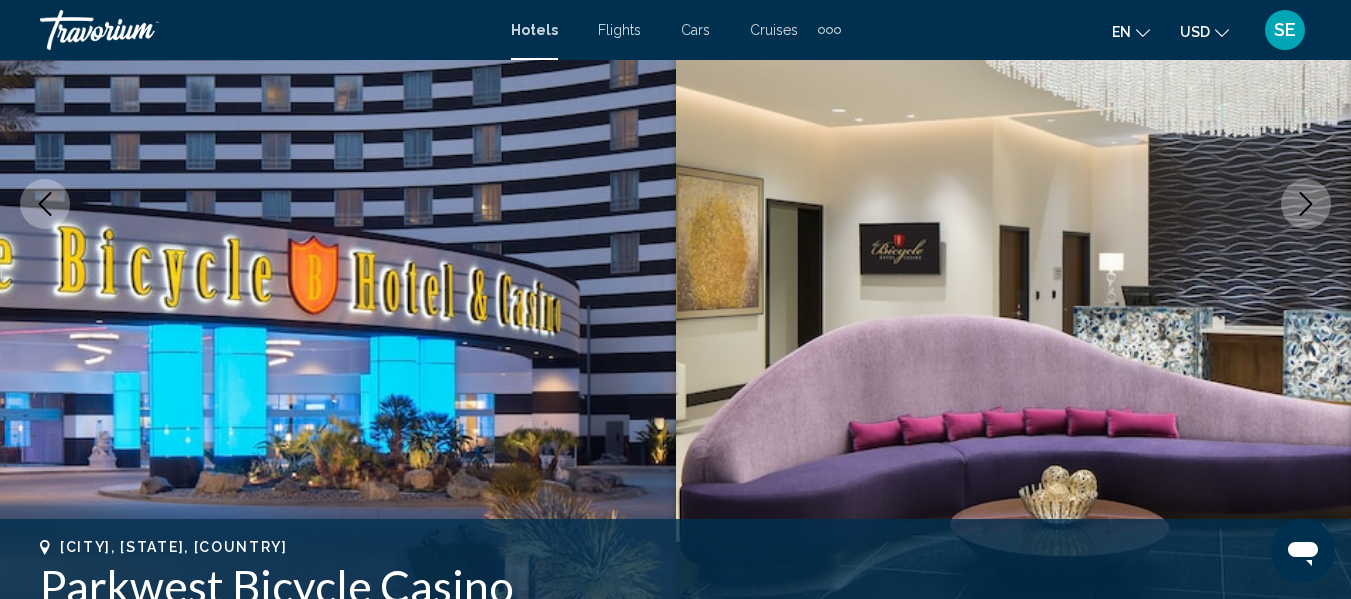 click 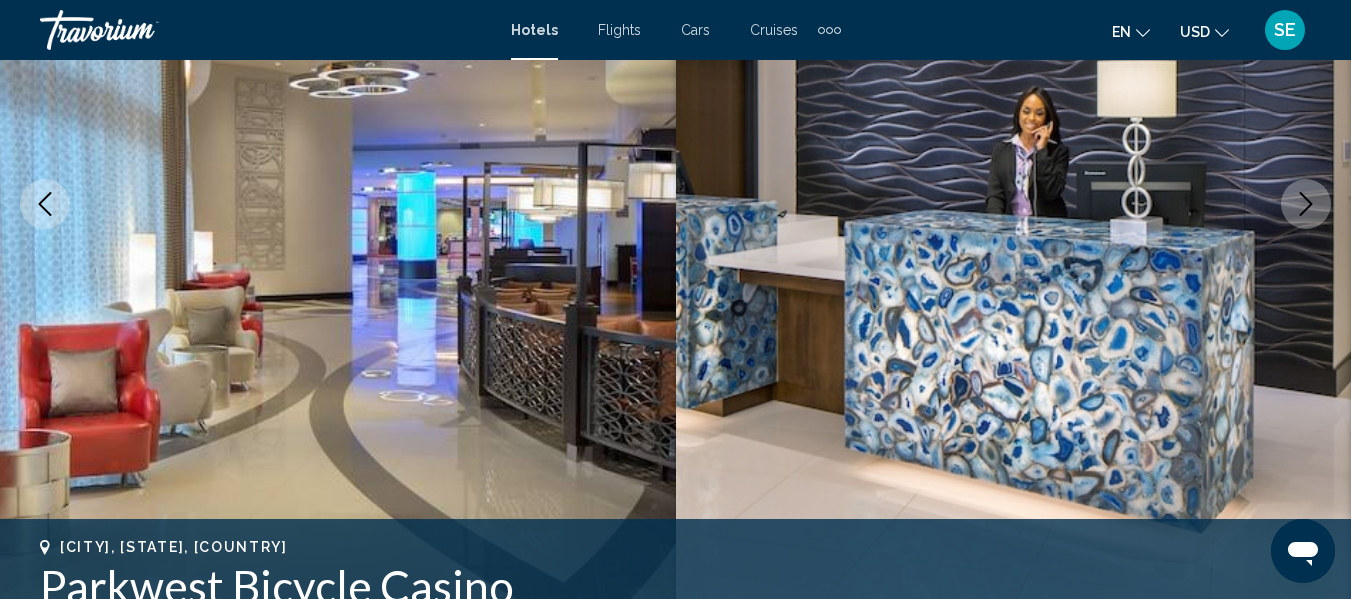 click 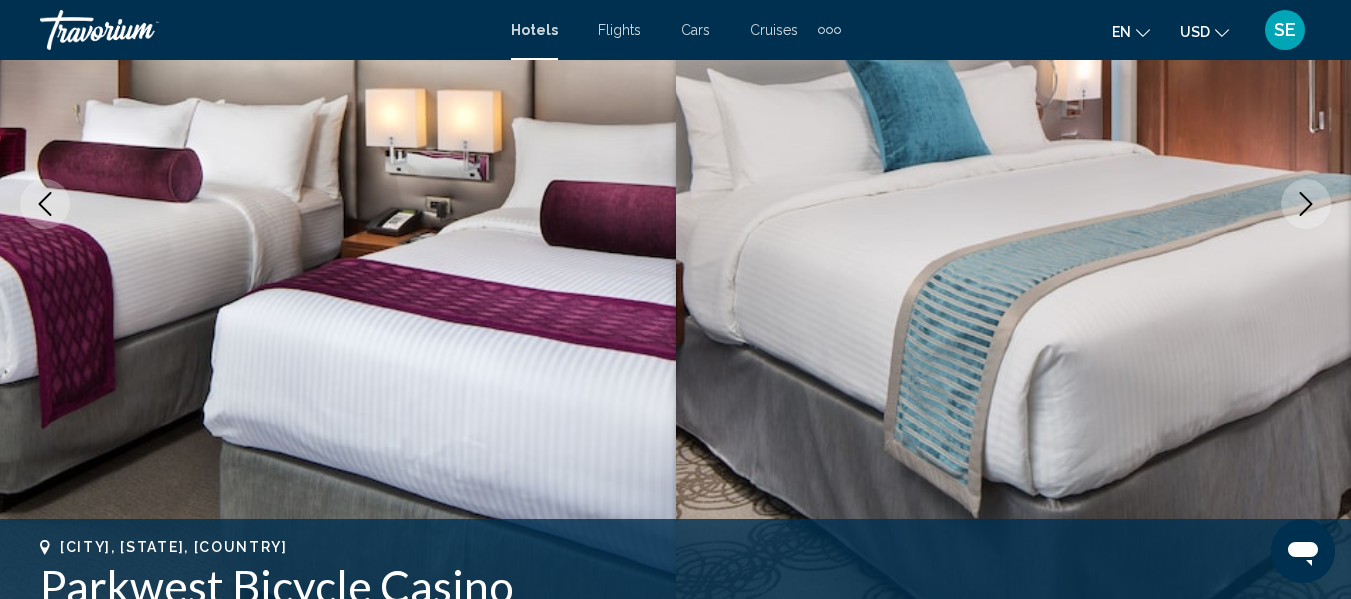 click 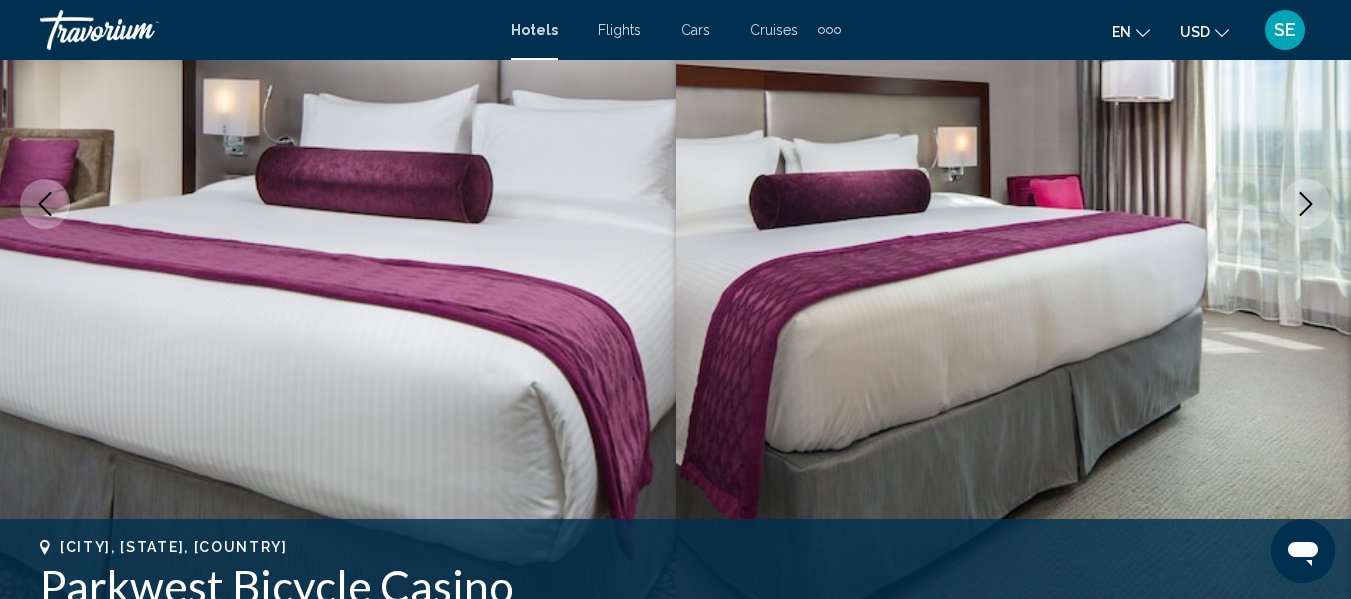 click 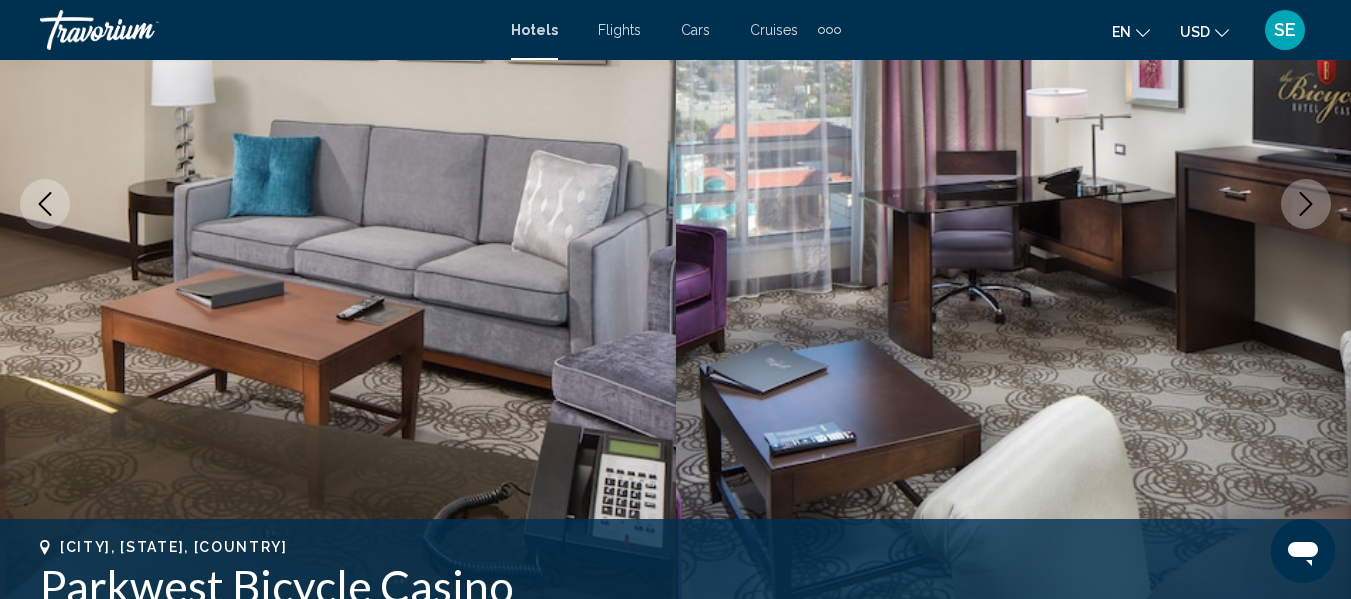 click 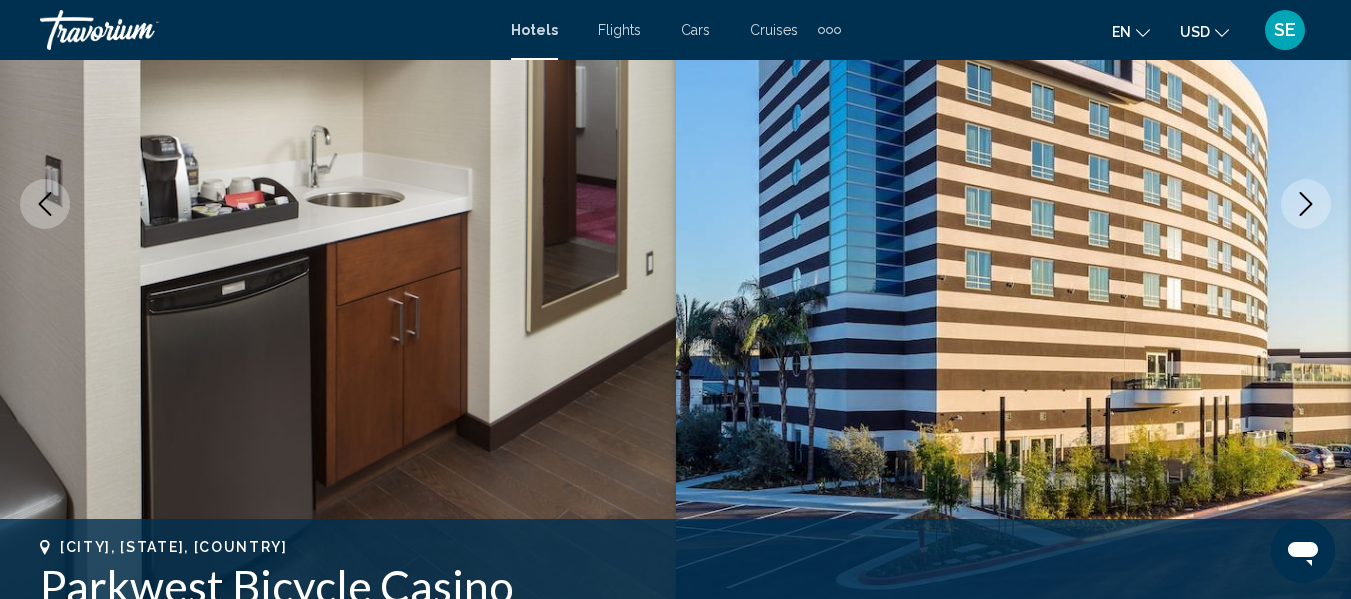 click 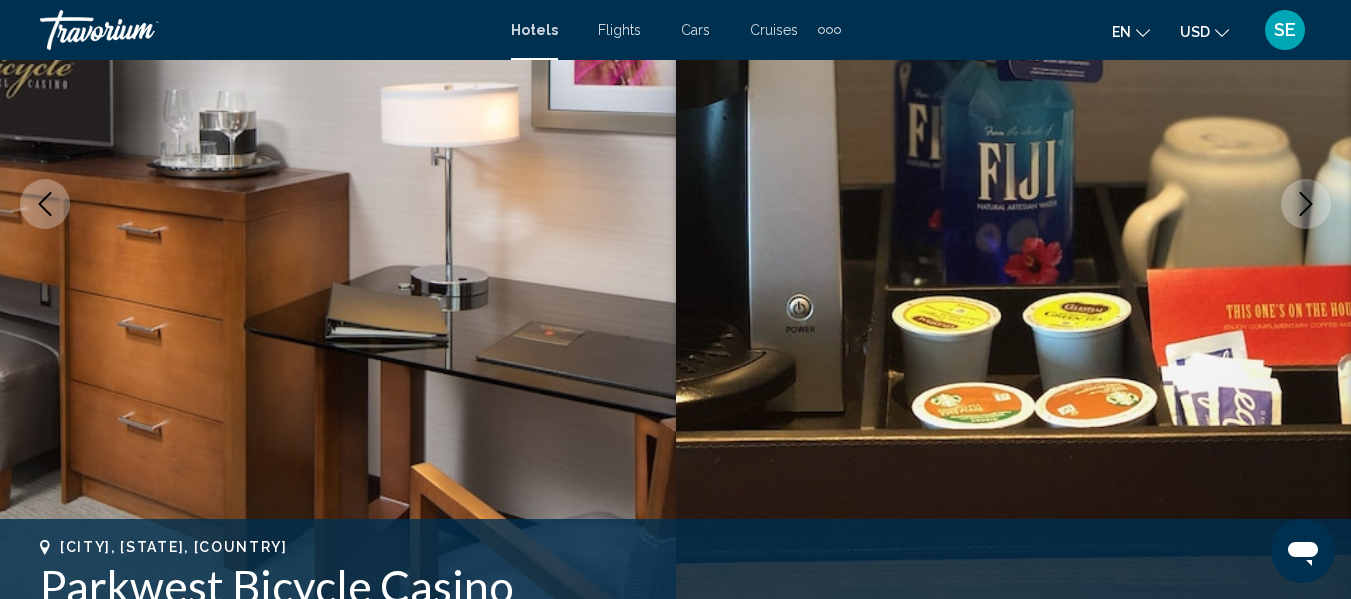 click 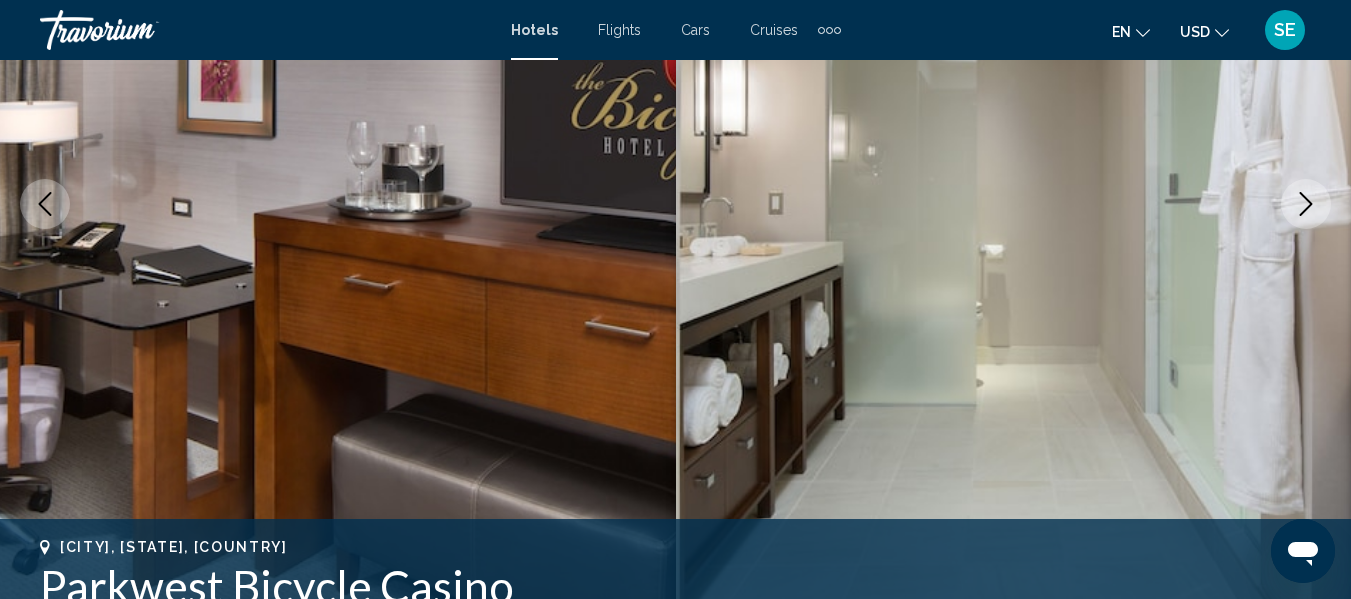 click 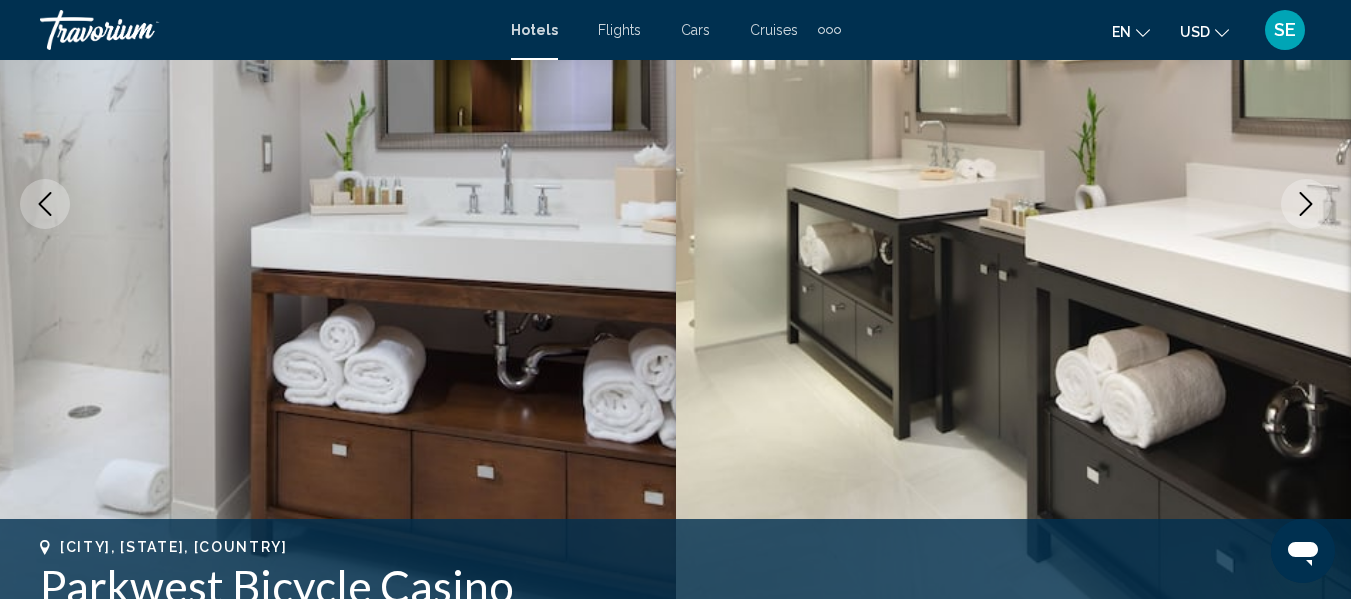 click 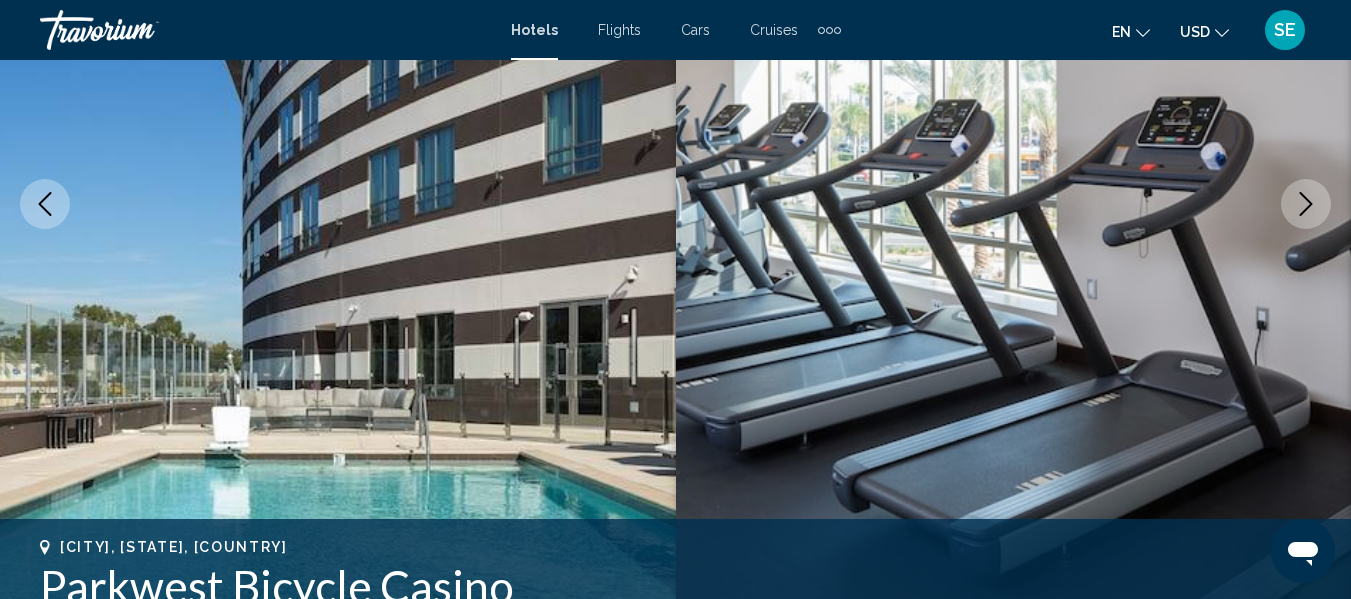 click 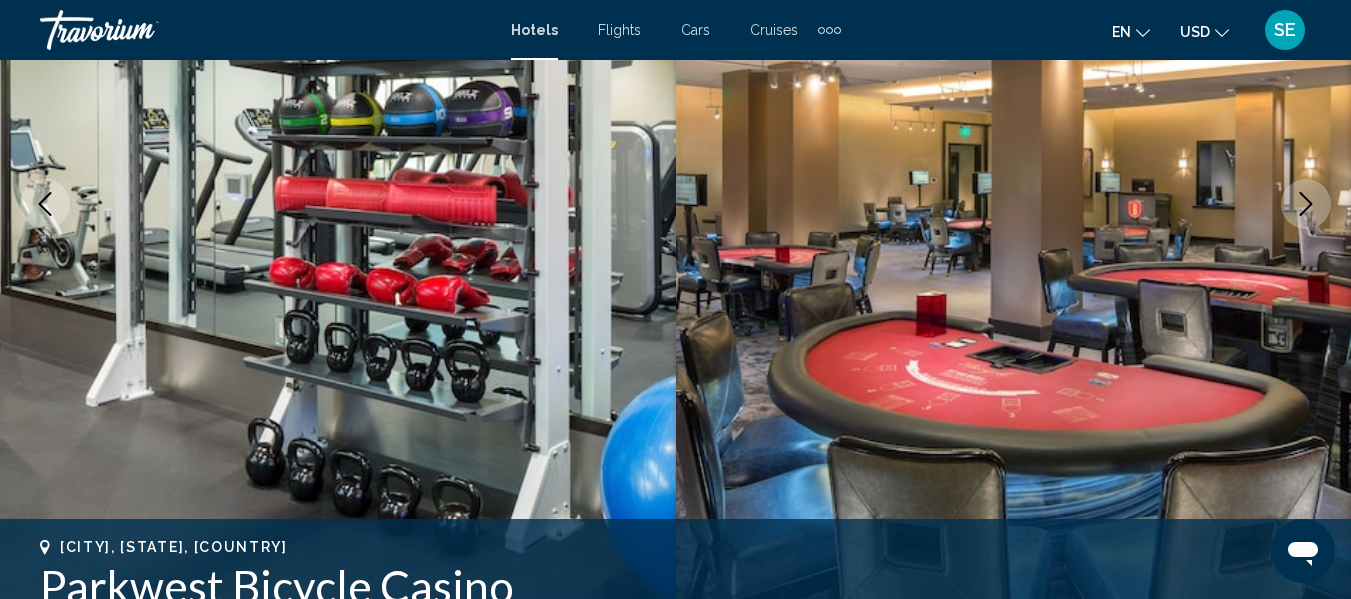 click 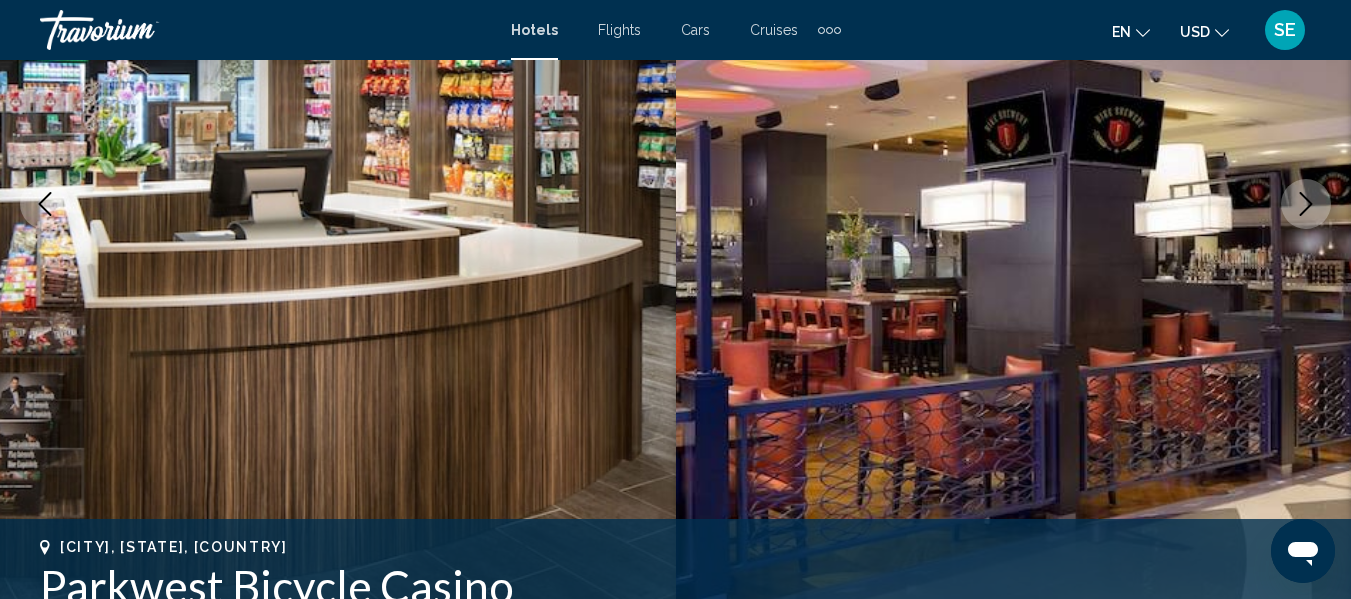 click 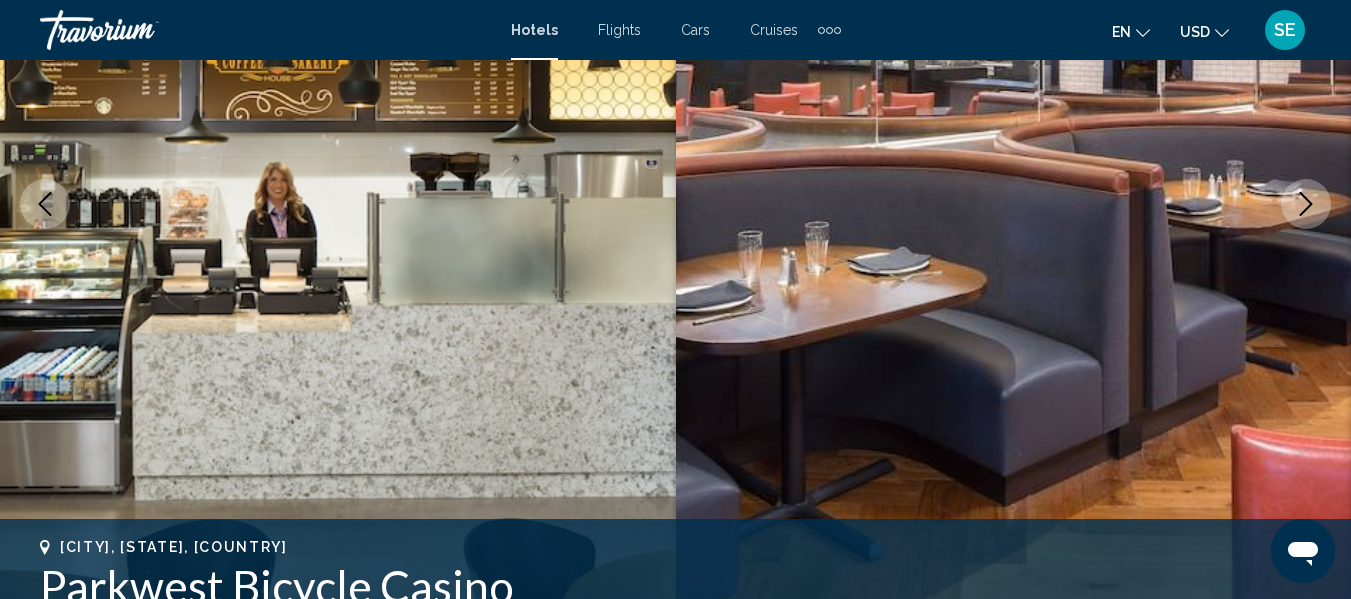 click 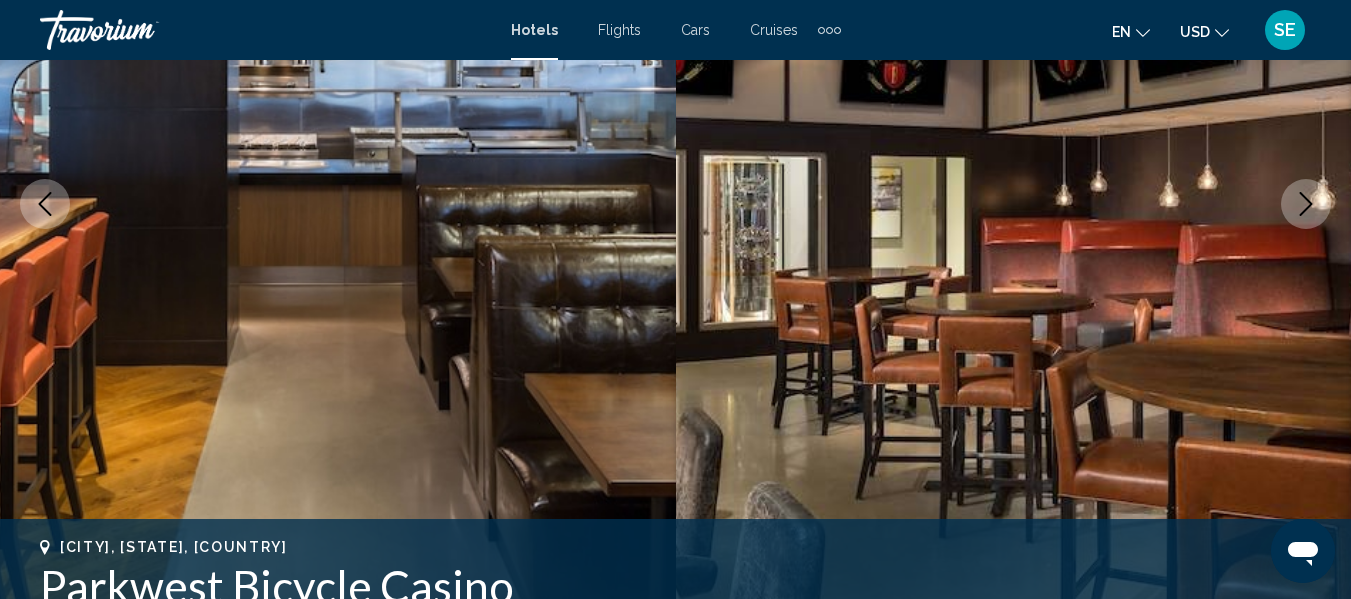 click 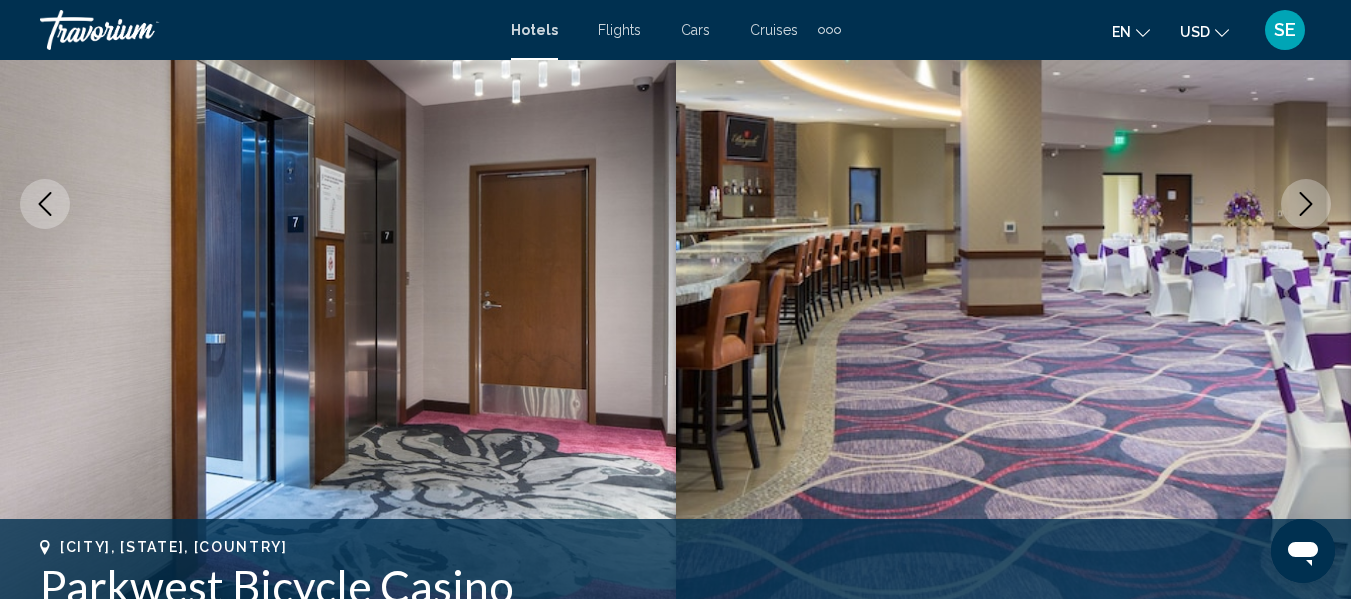 click 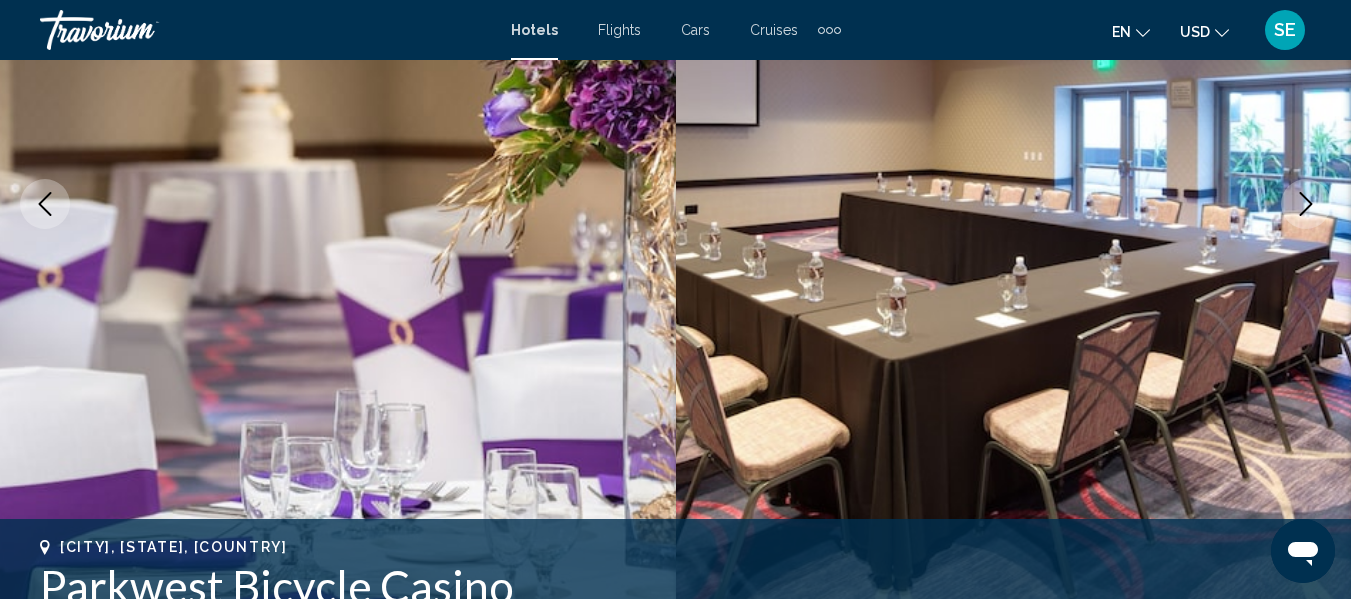 click 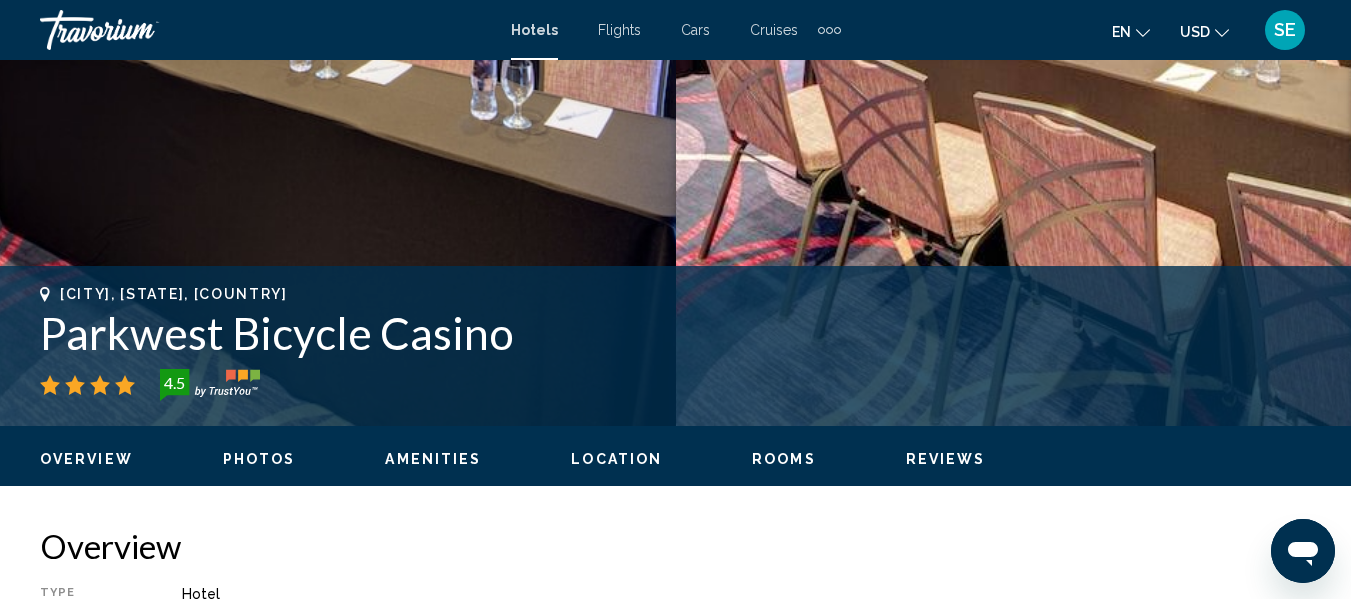 scroll, scrollTop: 583, scrollLeft: 0, axis: vertical 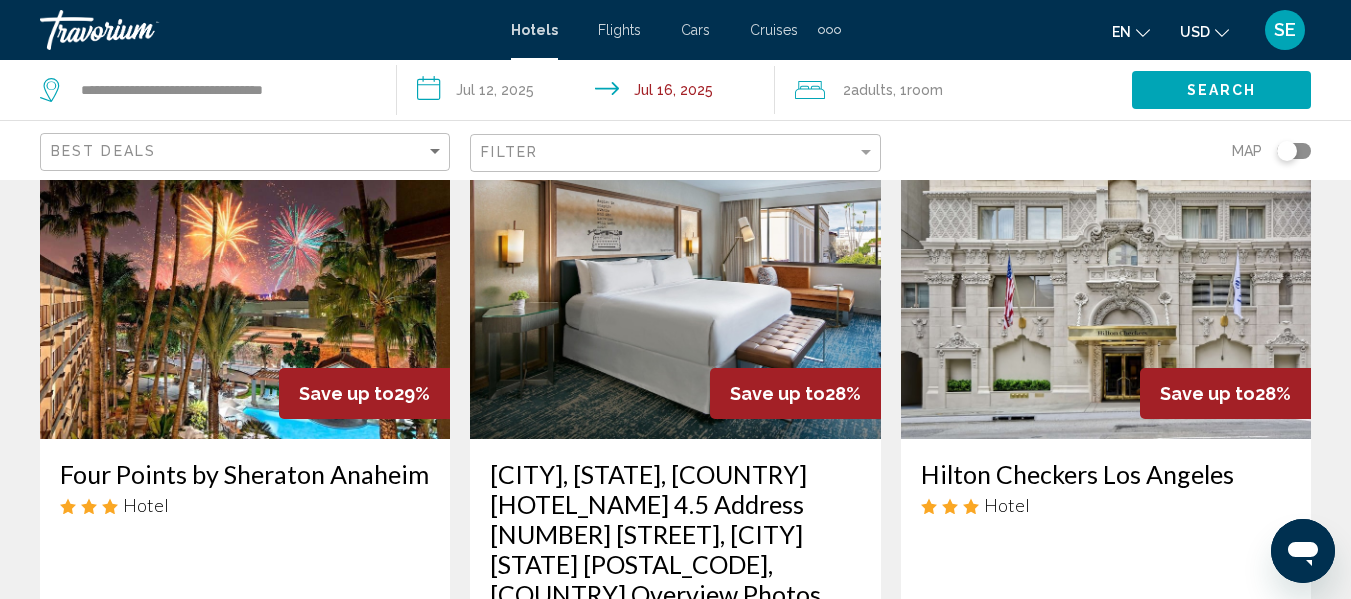 click at bounding box center (675, 279) 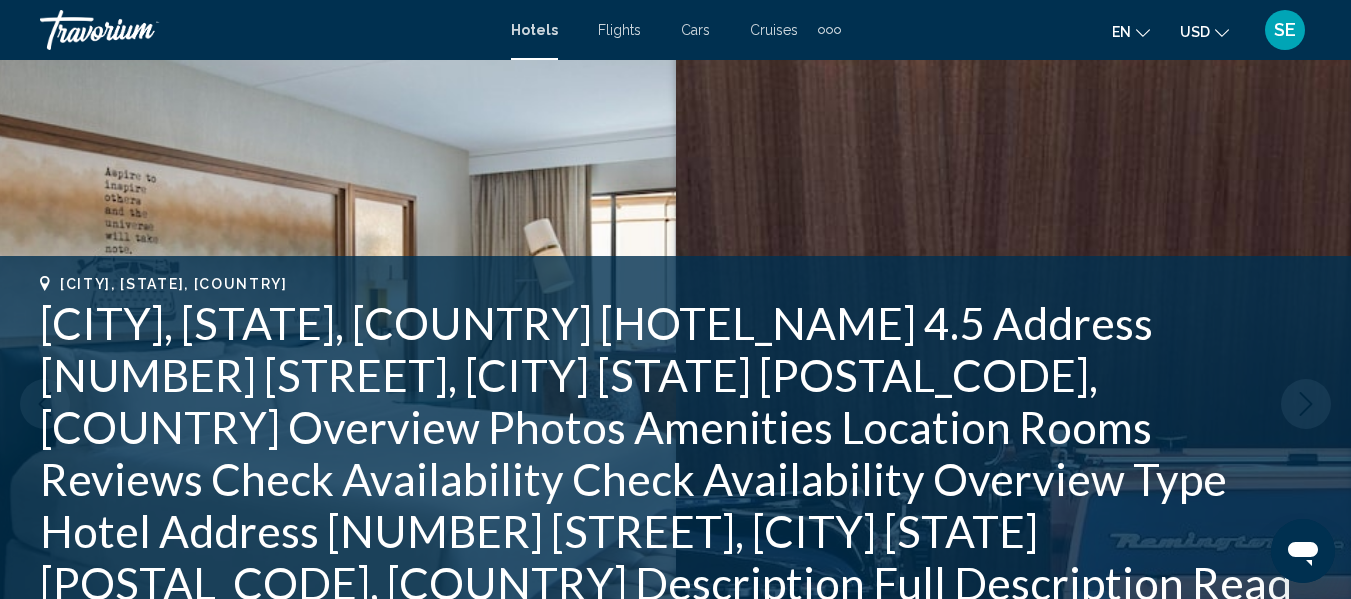 scroll, scrollTop: 236, scrollLeft: 0, axis: vertical 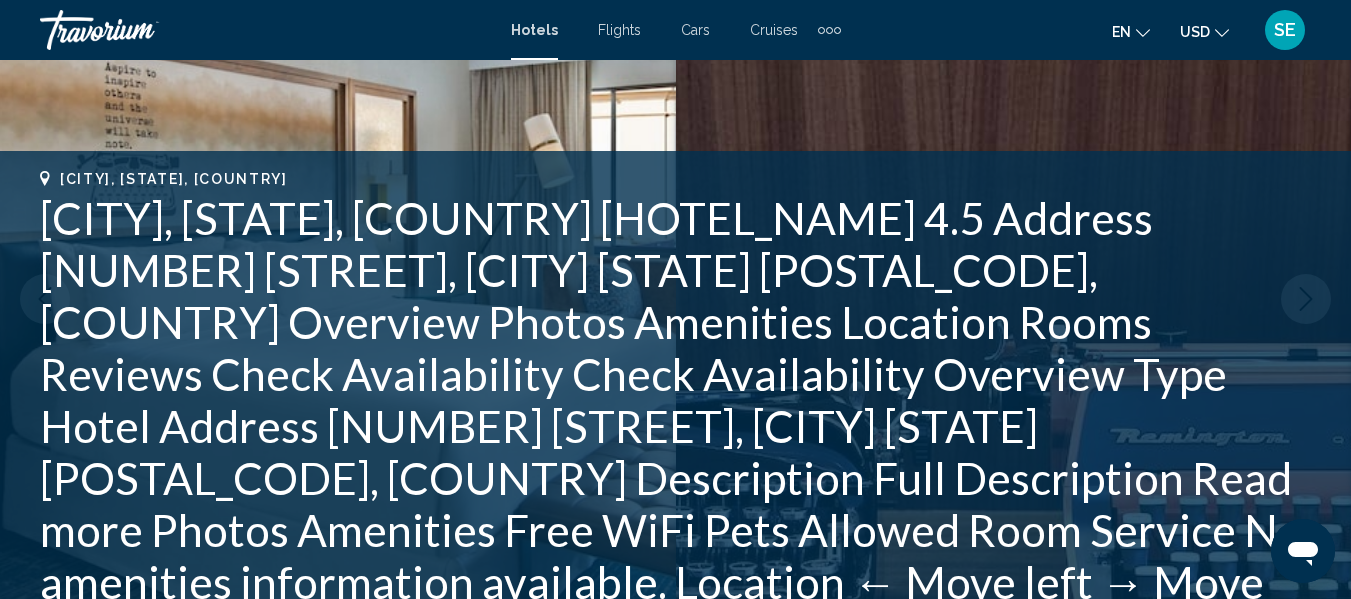 click 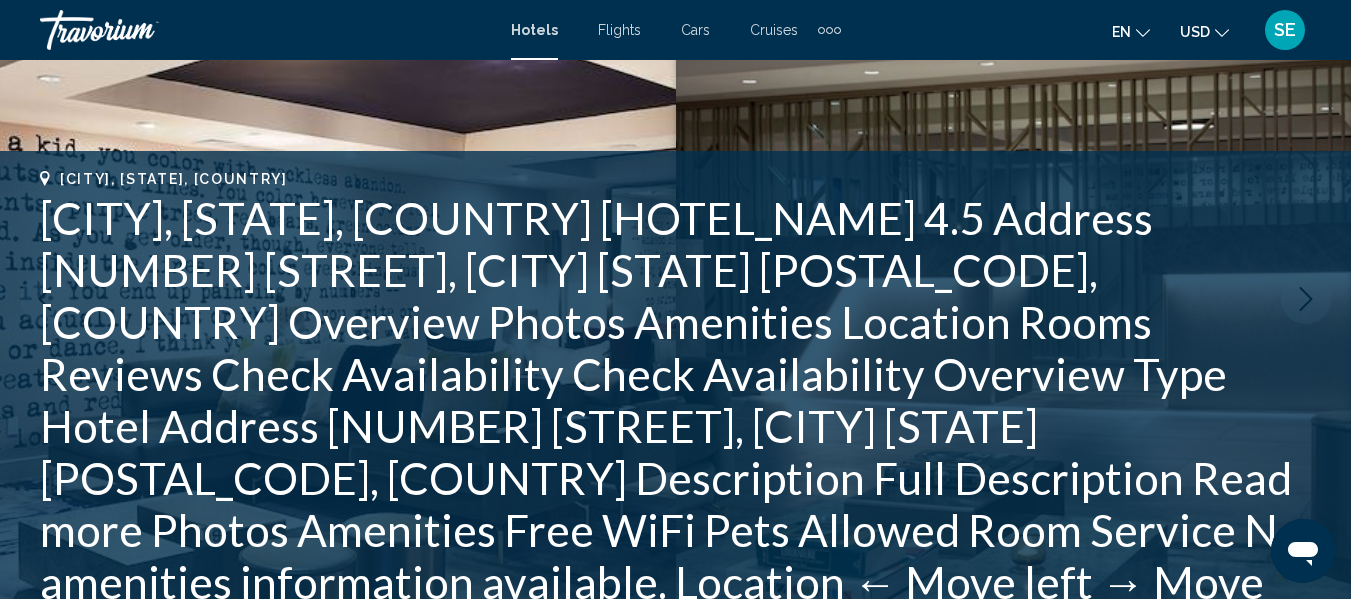 click 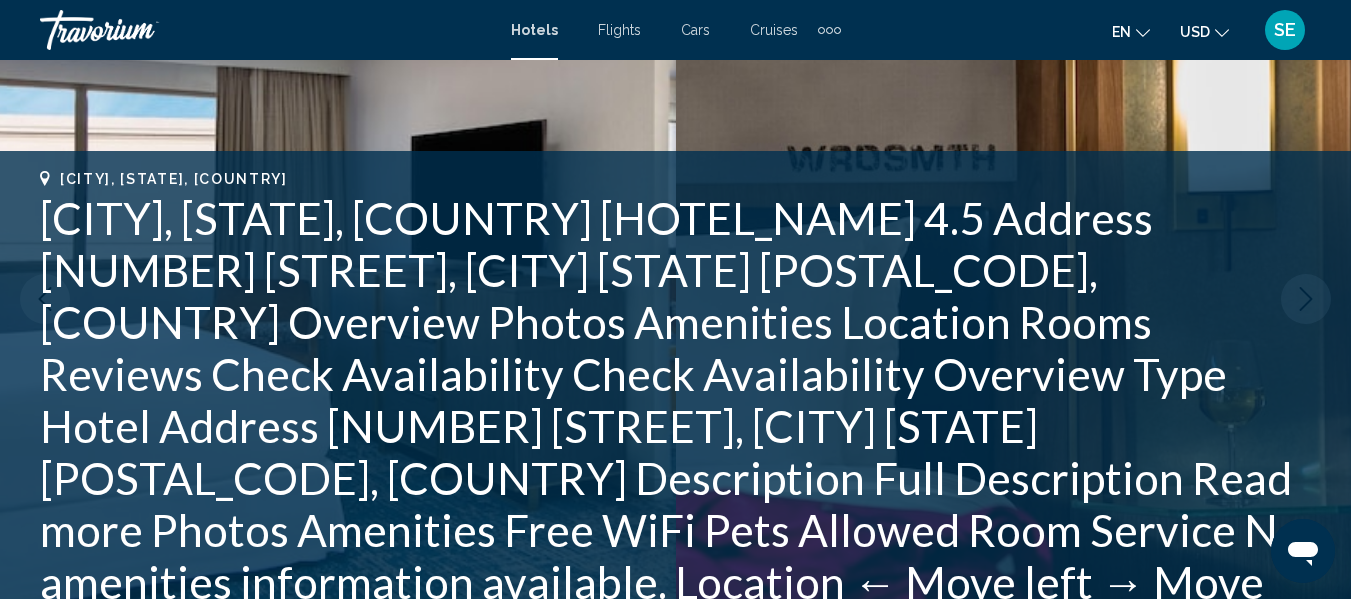 click 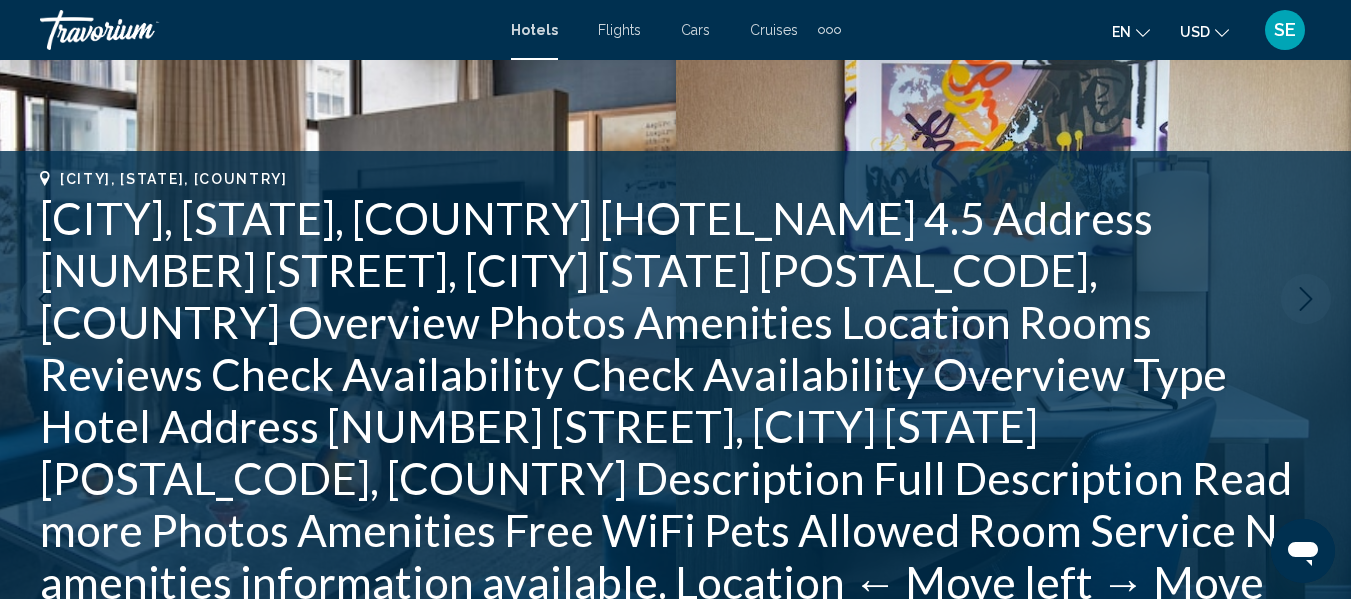 click 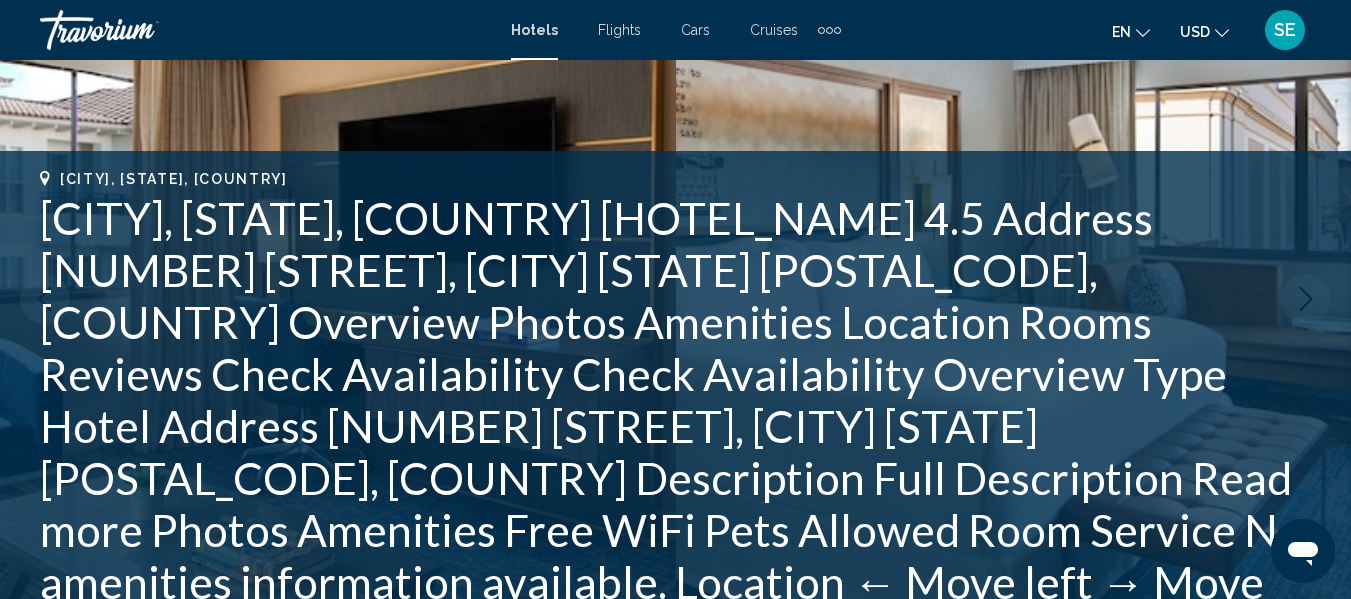 click 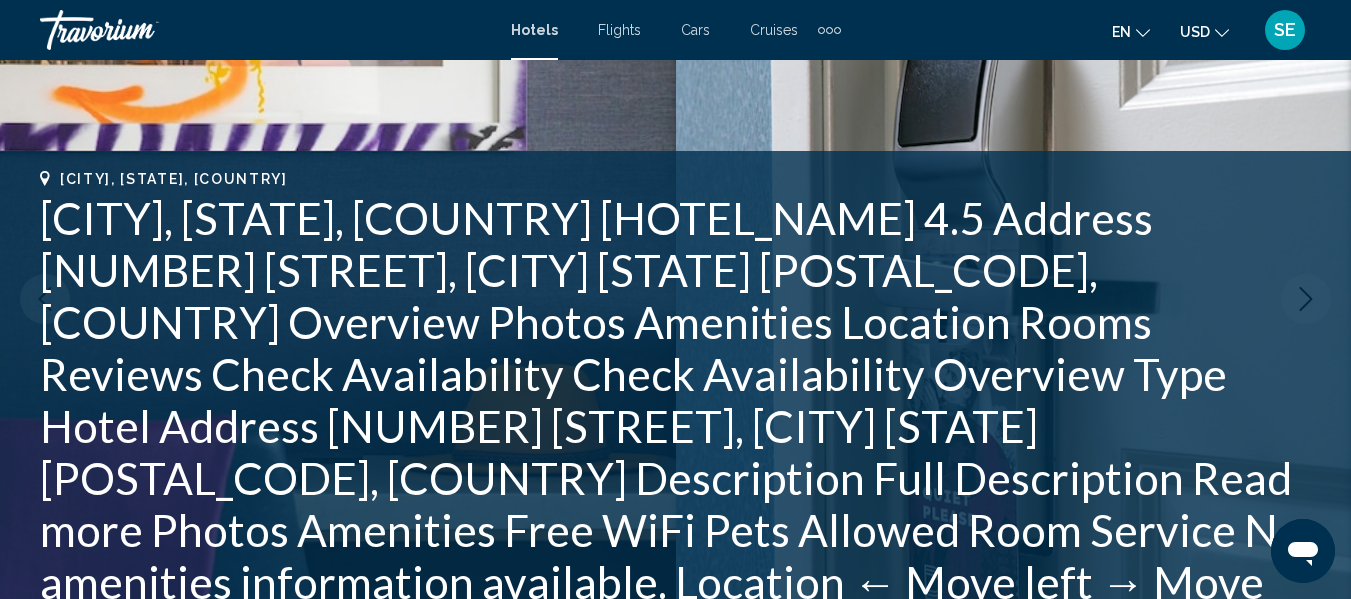 click 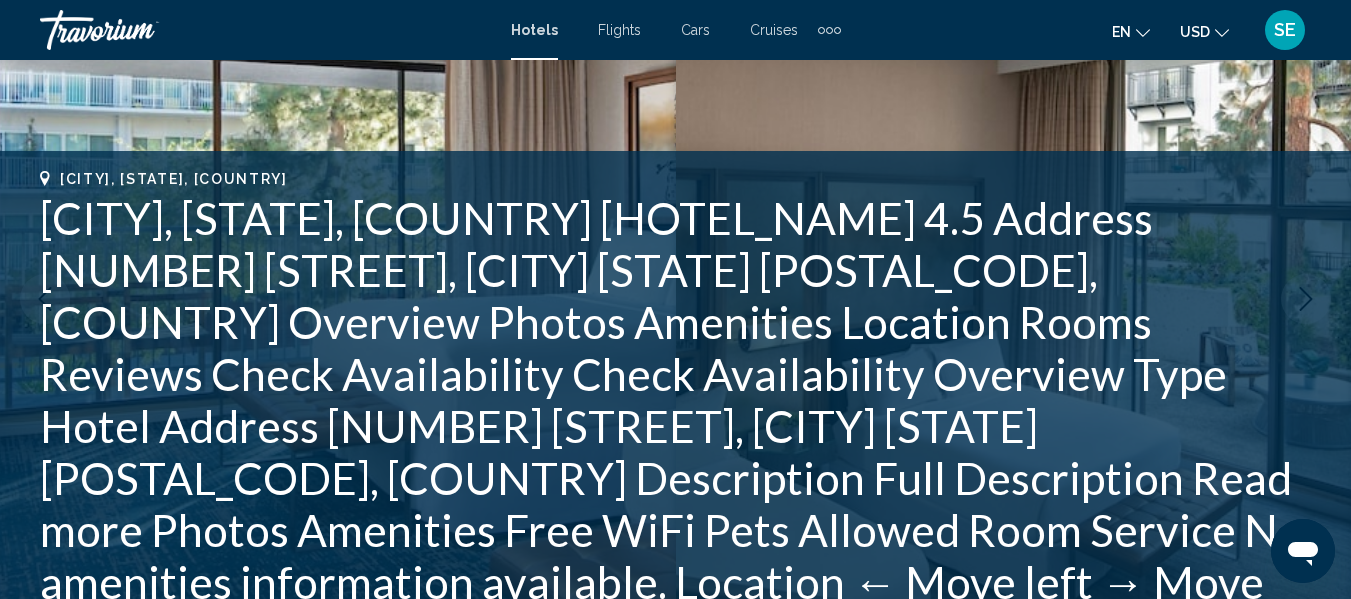 click 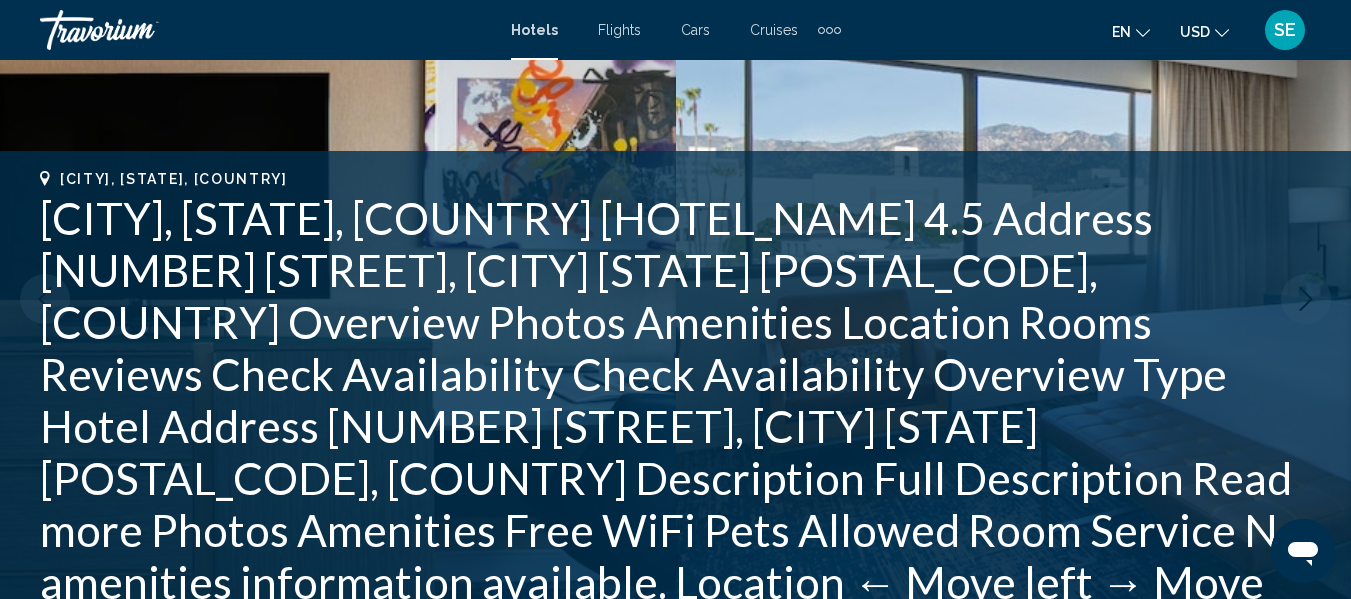 click 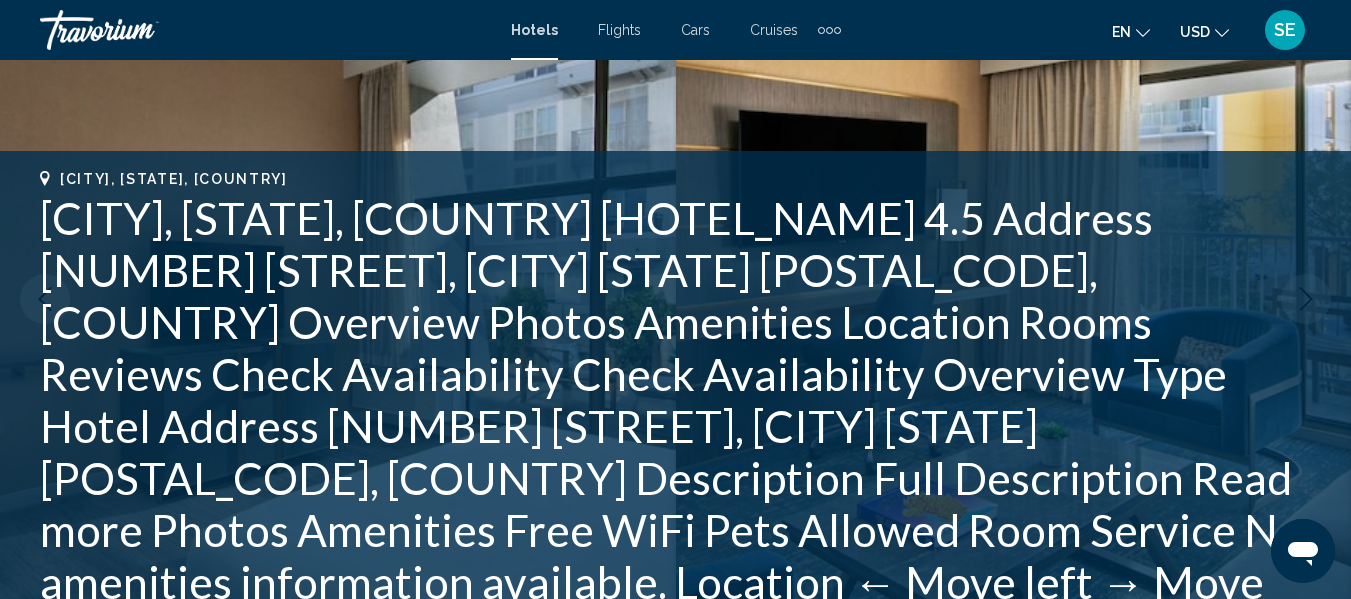 click 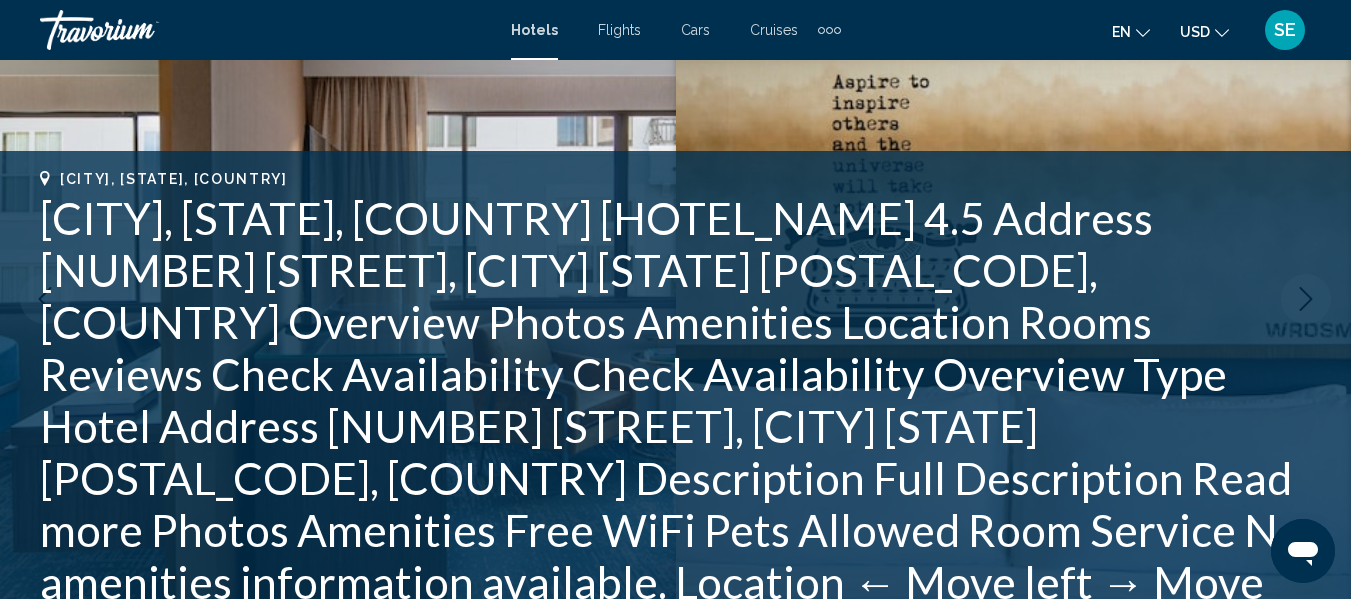 click 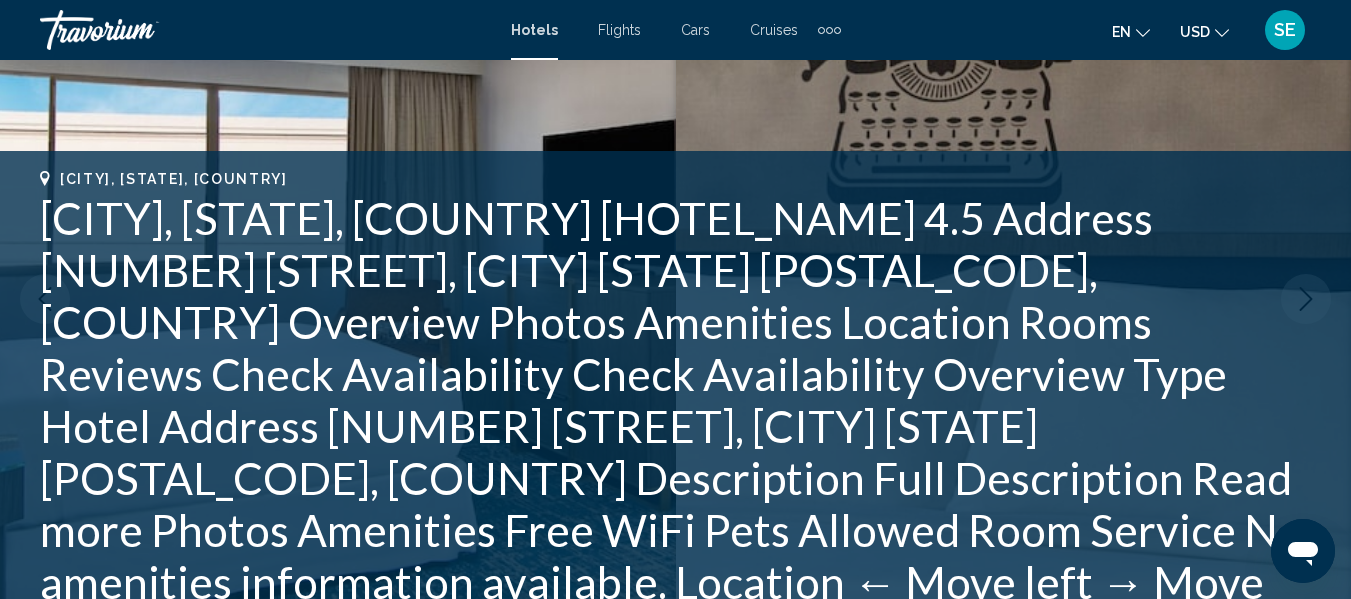 click 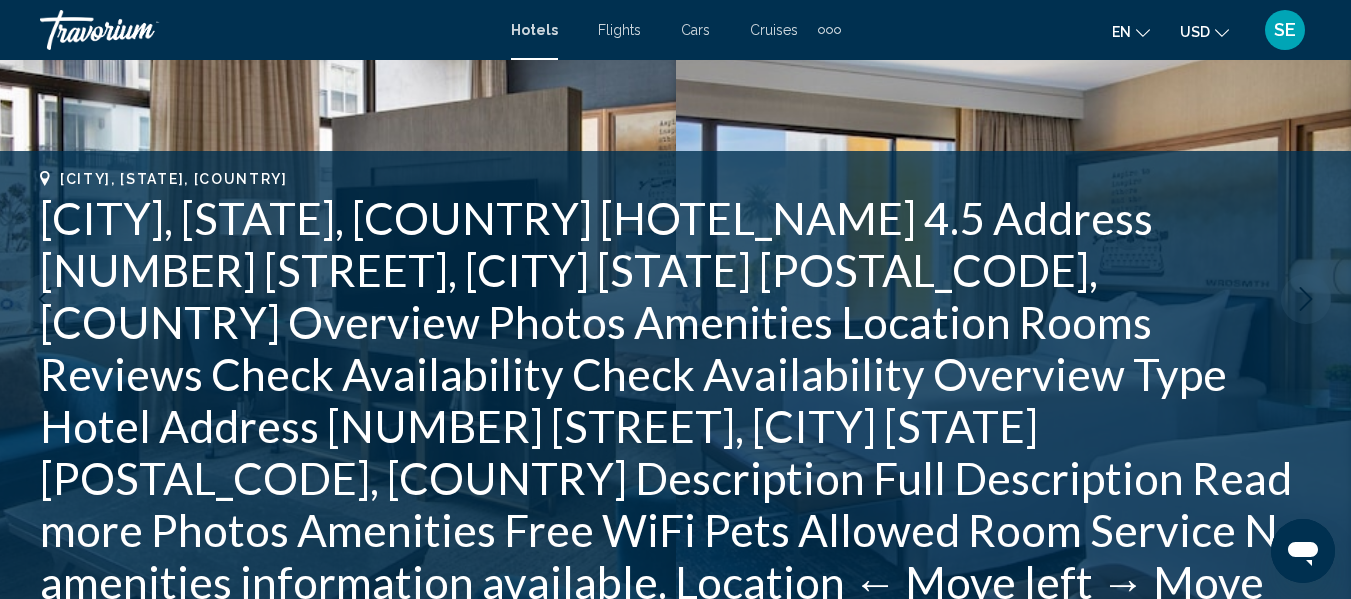 click 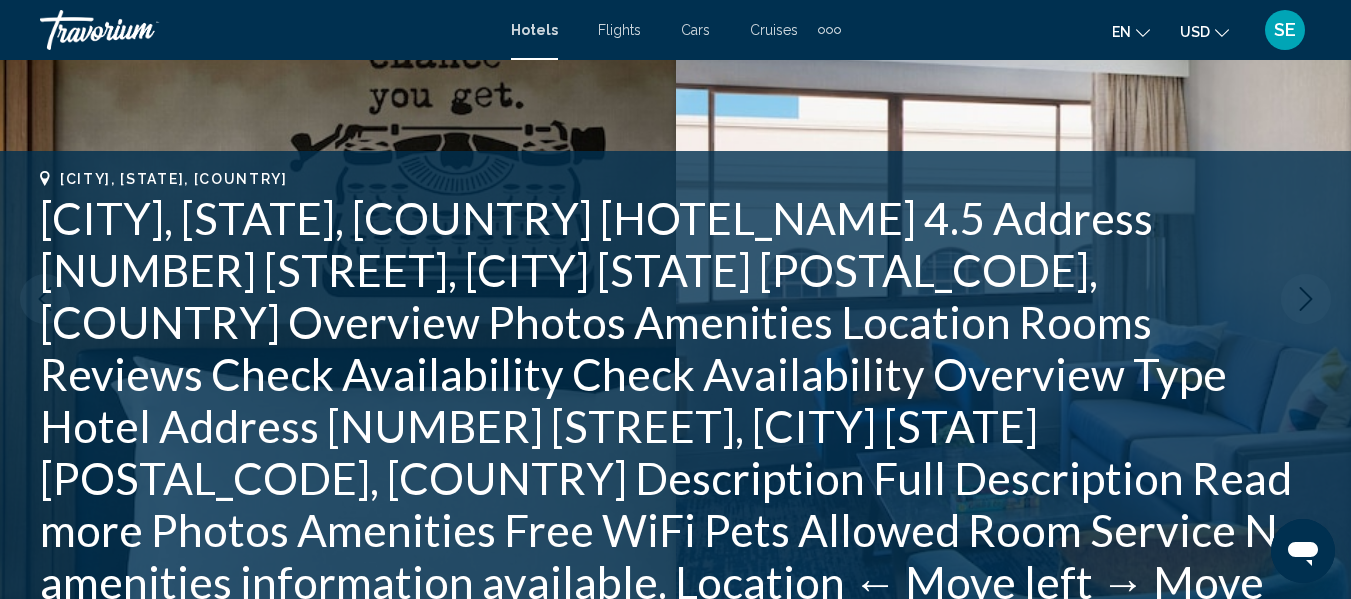 click 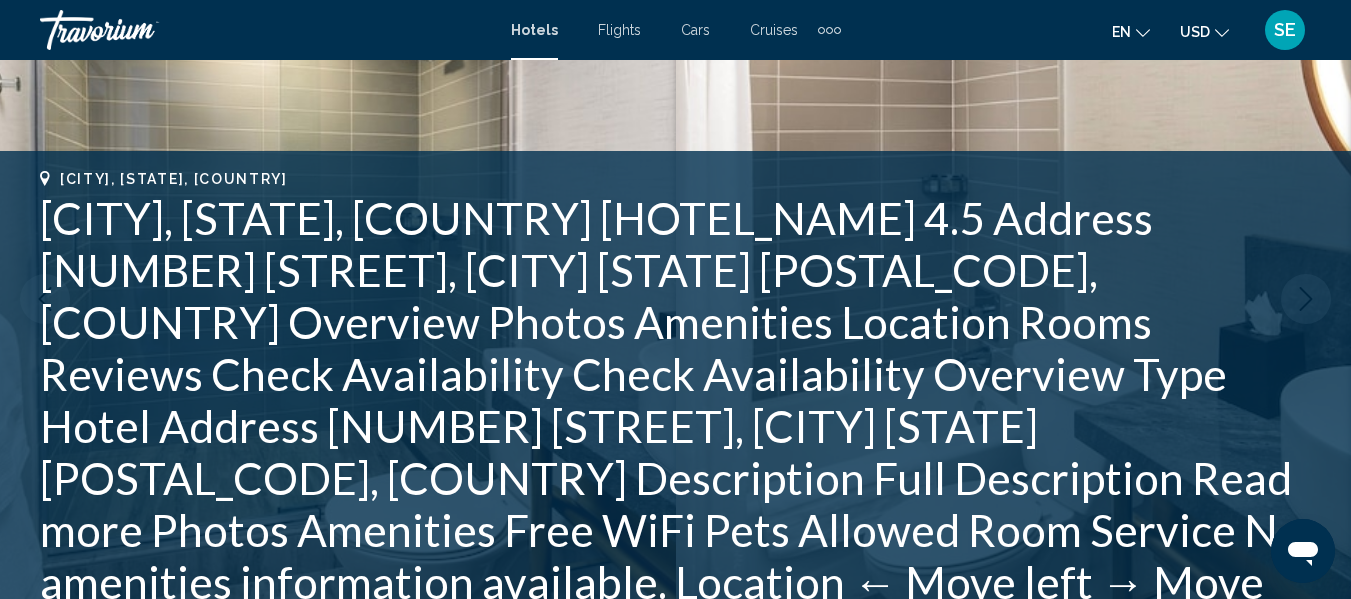 click 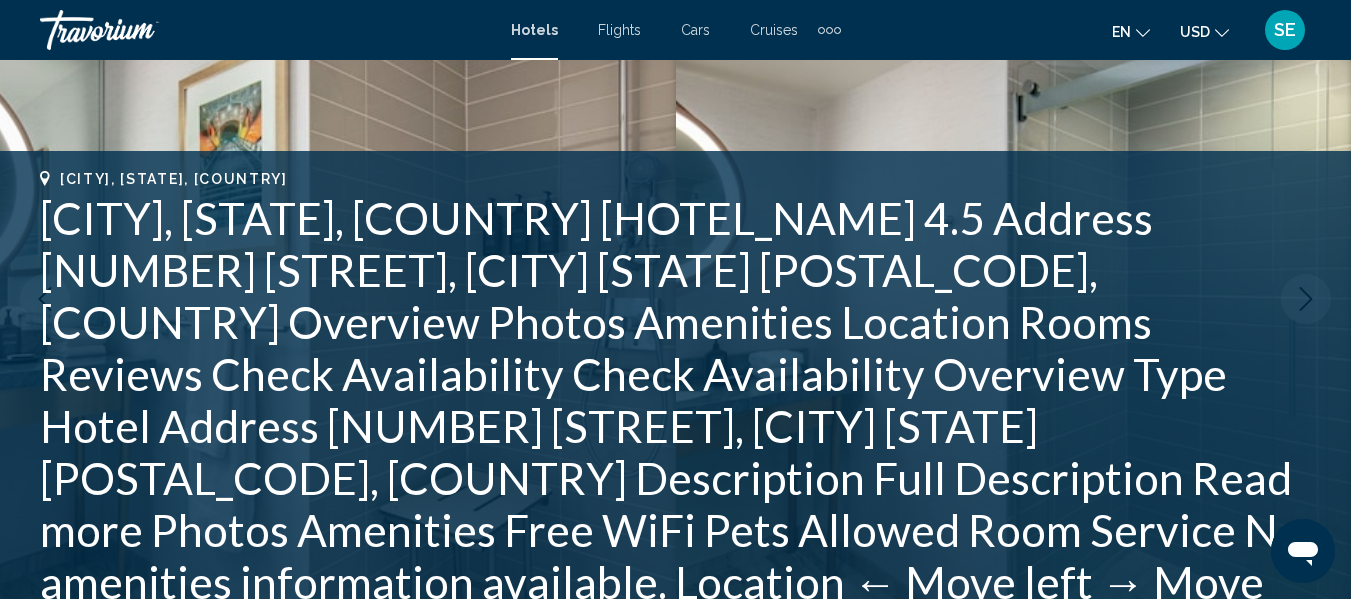 click 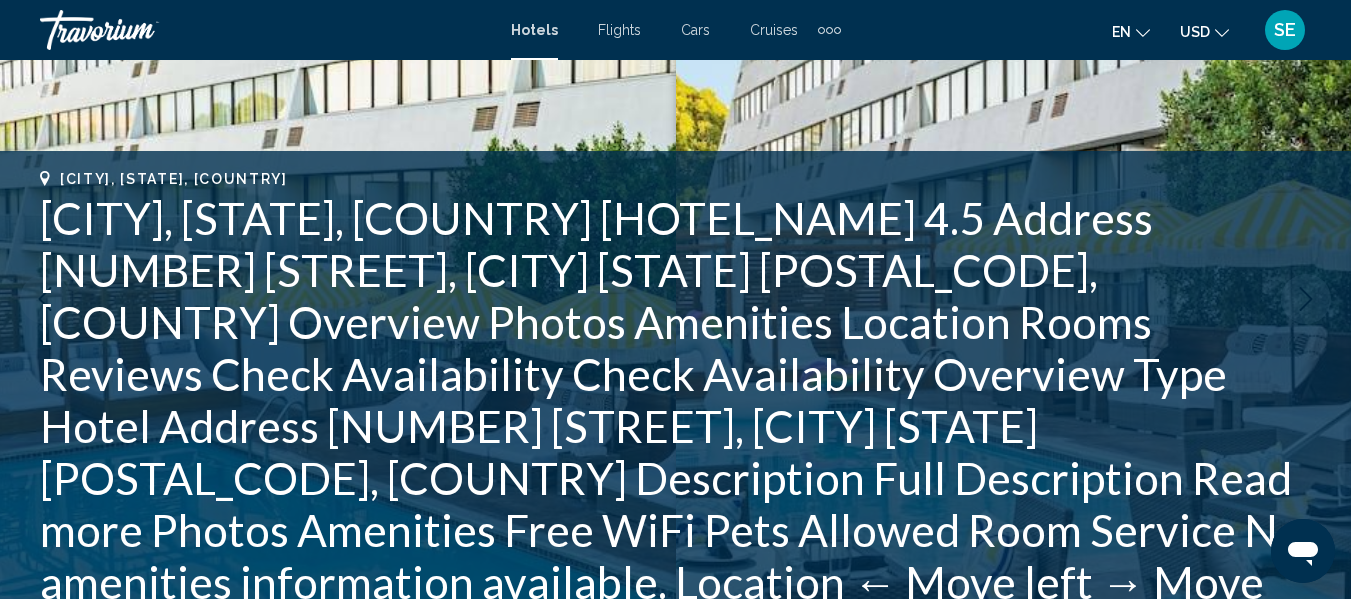 click 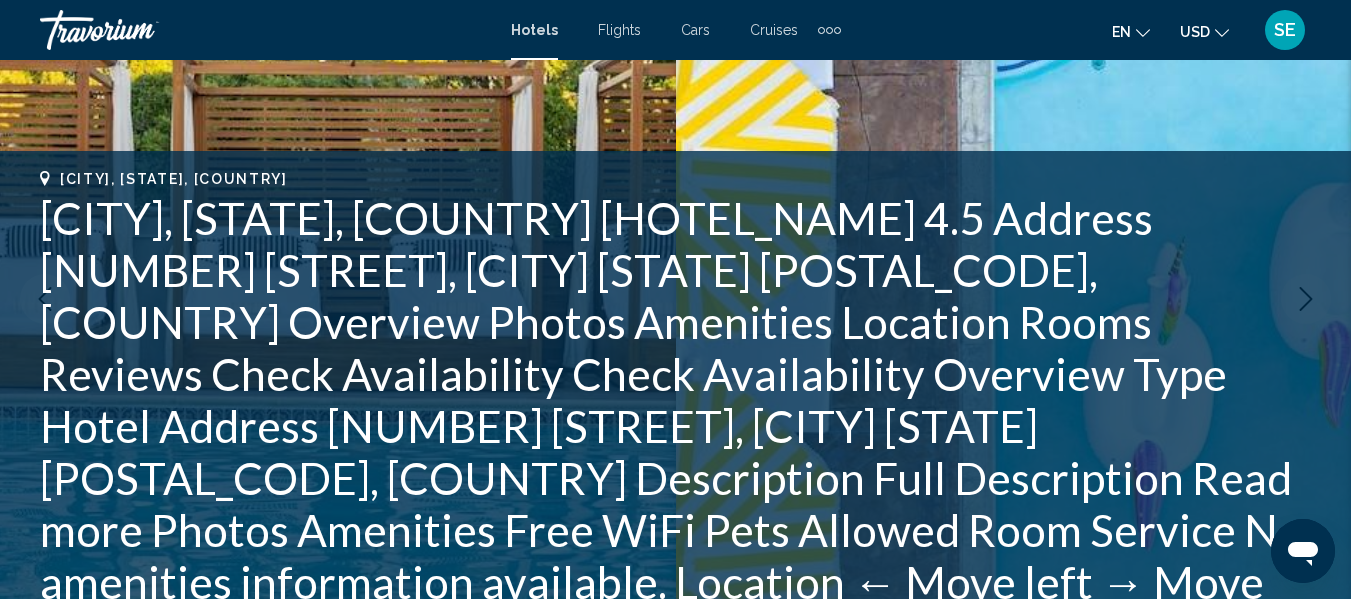 click 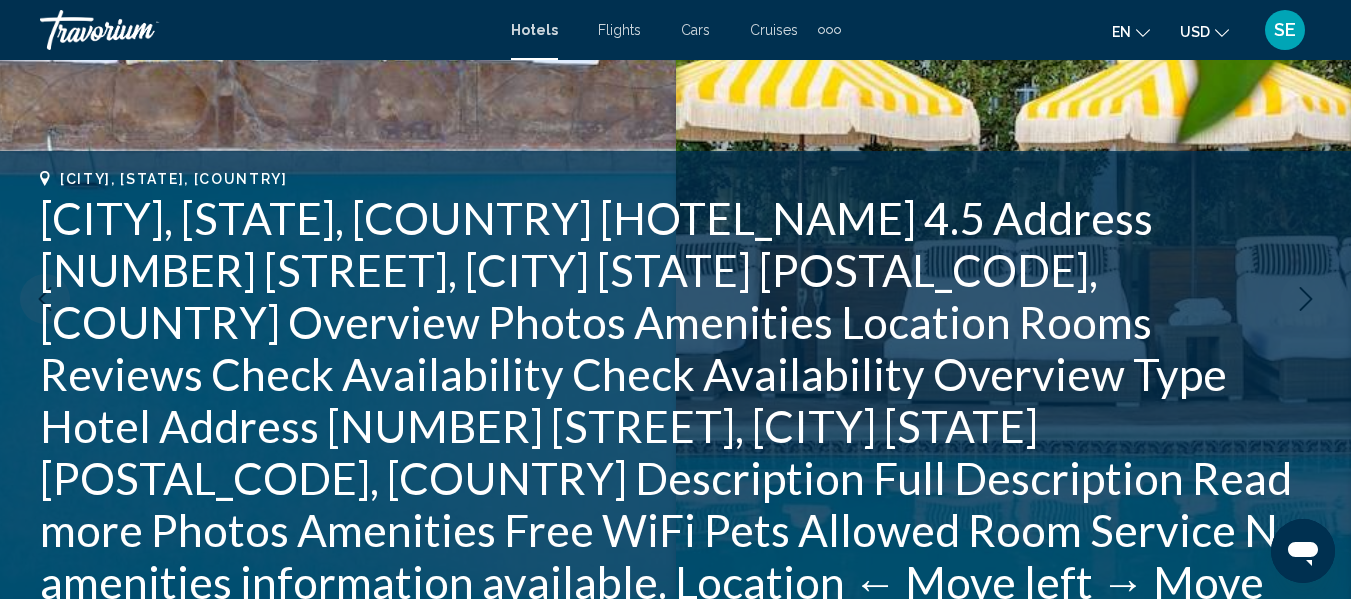 click 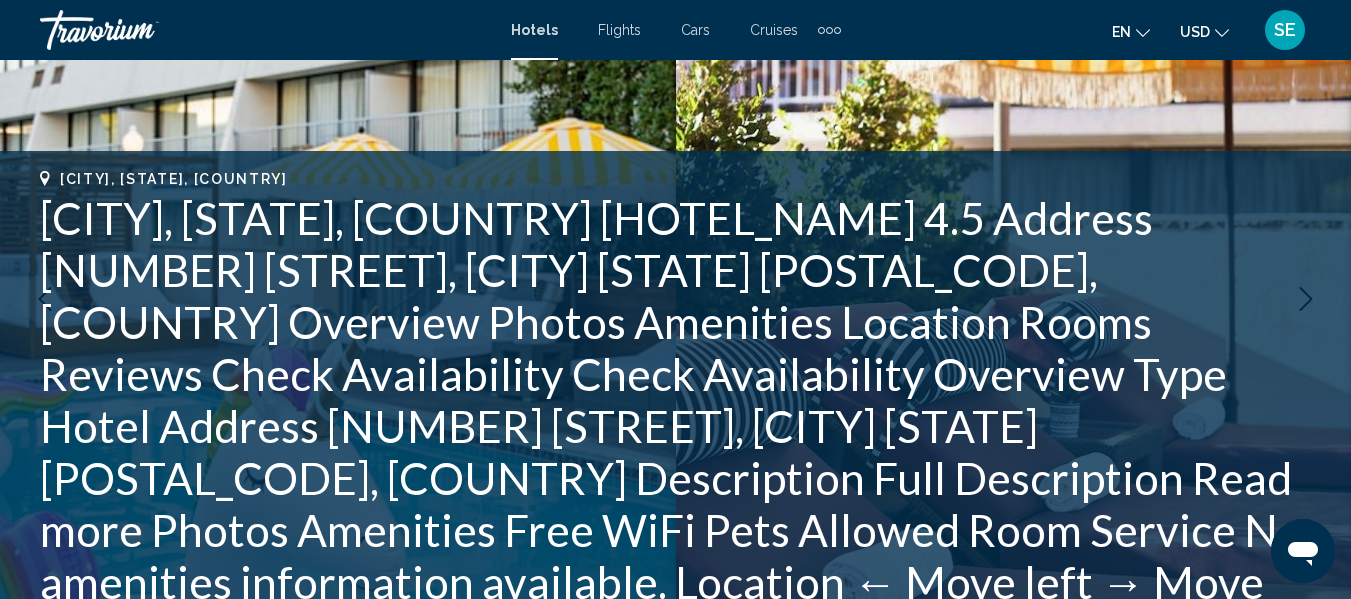 click 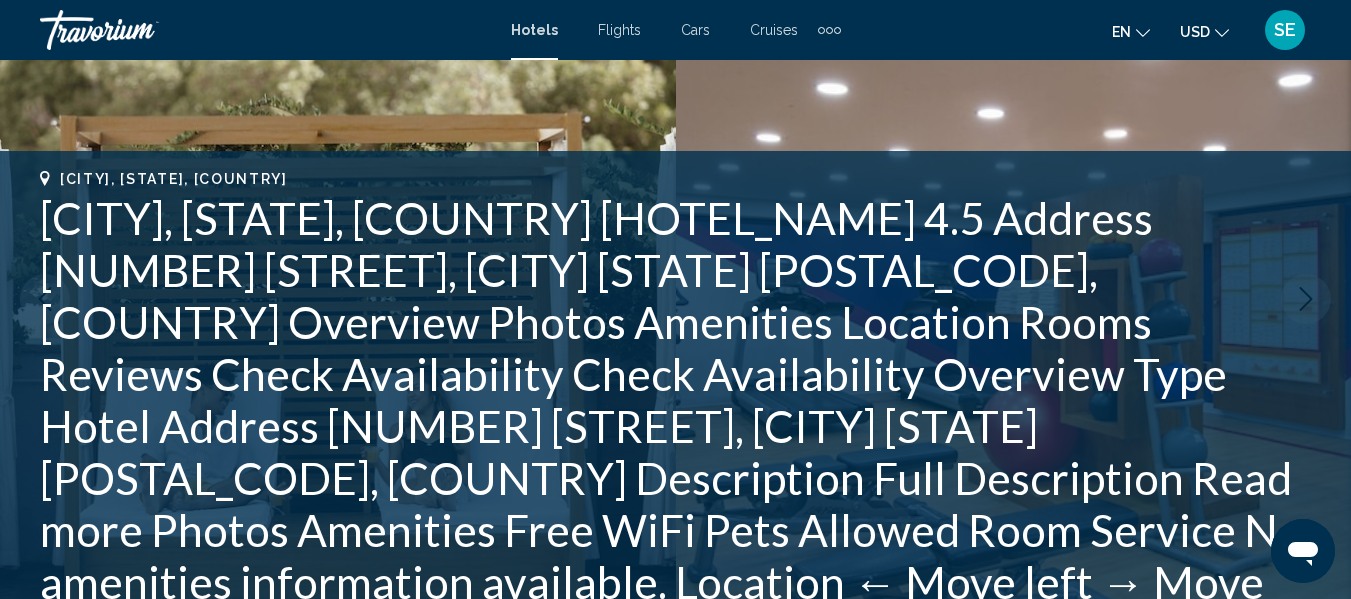 click 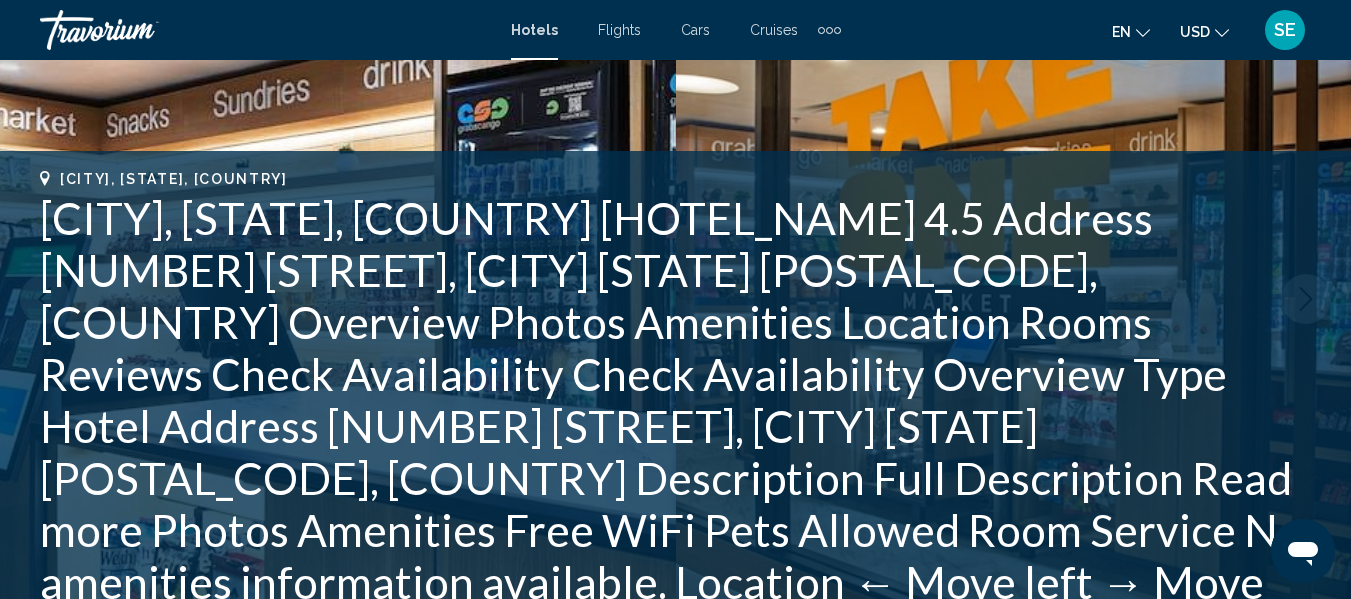 click 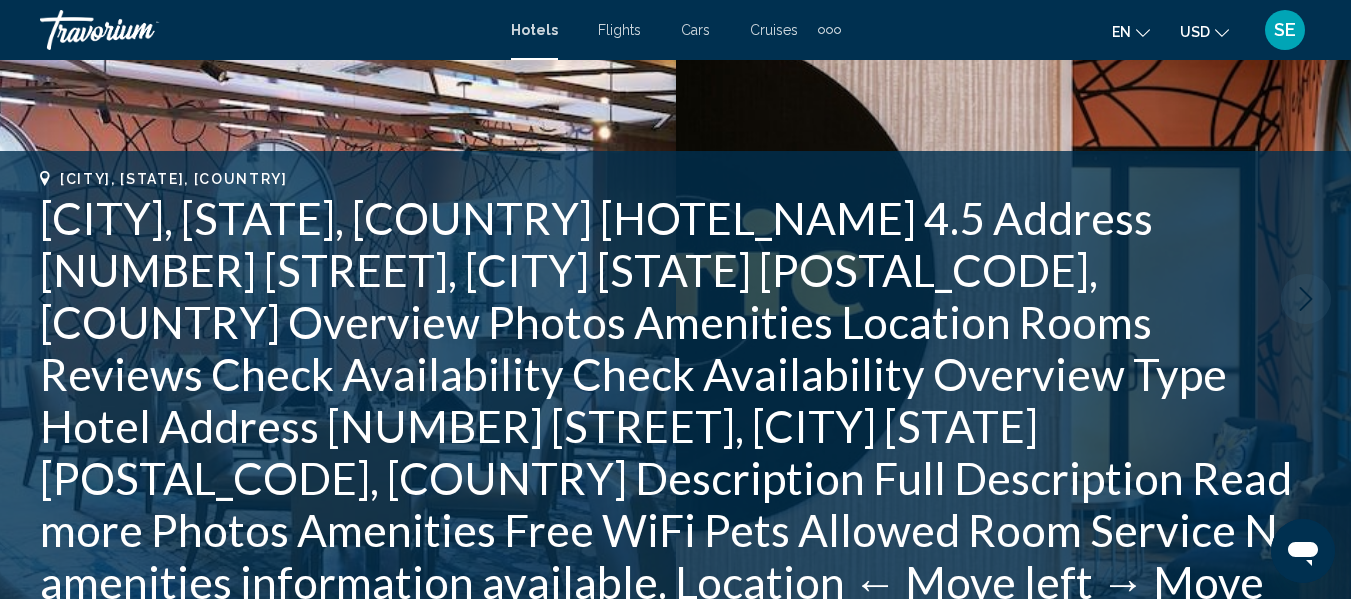 click 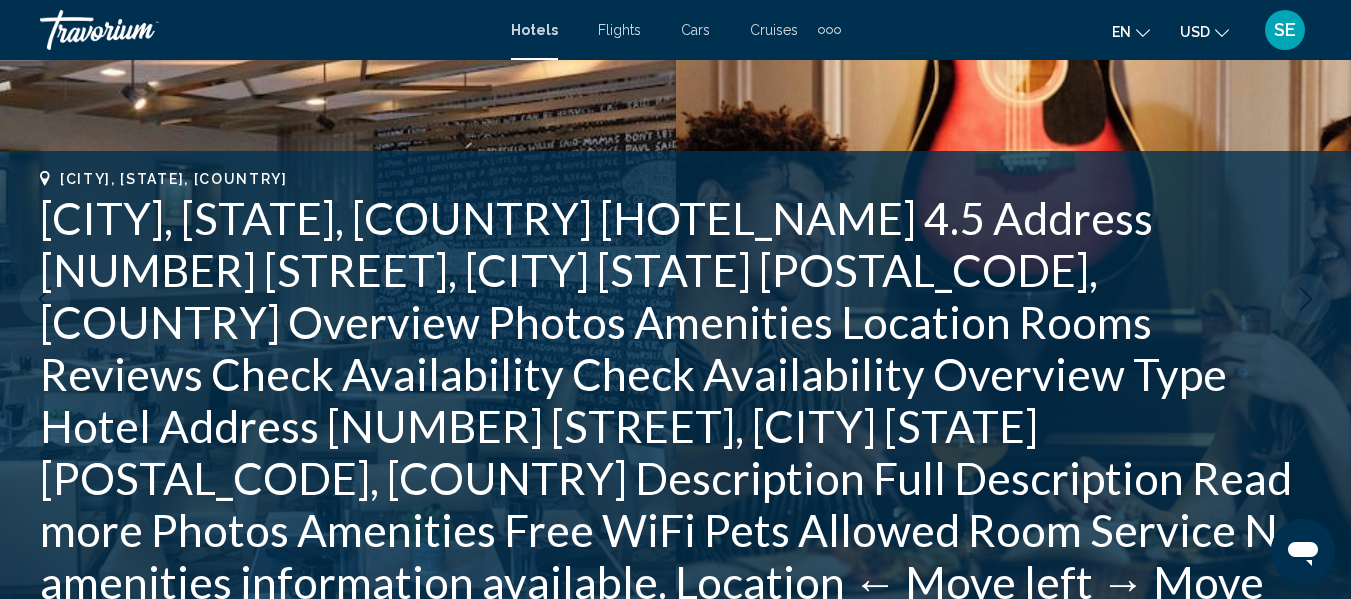 click 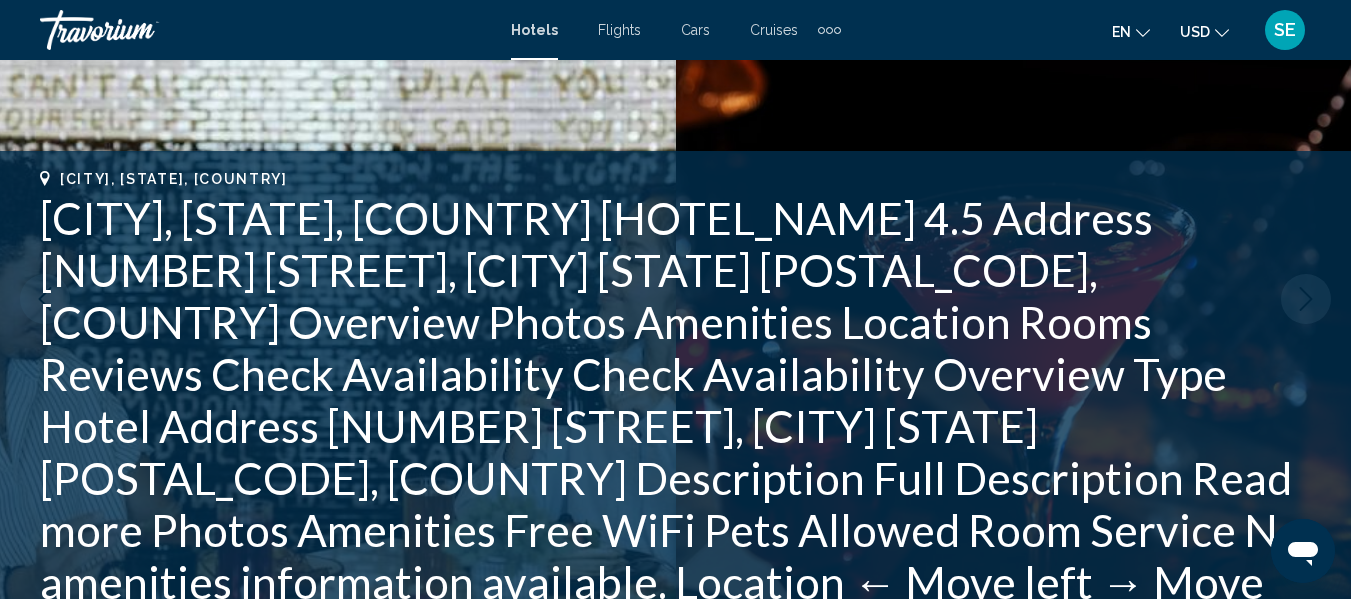 click 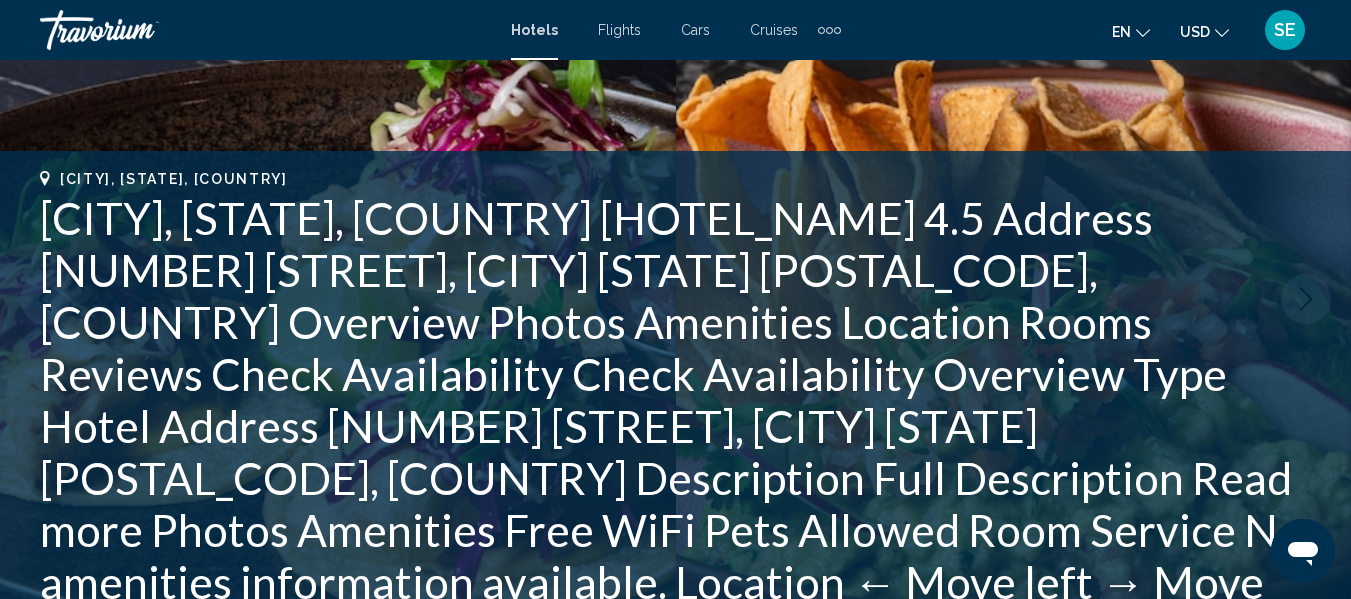 click 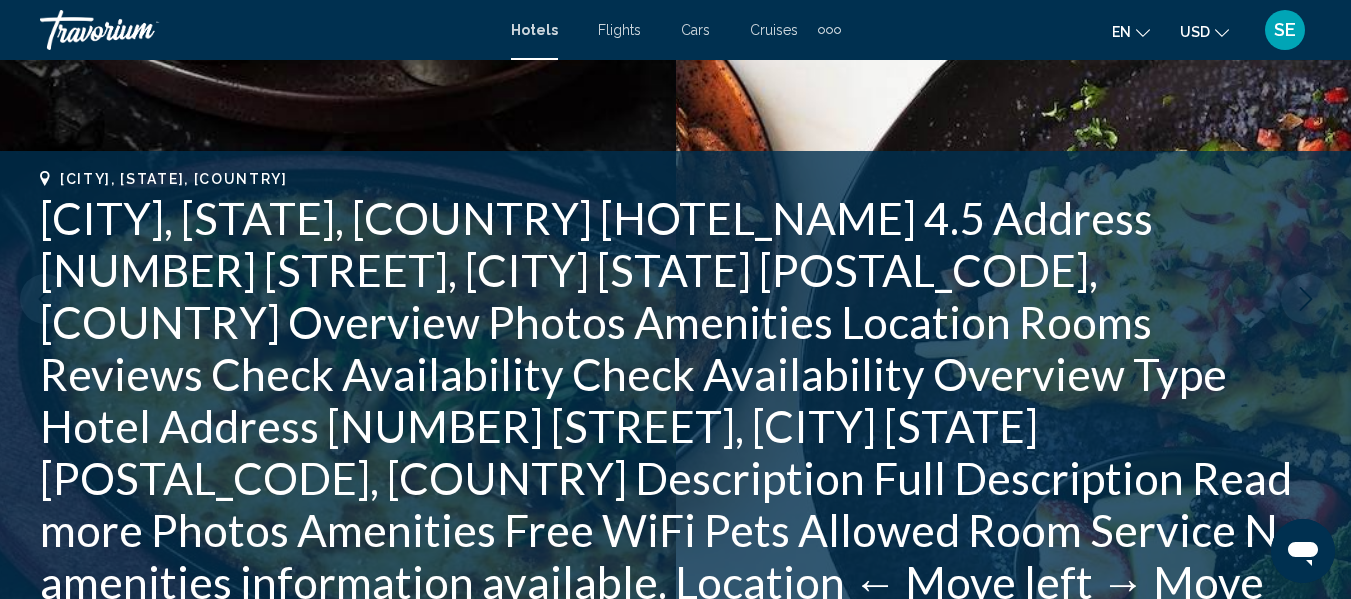 click 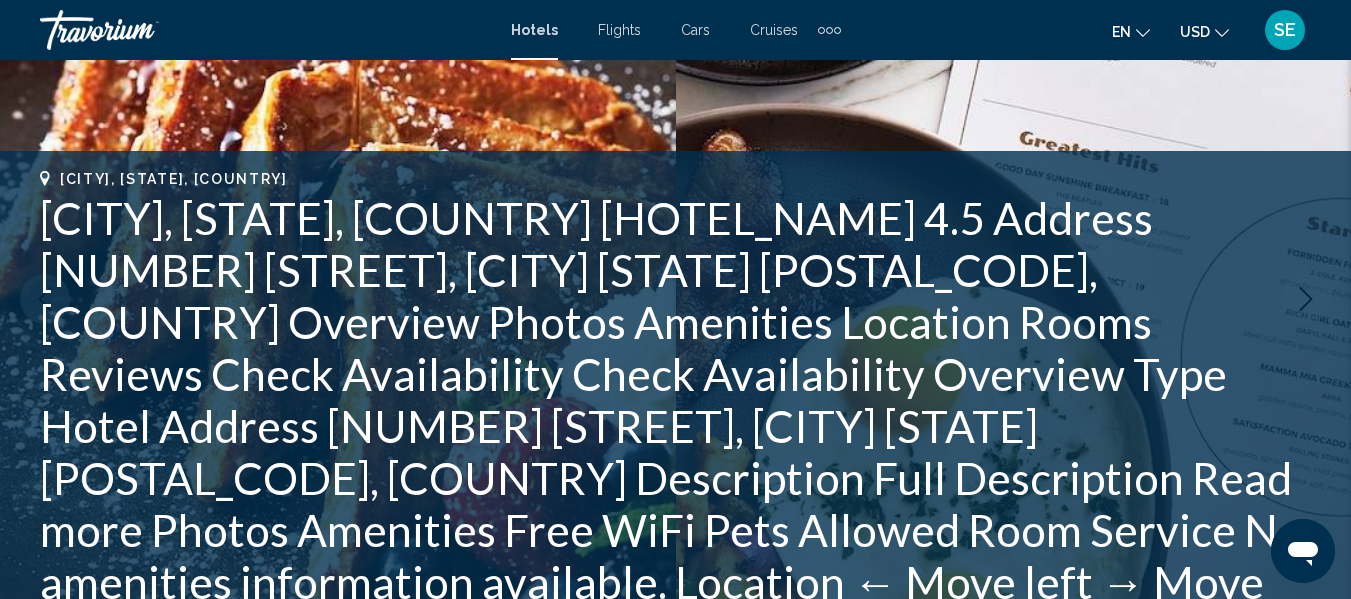 click 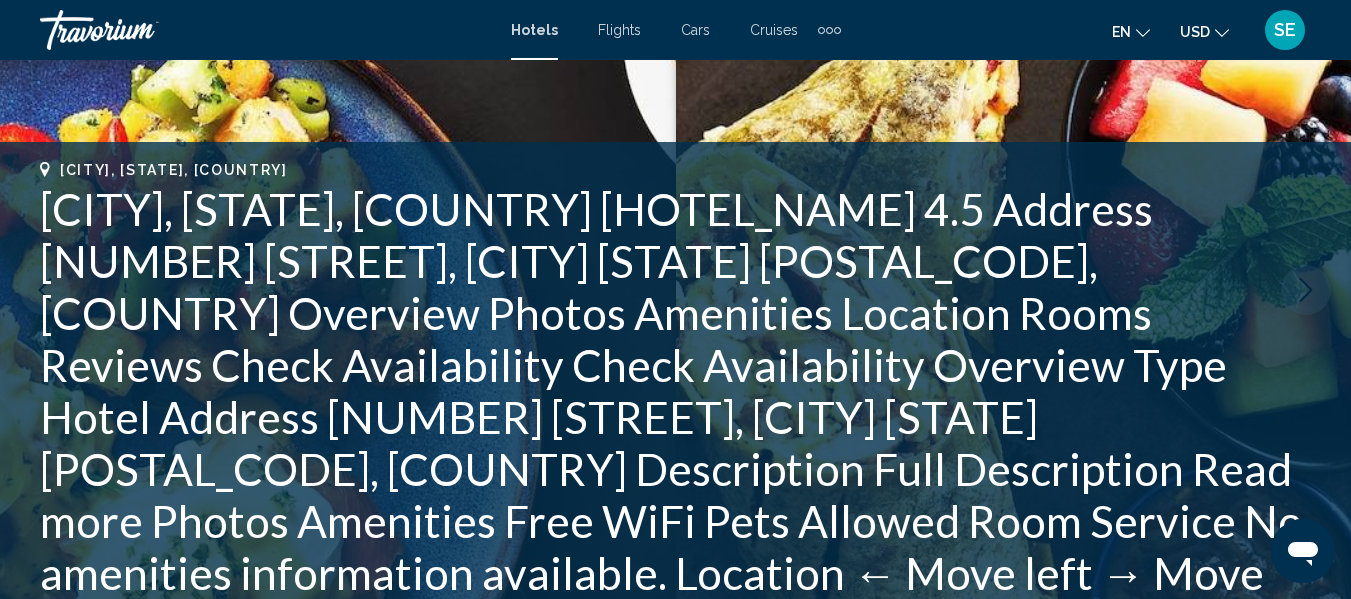 scroll, scrollTop: 246, scrollLeft: 0, axis: vertical 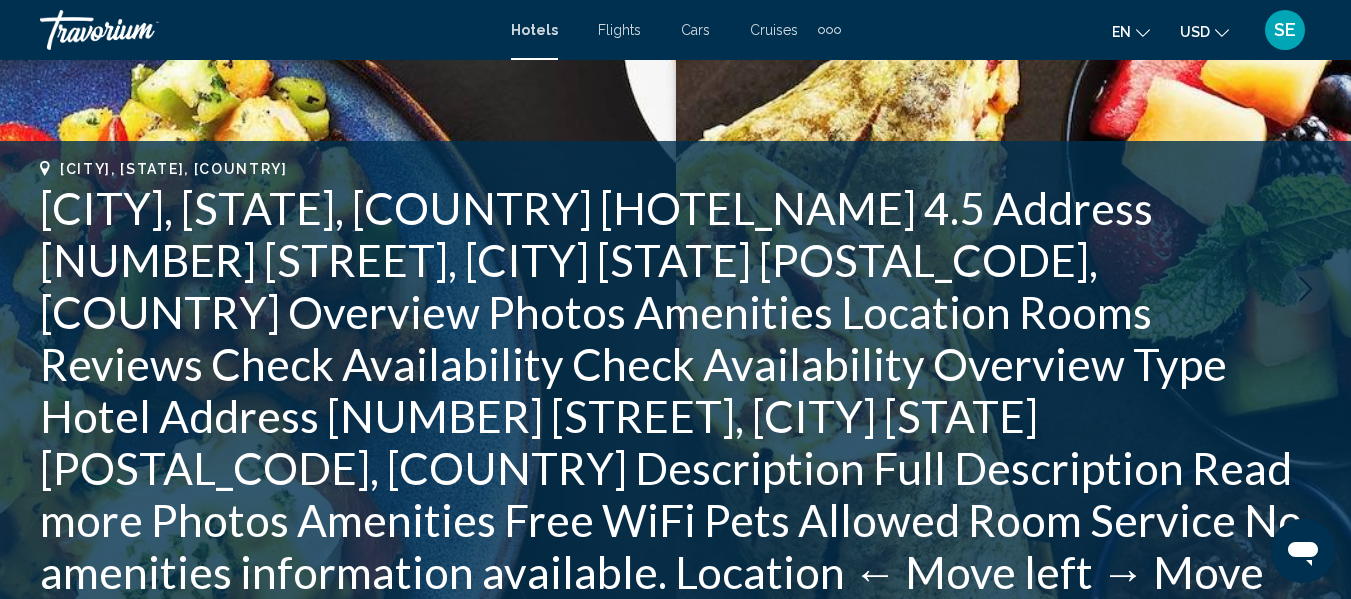 click 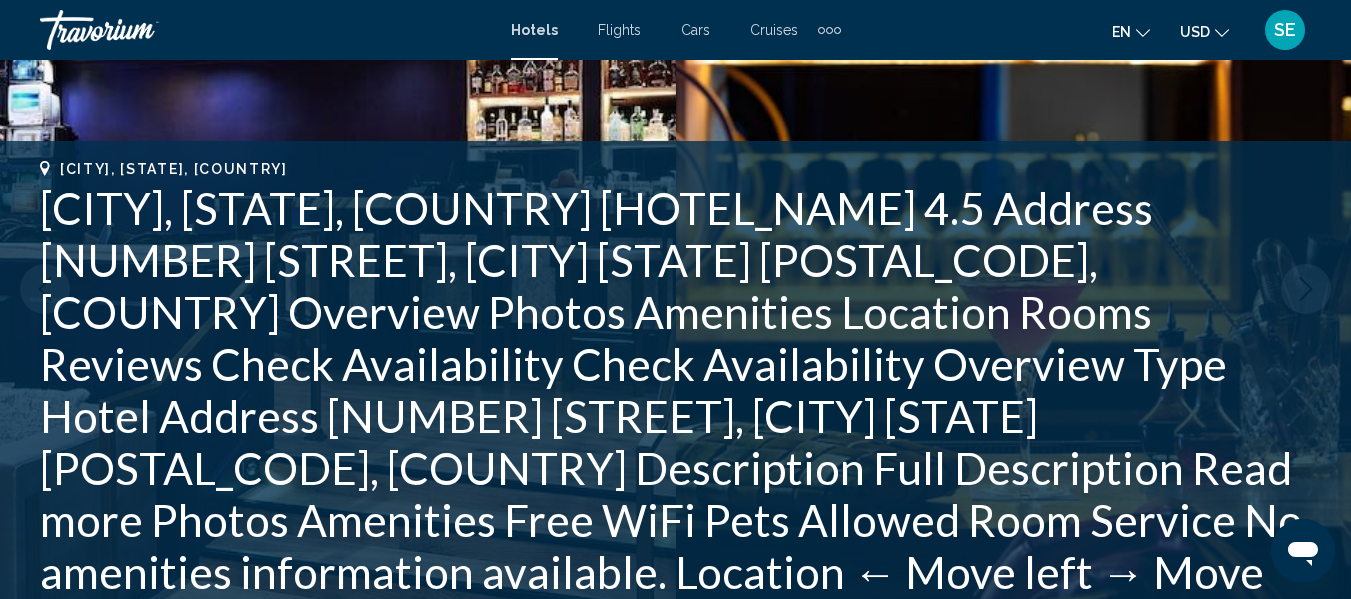 click 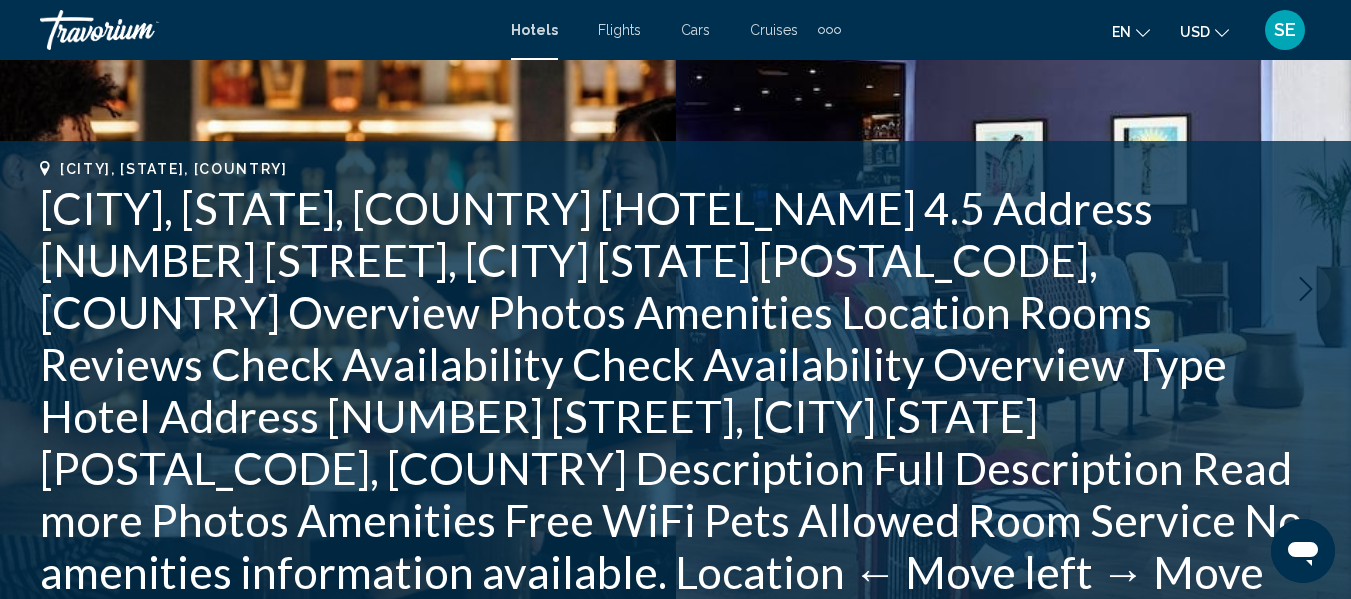 click 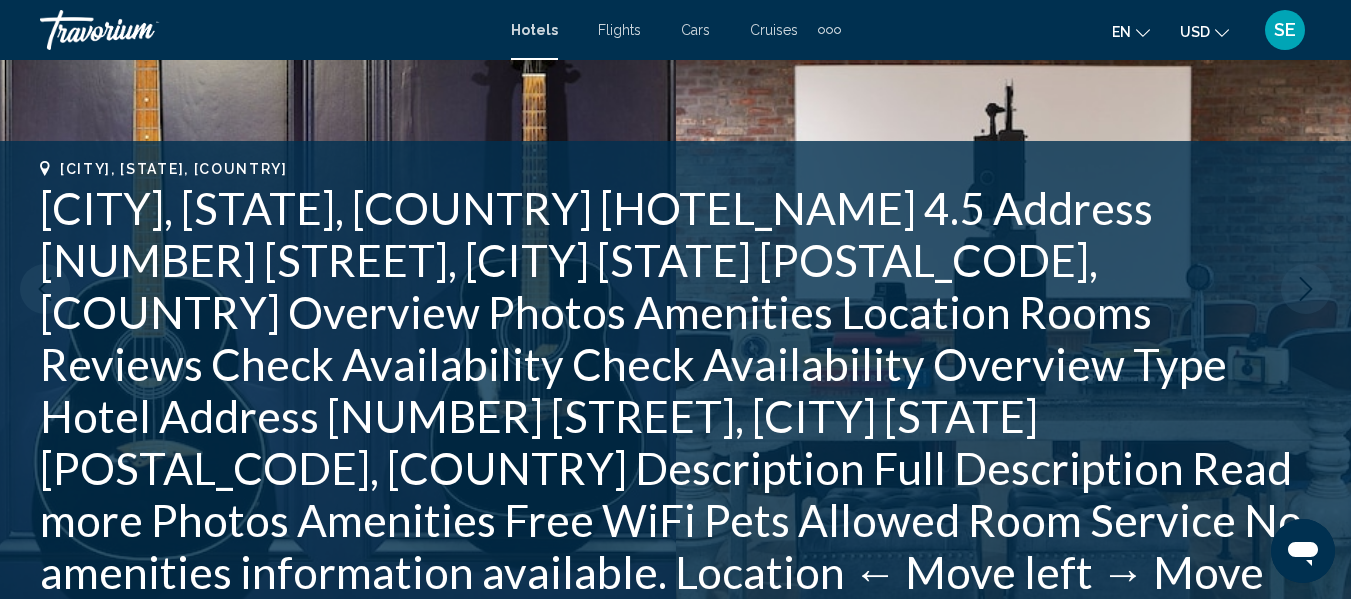 click 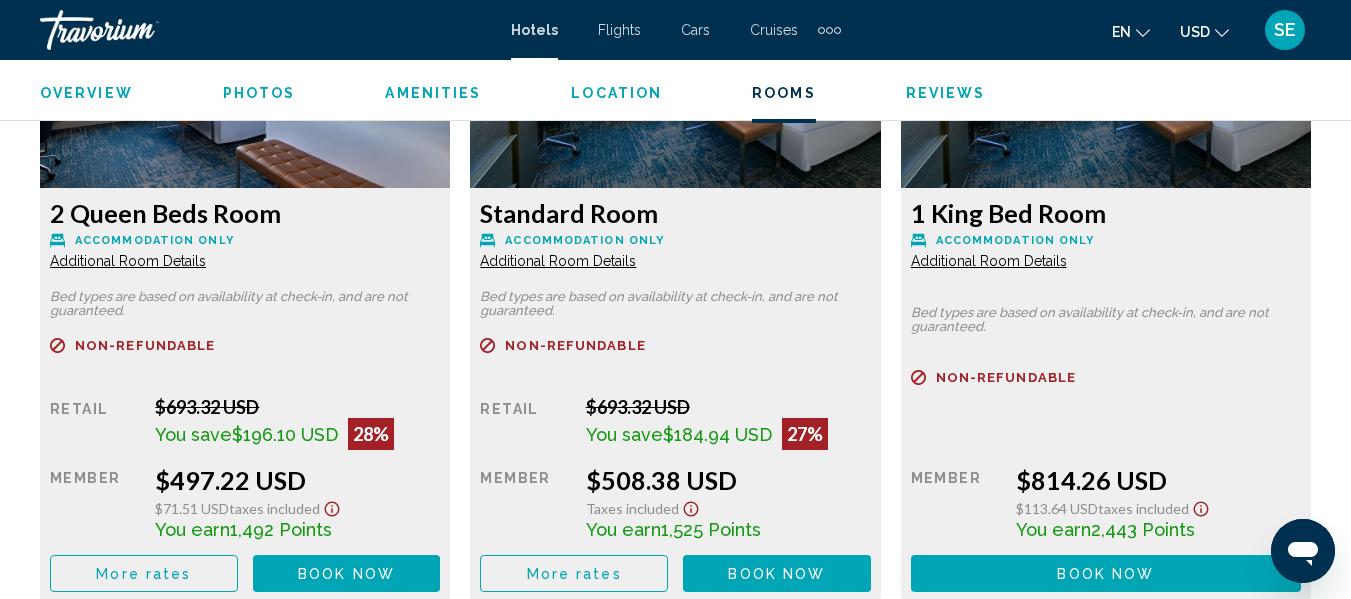 scroll, scrollTop: 3235, scrollLeft: 0, axis: vertical 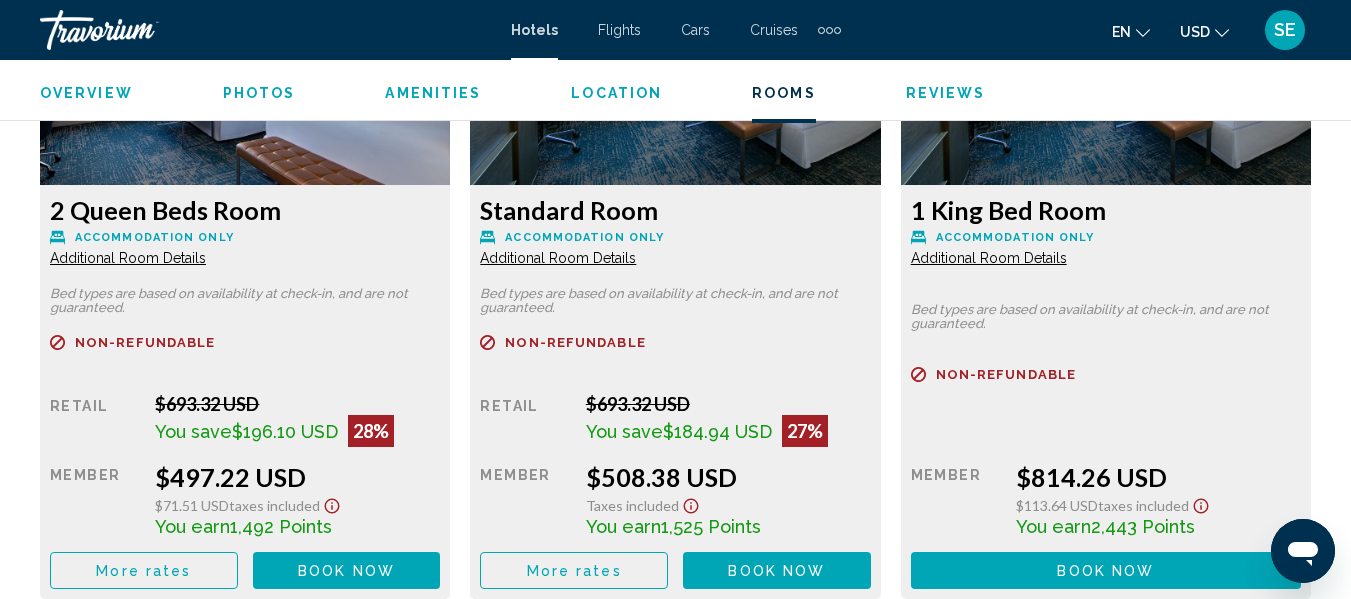 click on "Standard Room
Accommodation Only Additional Room Details" at bounding box center [245, 231] 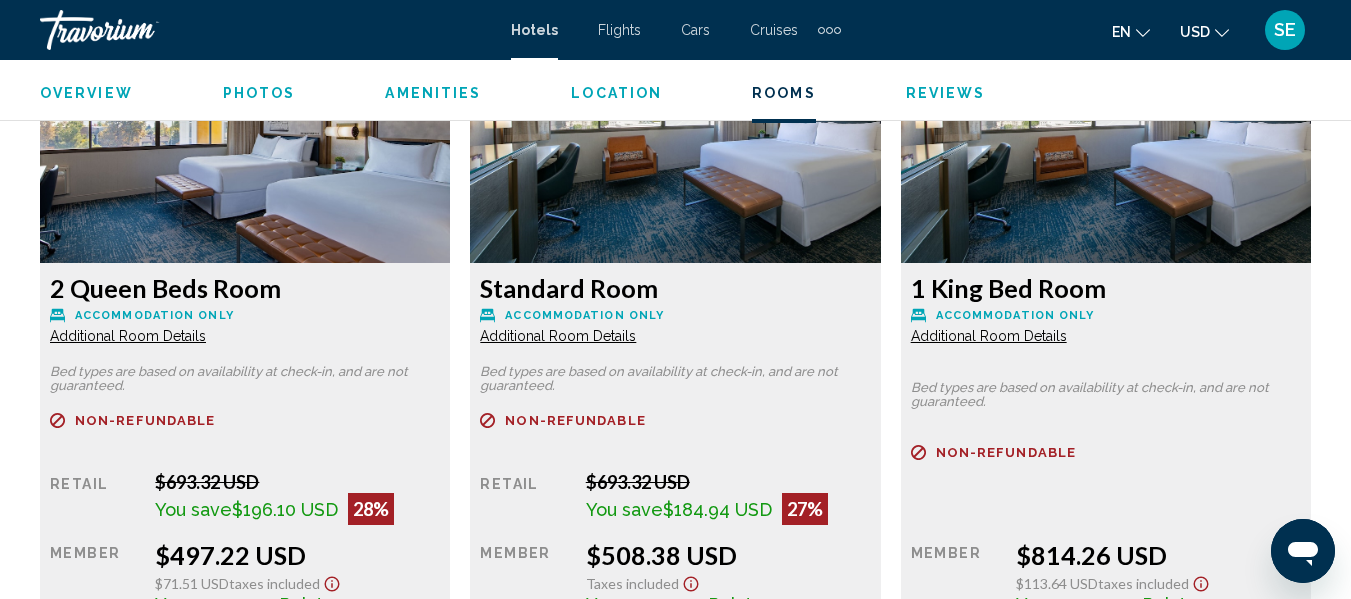 scroll, scrollTop: 3159, scrollLeft: 0, axis: vertical 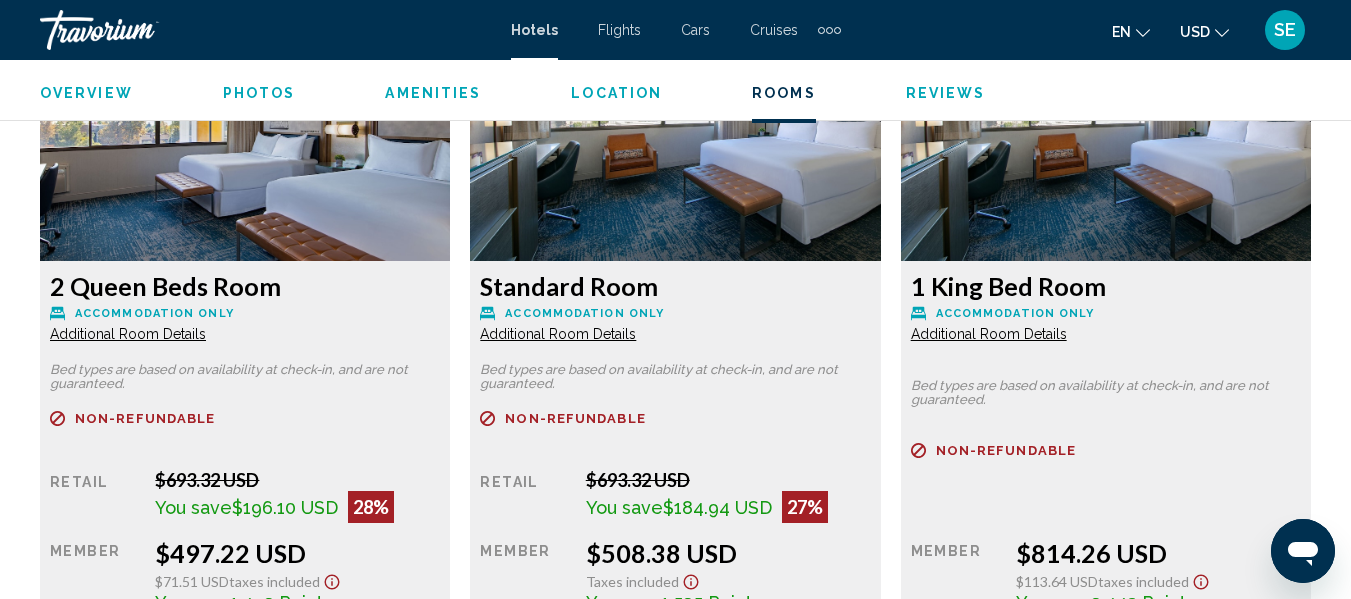 drag, startPoint x: 617, startPoint y: 209, endPoint x: 553, endPoint y: 209, distance: 64 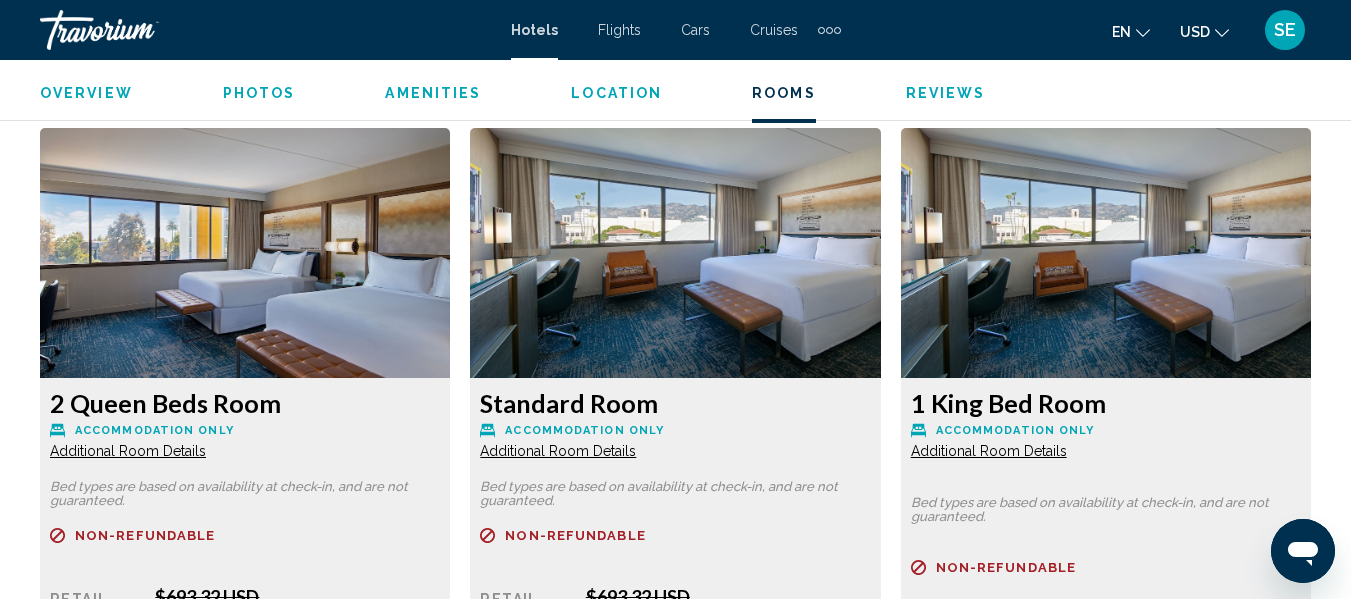 scroll, scrollTop: 3029, scrollLeft: 0, axis: vertical 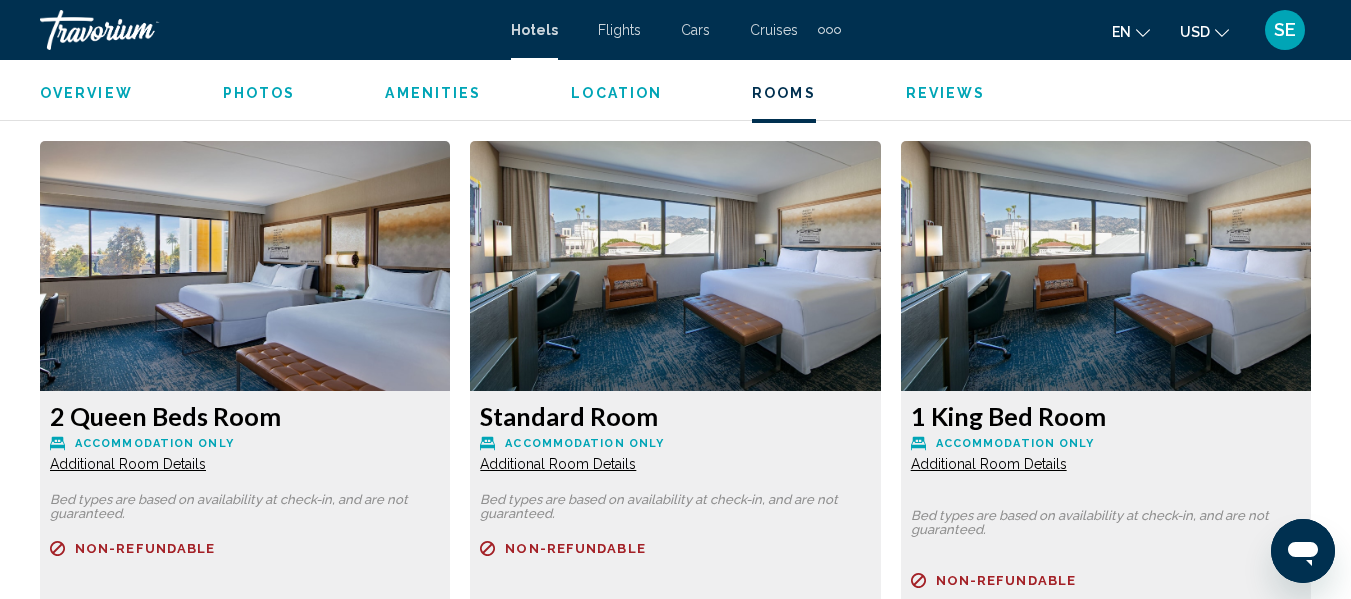 click at bounding box center (245, 266) 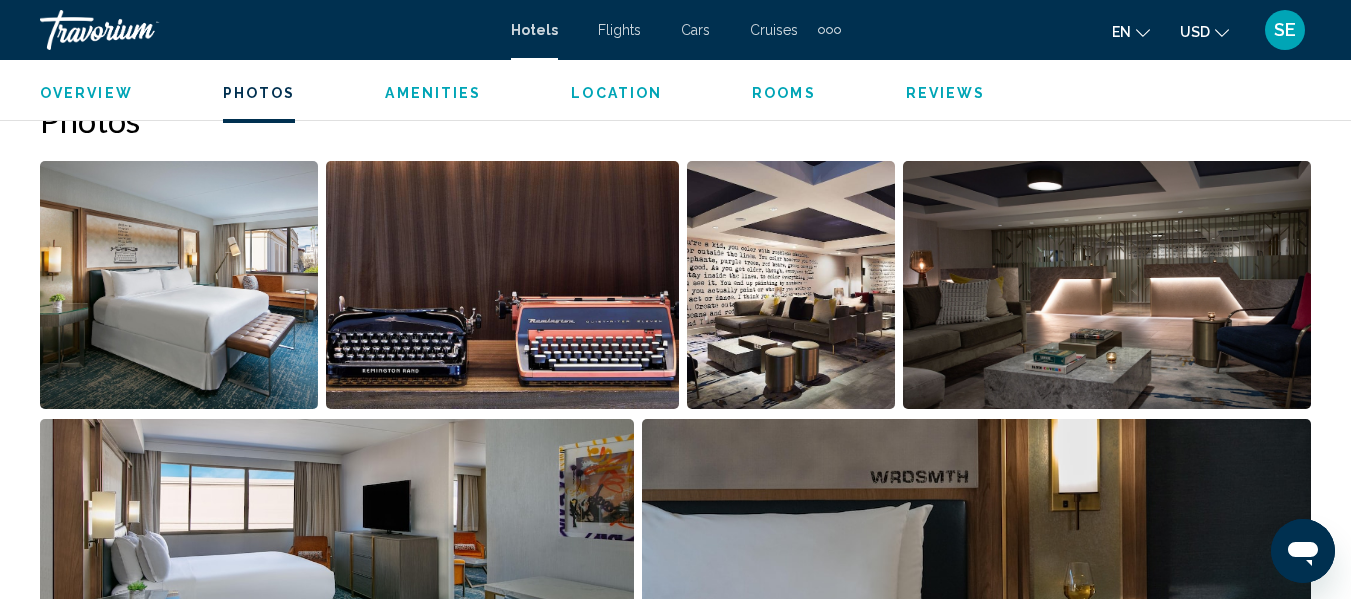scroll, scrollTop: 1333, scrollLeft: 0, axis: vertical 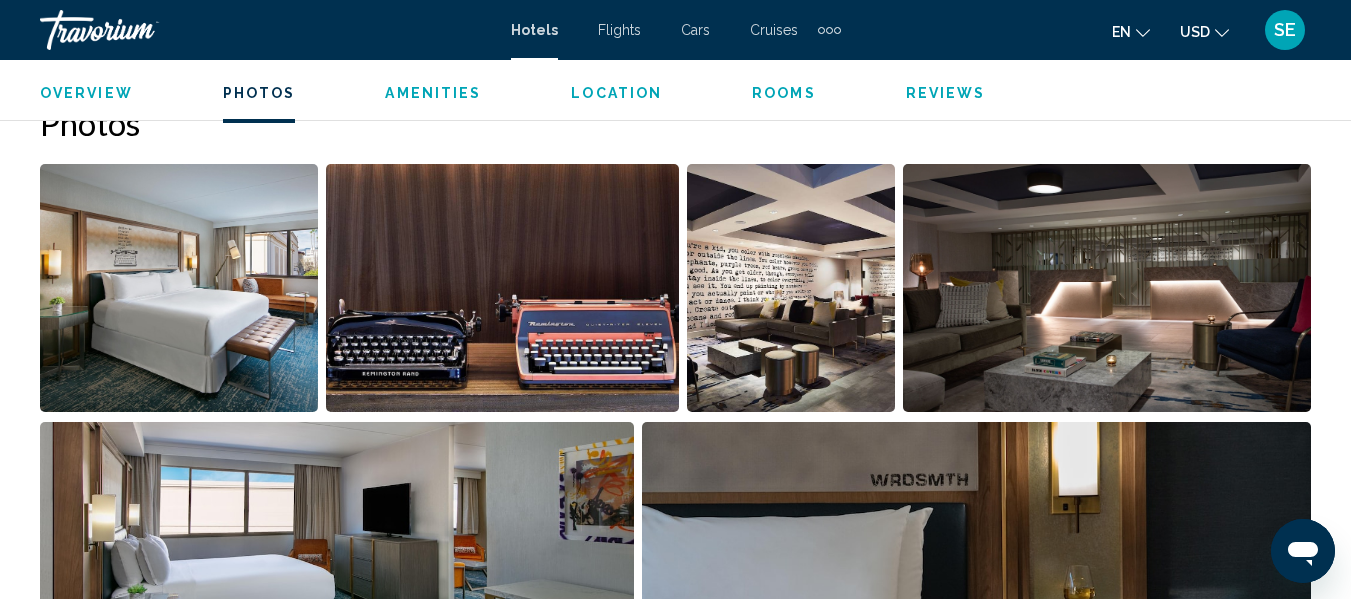 click at bounding box center [179, 288] 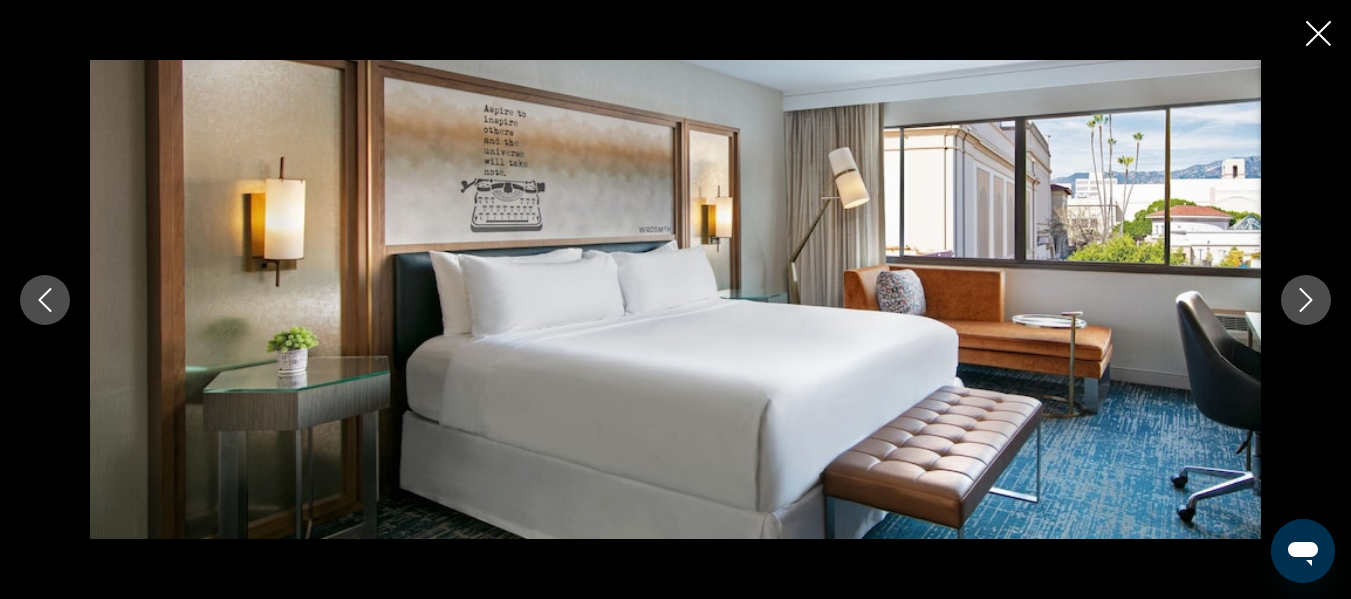 click 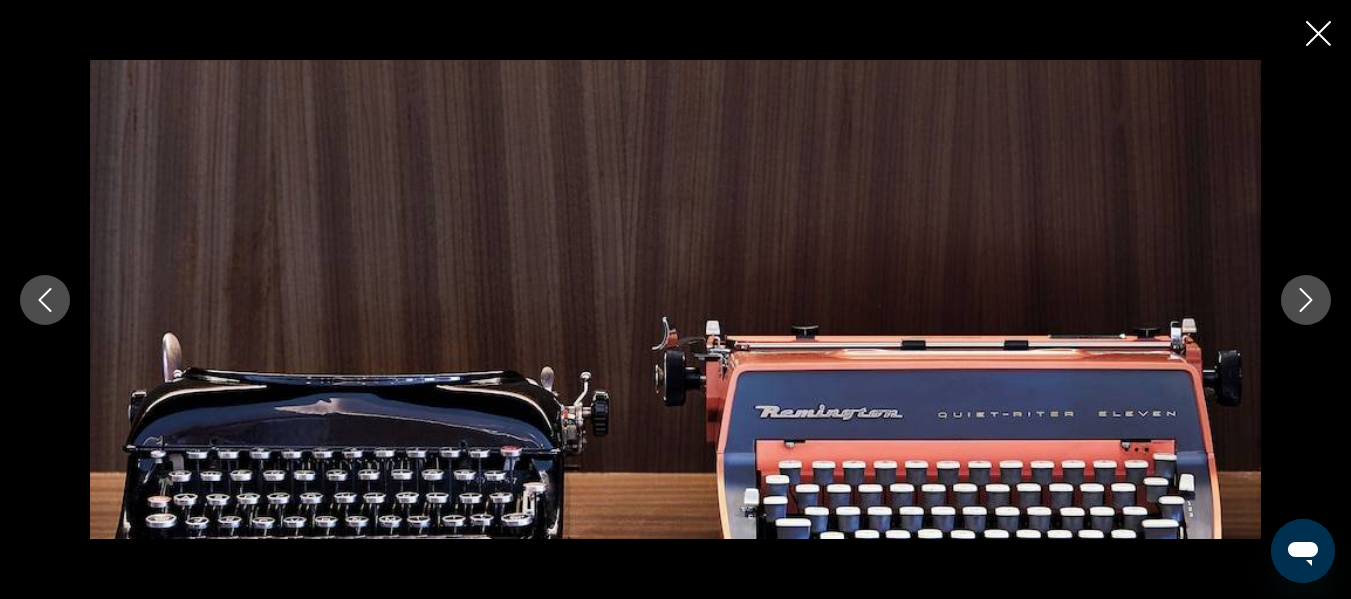 drag, startPoint x: 1308, startPoint y: 296, endPoint x: 902, endPoint y: 73, distance: 463.2116 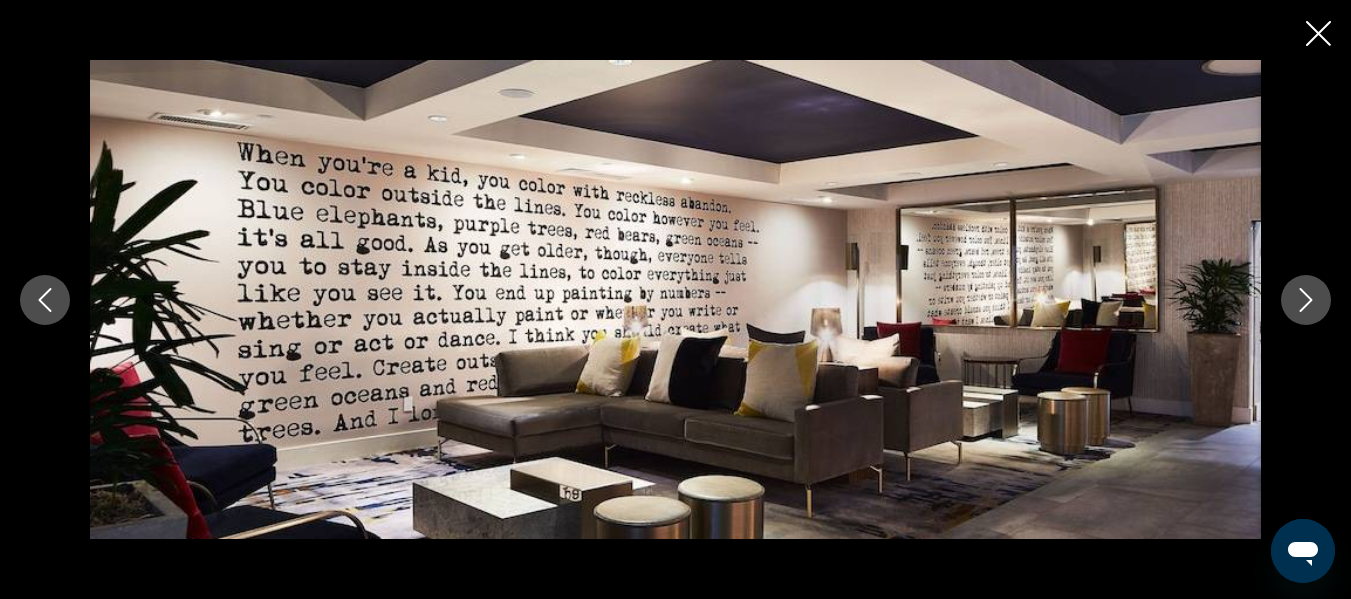 click 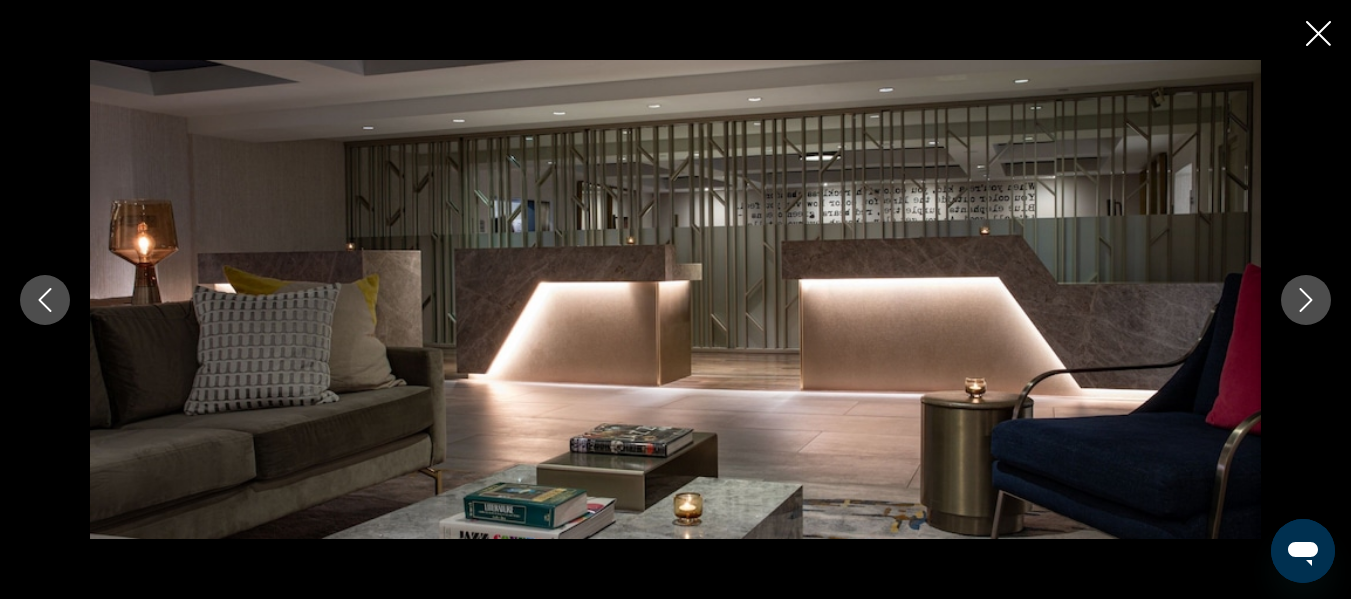 click 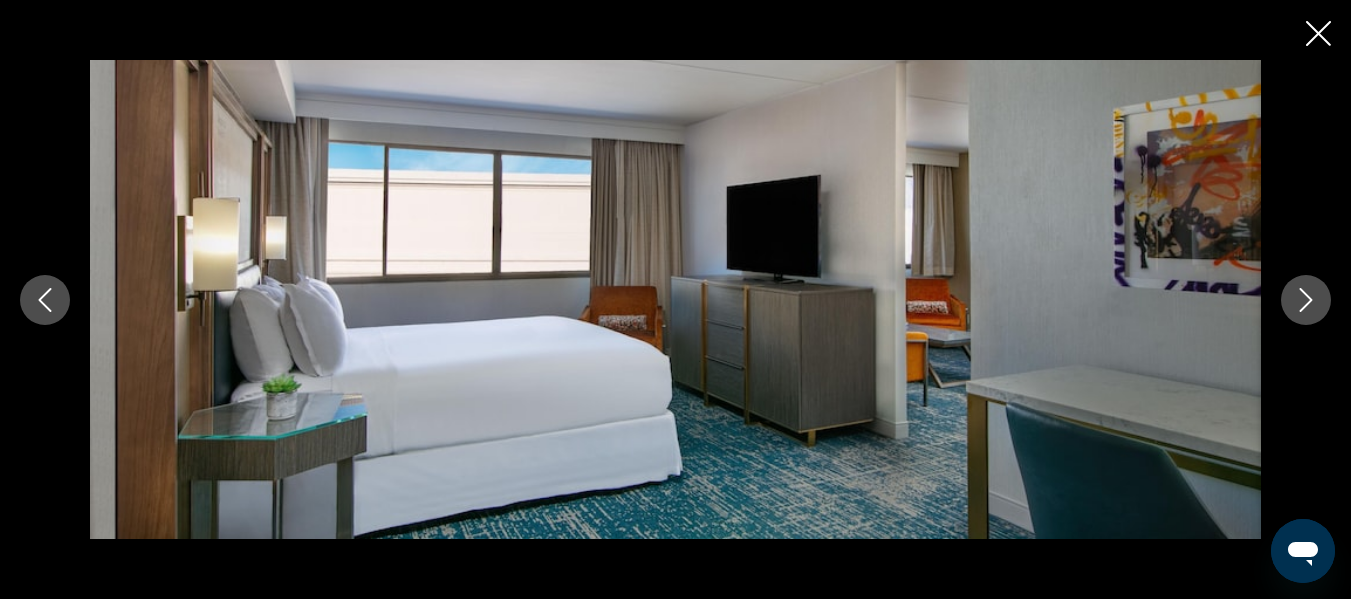 click 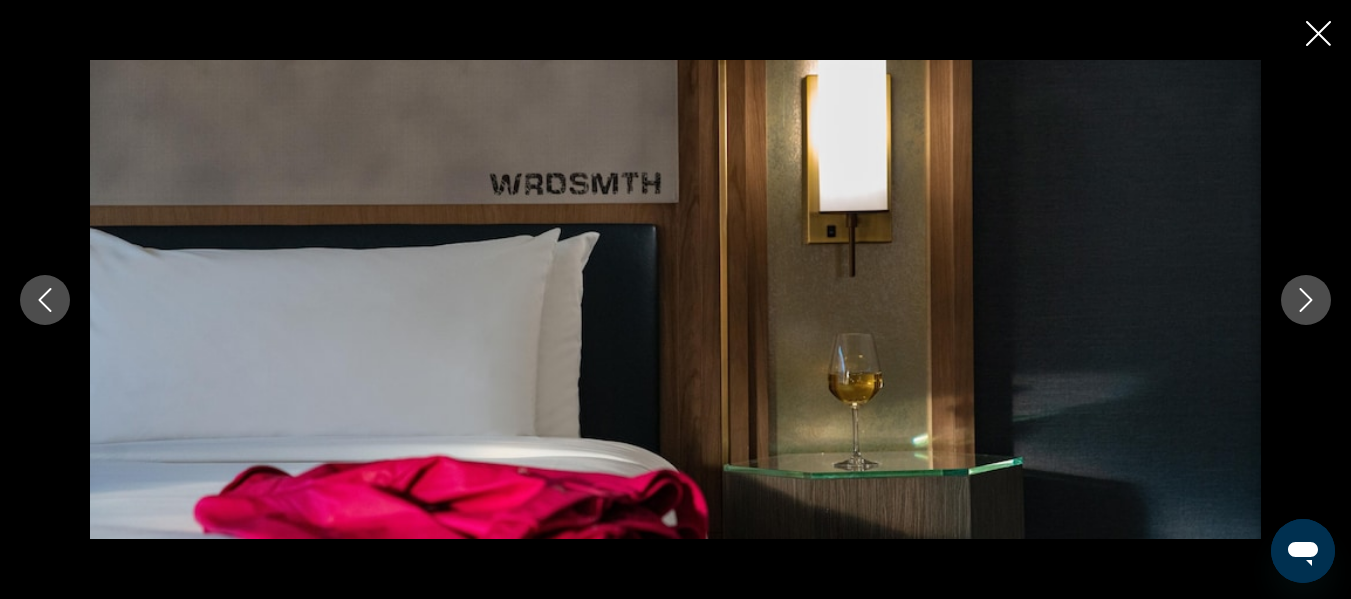 click 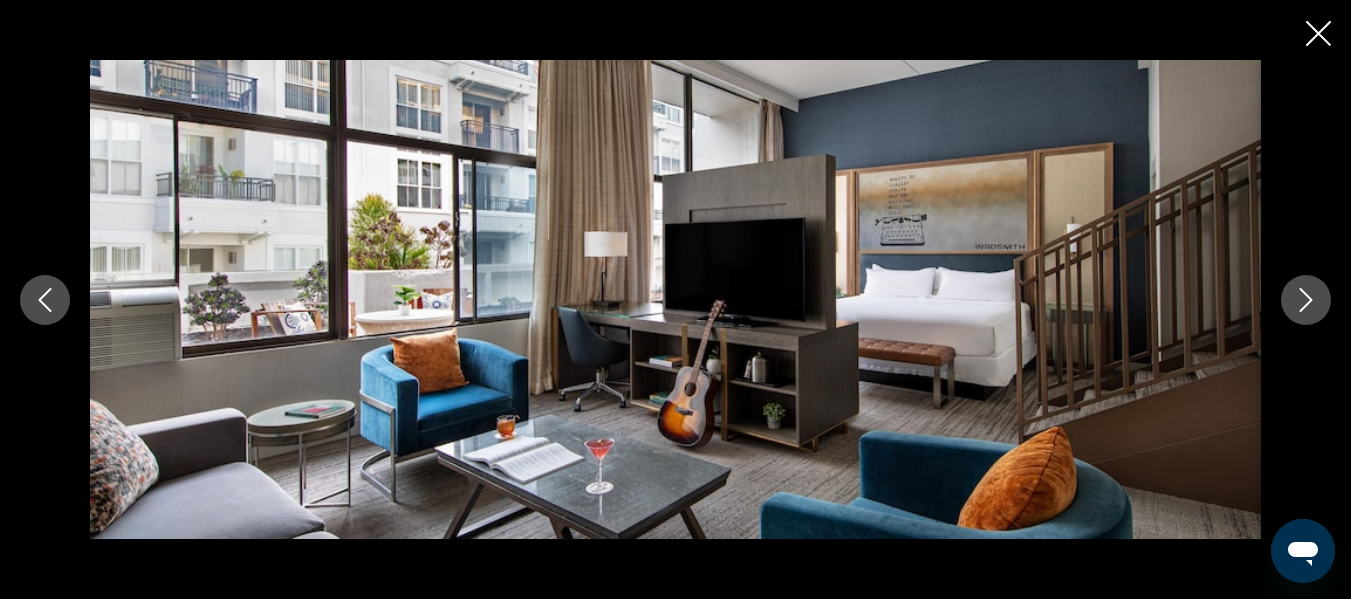 click 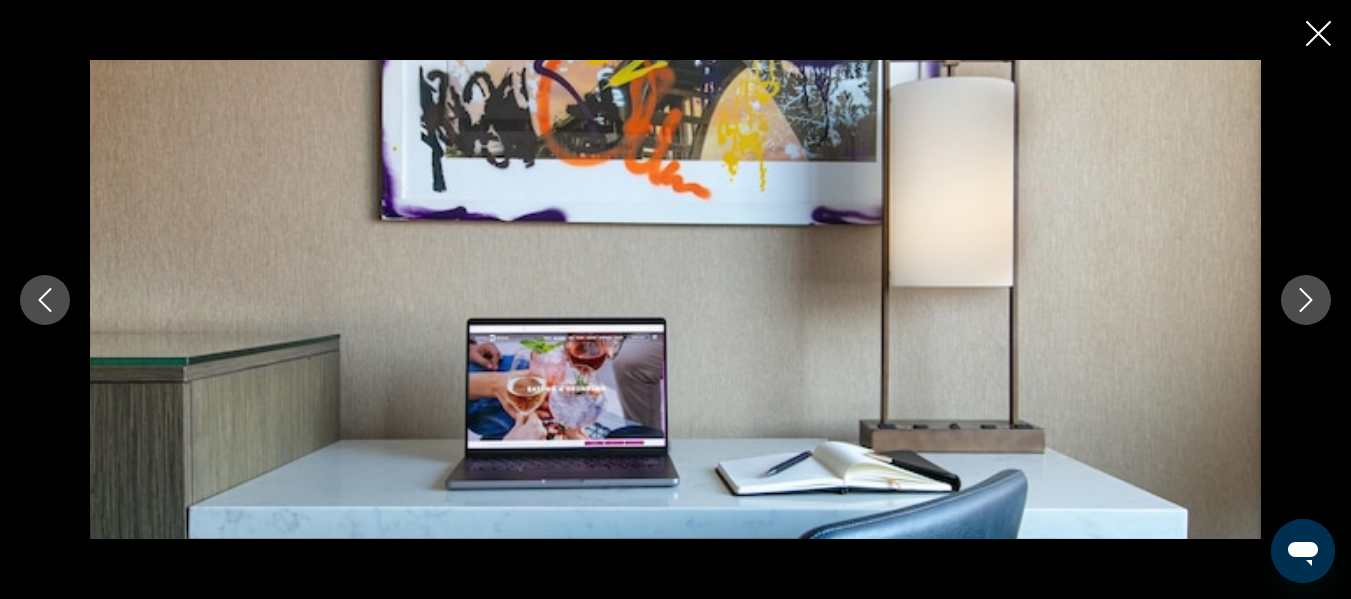click 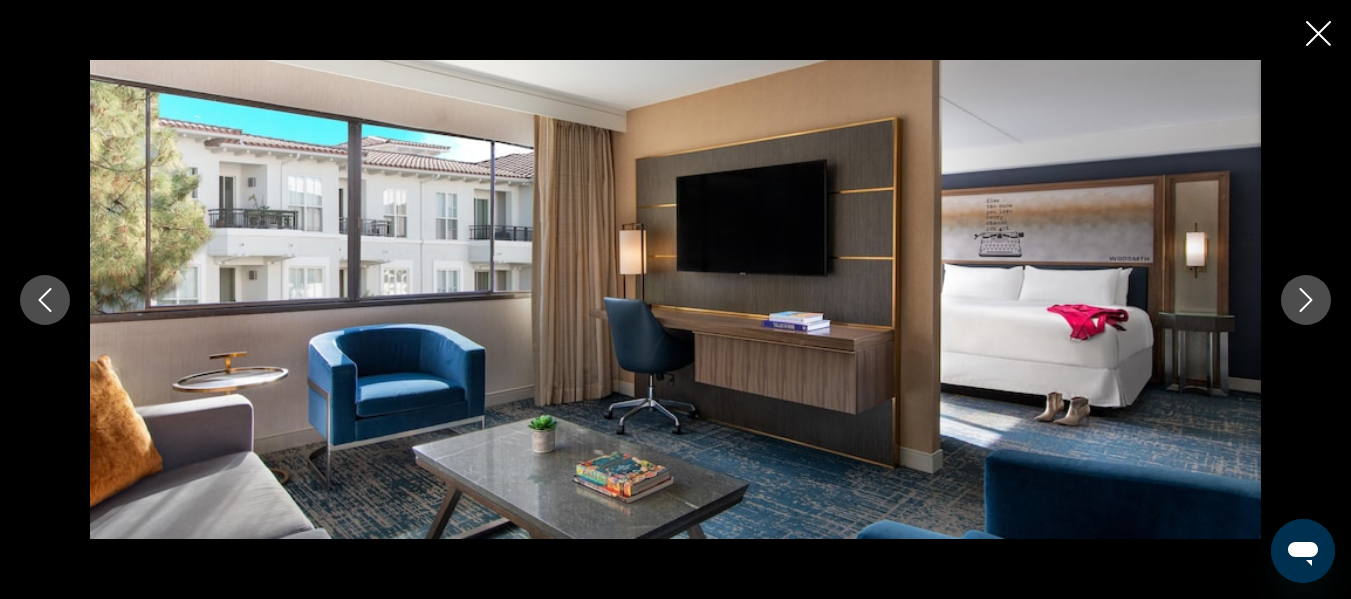 click 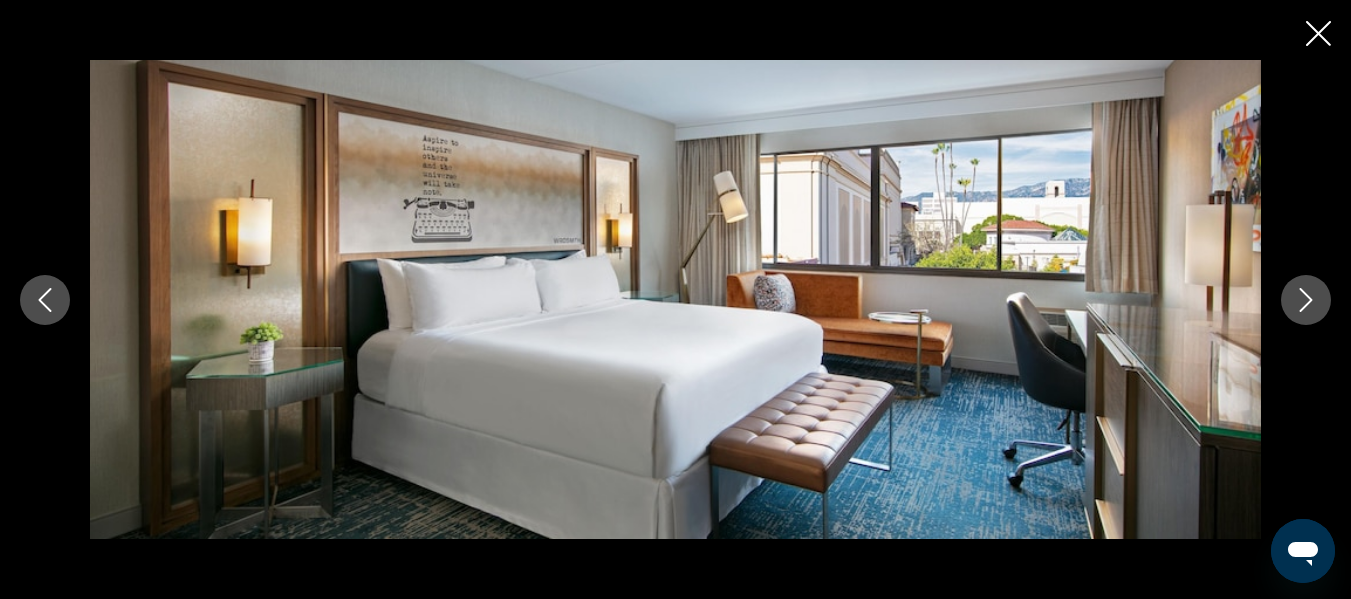 click 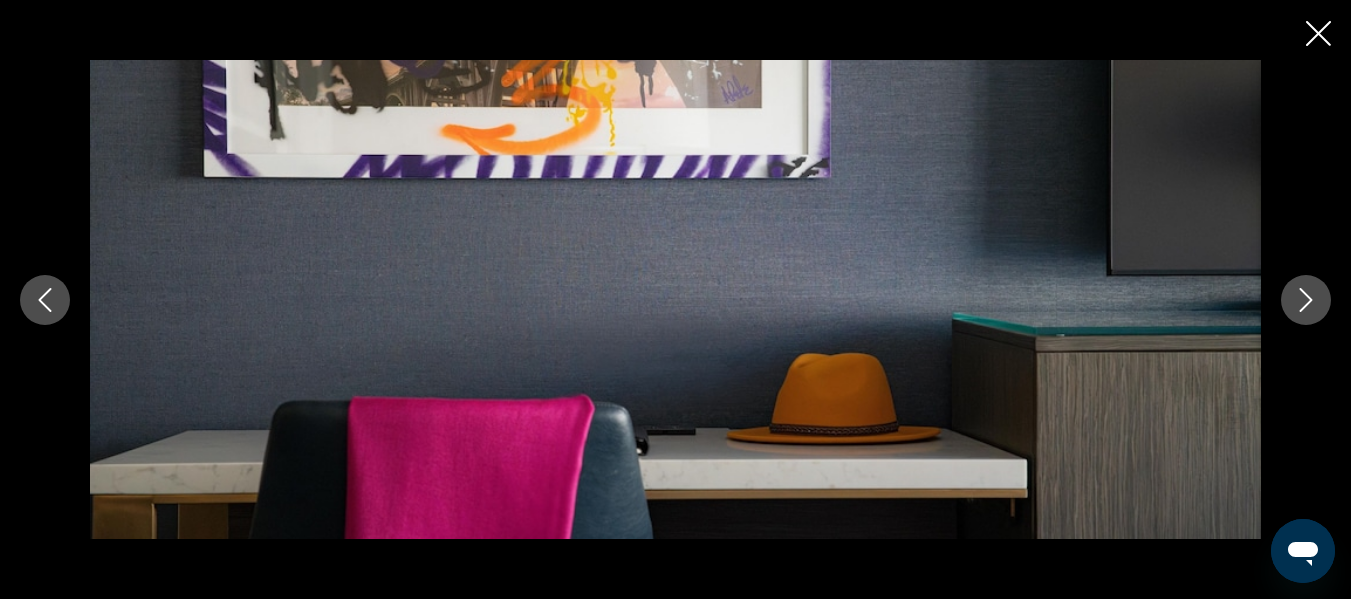 click 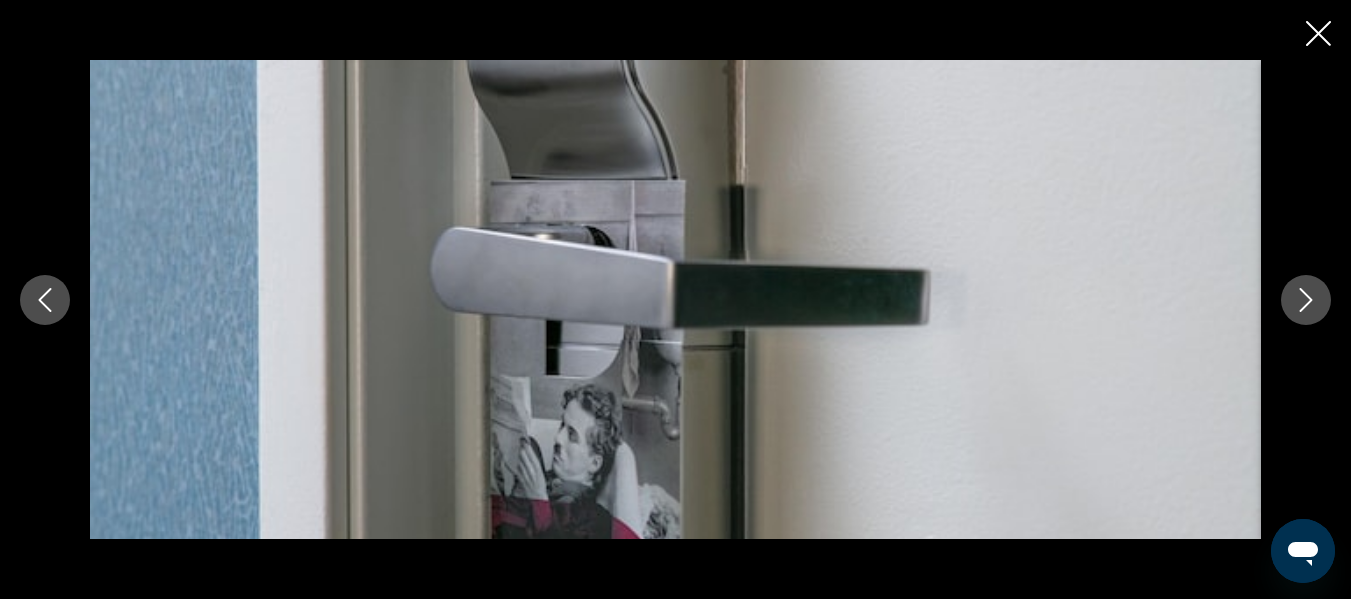 click 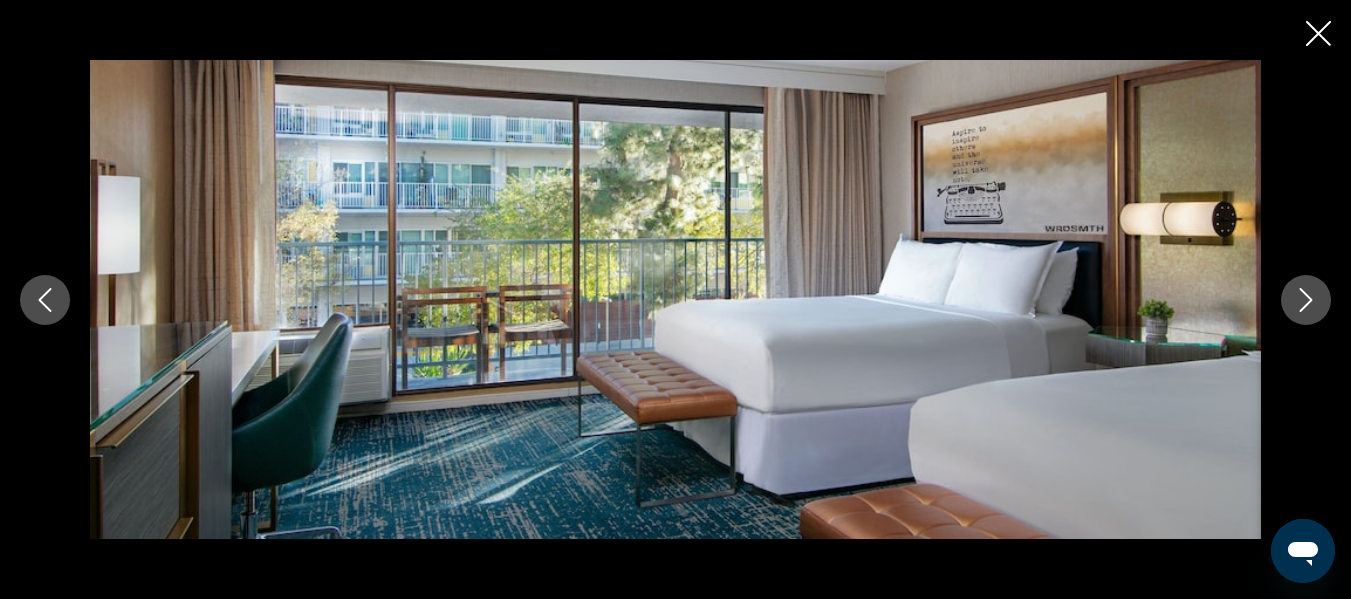 click 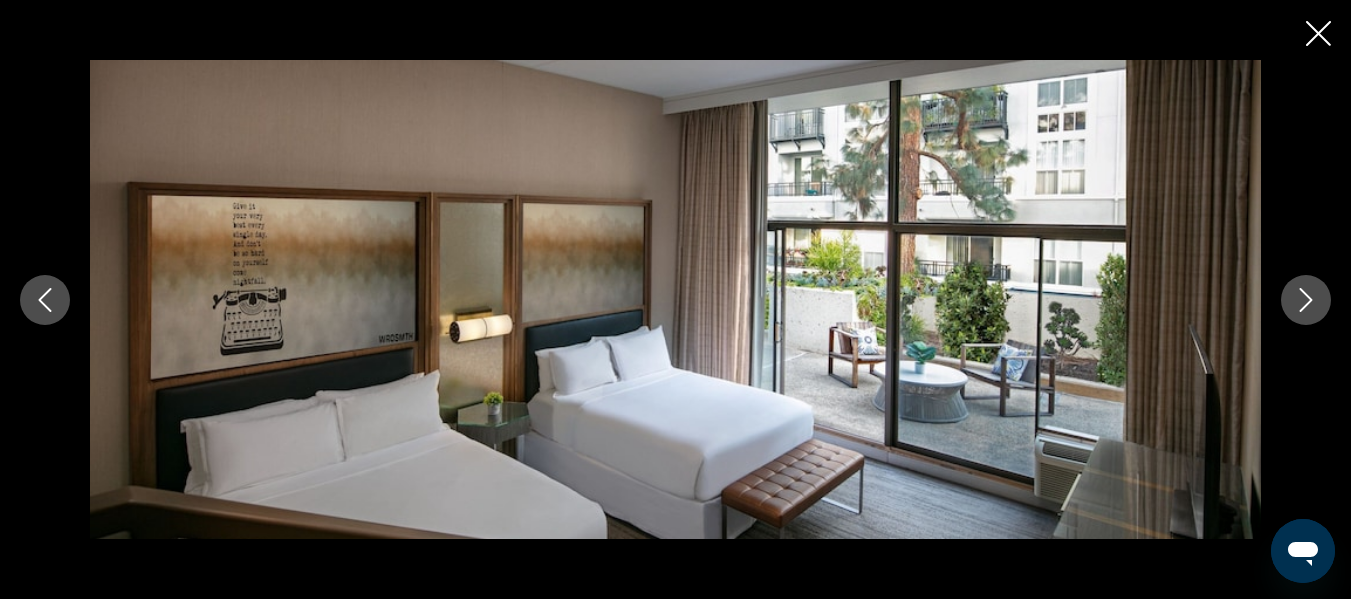 click 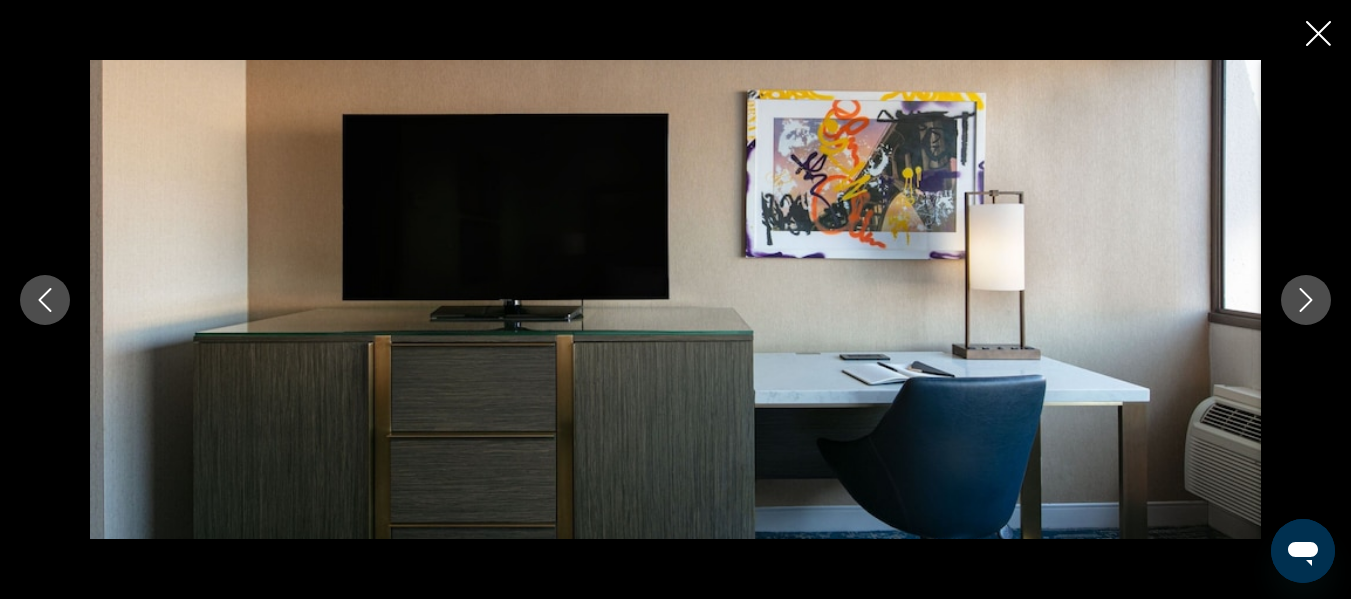 click 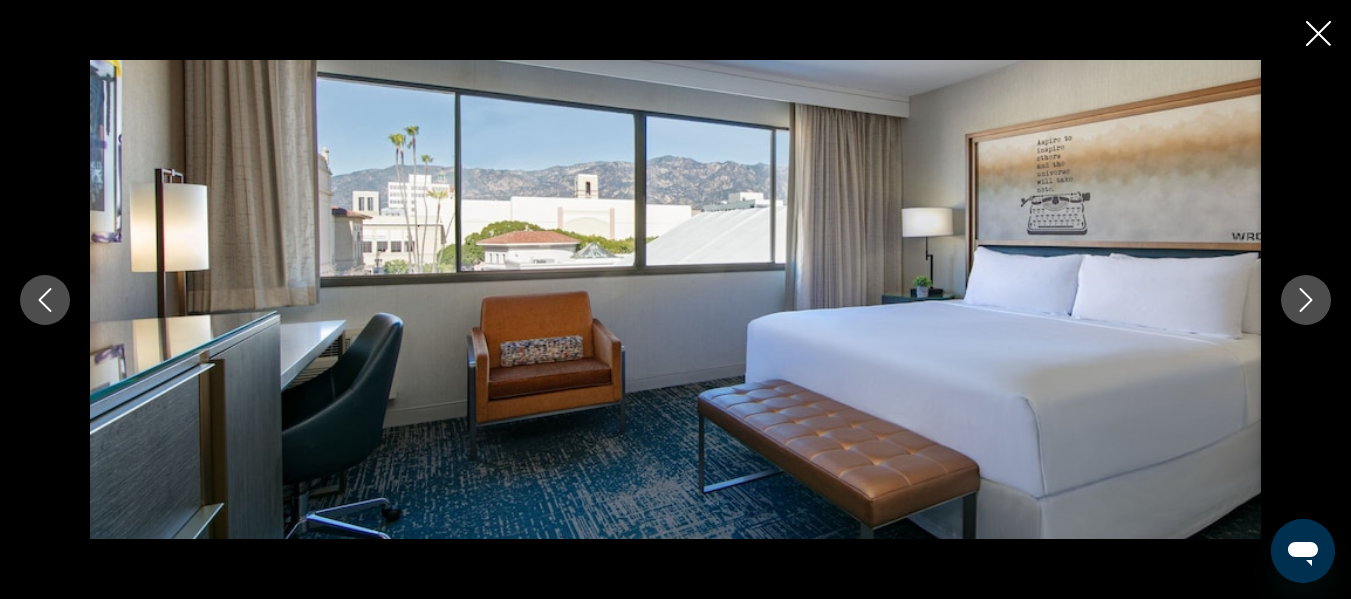click 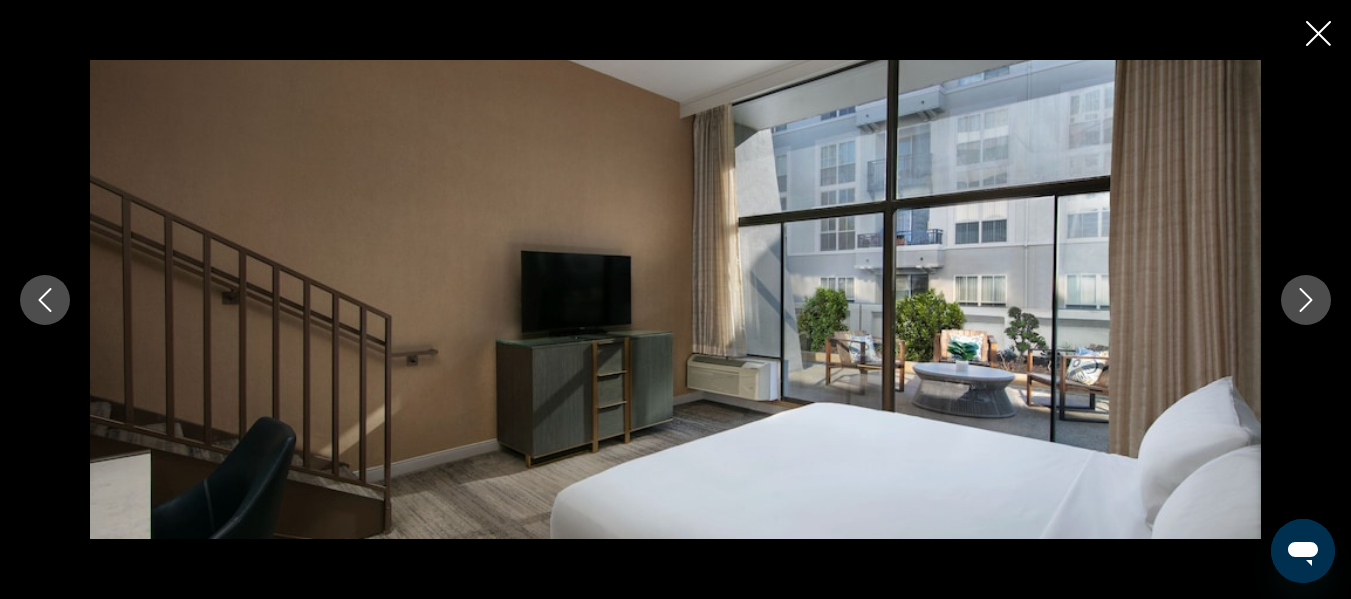 click 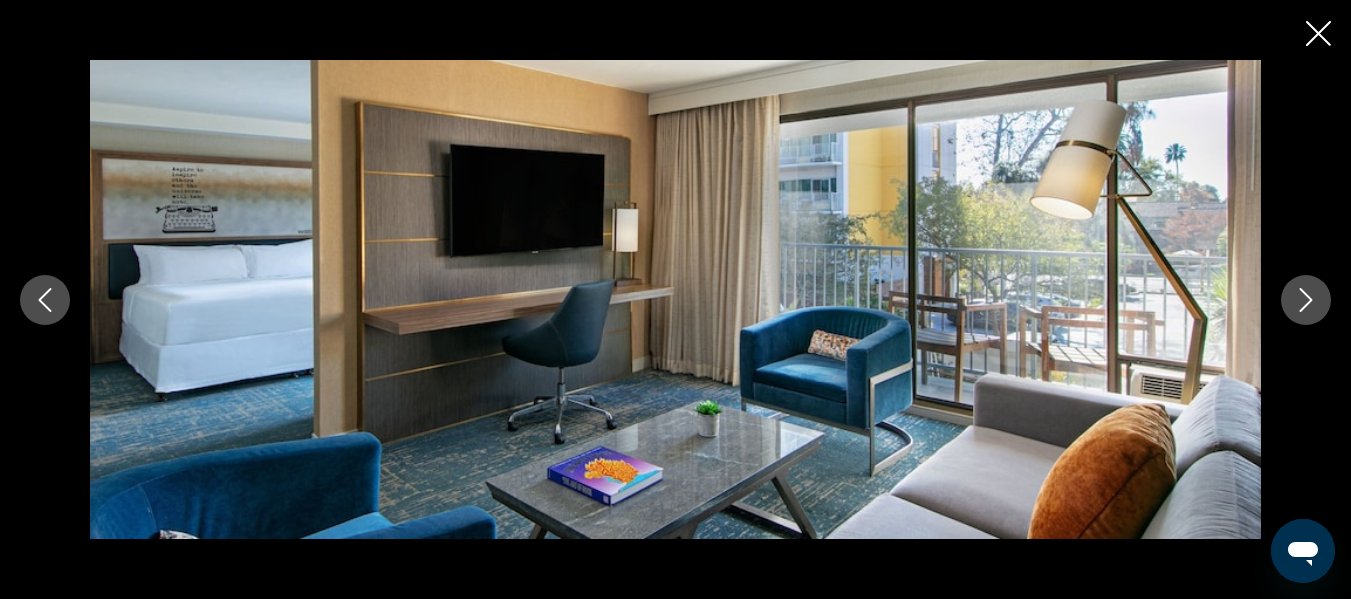 click 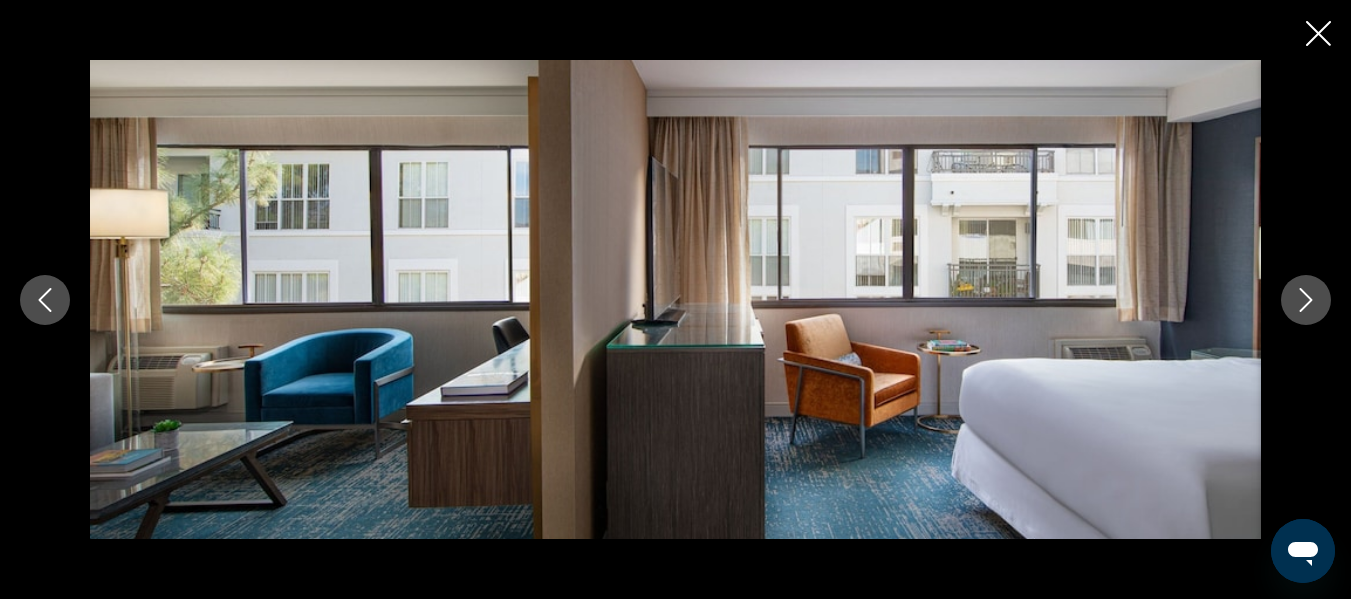 click 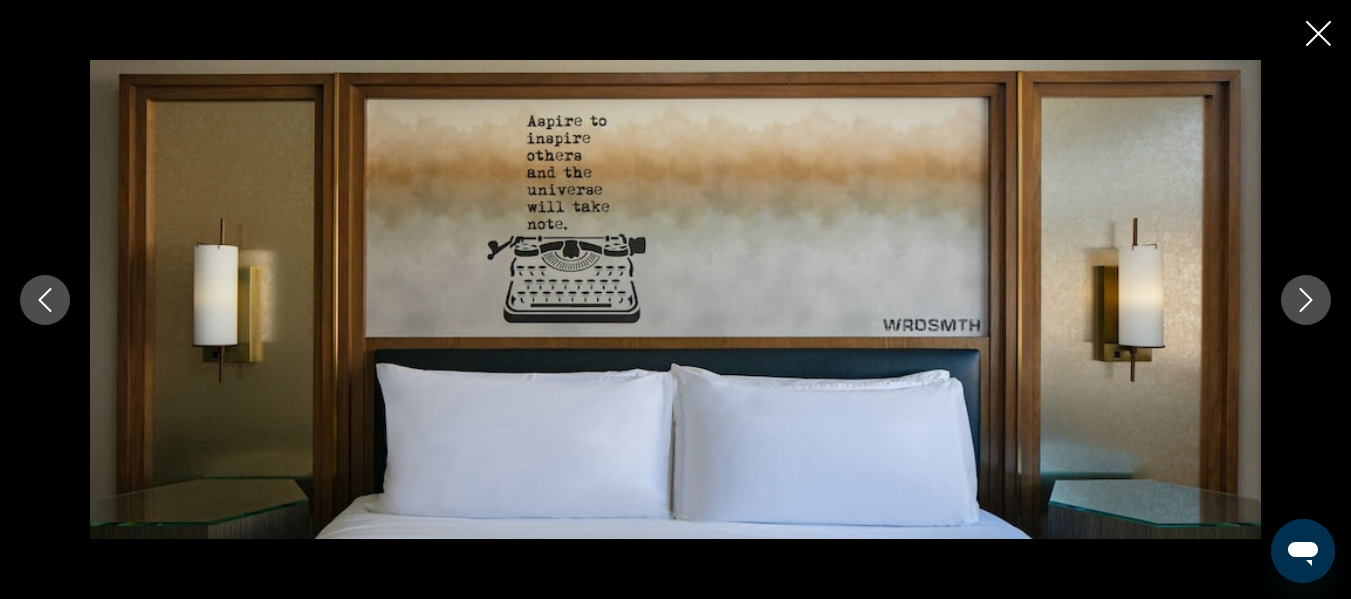 click 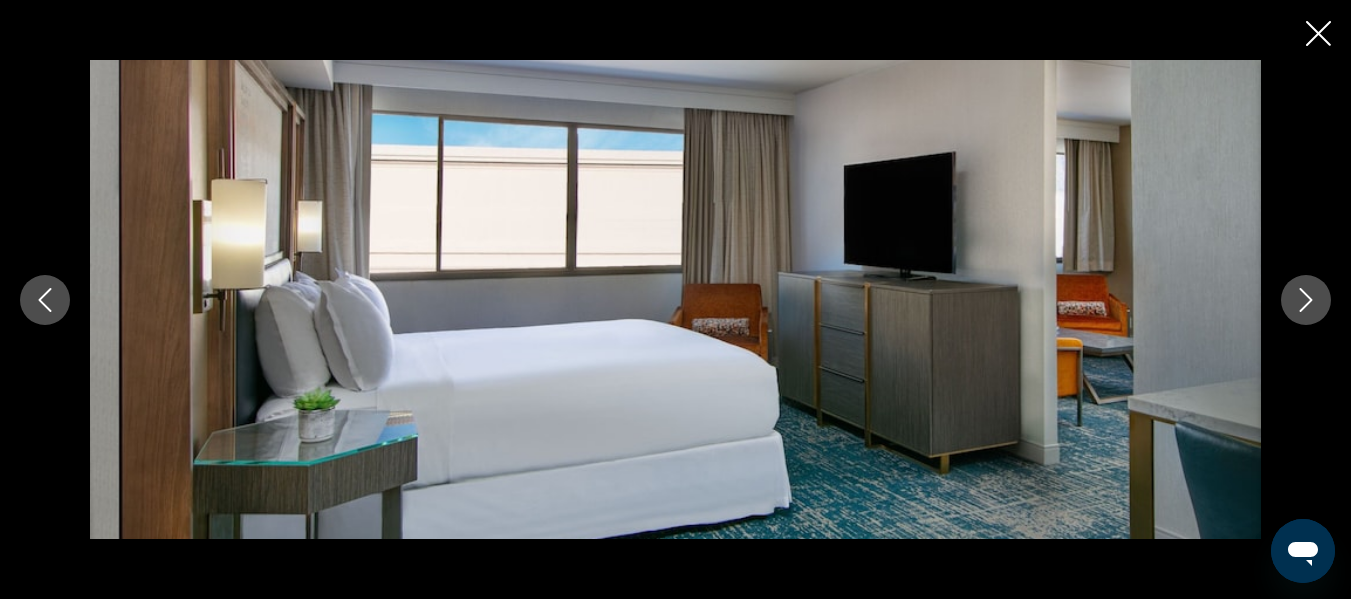 click 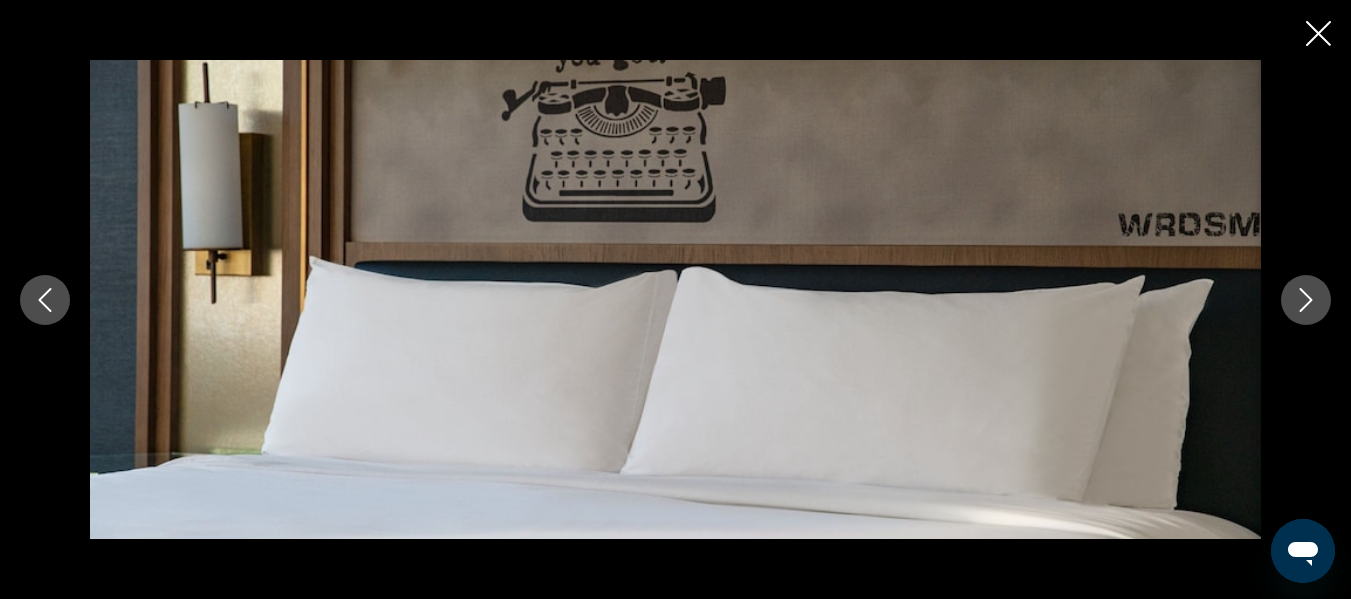 click 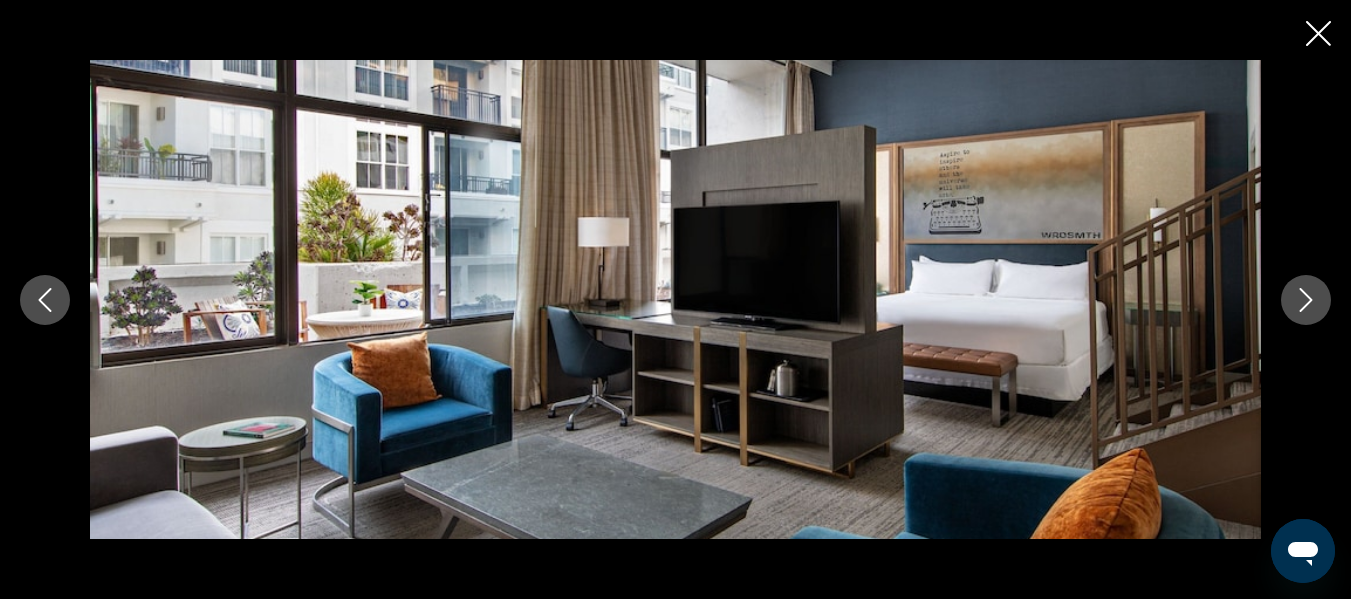 click 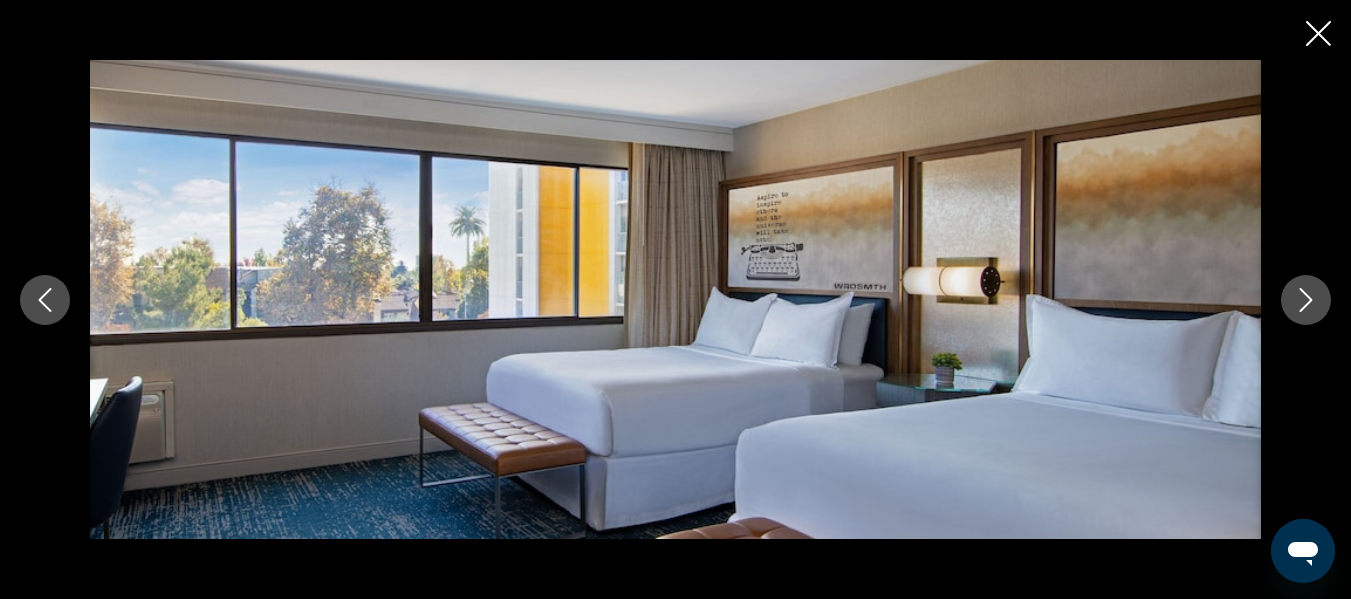 scroll, scrollTop: 2334, scrollLeft: 0, axis: vertical 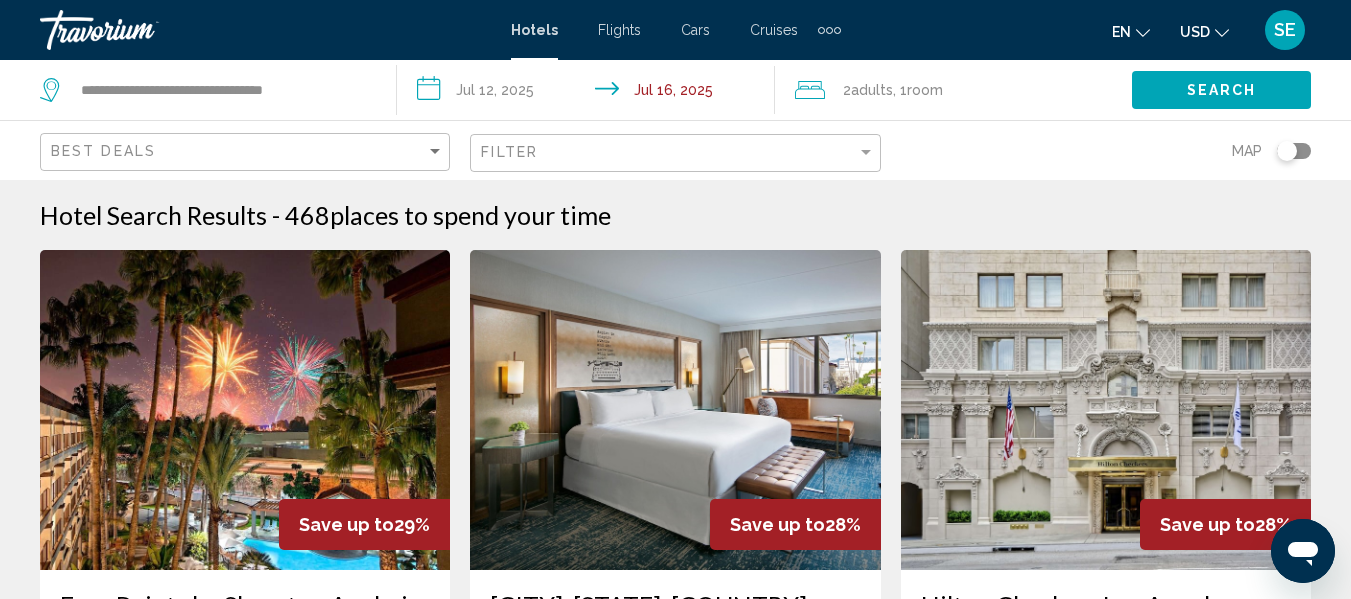 click at bounding box center (675, 410) 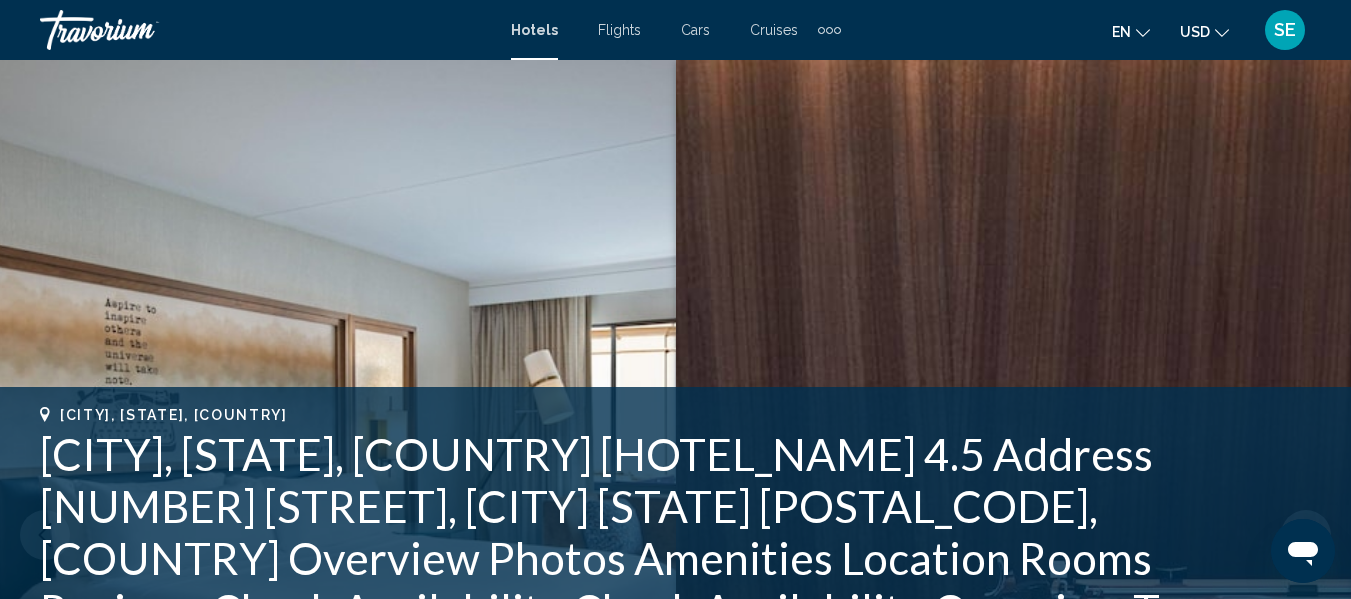 scroll, scrollTop: 236, scrollLeft: 0, axis: vertical 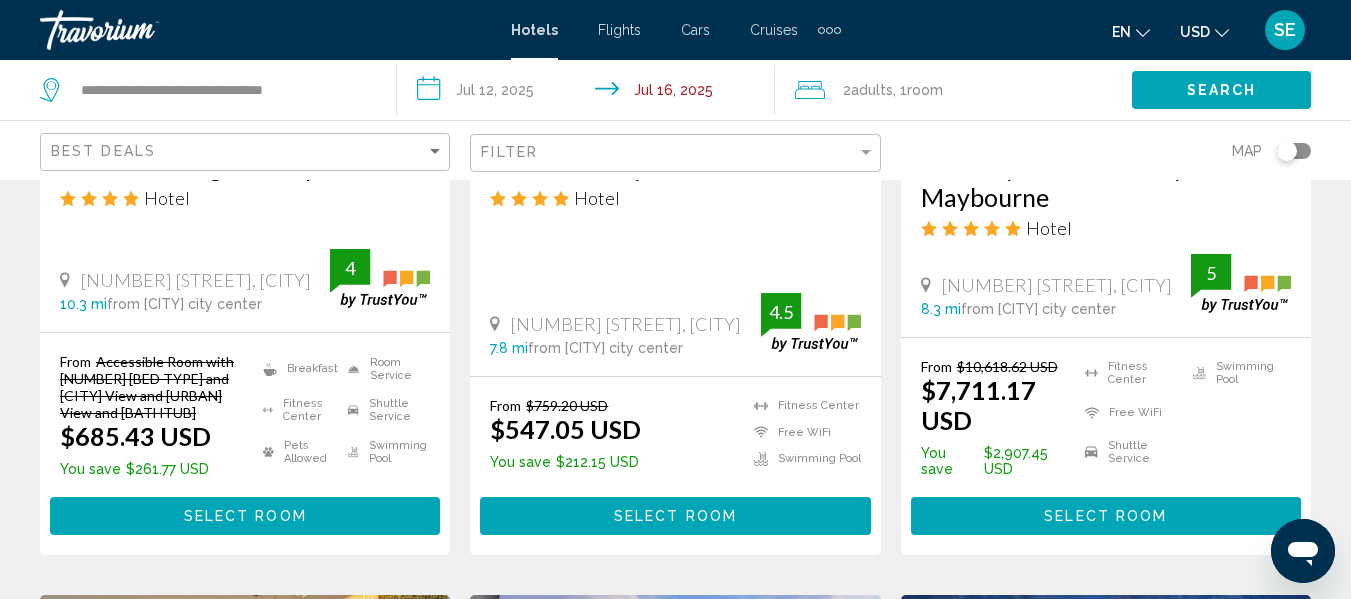 click at bounding box center (1106, 755) 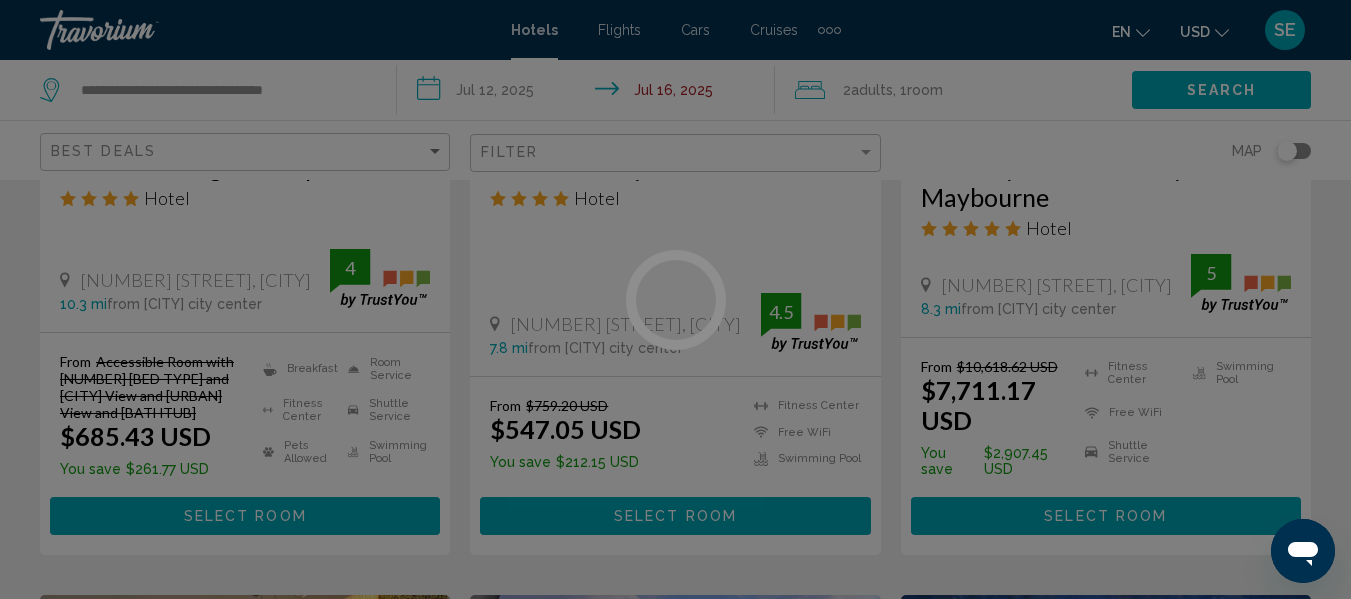 scroll, scrollTop: 0, scrollLeft: 0, axis: both 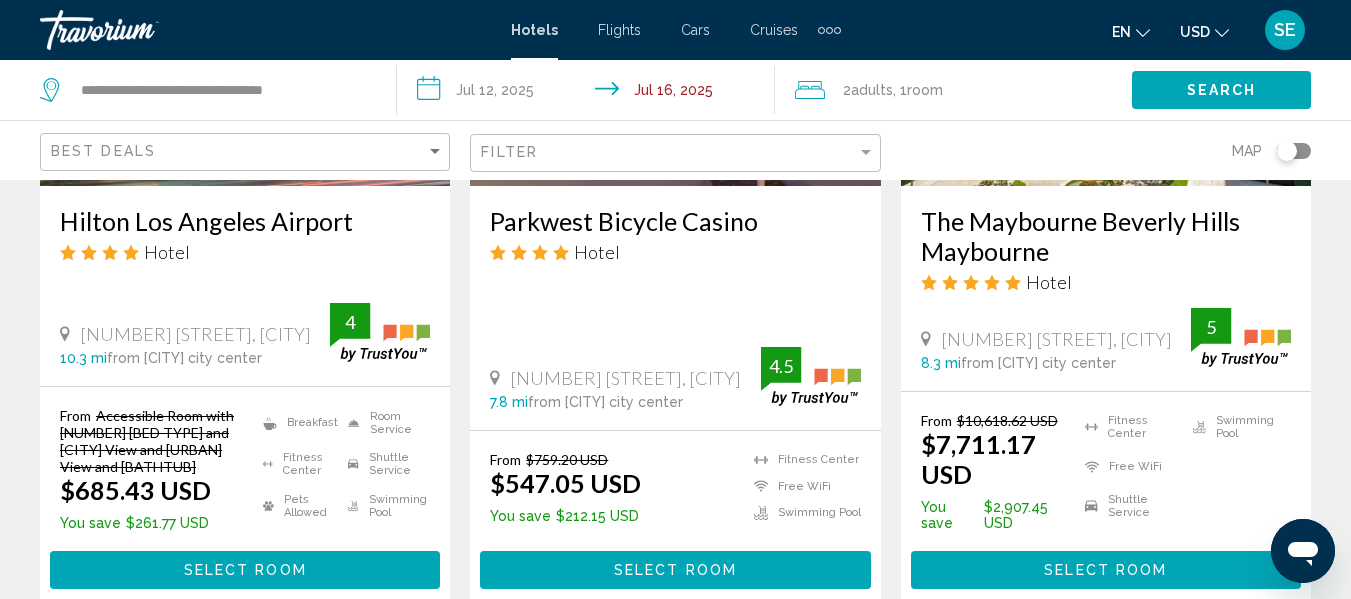click on "Crowne Plaza Los Angeles Harbor Hotel by IHG" at bounding box center [1106, 1019] 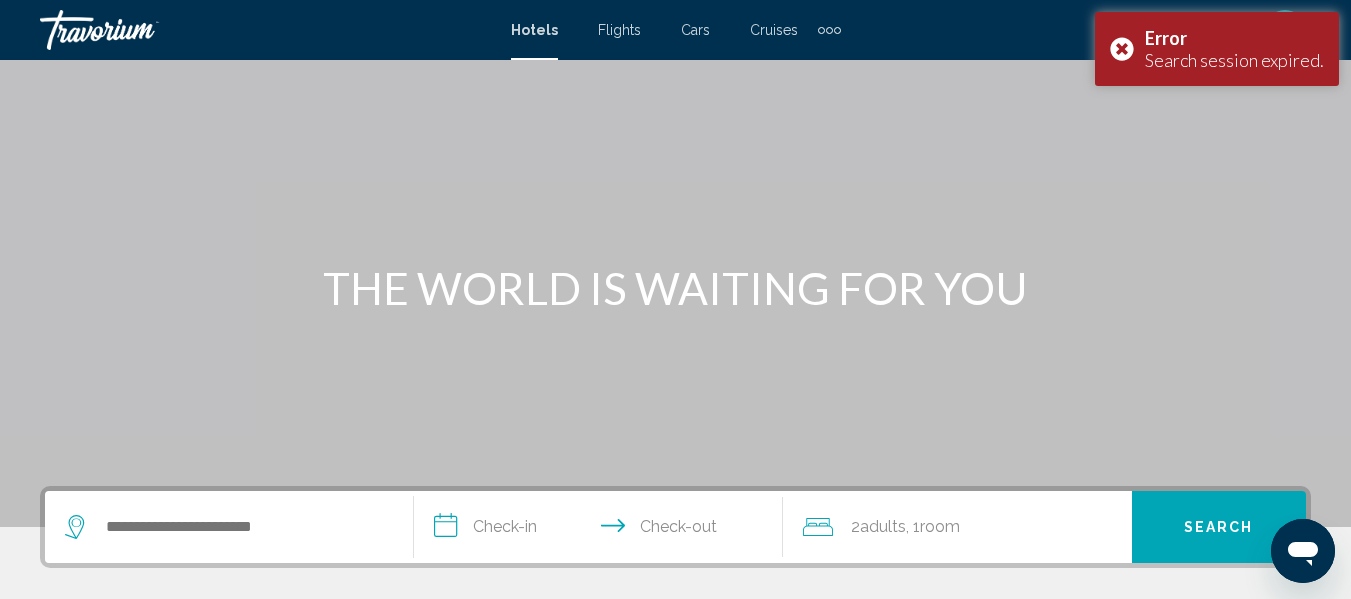 scroll, scrollTop: 72, scrollLeft: 0, axis: vertical 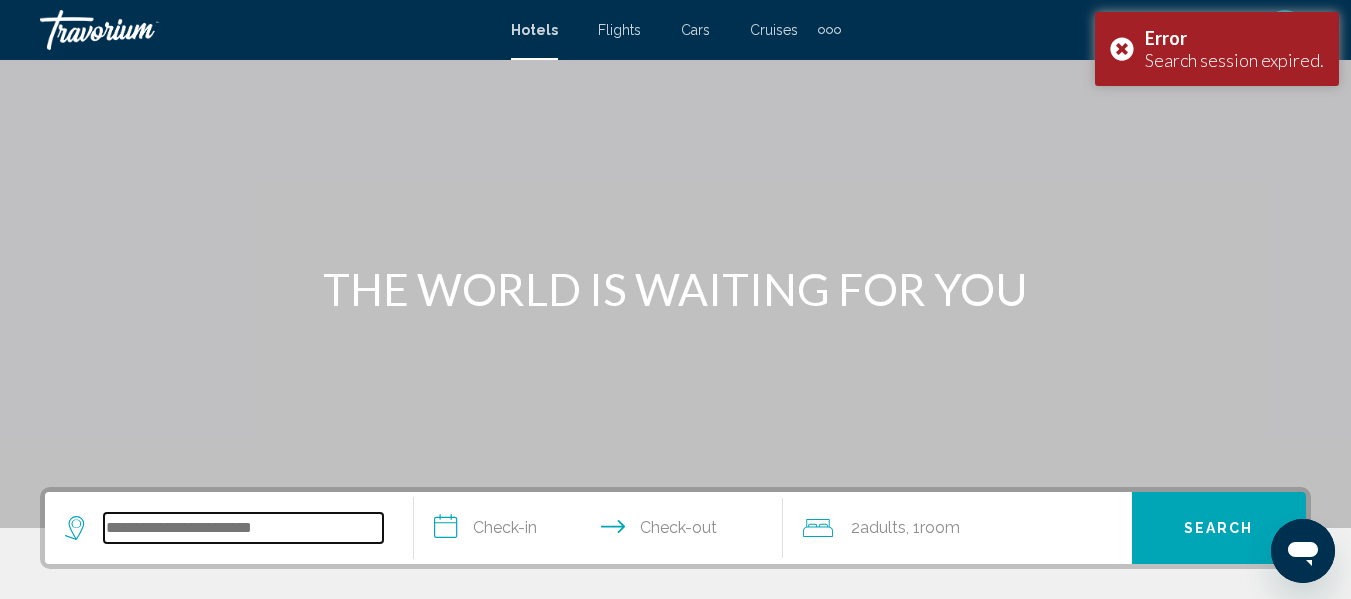 click at bounding box center (243, 528) 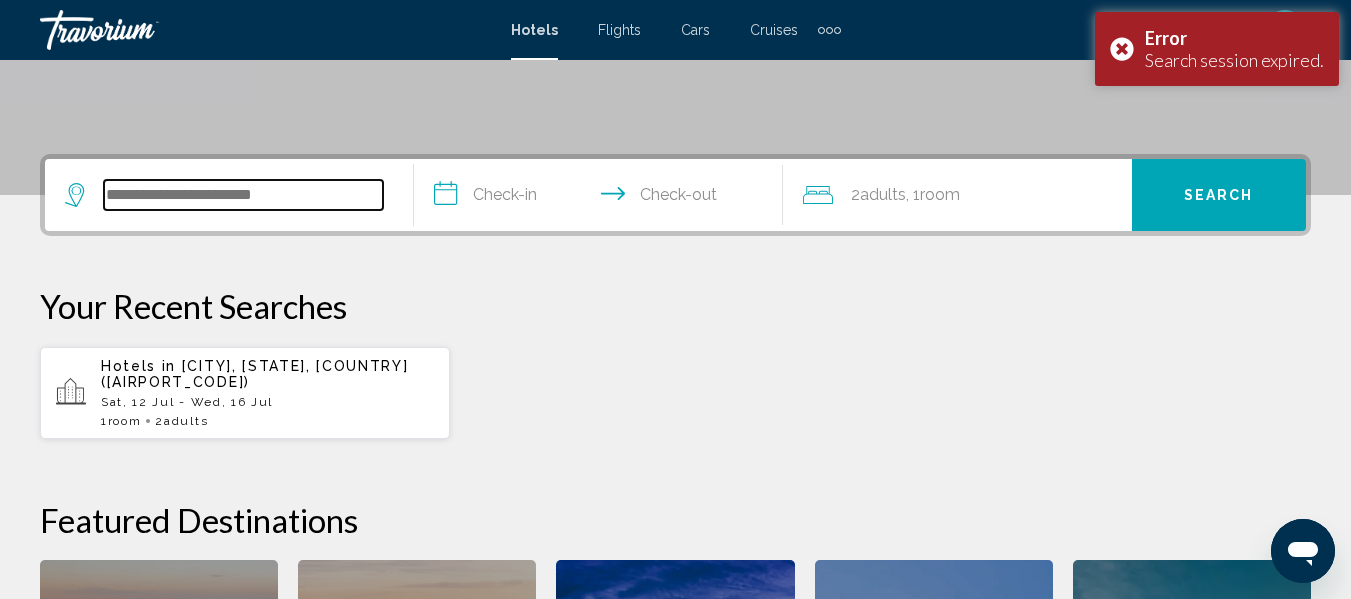 scroll, scrollTop: 494, scrollLeft: 0, axis: vertical 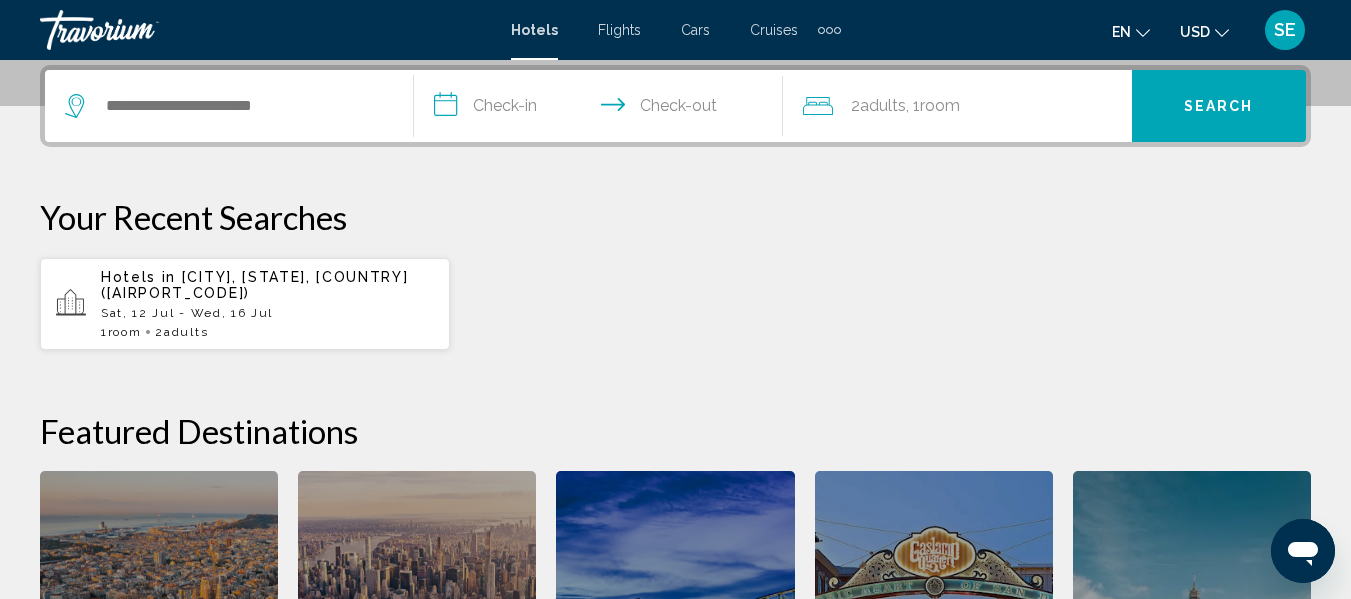 click on "Sat, 12 Jul - Wed, 16 Jul" at bounding box center [267, 313] 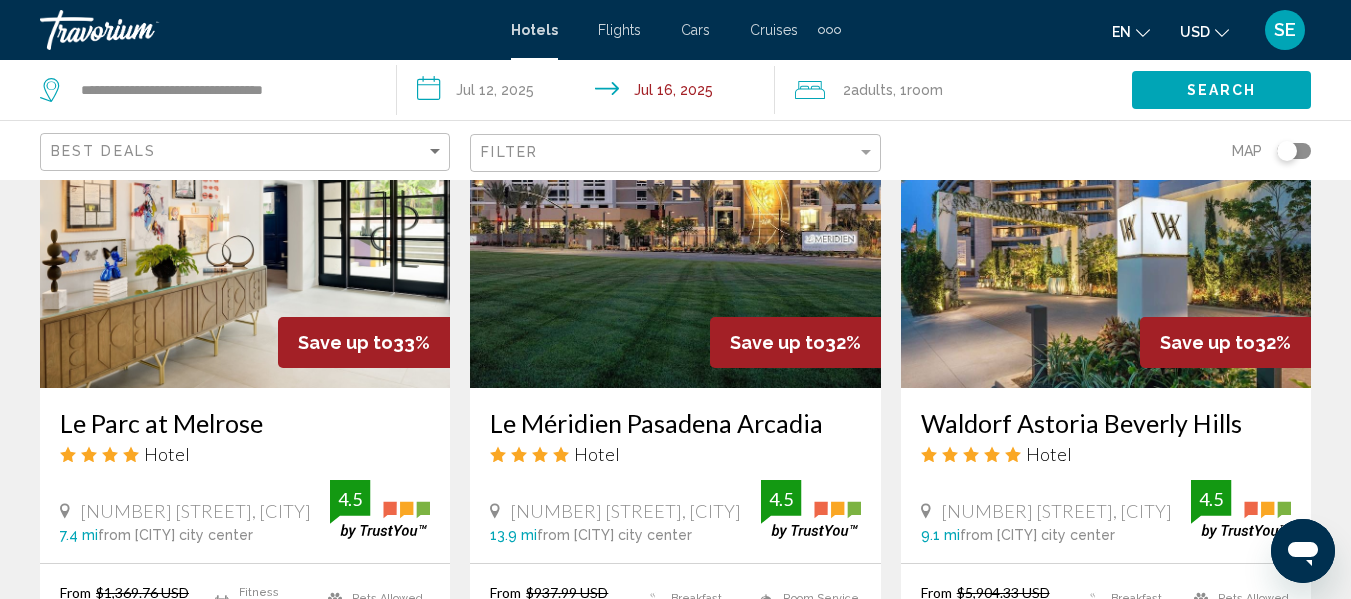 scroll, scrollTop: 1678, scrollLeft: 0, axis: vertical 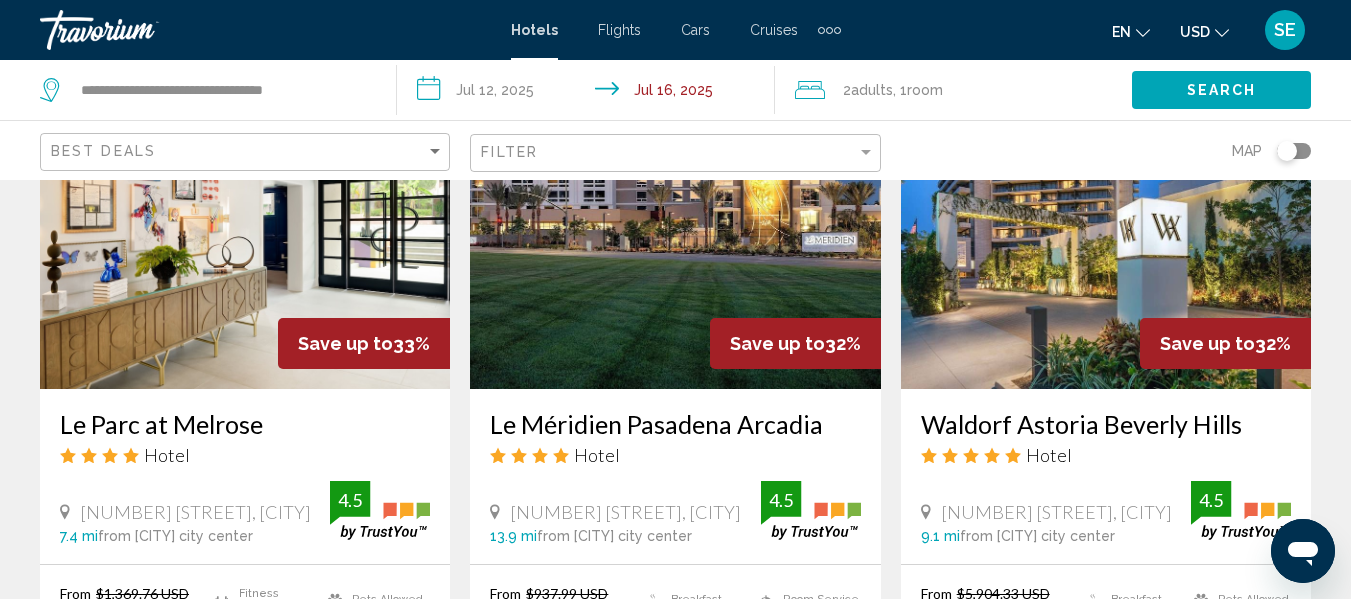 click at bounding box center (675, 229) 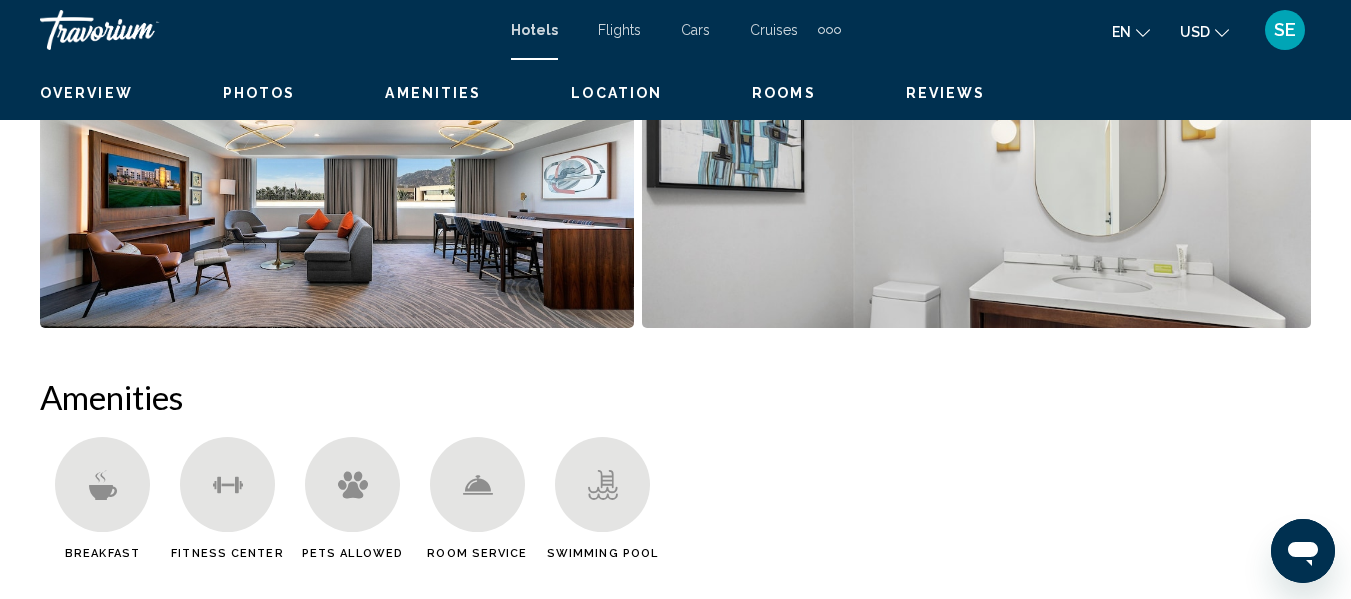 scroll, scrollTop: 235, scrollLeft: 0, axis: vertical 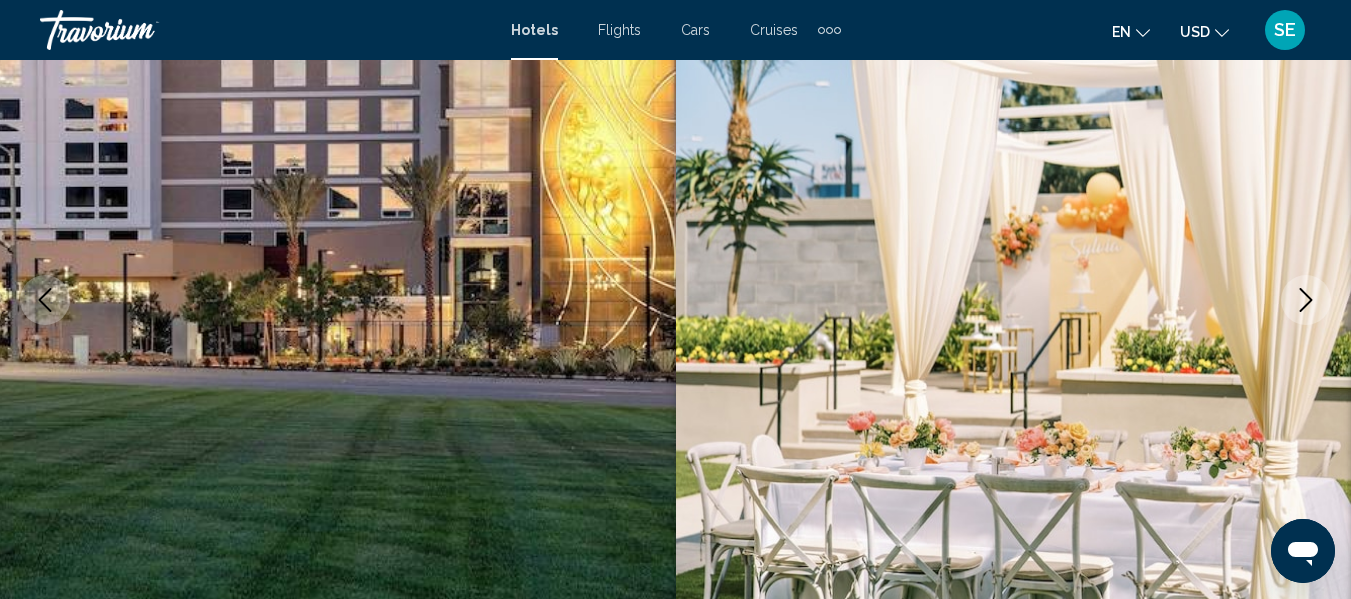 click 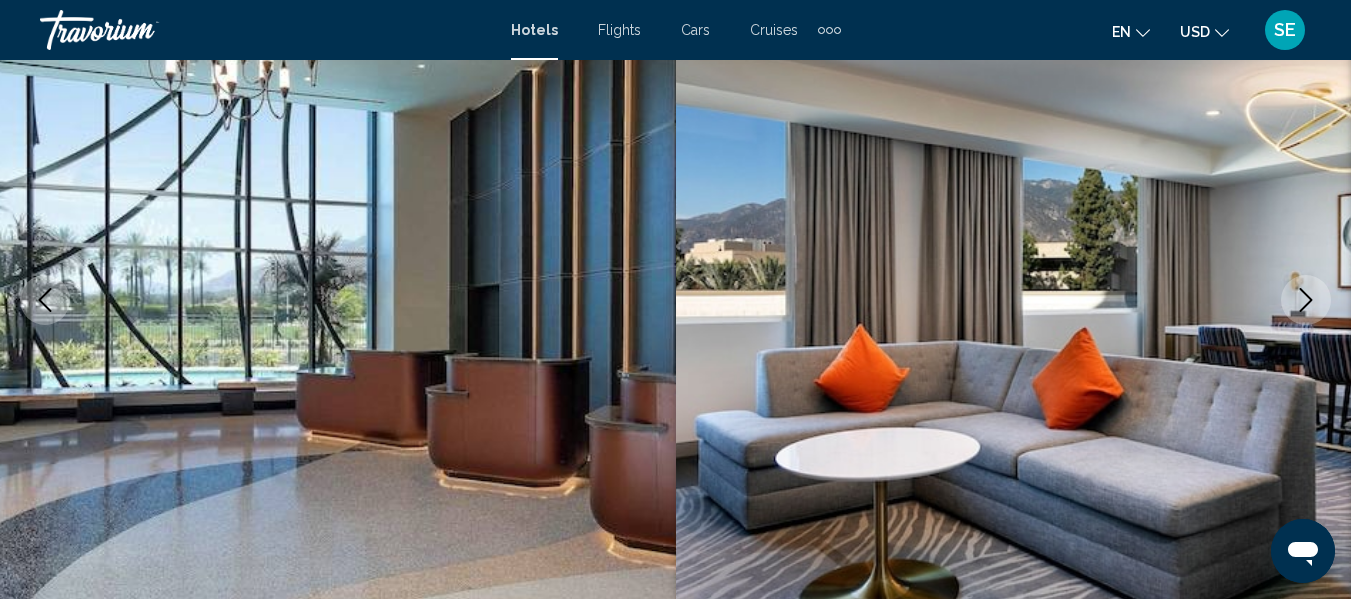 click 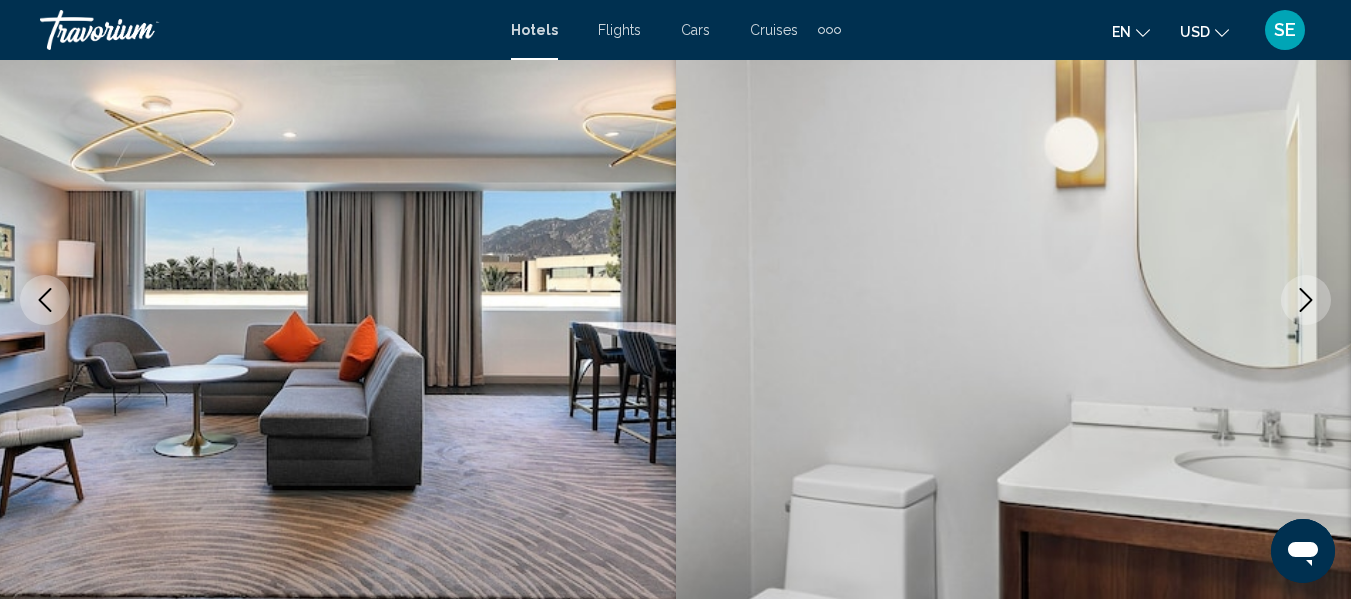 click 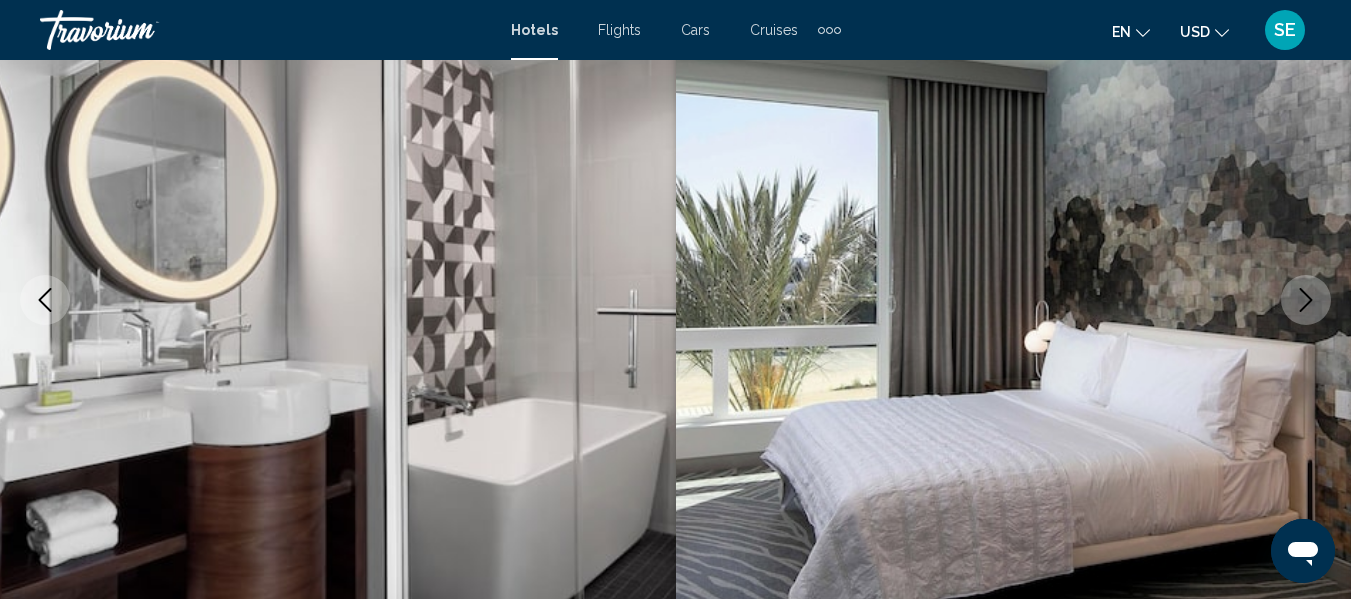 click 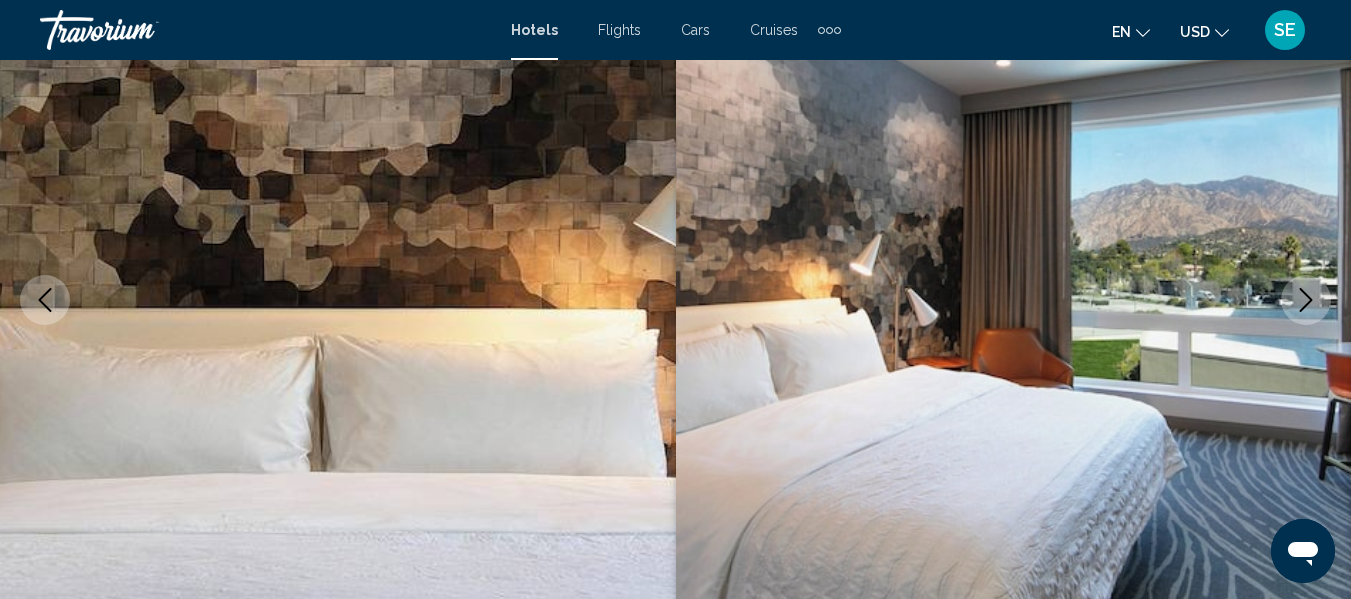 click 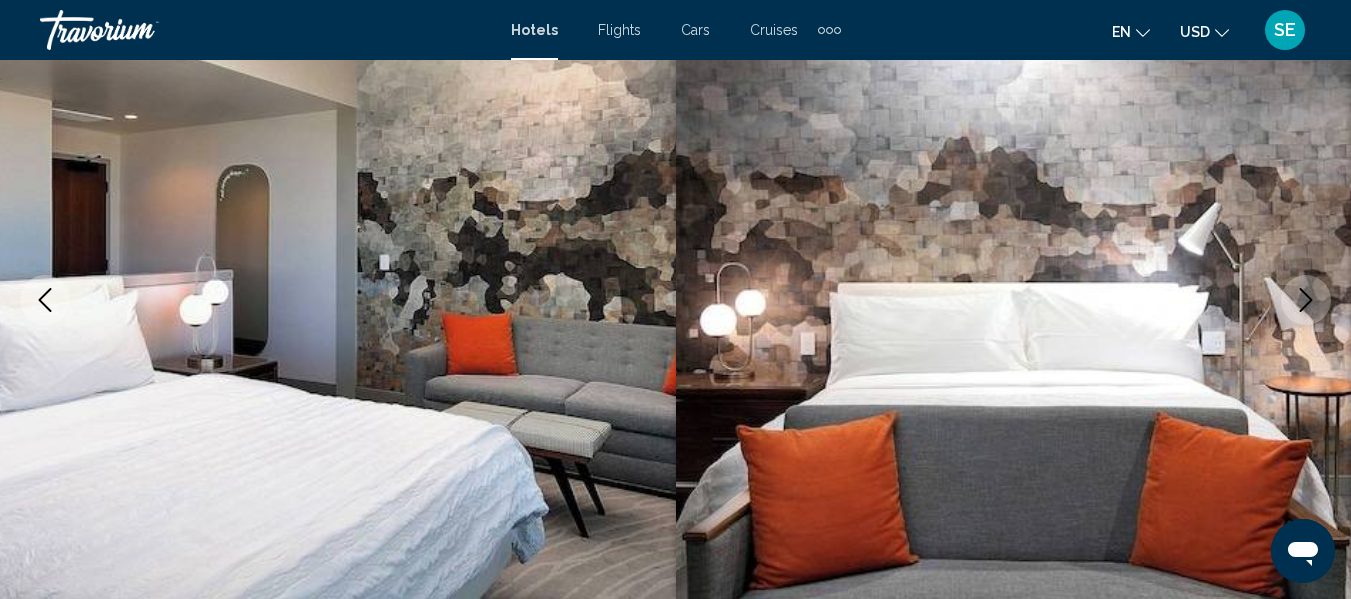 click 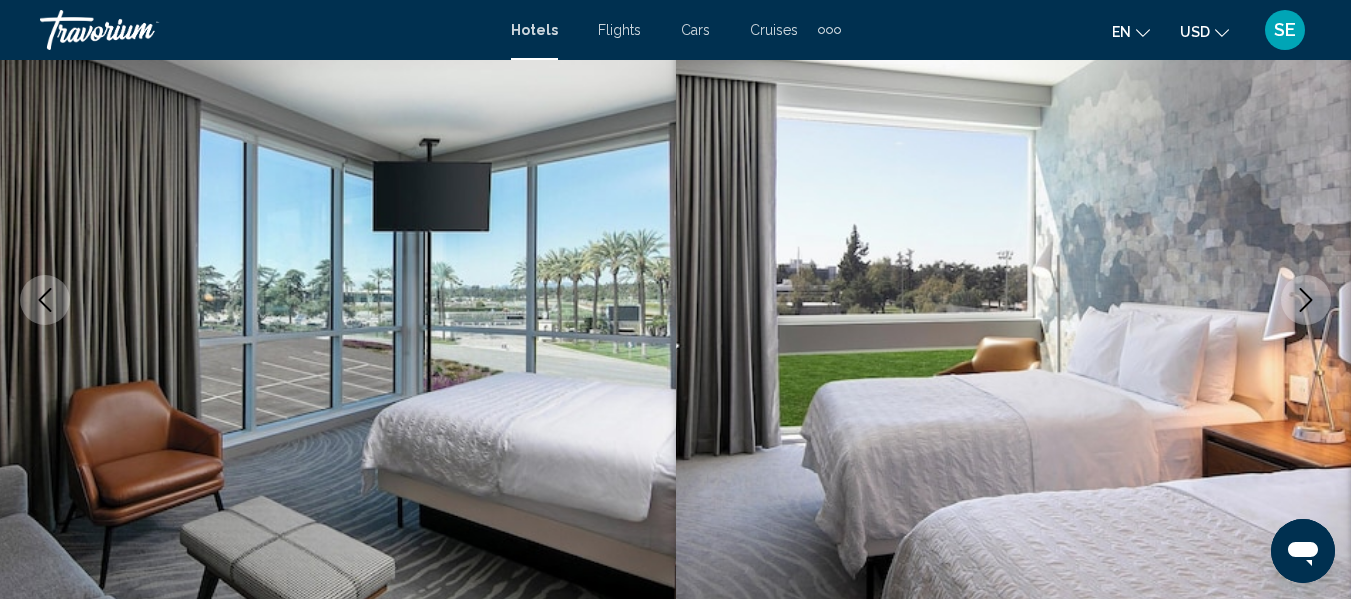 click 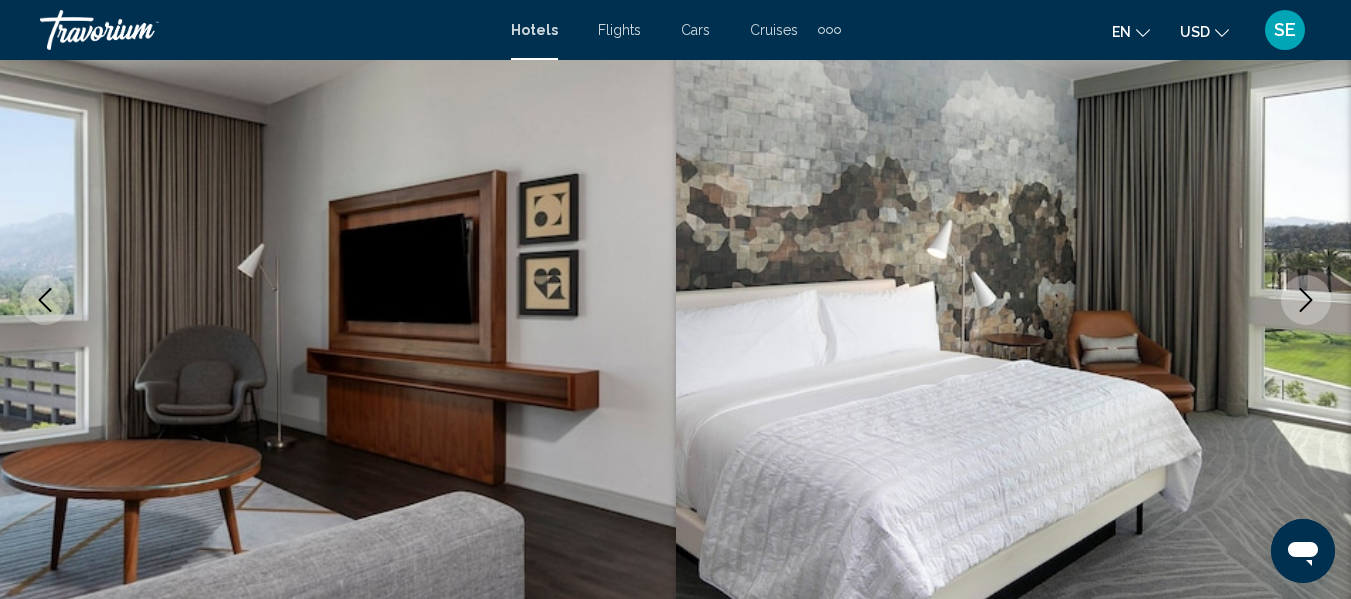 click 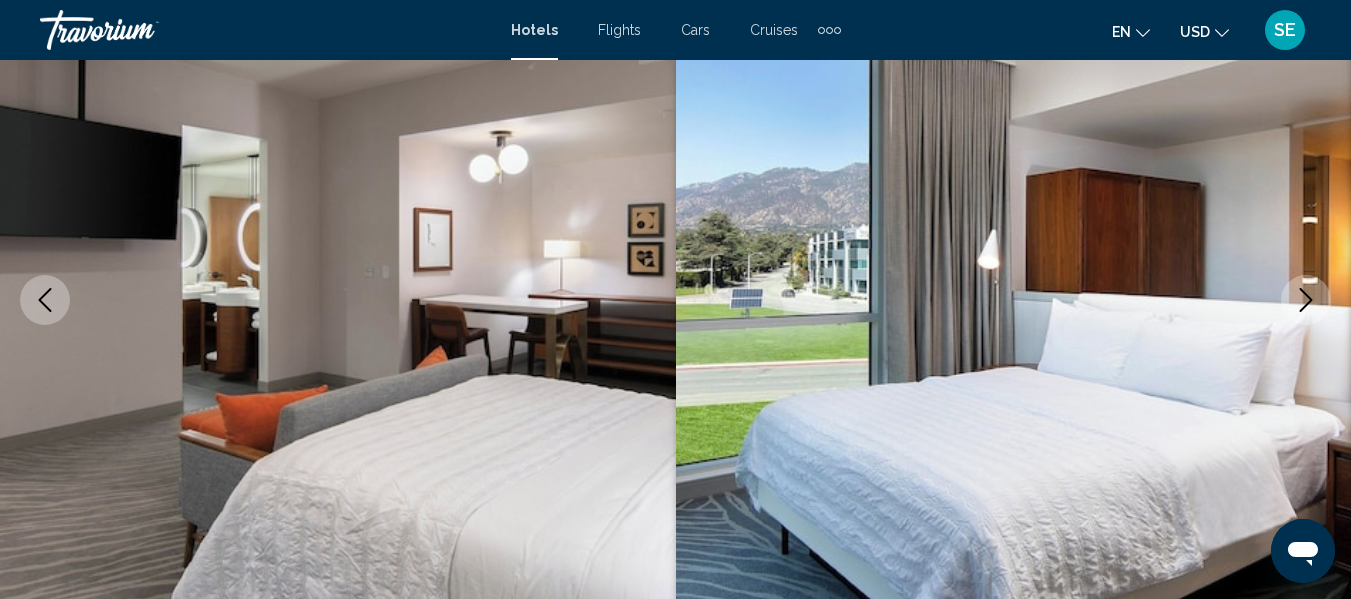 click 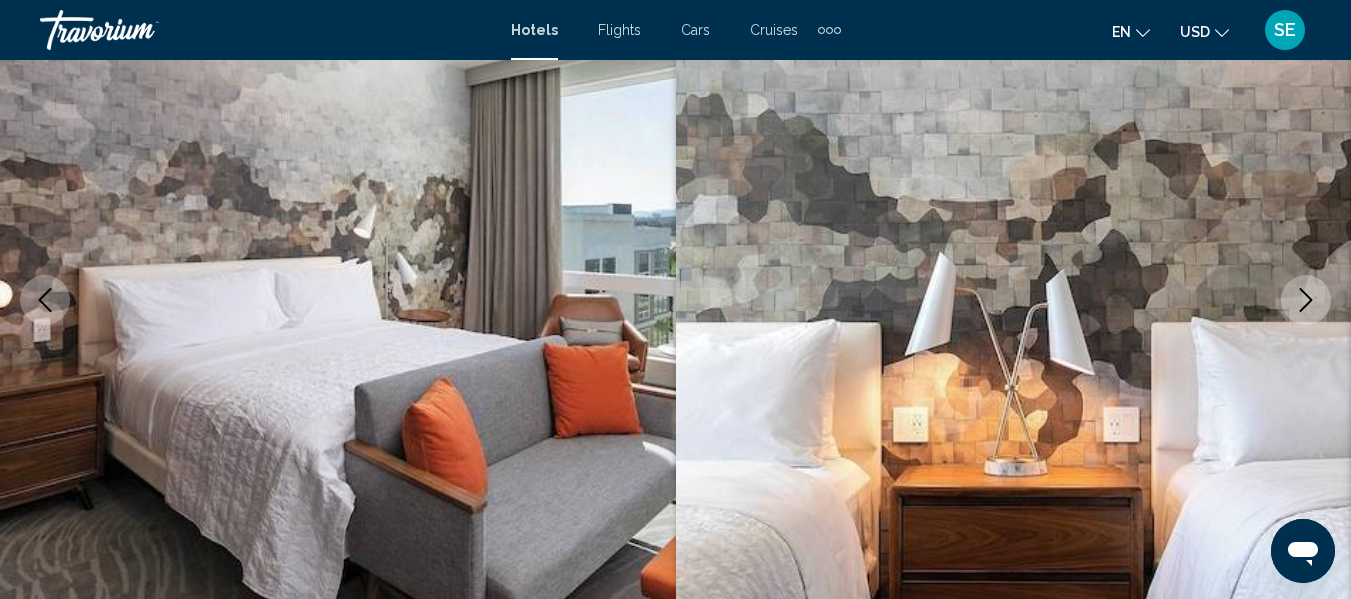 click 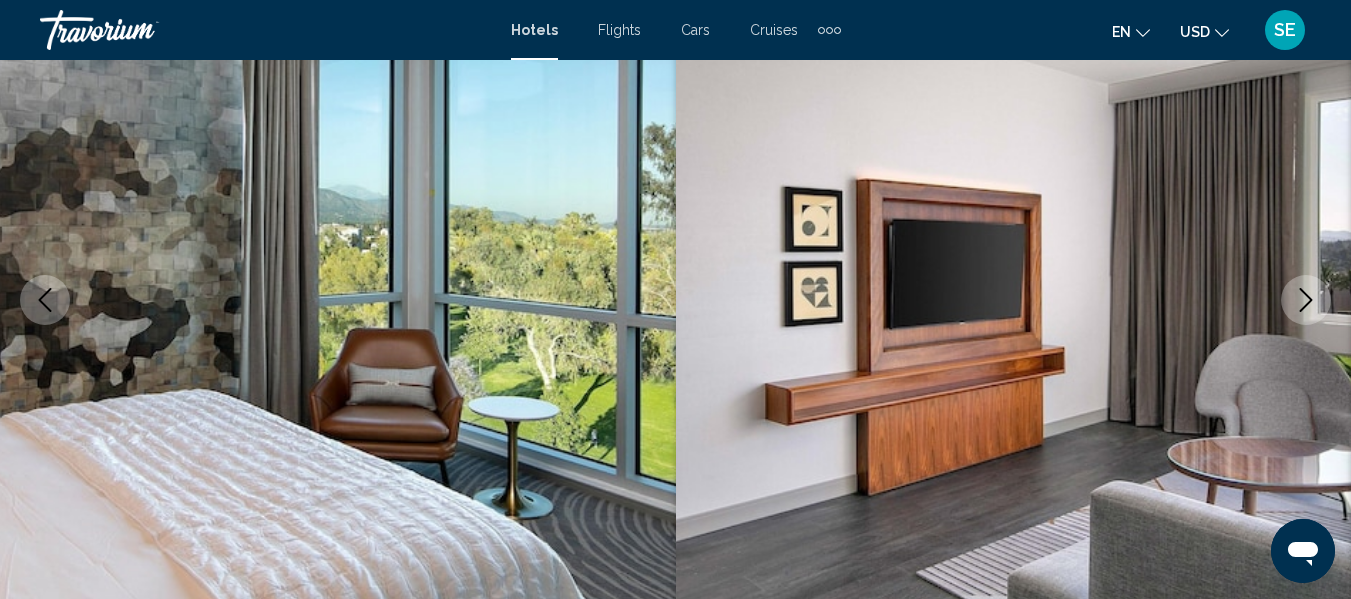 click 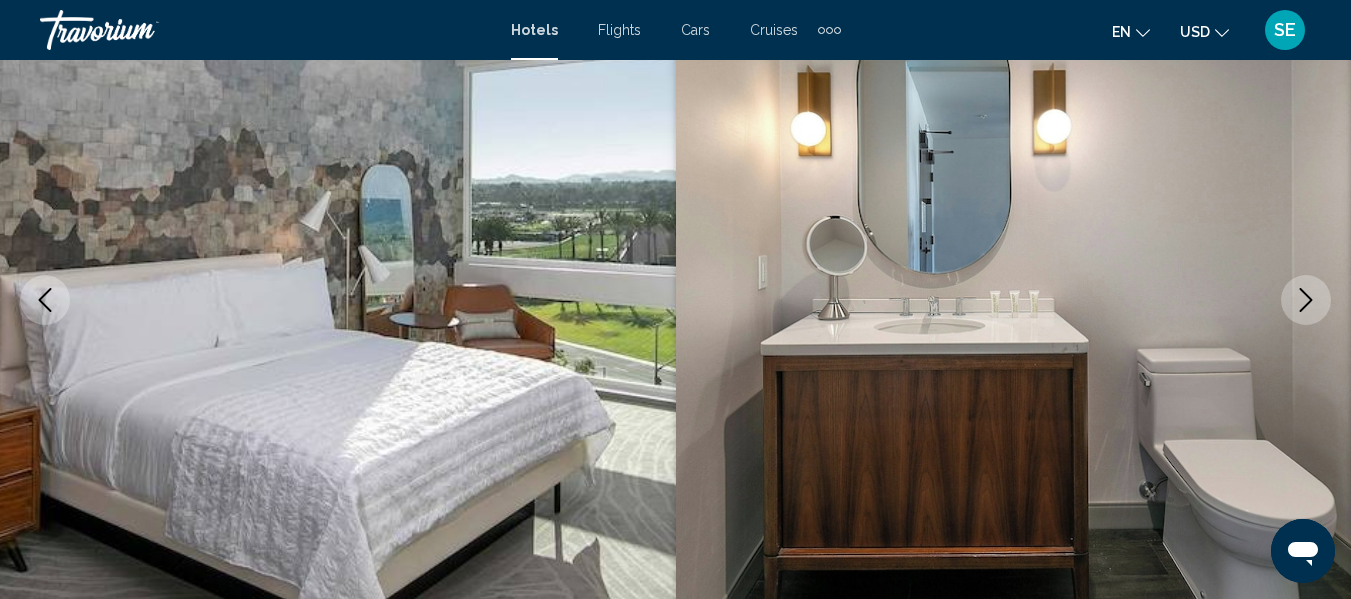 click 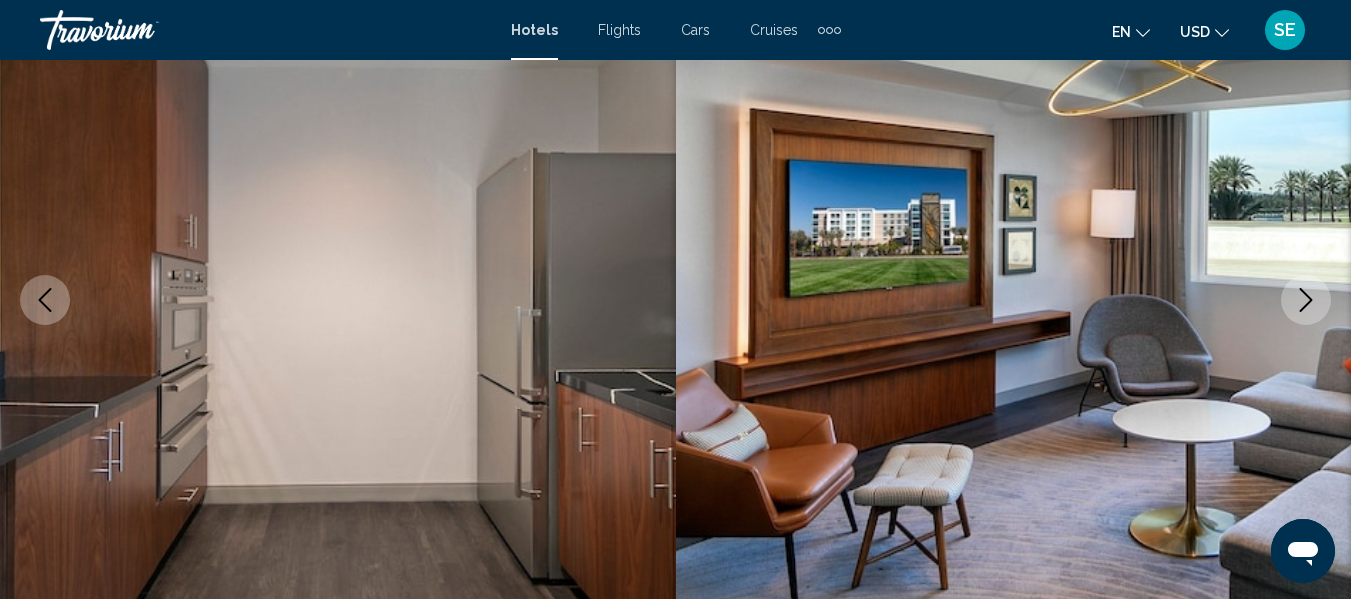 click 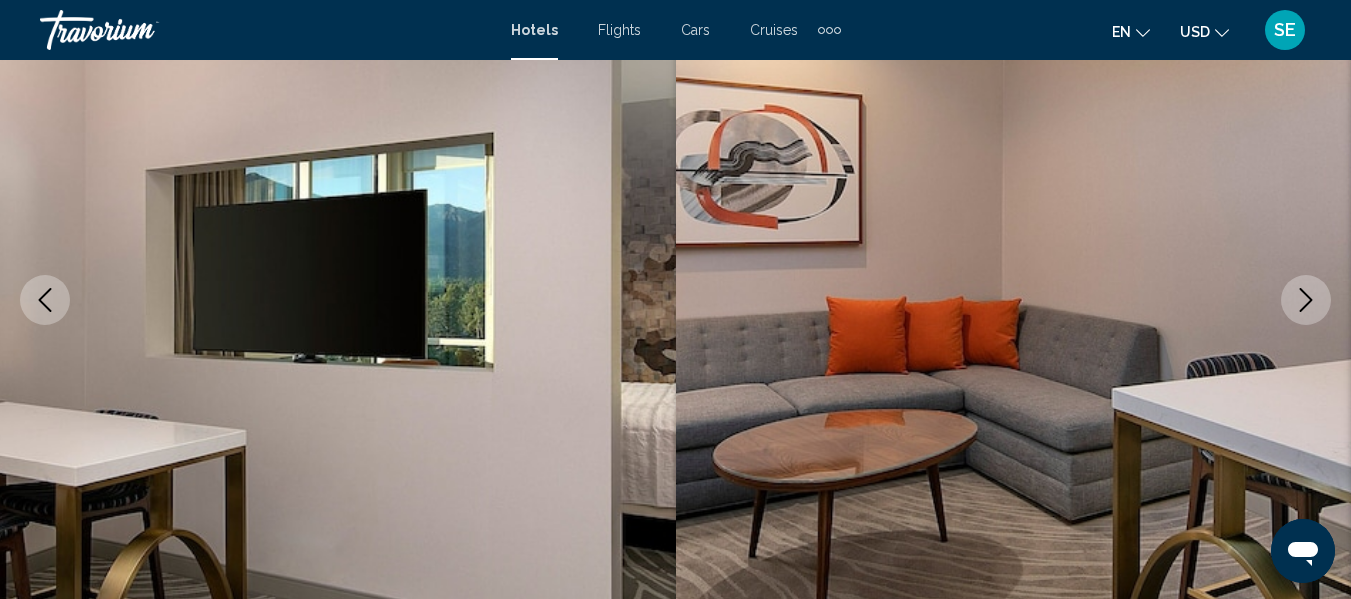 click 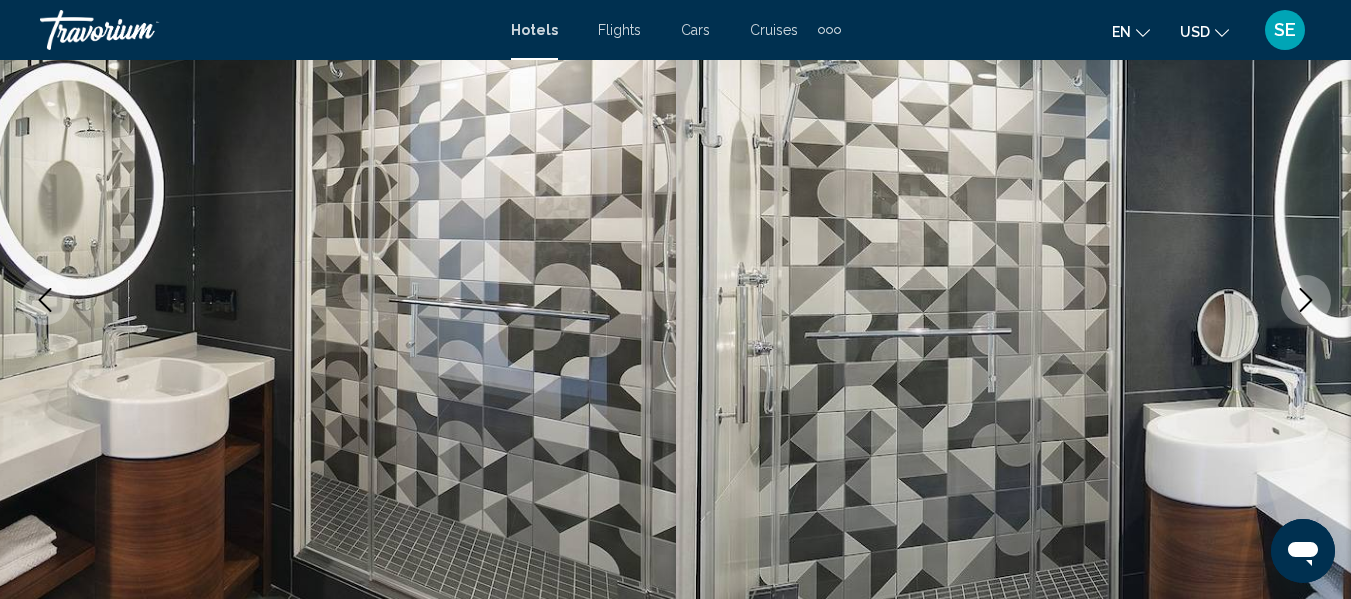 click 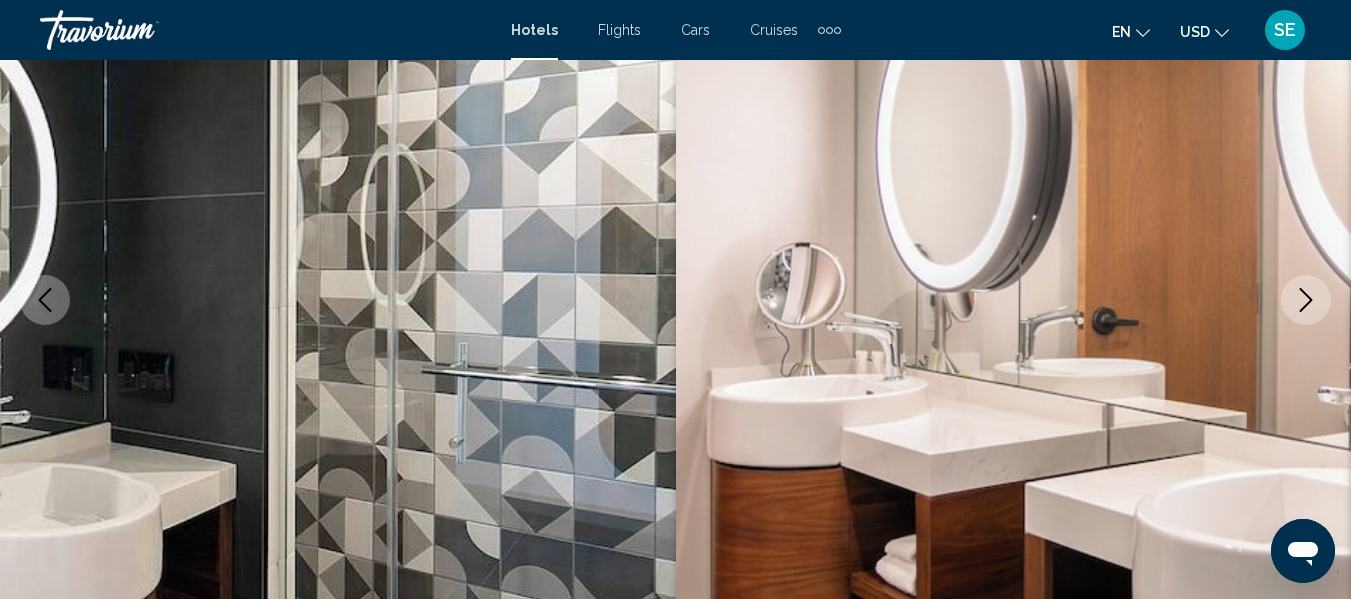 click 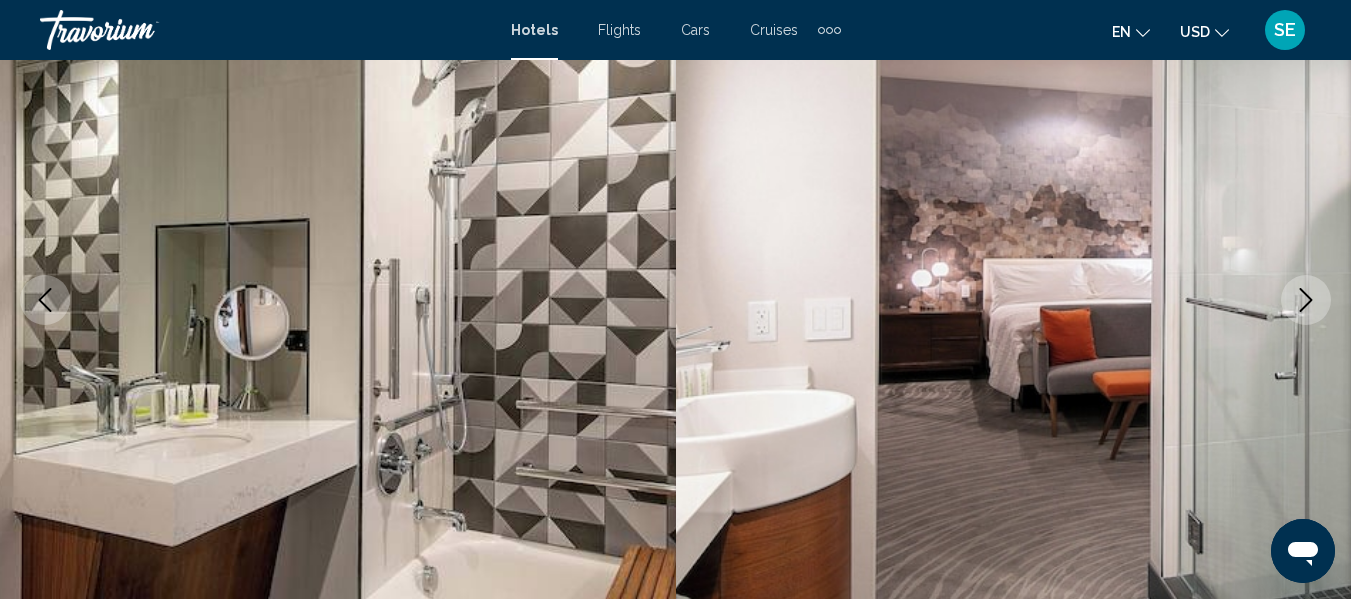 click 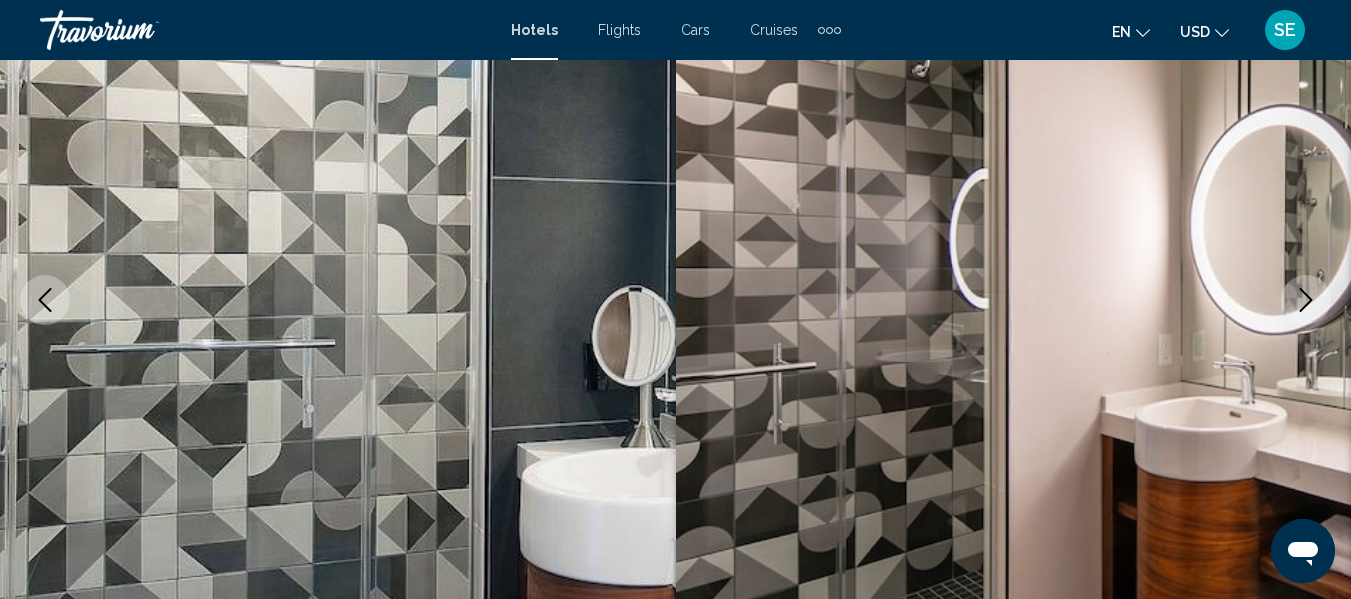 click 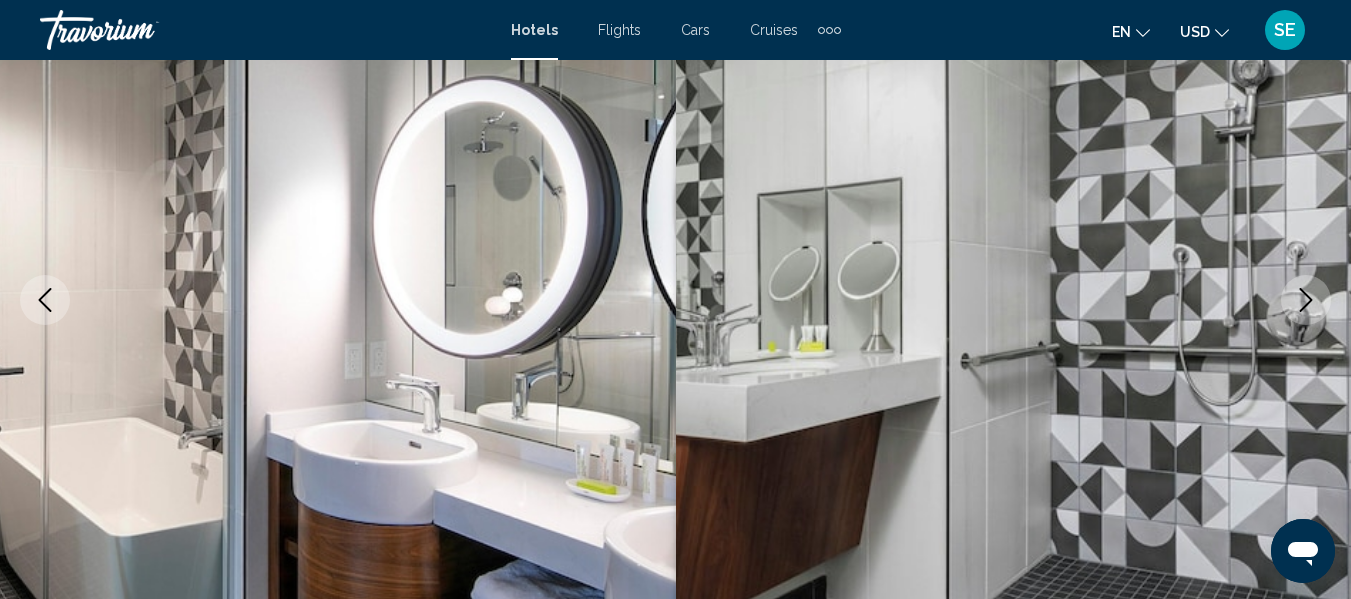 click 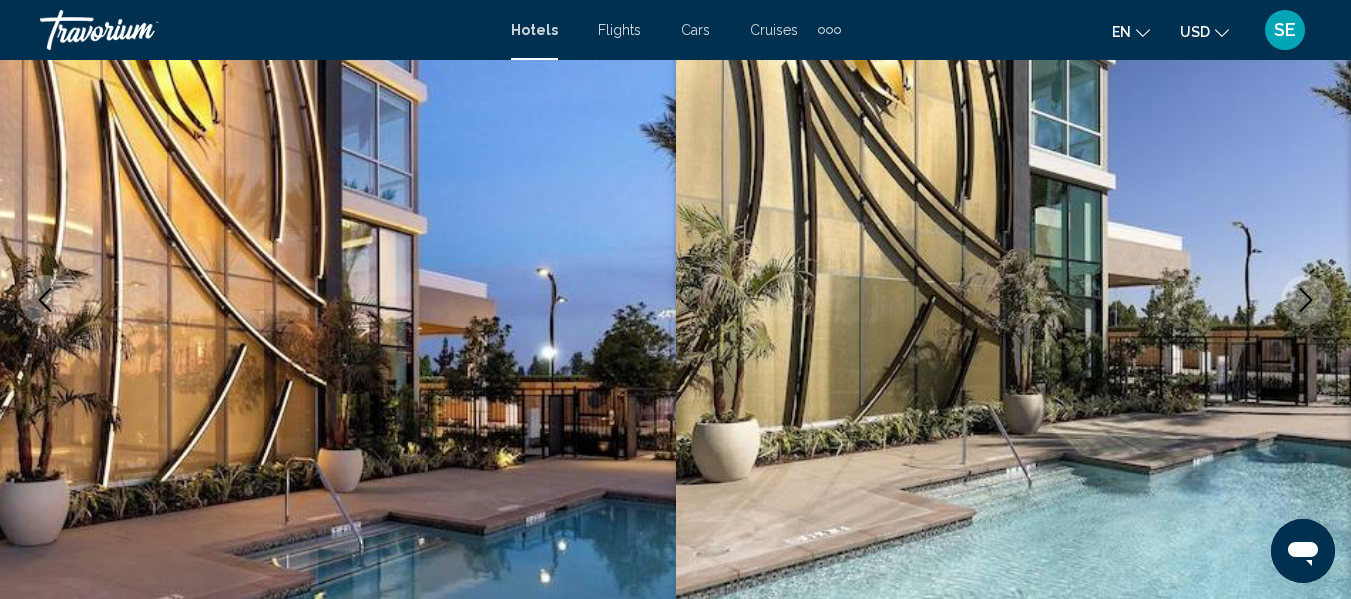 click 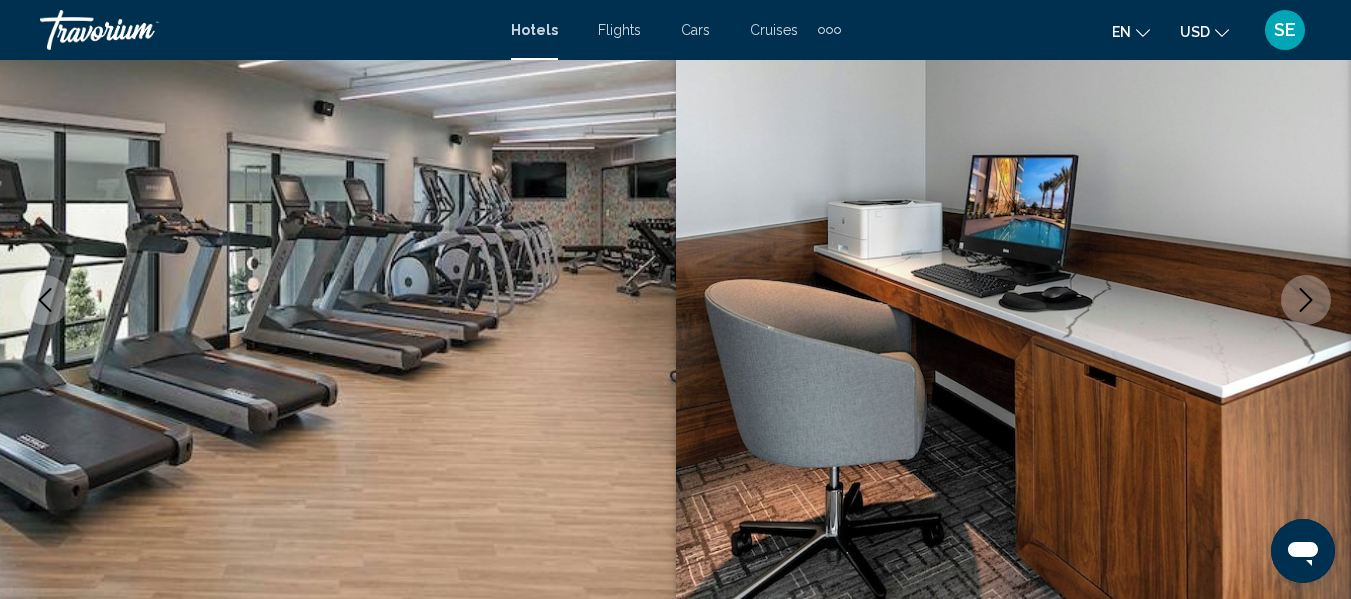 click 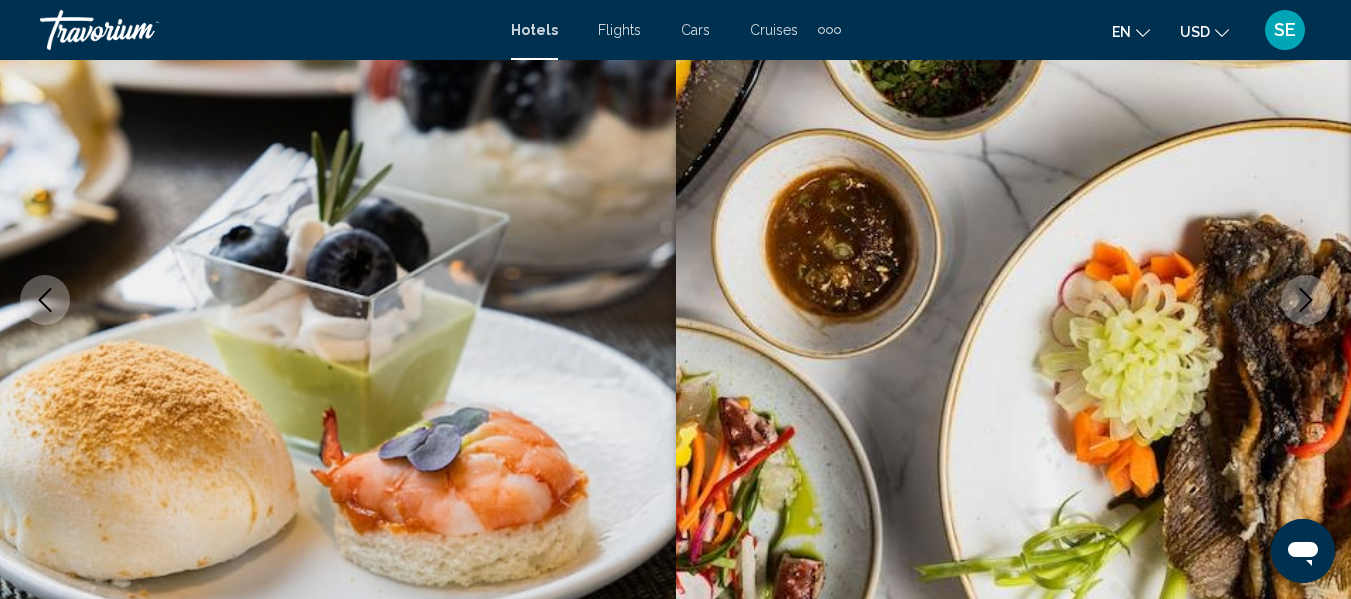 click 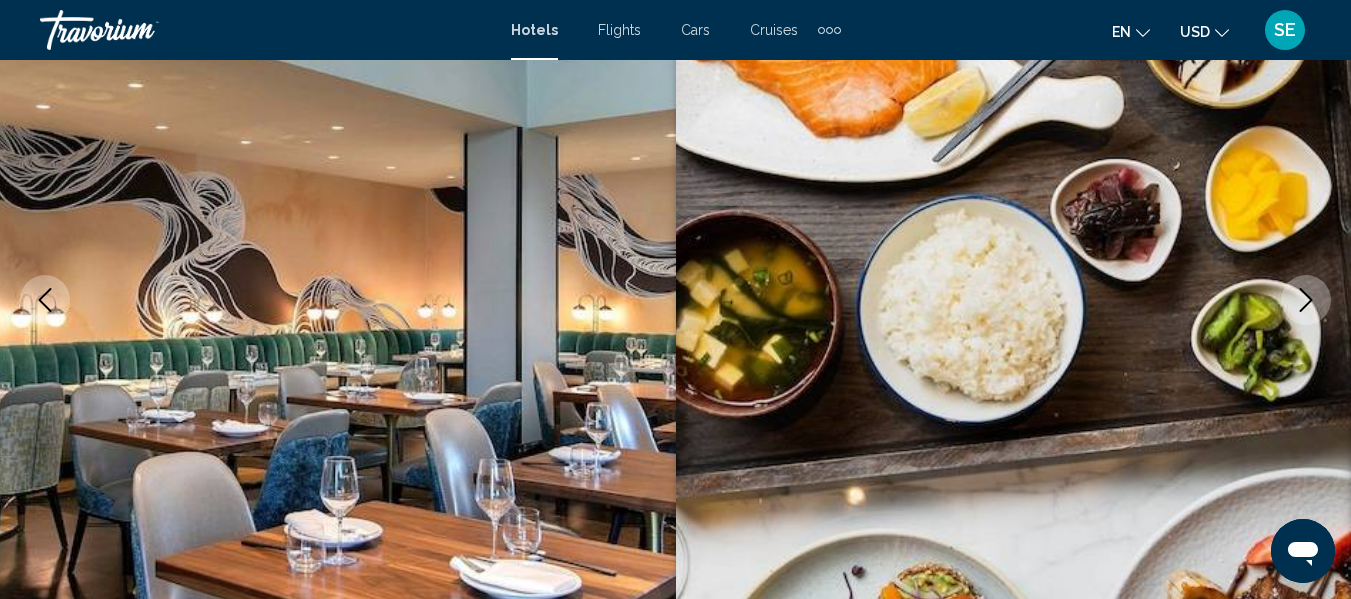 click 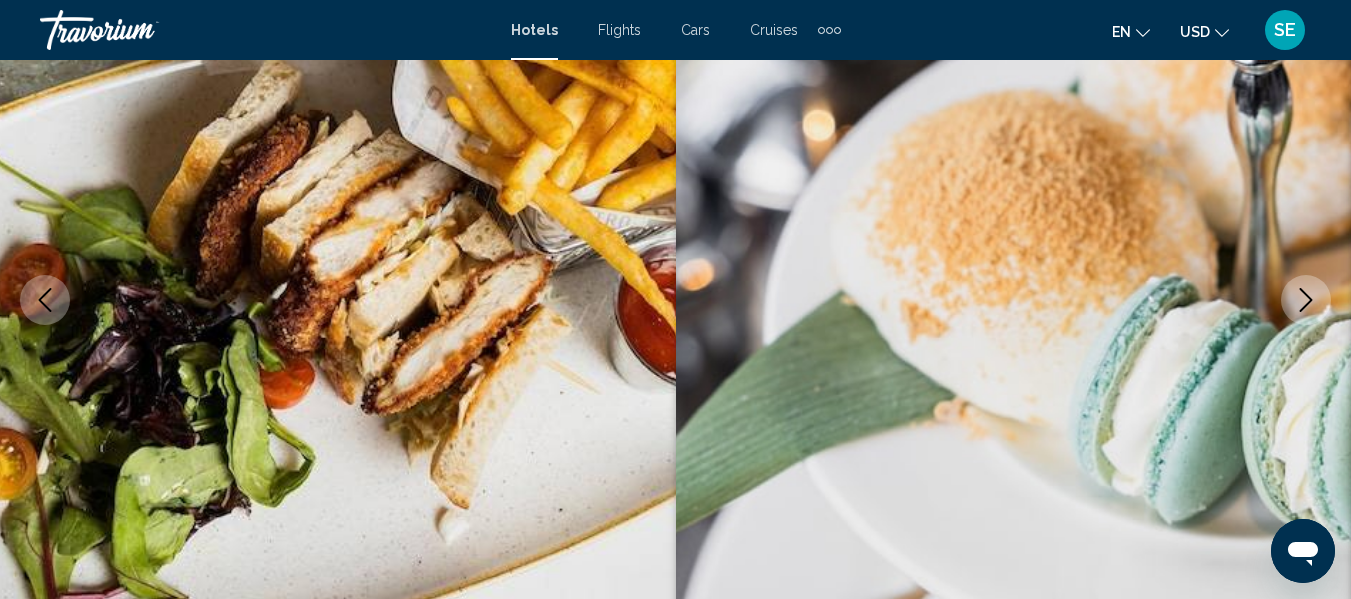 click 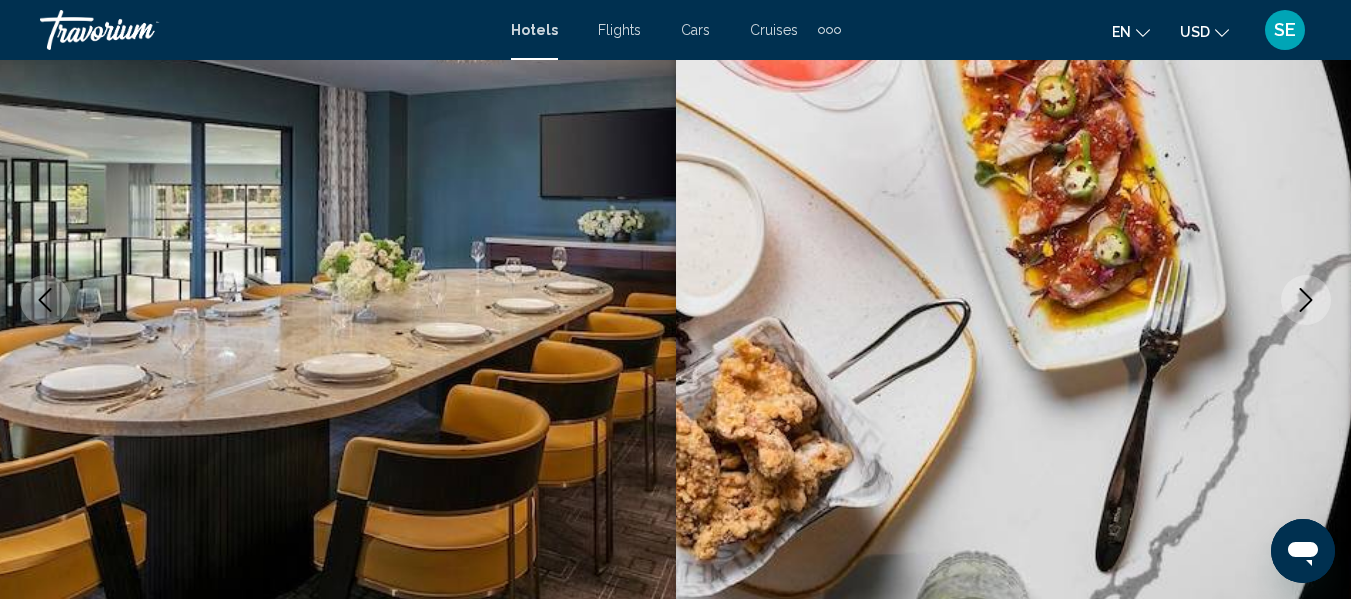 click 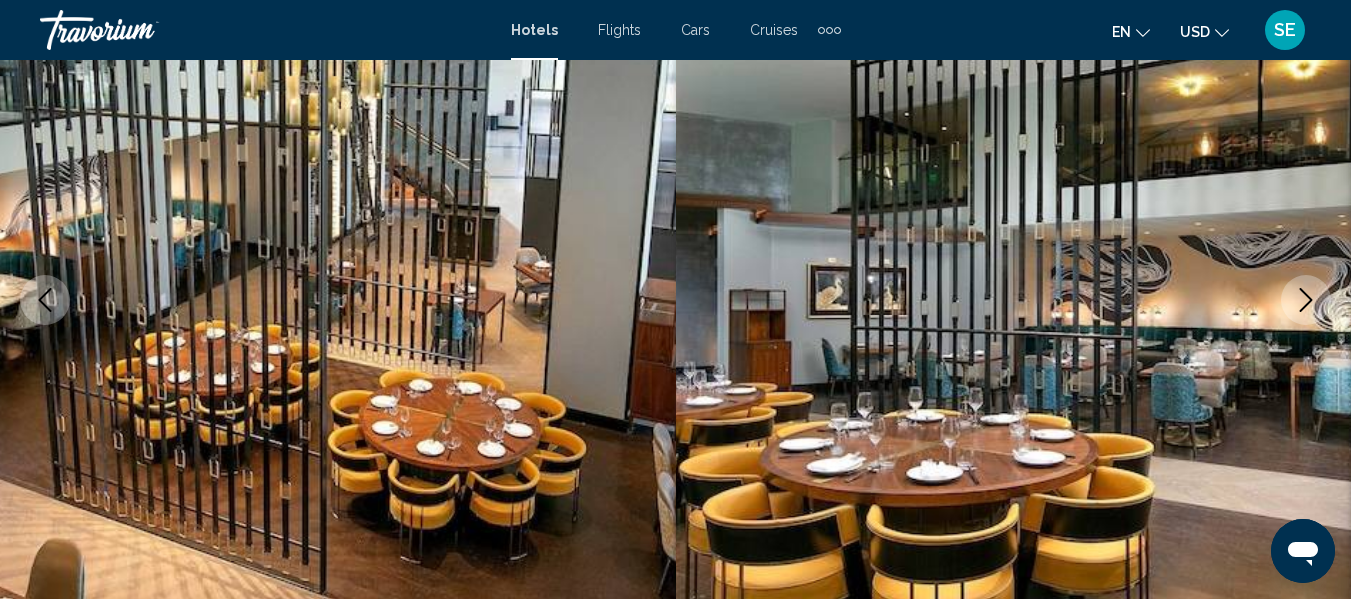 click 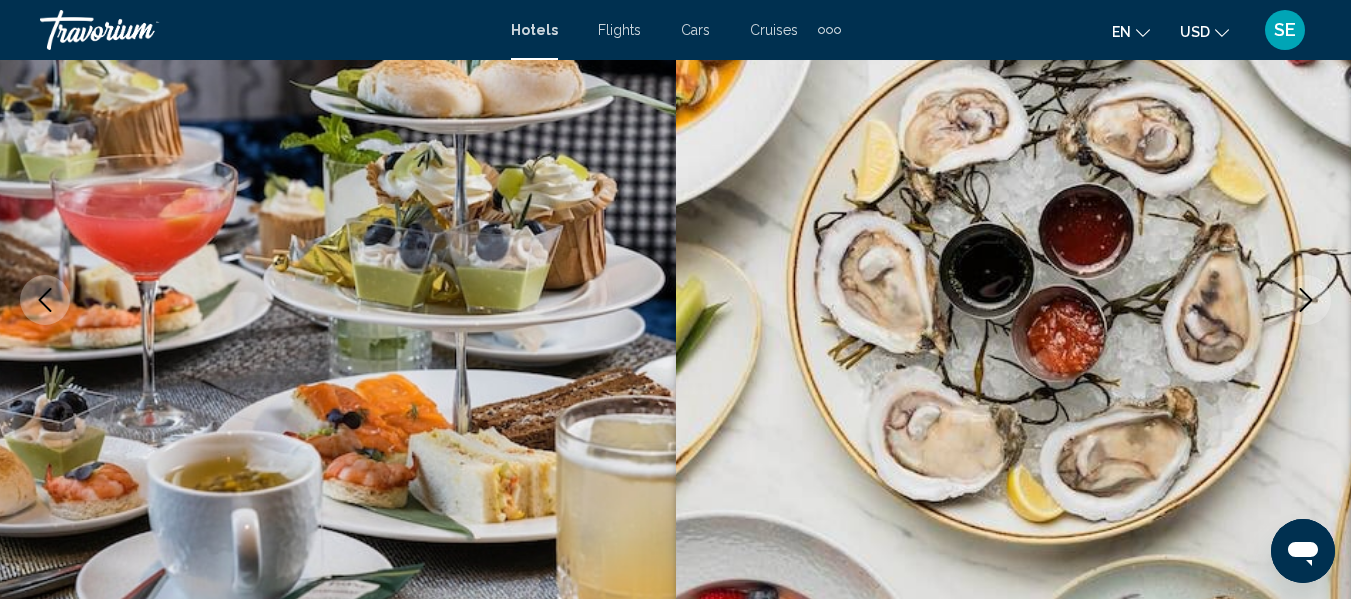 click 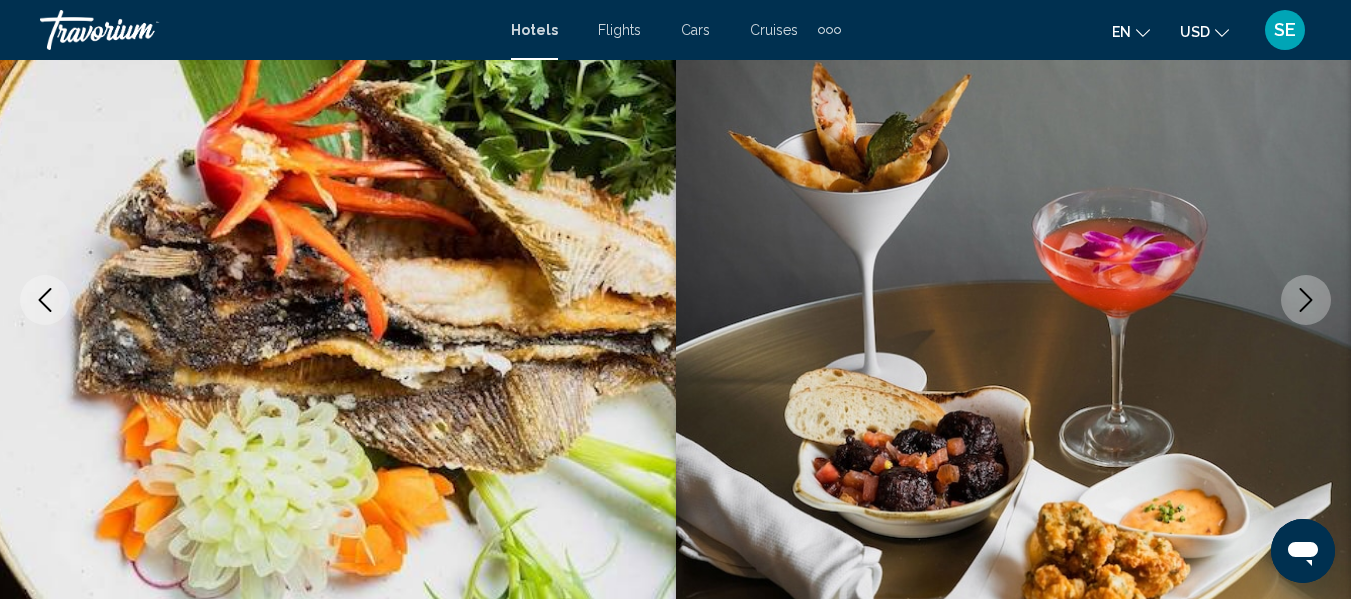 click 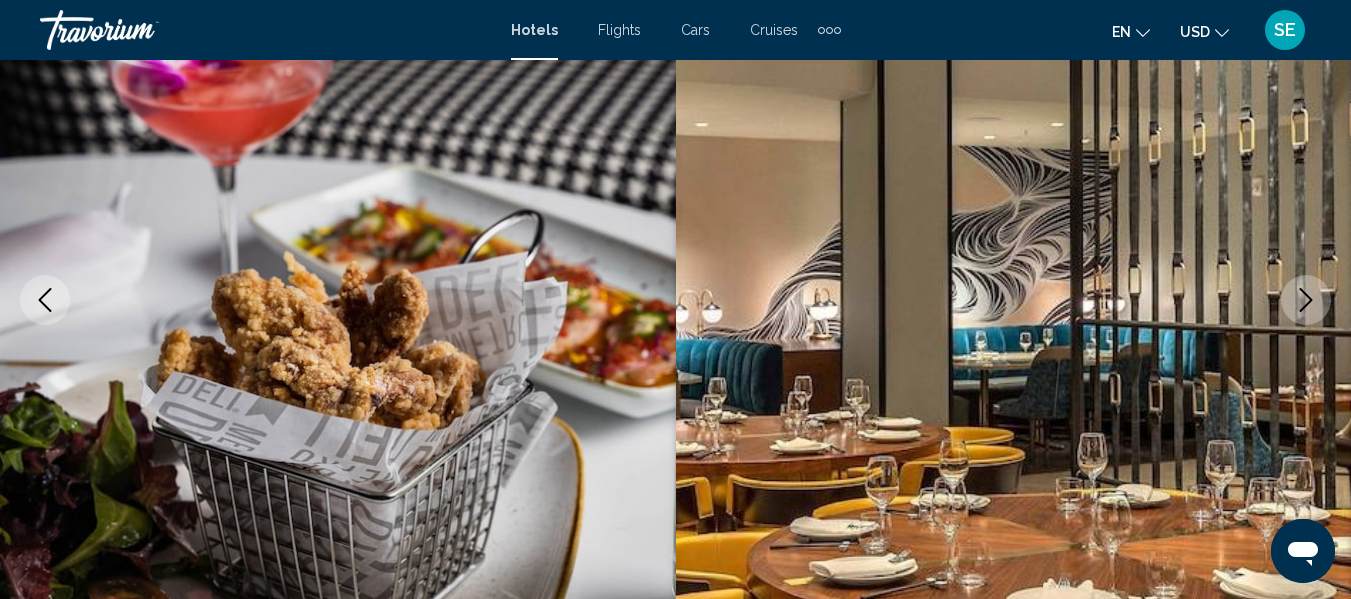 click 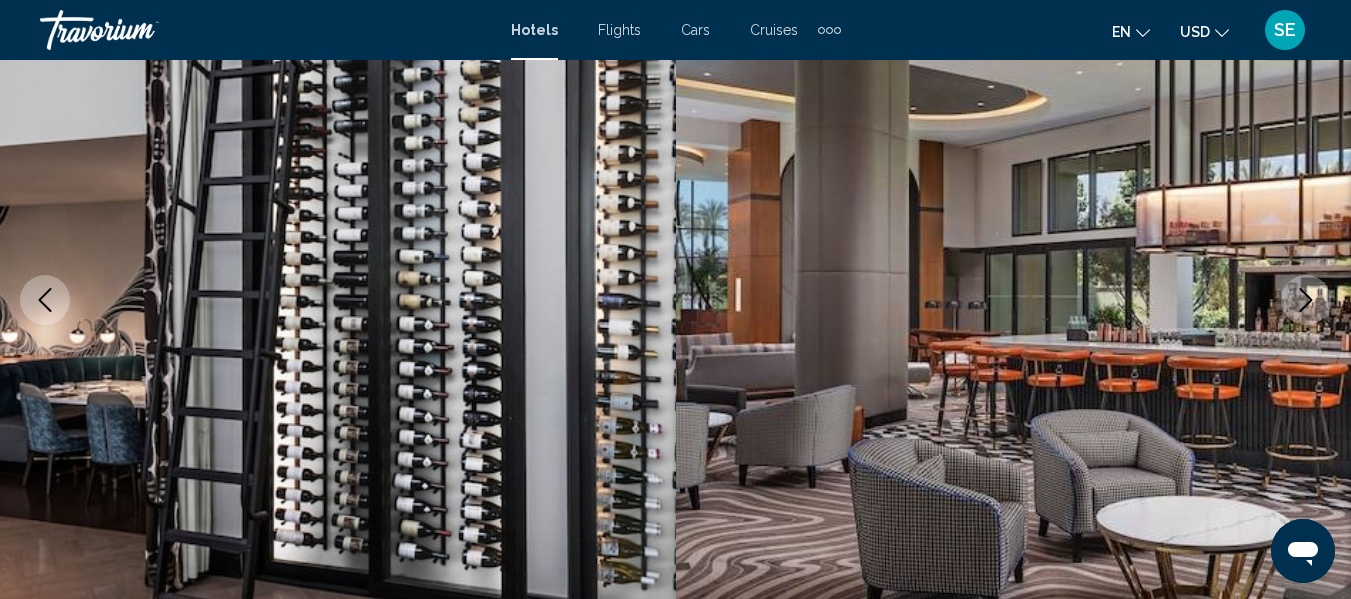 click 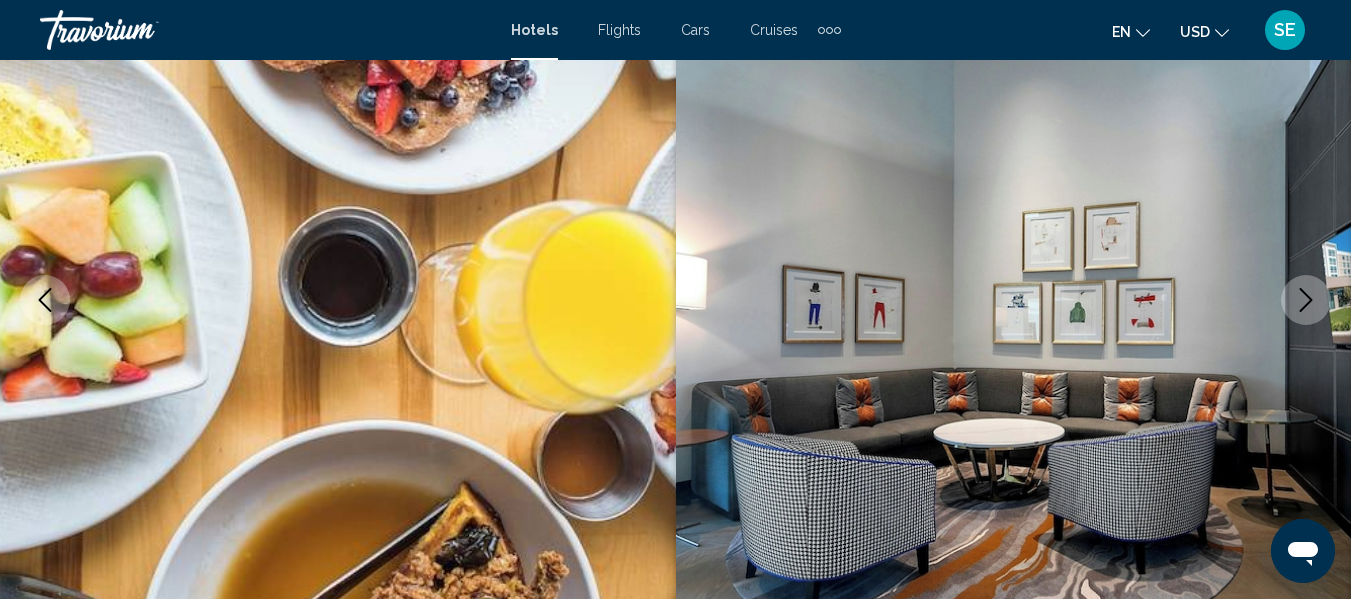 click 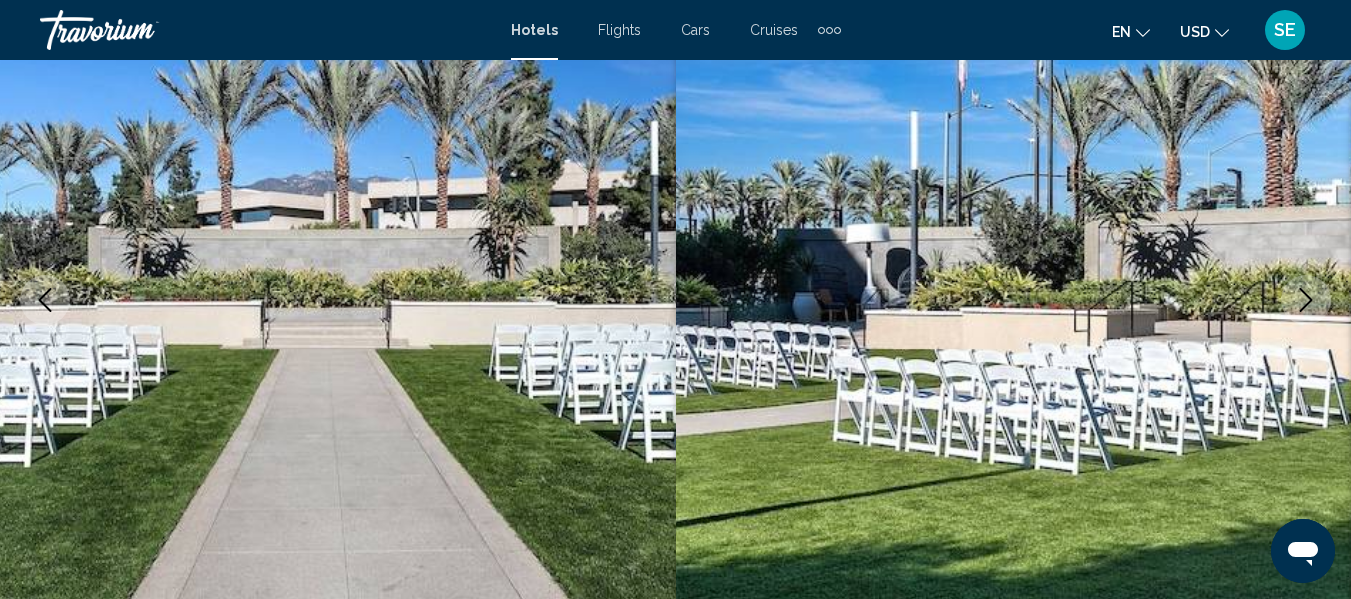 click 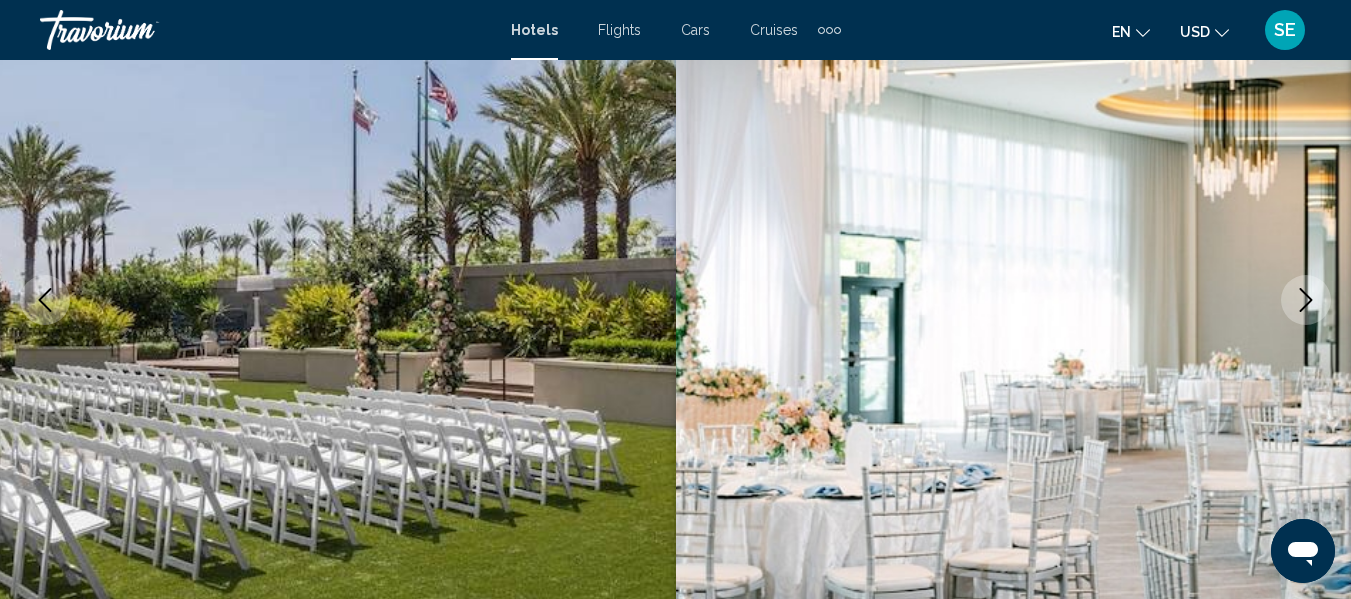 click 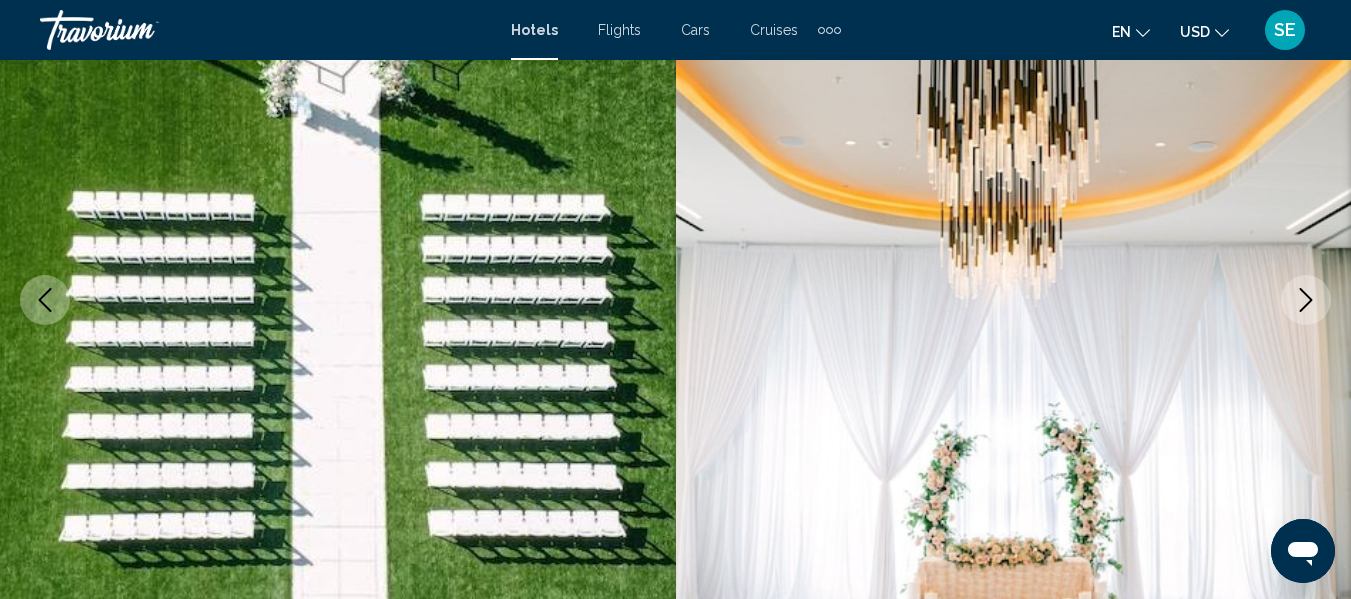 click 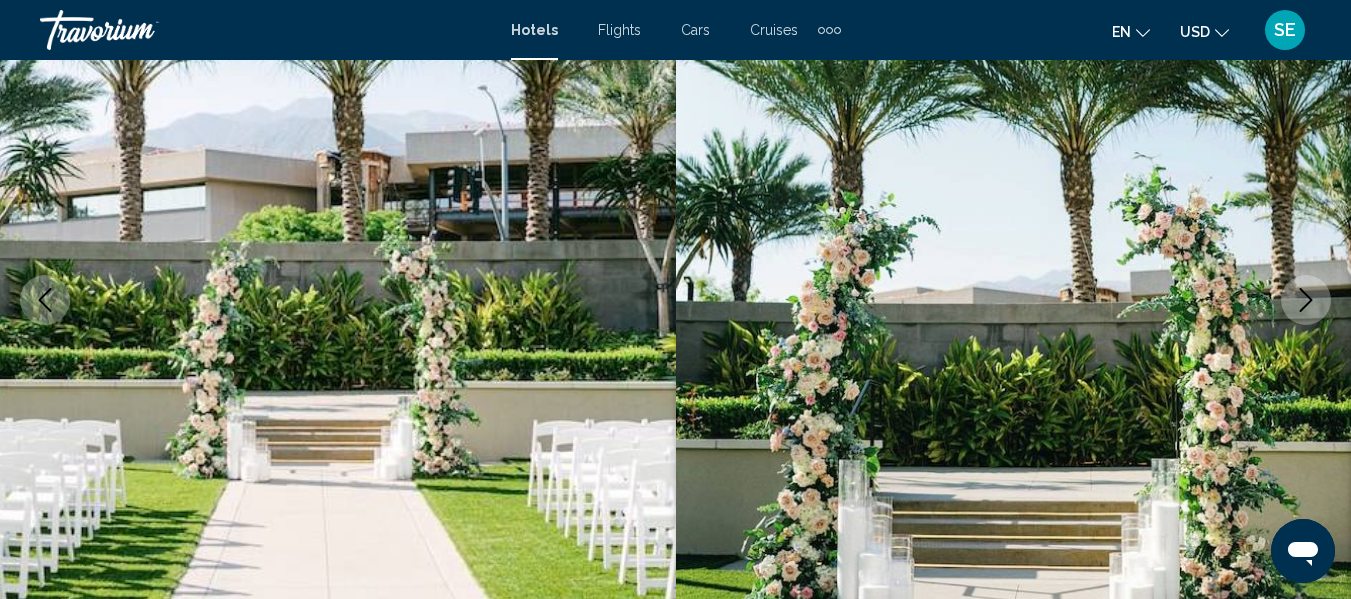 click 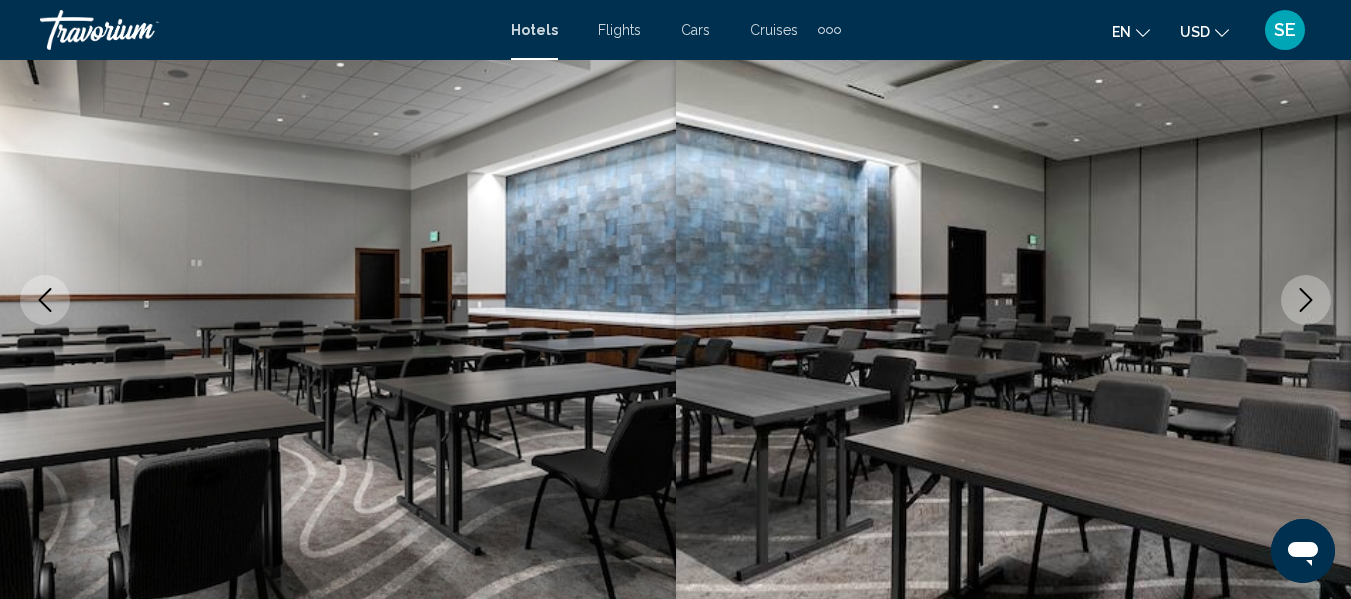 click 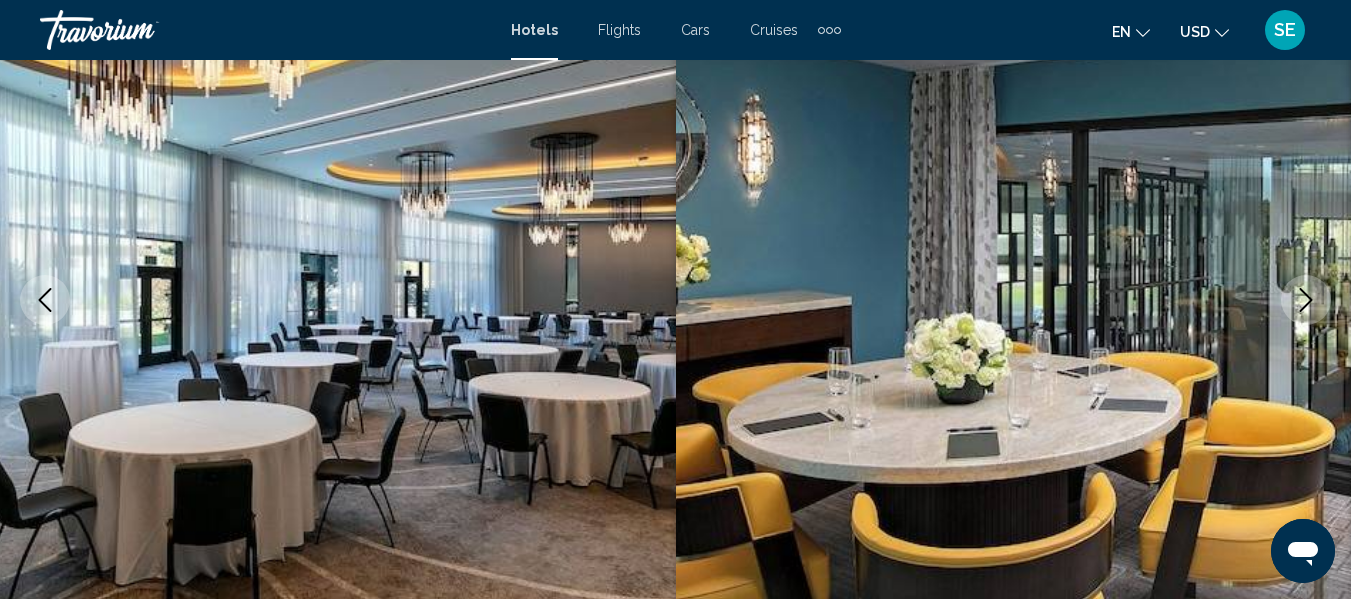 click 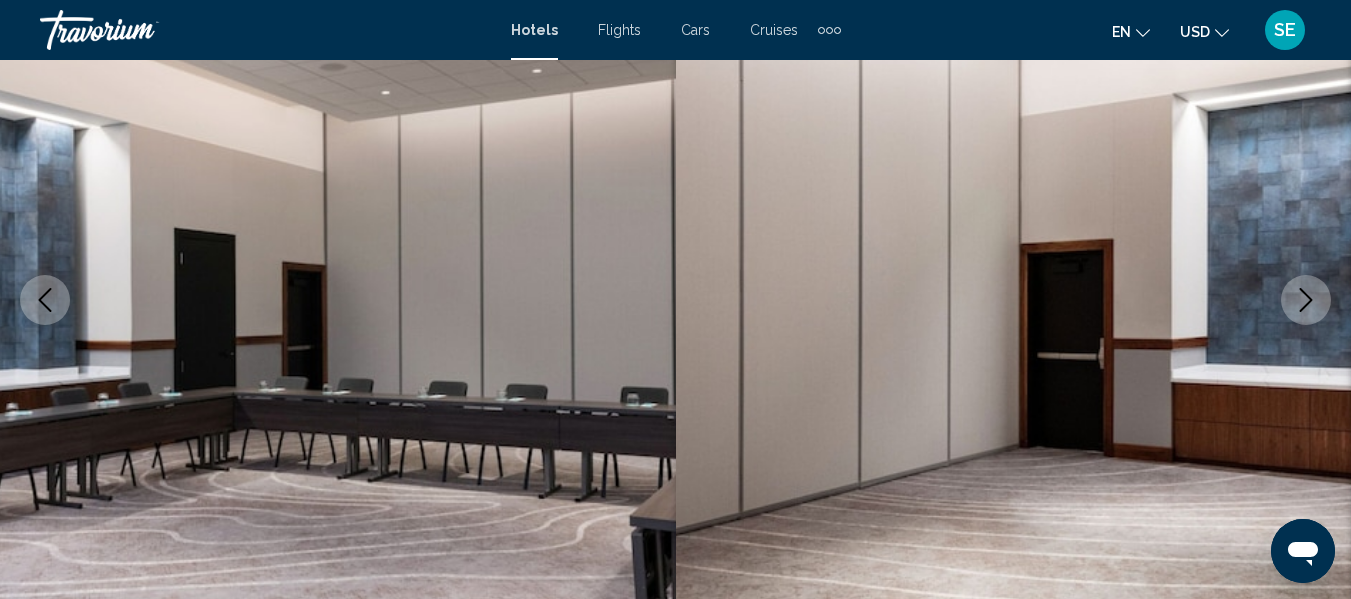 click 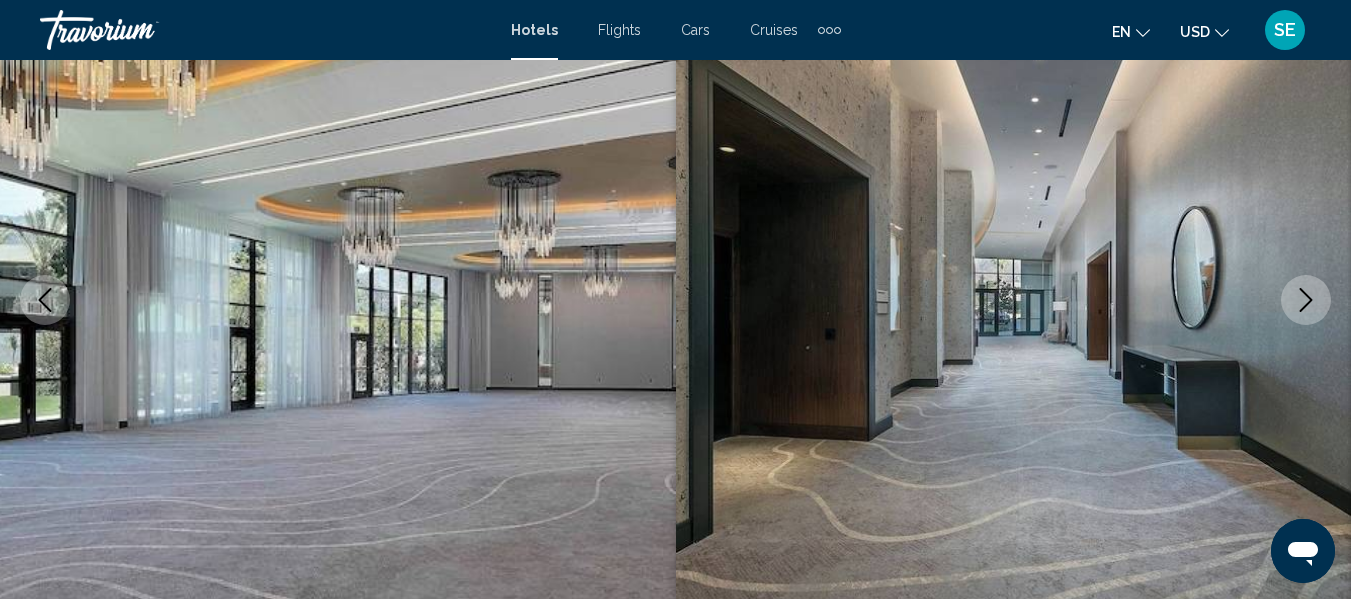 click 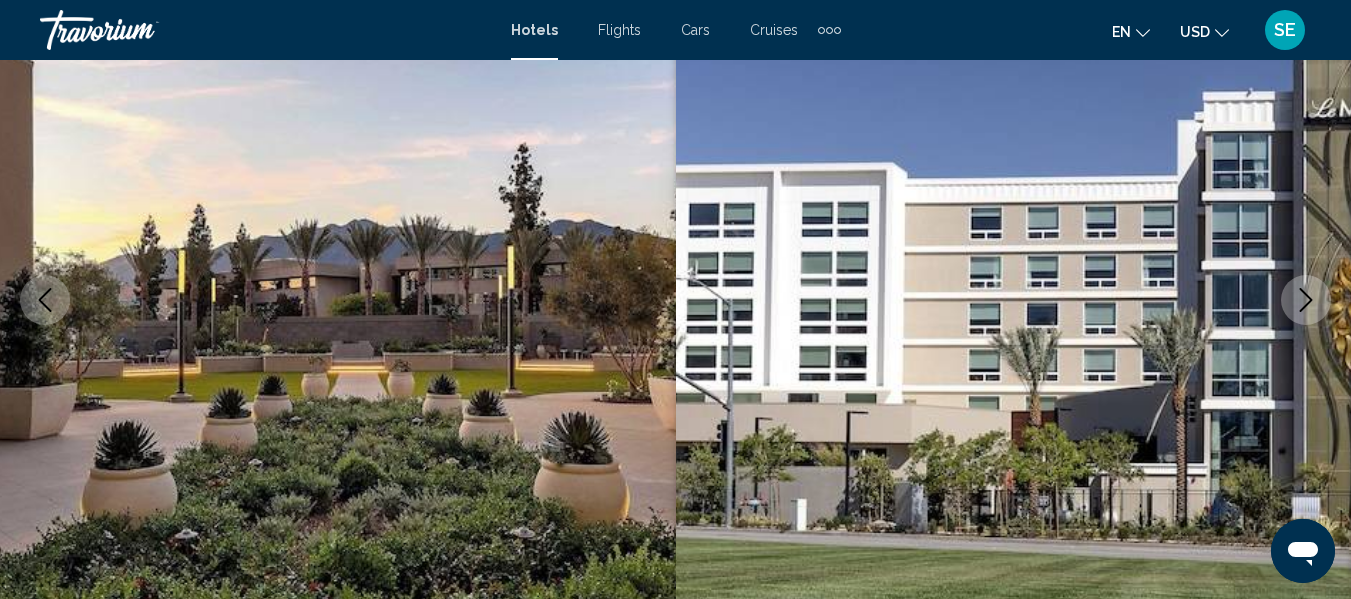 click 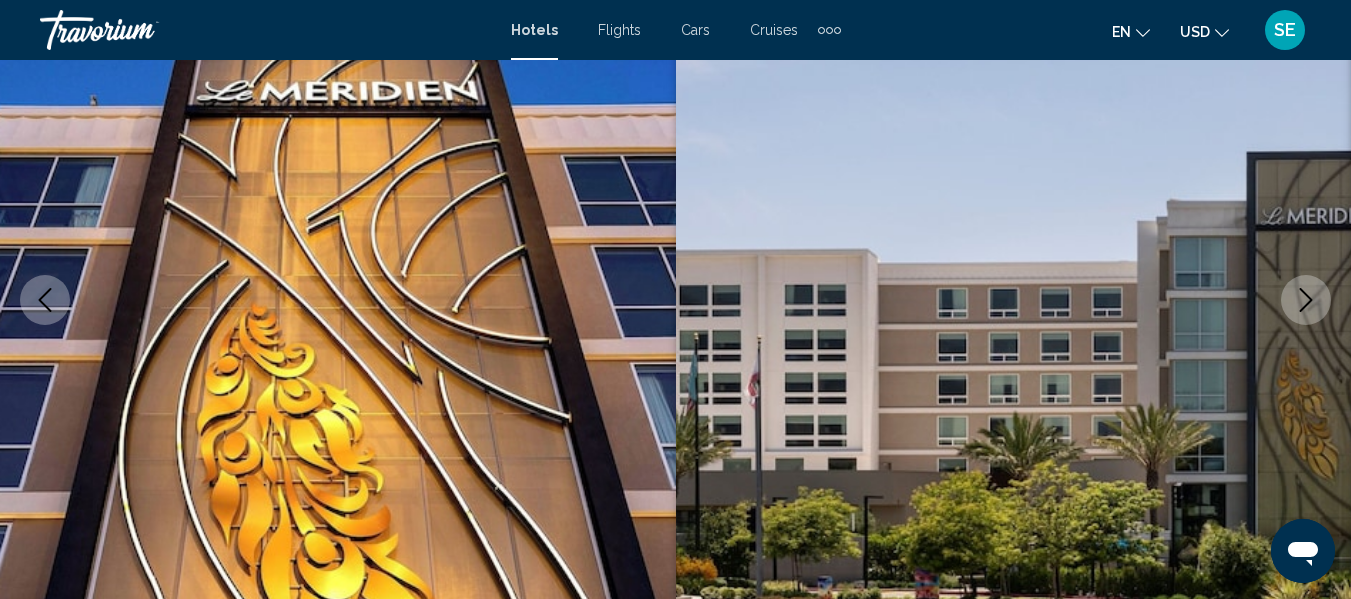 click 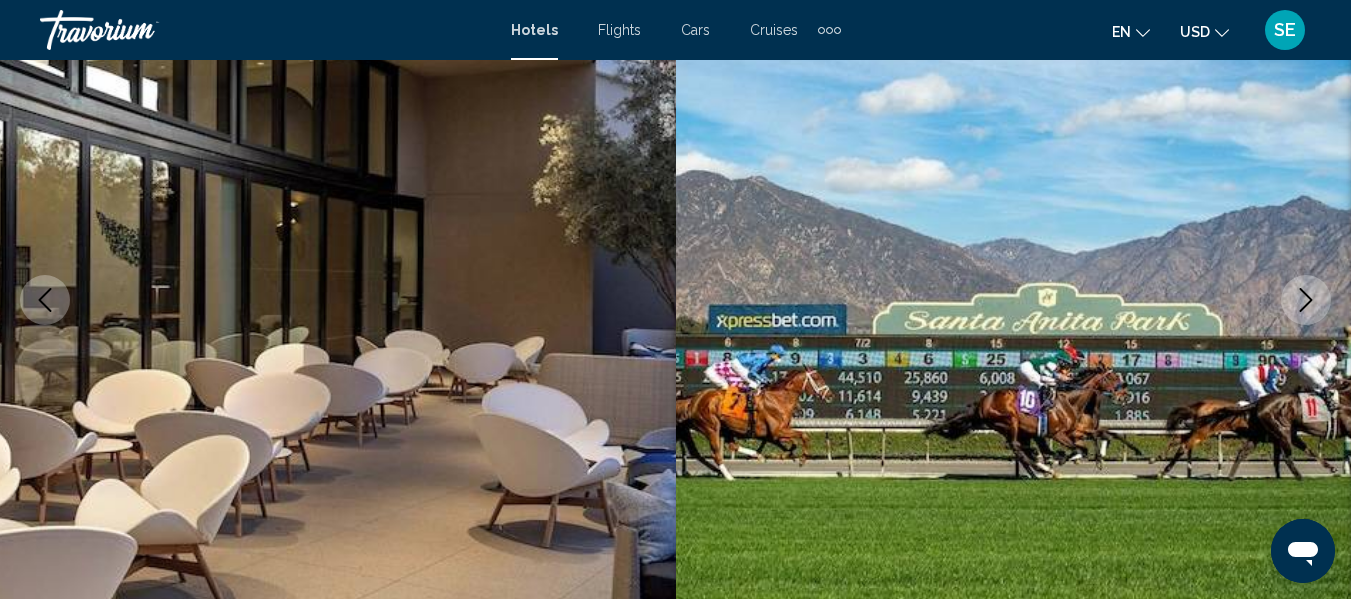 click 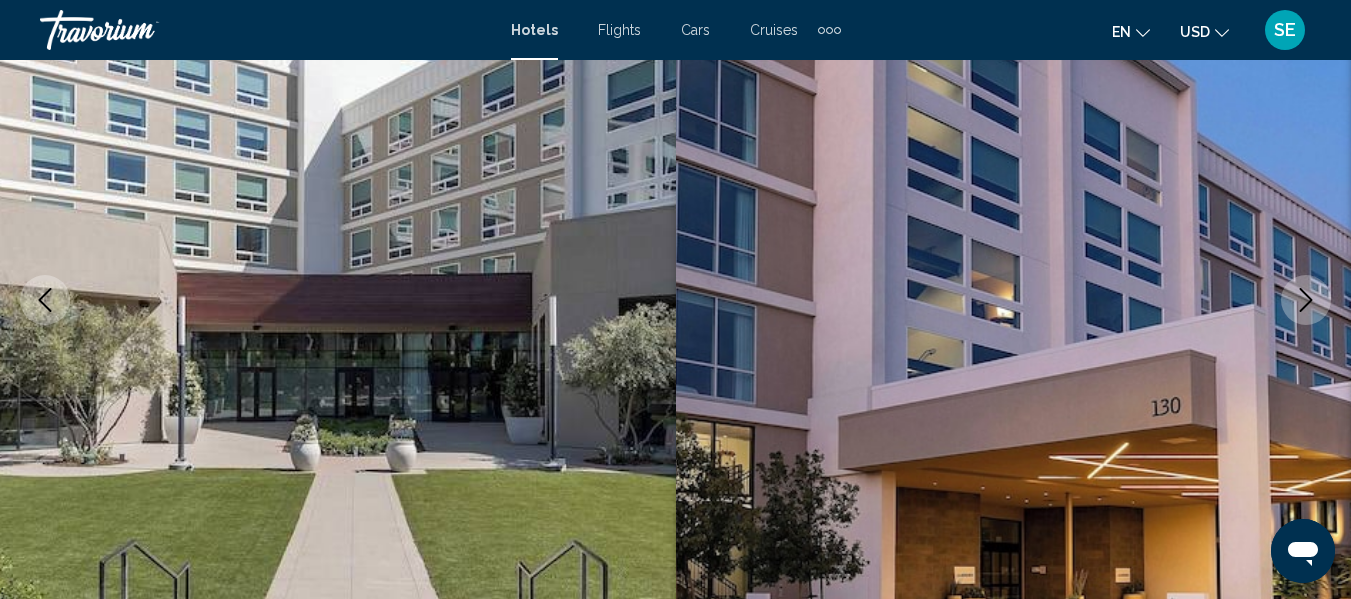 click 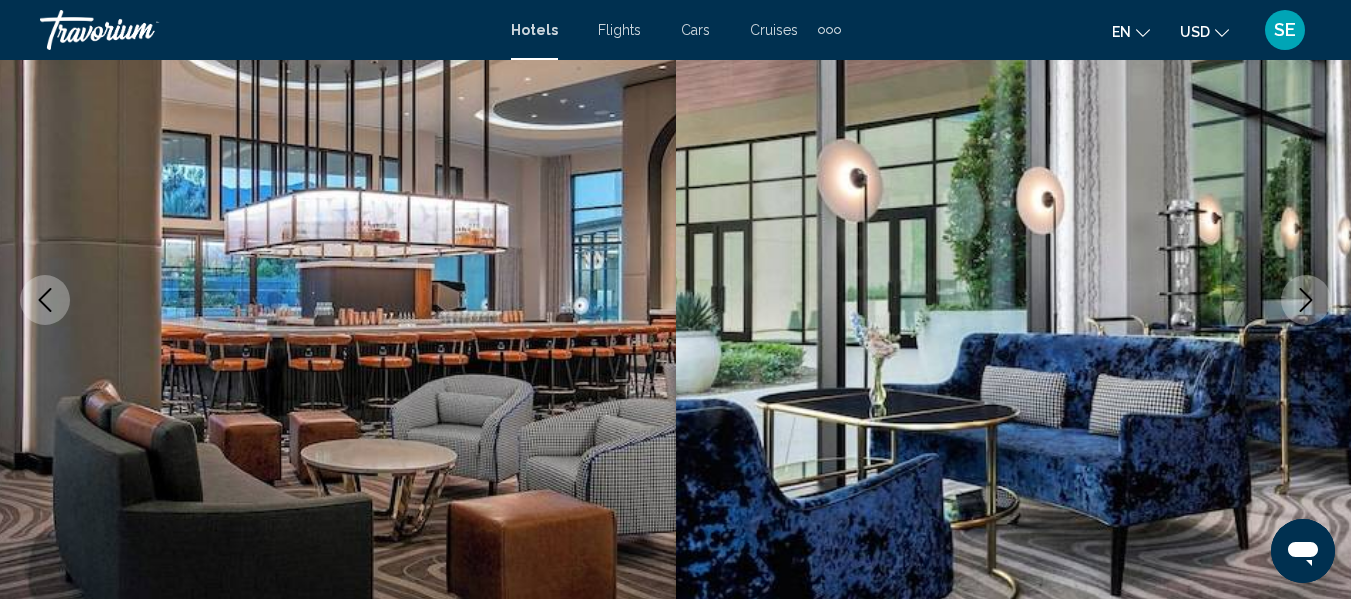 click 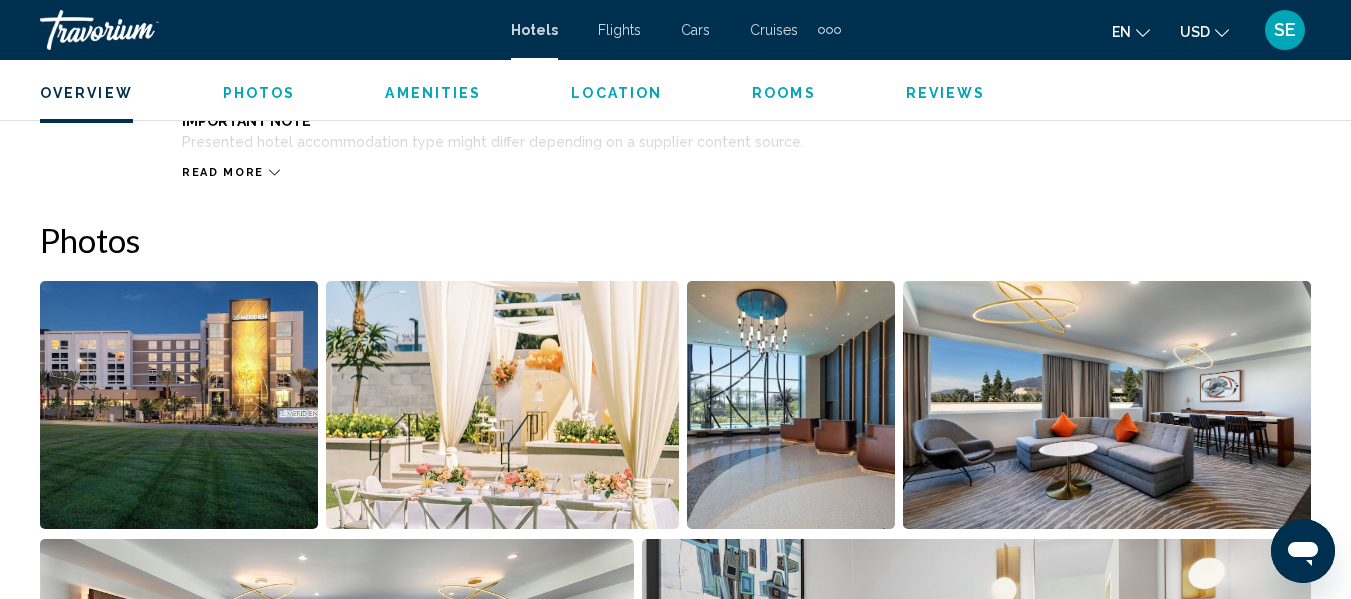 scroll, scrollTop: 1222, scrollLeft: 0, axis: vertical 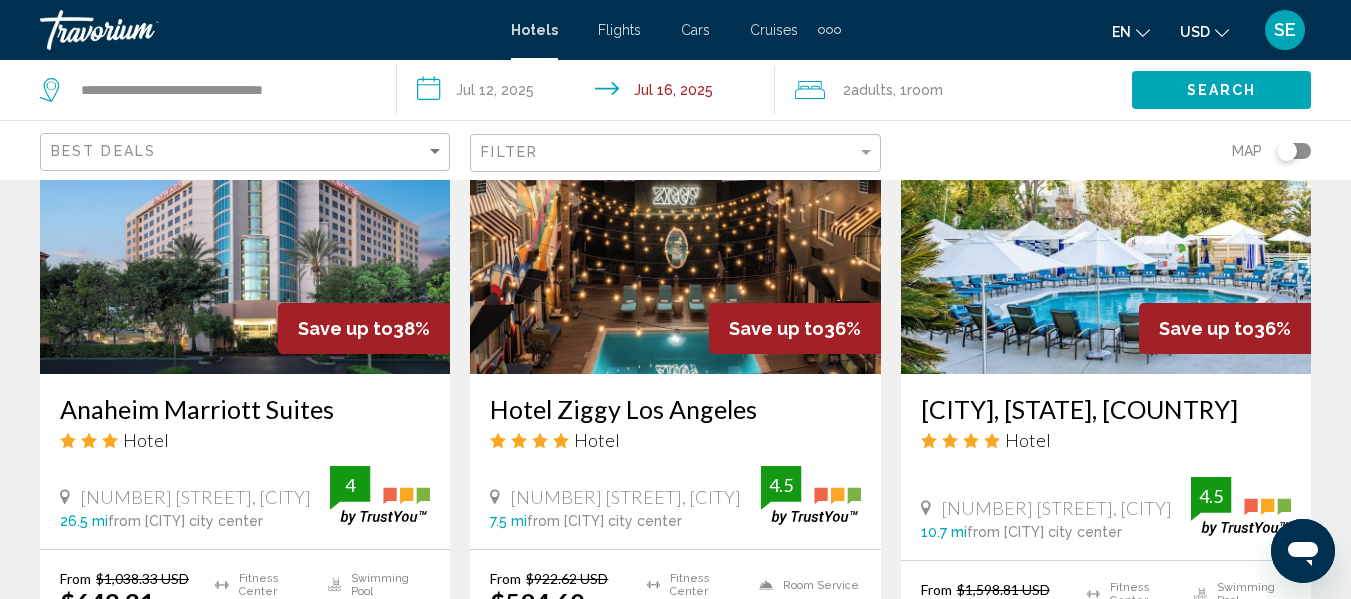 click at bounding box center [245, 214] 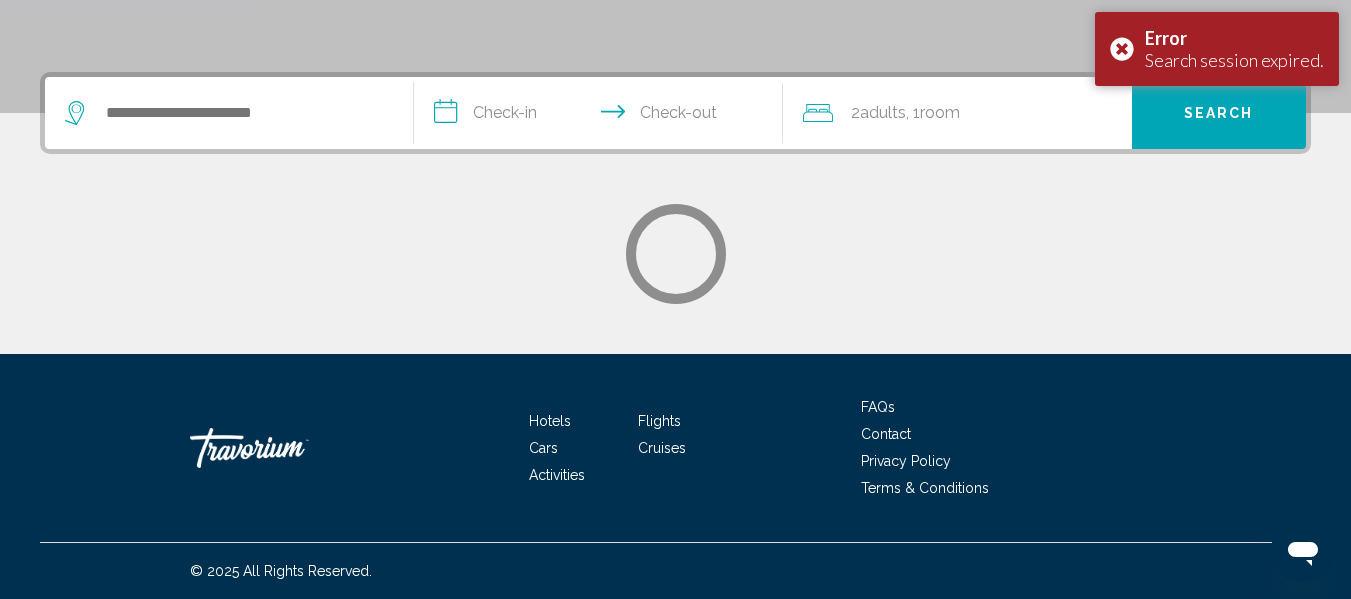 scroll, scrollTop: 0, scrollLeft: 0, axis: both 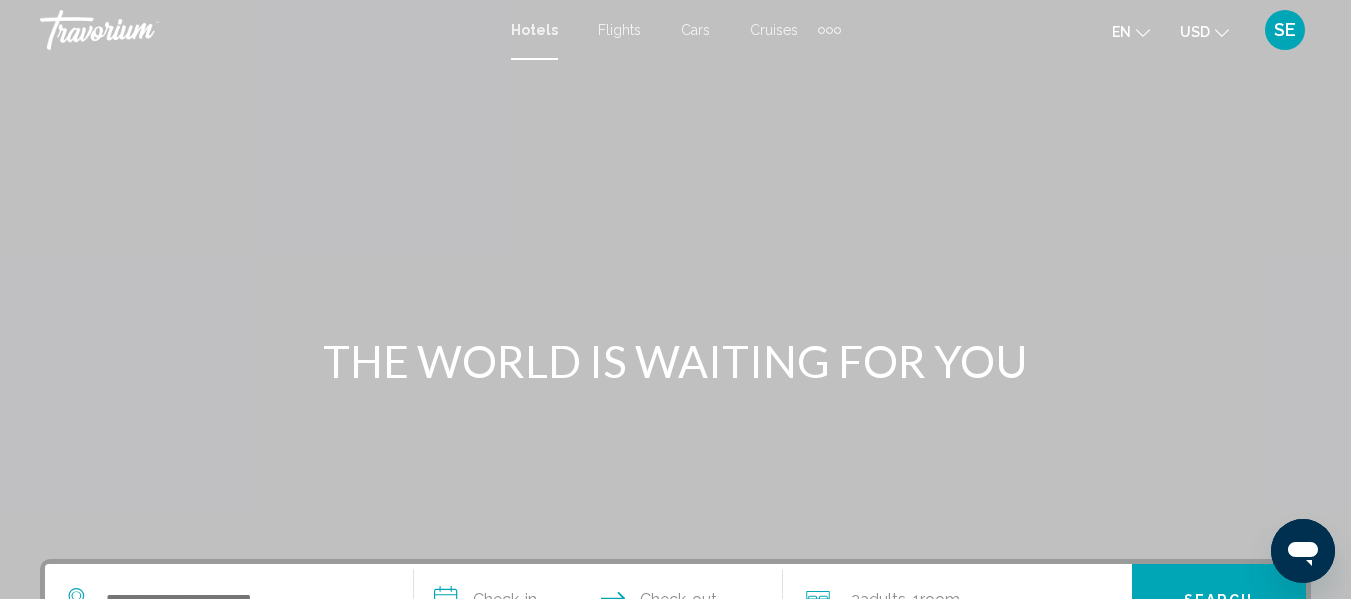 click on "Hotels" at bounding box center [534, 30] 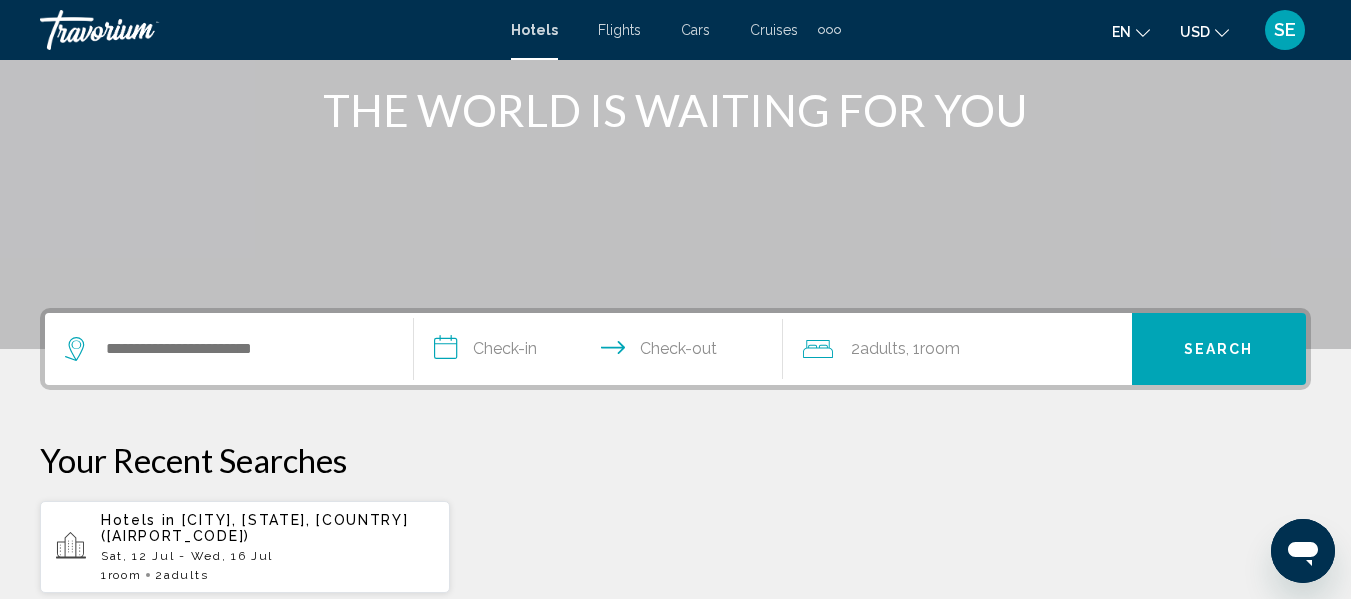 scroll, scrollTop: 252, scrollLeft: 0, axis: vertical 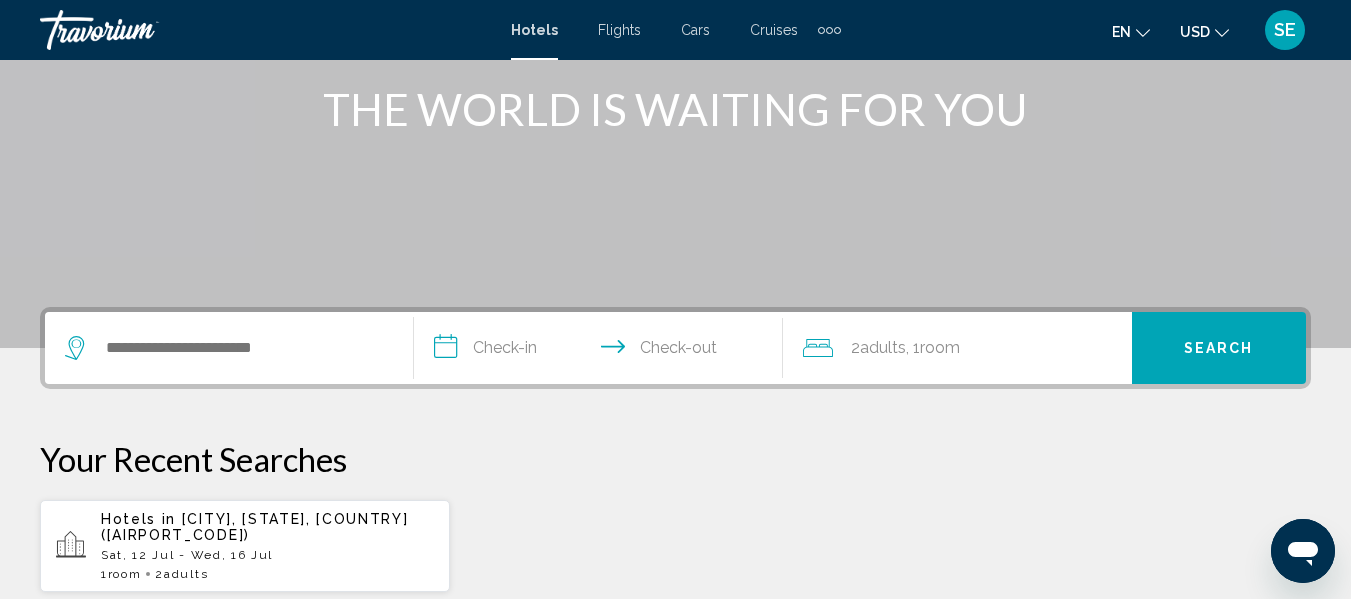click on "Hotels in    Los Angeles, CA, United States (LAX)" at bounding box center (267, 527) 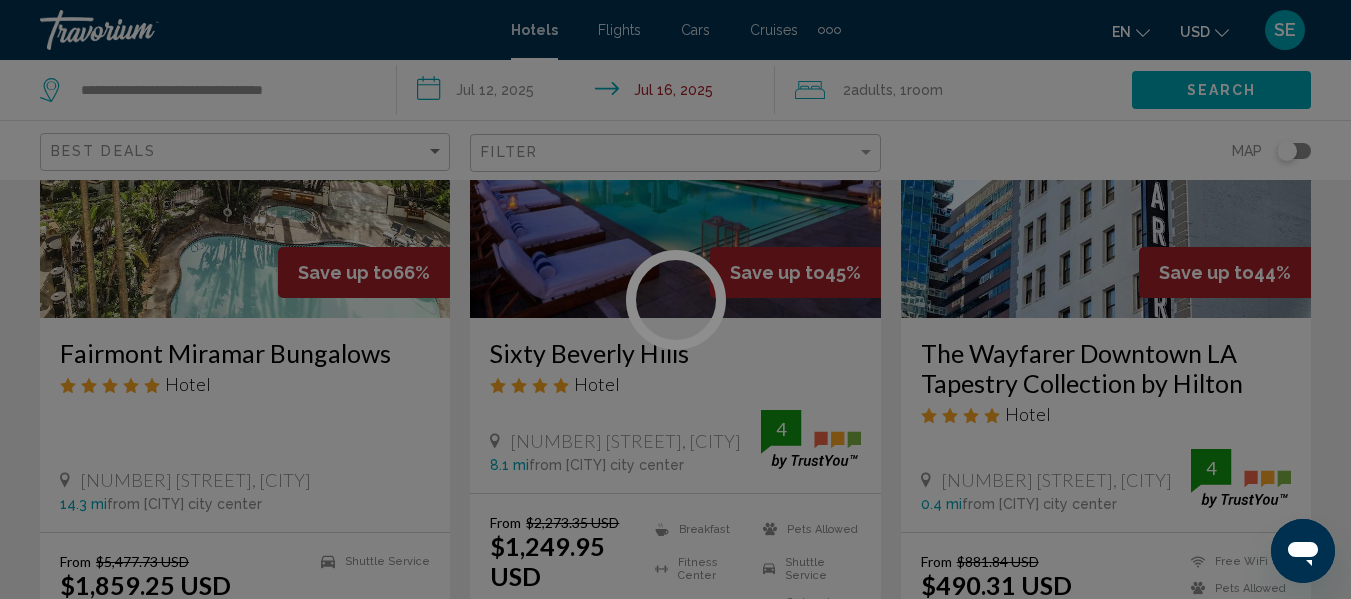 scroll, scrollTop: 0, scrollLeft: 0, axis: both 